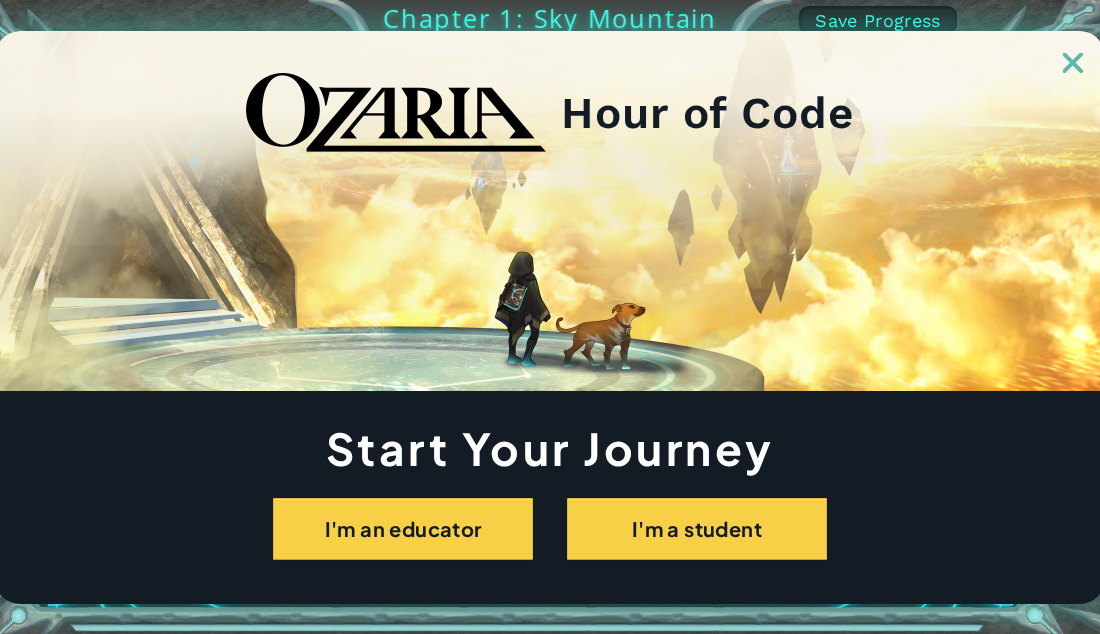 scroll, scrollTop: 0, scrollLeft: 0, axis: both 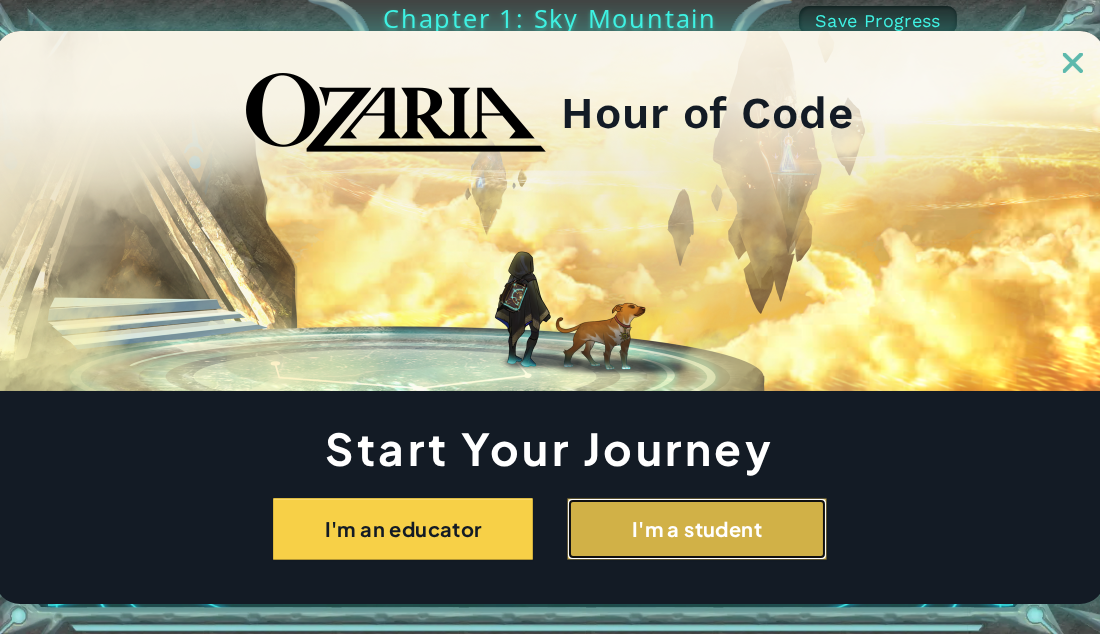 click on "I'm a student" at bounding box center (697, 529) 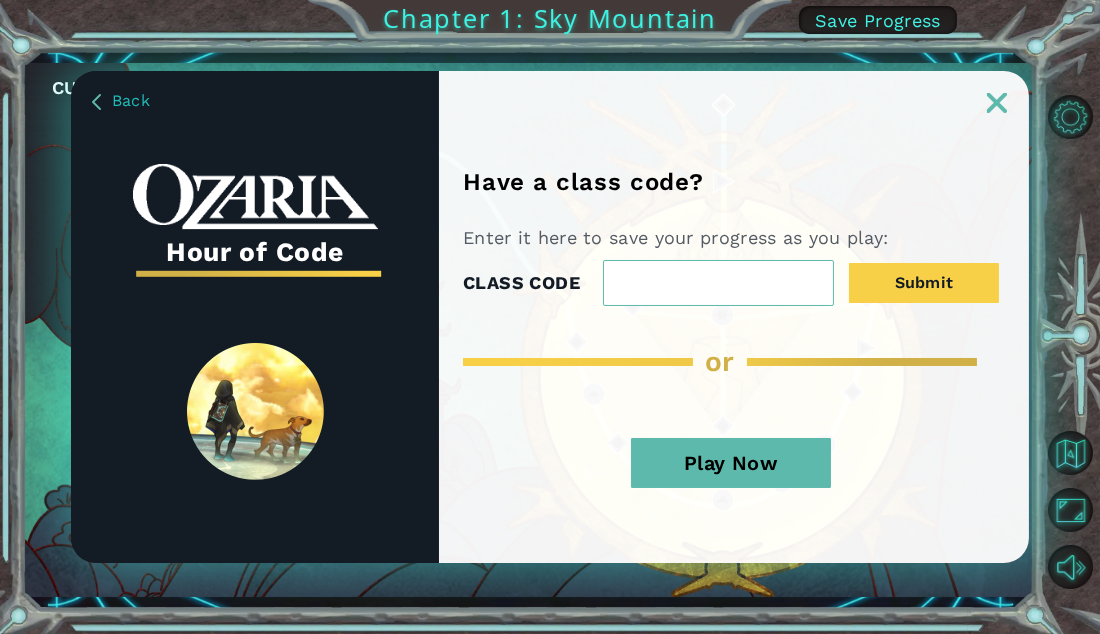 click on "Play Now" at bounding box center [731, 463] 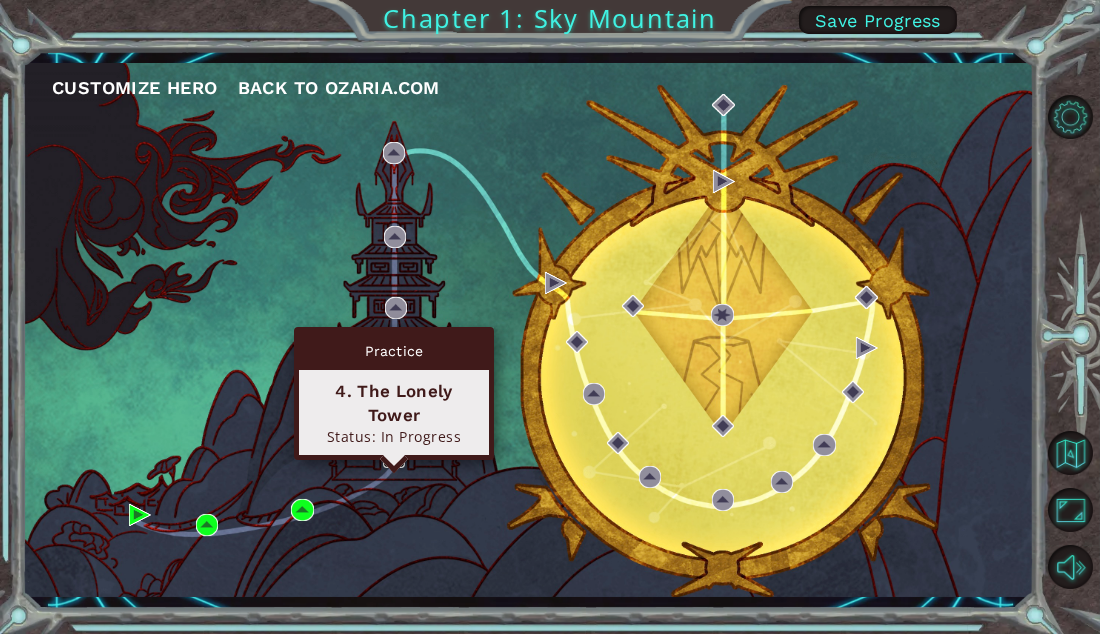 click at bounding box center [394, 456] 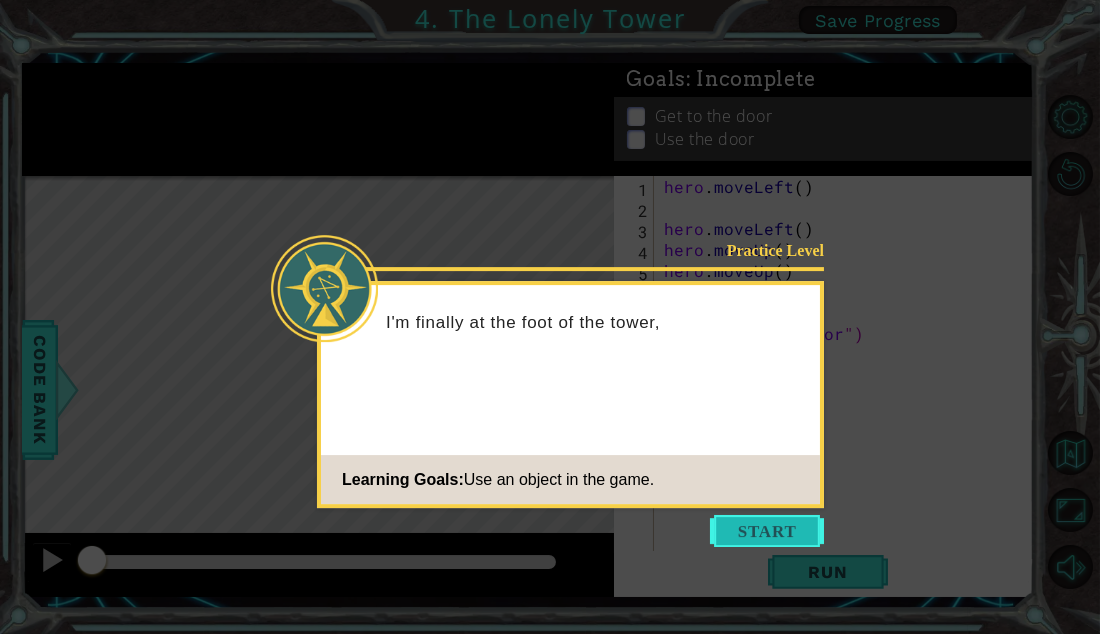 click at bounding box center [767, 531] 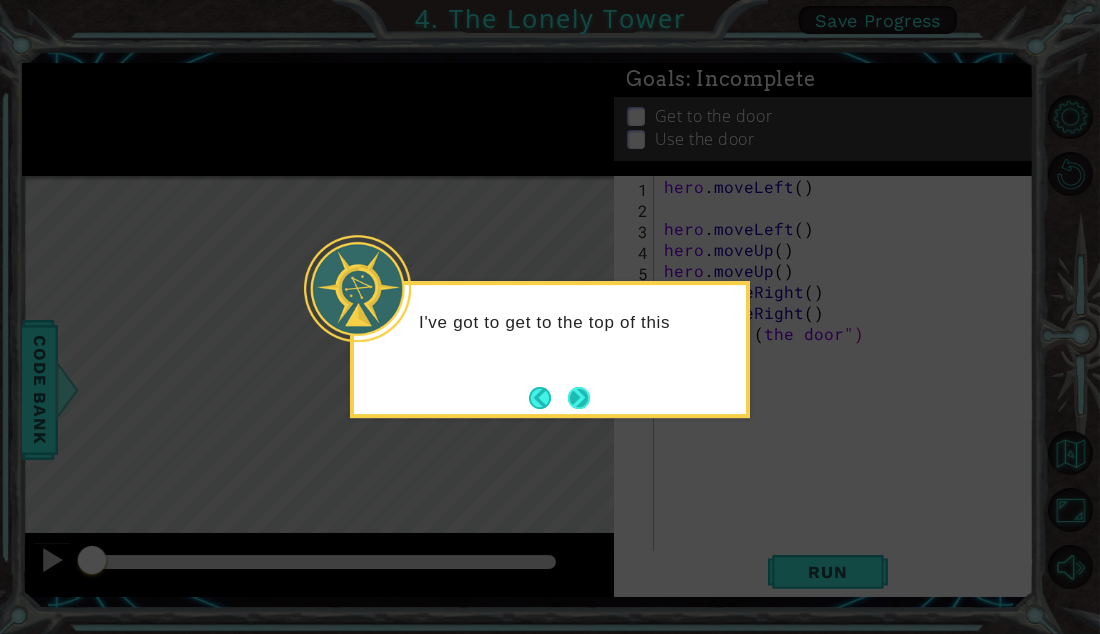 click at bounding box center [579, 398] 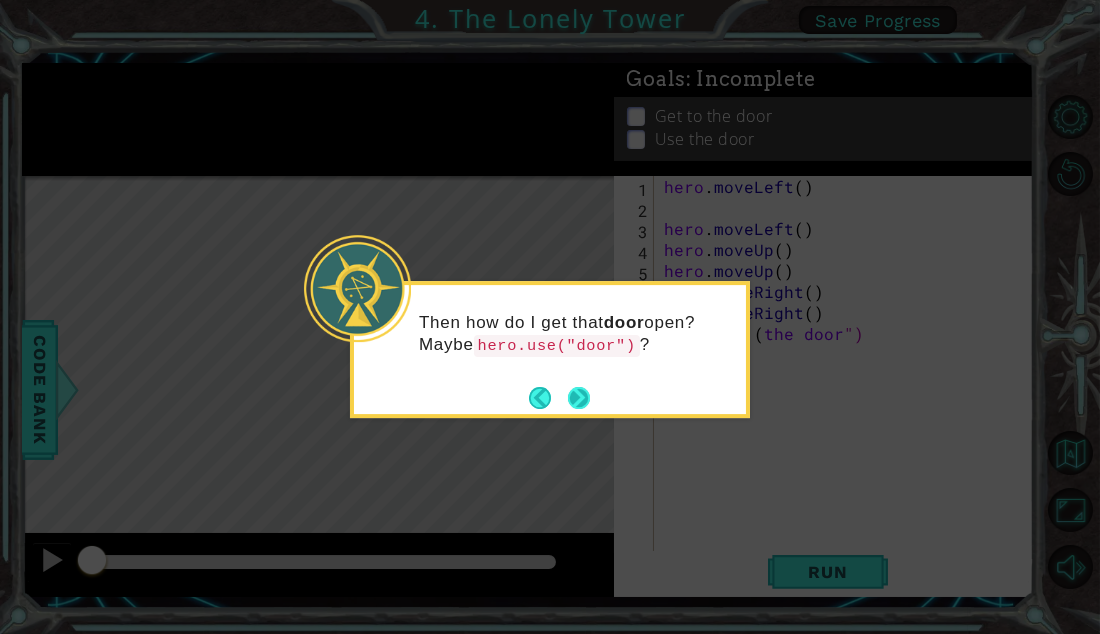 click at bounding box center [579, 398] 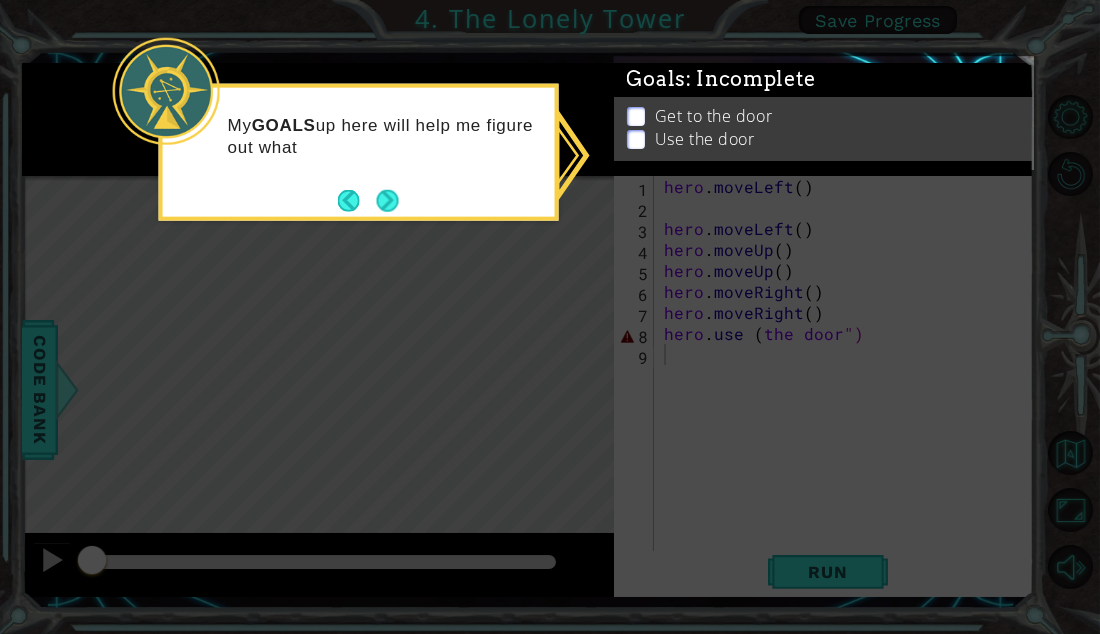 click 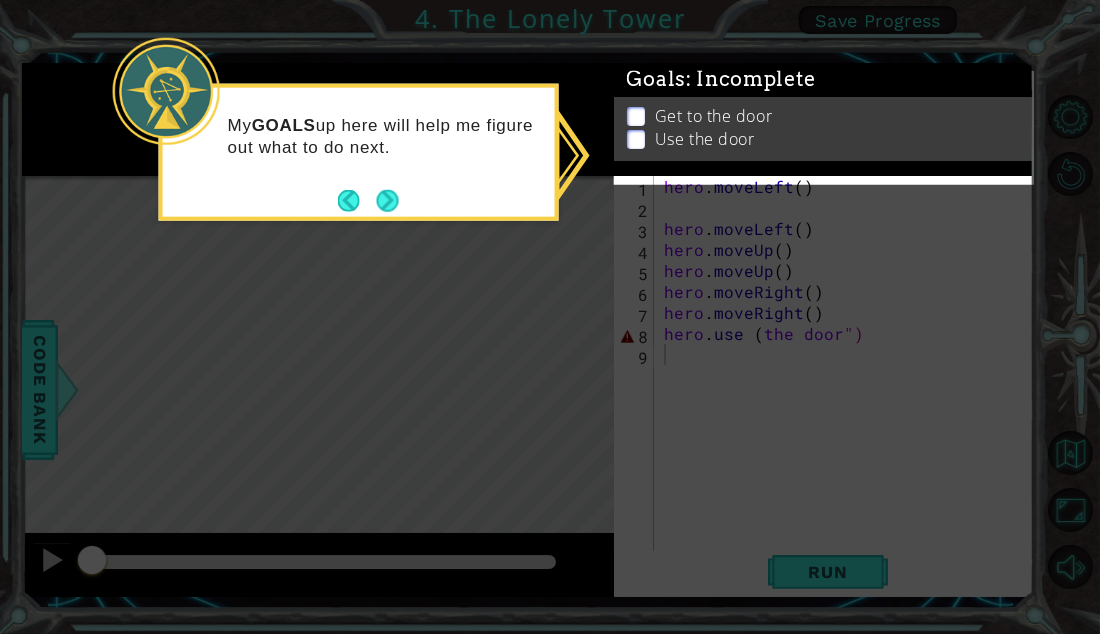 click 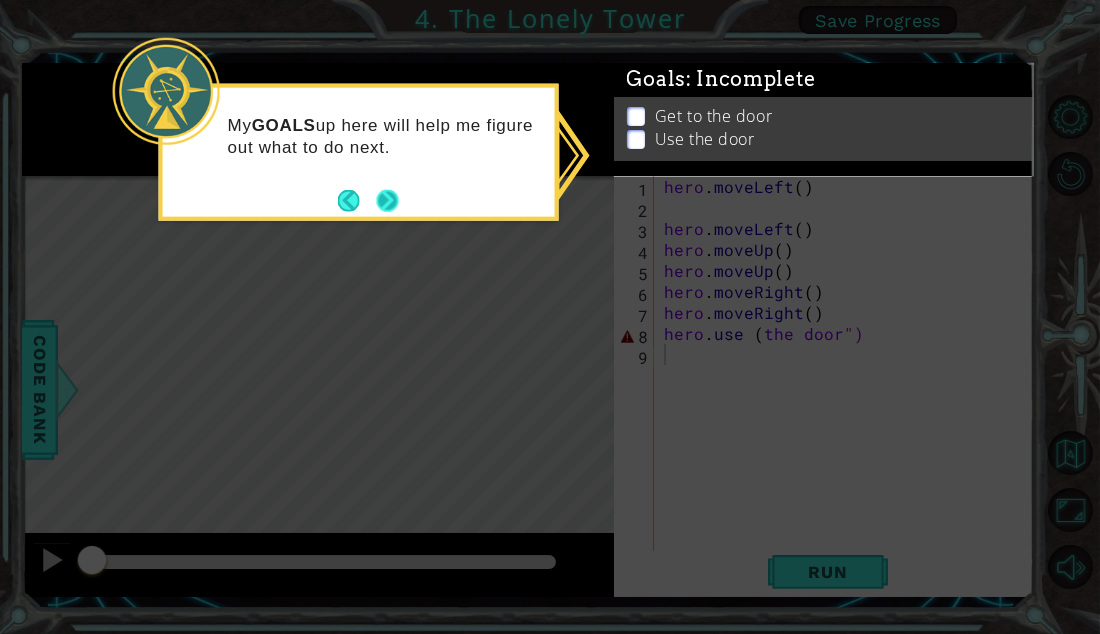 click at bounding box center (388, 200) 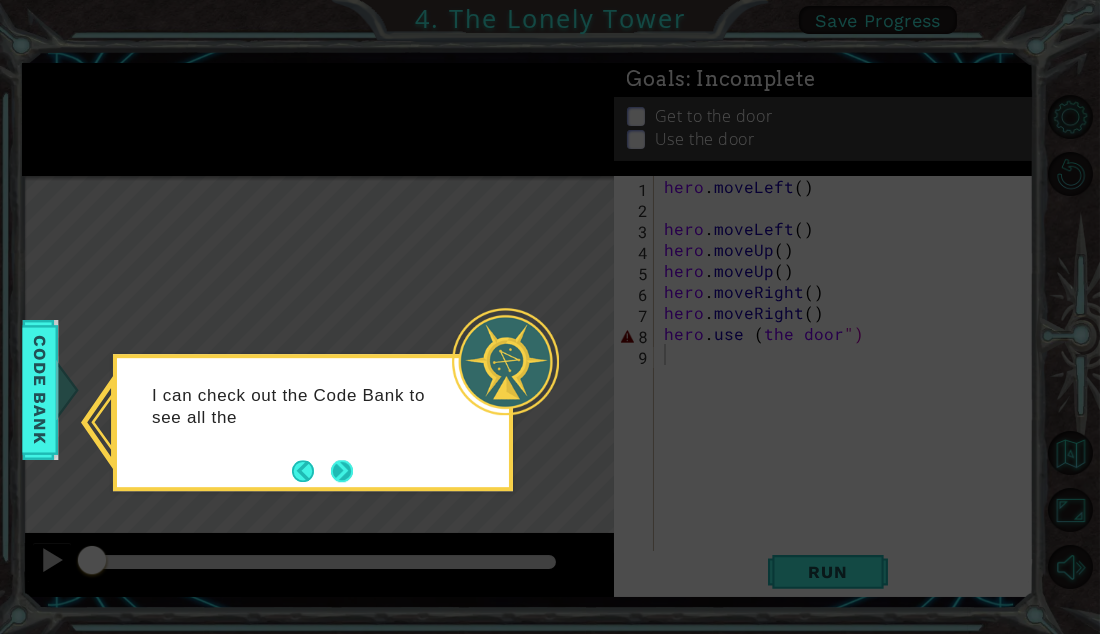 click at bounding box center (342, 471) 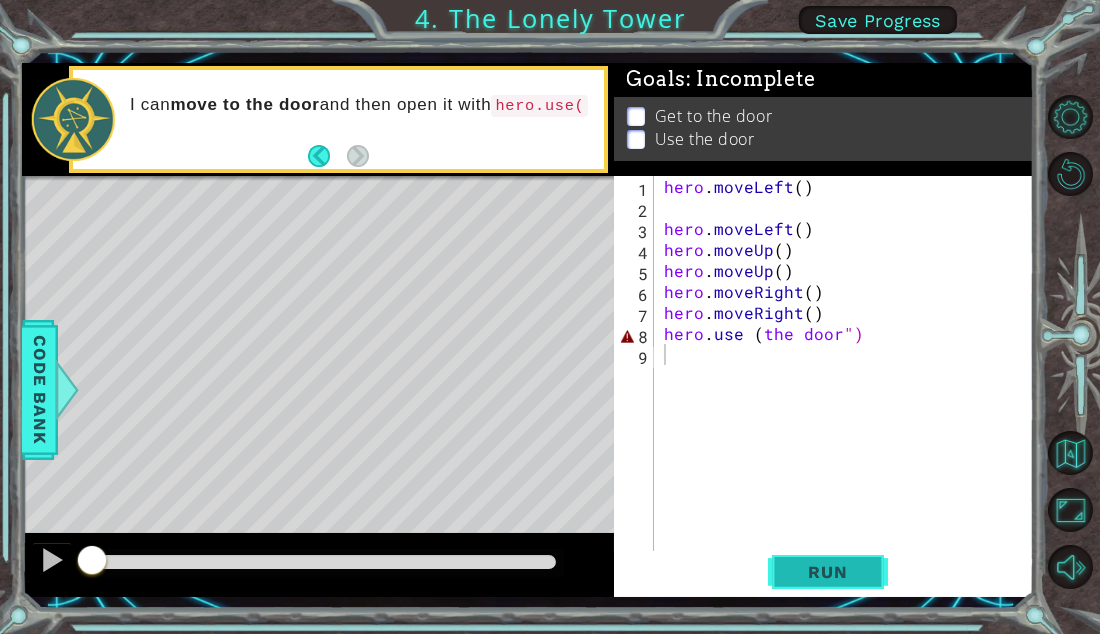 click on "Run" at bounding box center (827, 572) 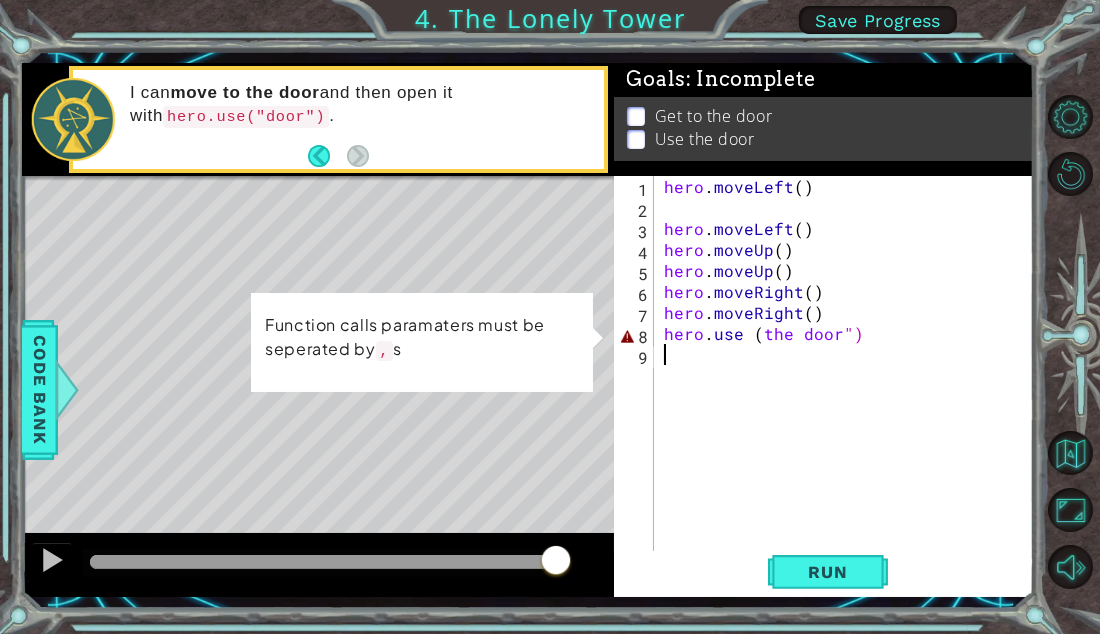 click on "hero . moveLeft ( ) hero . moveLeft ( ) hero . moveUp ( ) hero . moveUp ( ) hero . moveRight ( ) hero . moveRight ( ) hero . use   ( the   door ")" at bounding box center [850, 386] 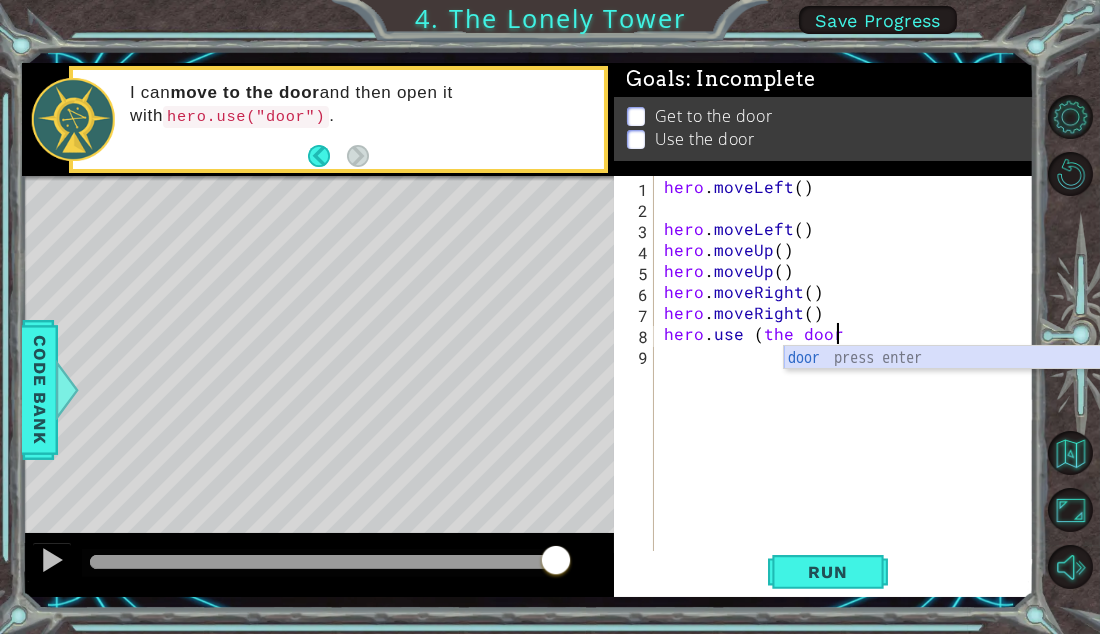 click on "door press enter" at bounding box center [973, 382] 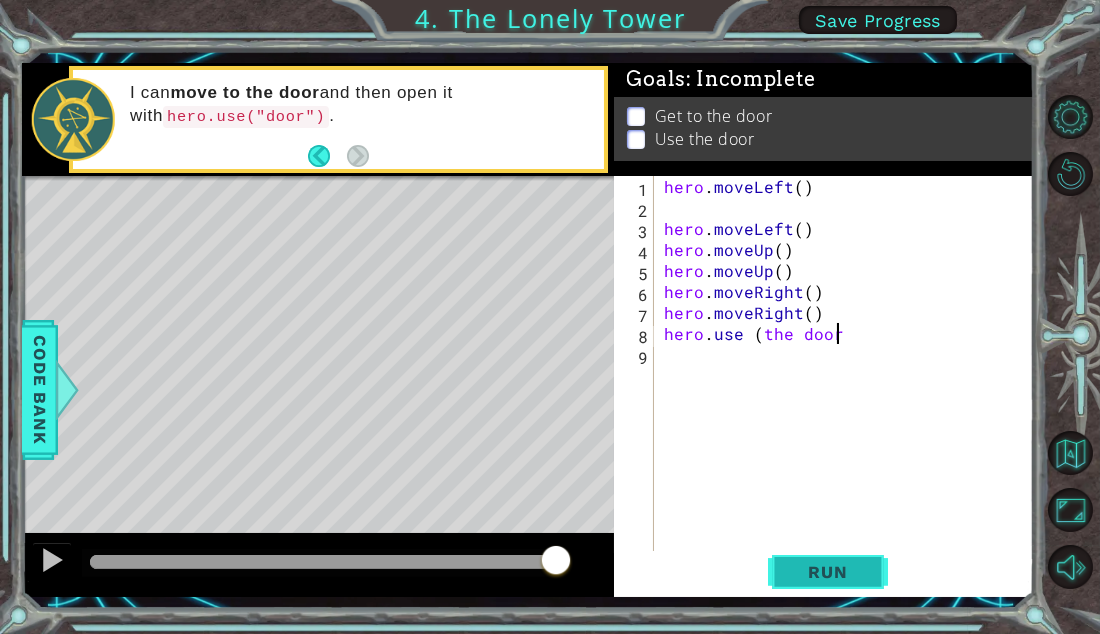 click on "Run" at bounding box center (827, 572) 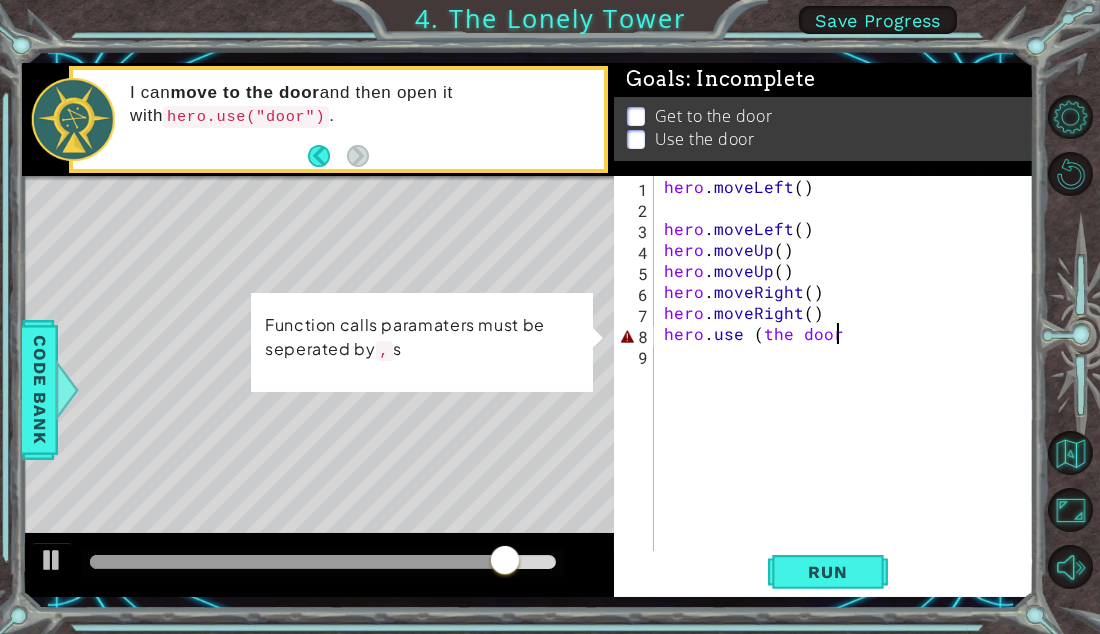 scroll, scrollTop: 0, scrollLeft: 10, axis: horizontal 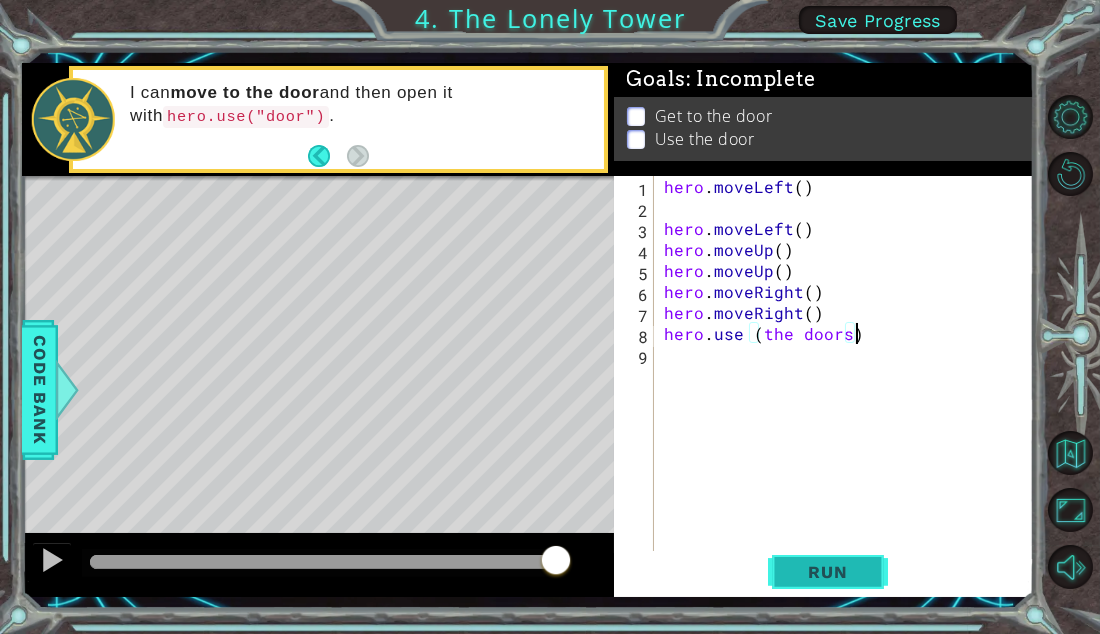 click on "Run" at bounding box center [828, 572] 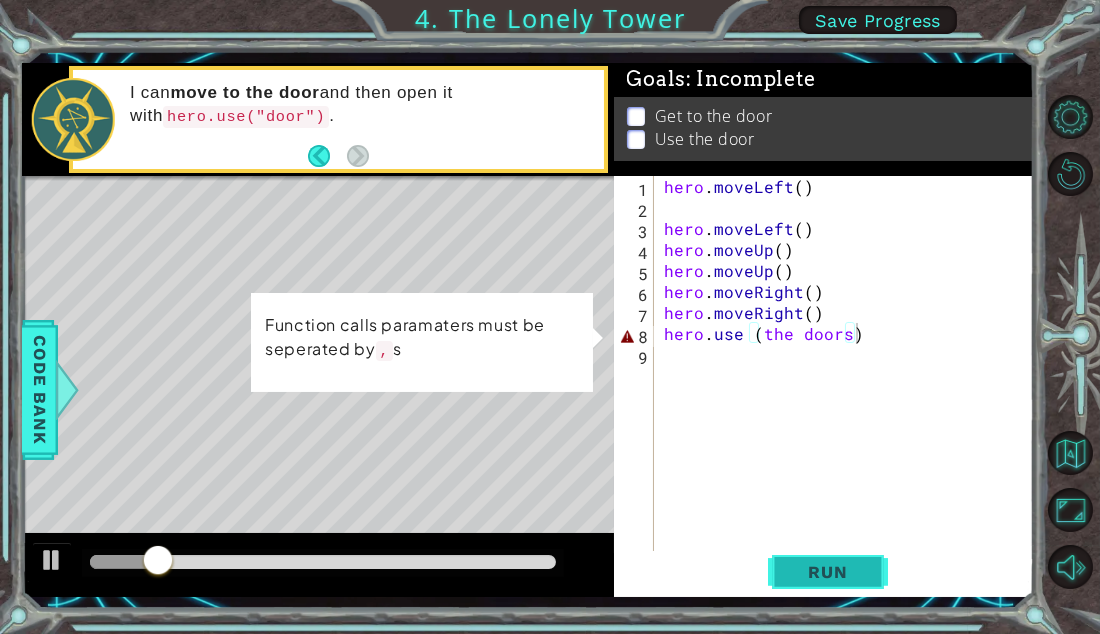 click on "Run" at bounding box center (828, 572) 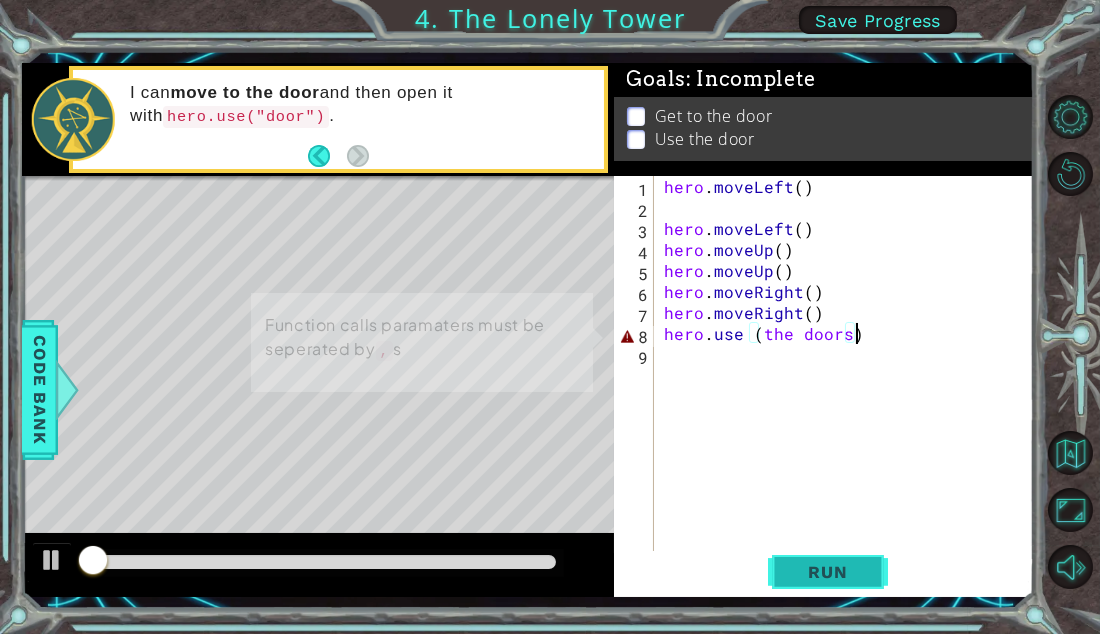 click on "Run" at bounding box center (828, 572) 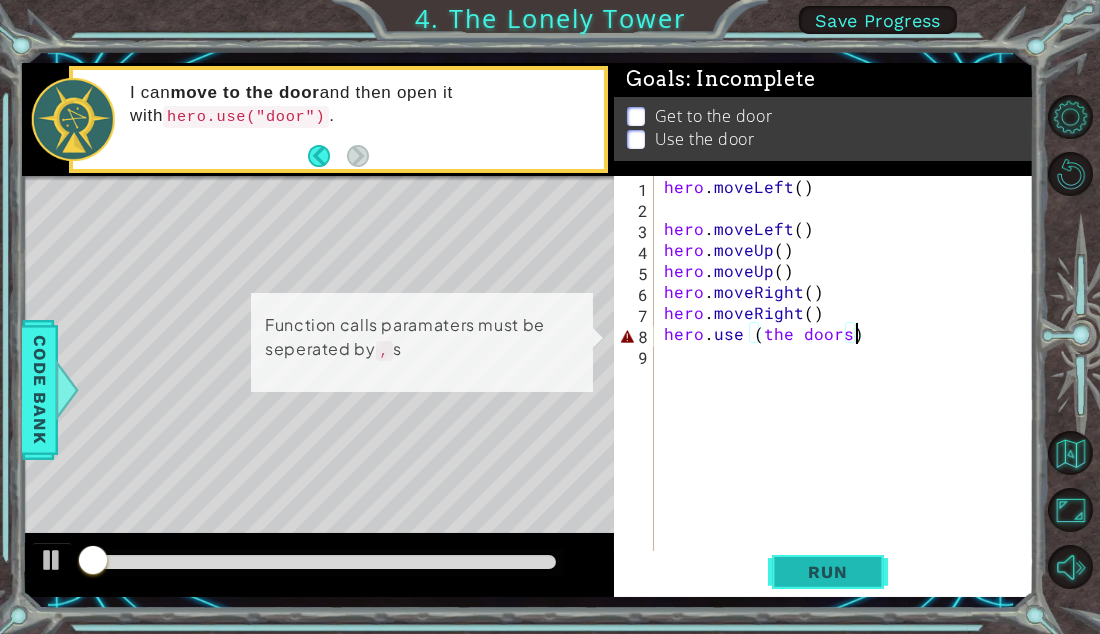 click on "Run" at bounding box center [828, 572] 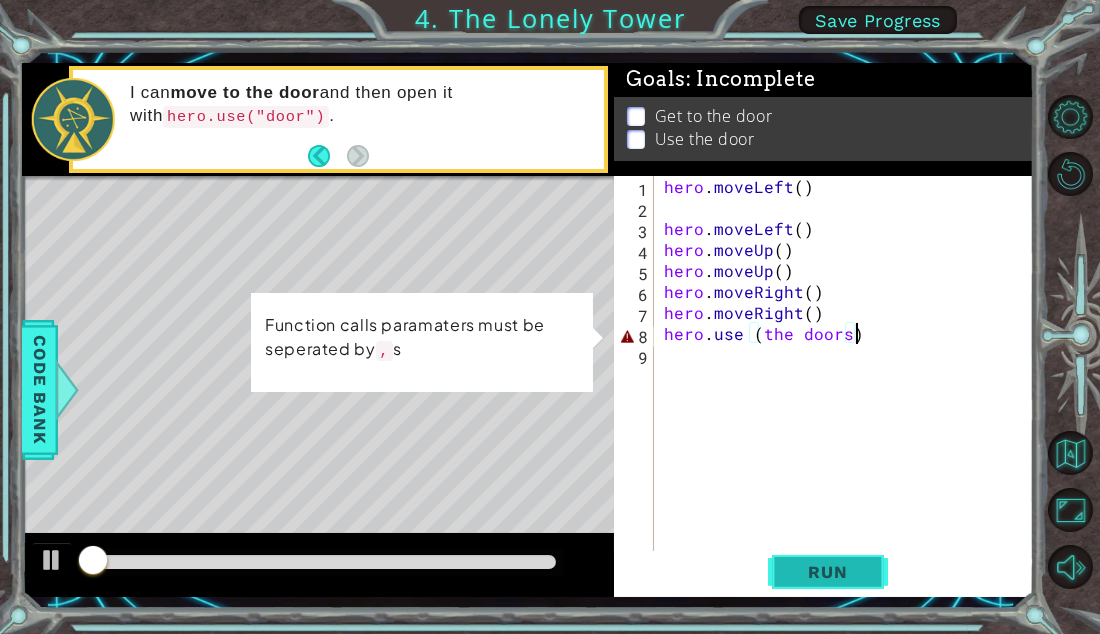 click on "Run" at bounding box center (828, 572) 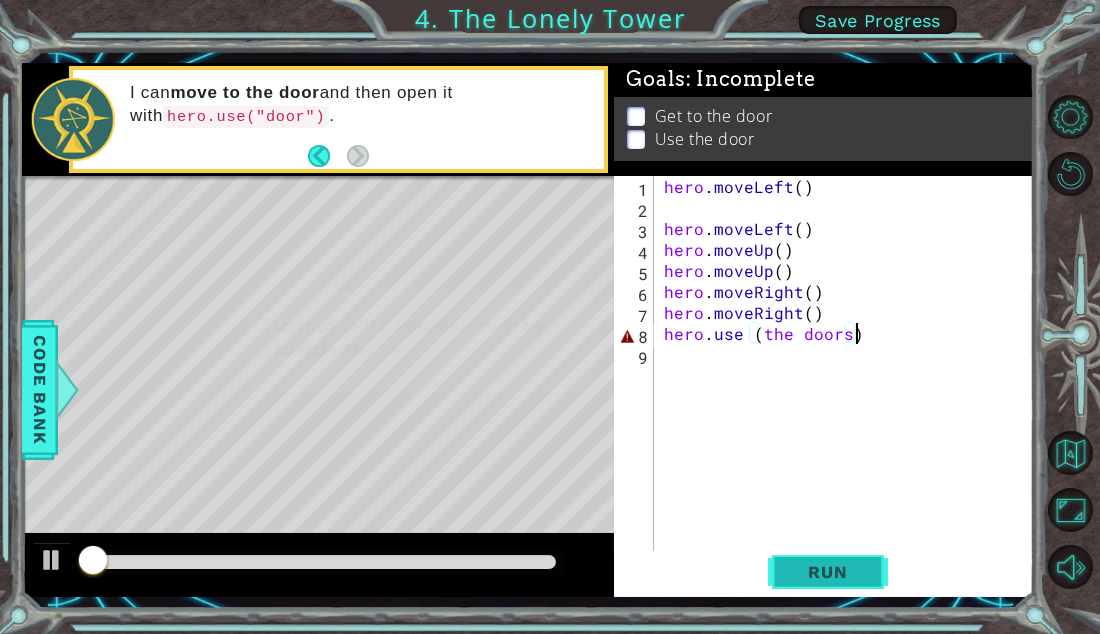 click on "Run" at bounding box center (828, 572) 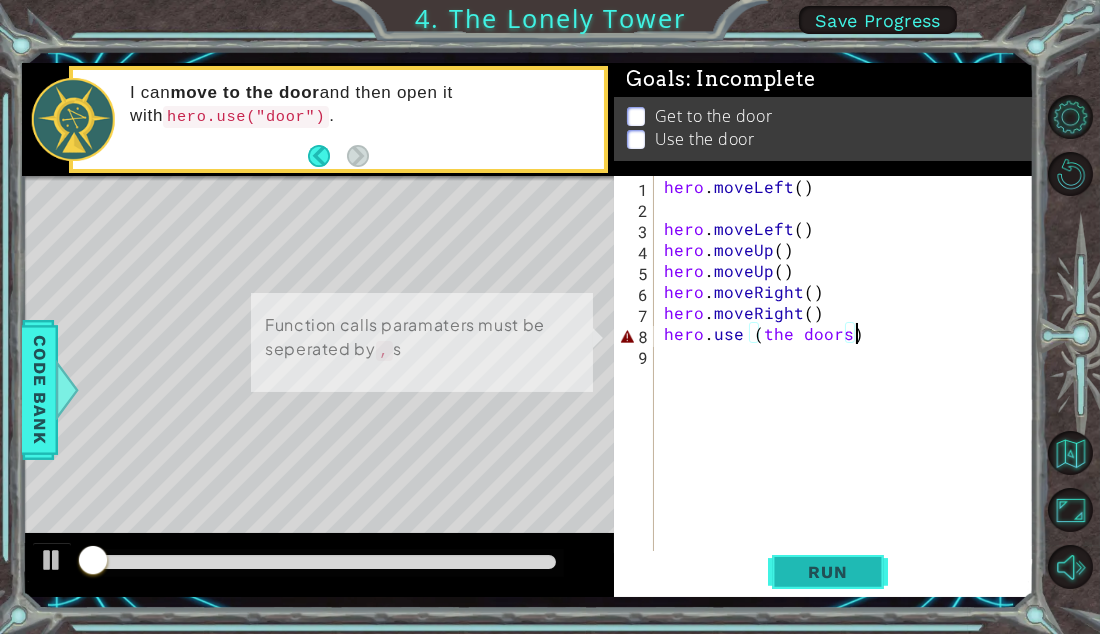 click on "Run" at bounding box center (828, 572) 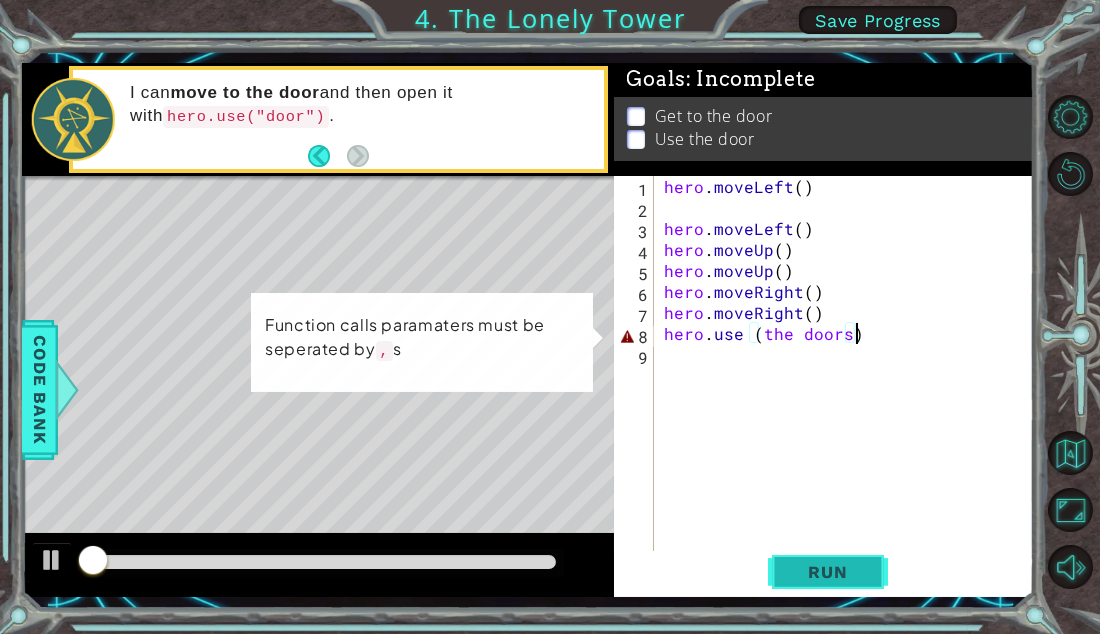 click on "Run" at bounding box center [828, 572] 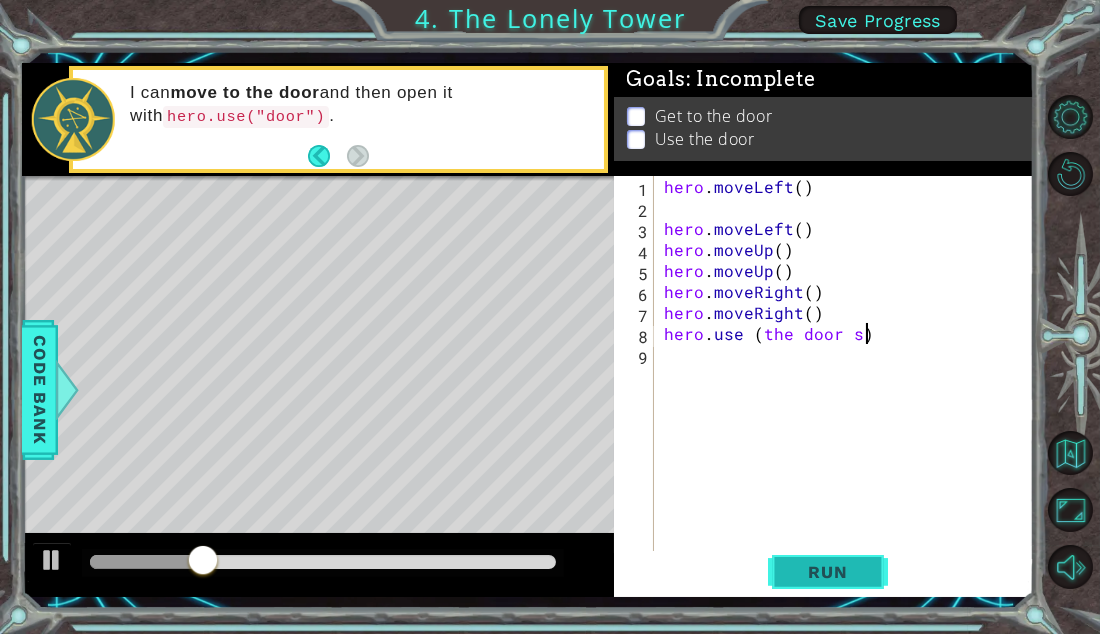 scroll, scrollTop: 0, scrollLeft: 10, axis: horizontal 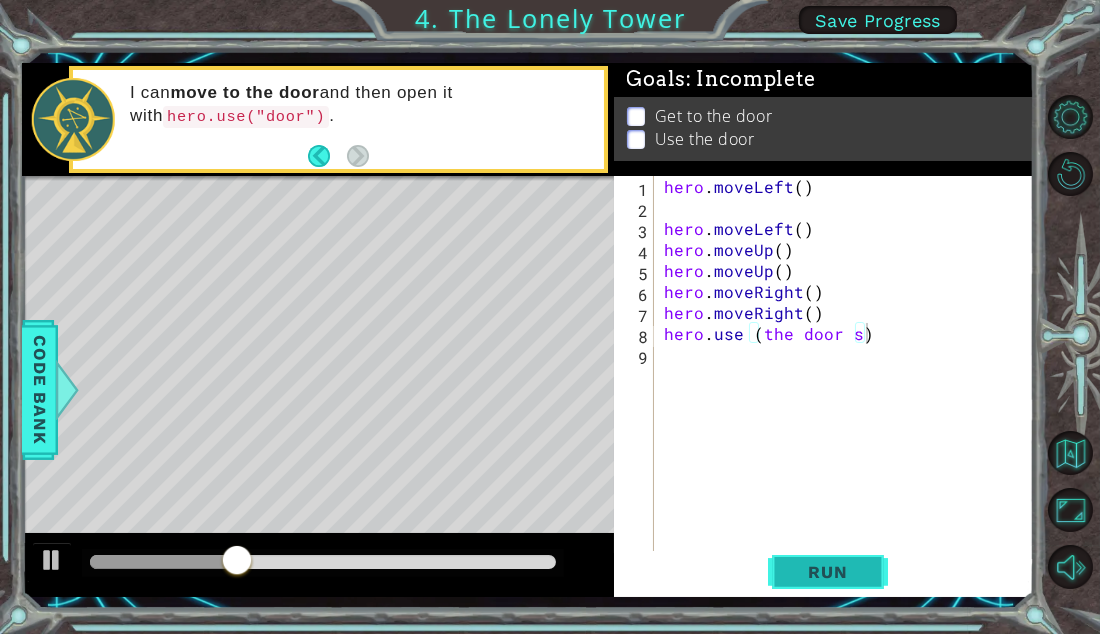 click on "Run" at bounding box center [827, 572] 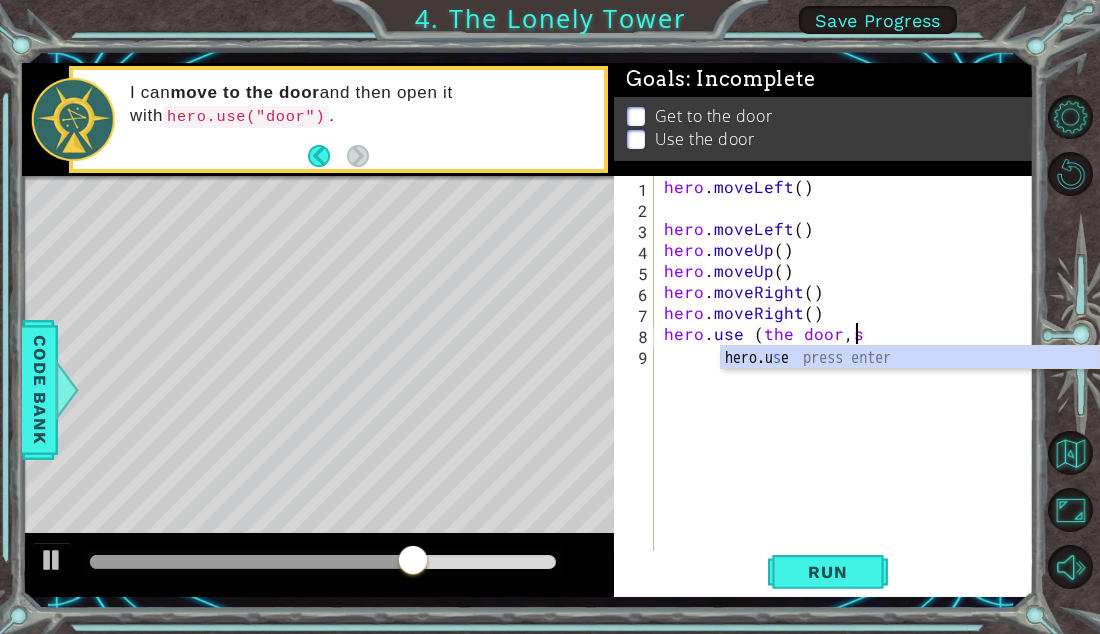 scroll, scrollTop: 0, scrollLeft: 10, axis: horizontal 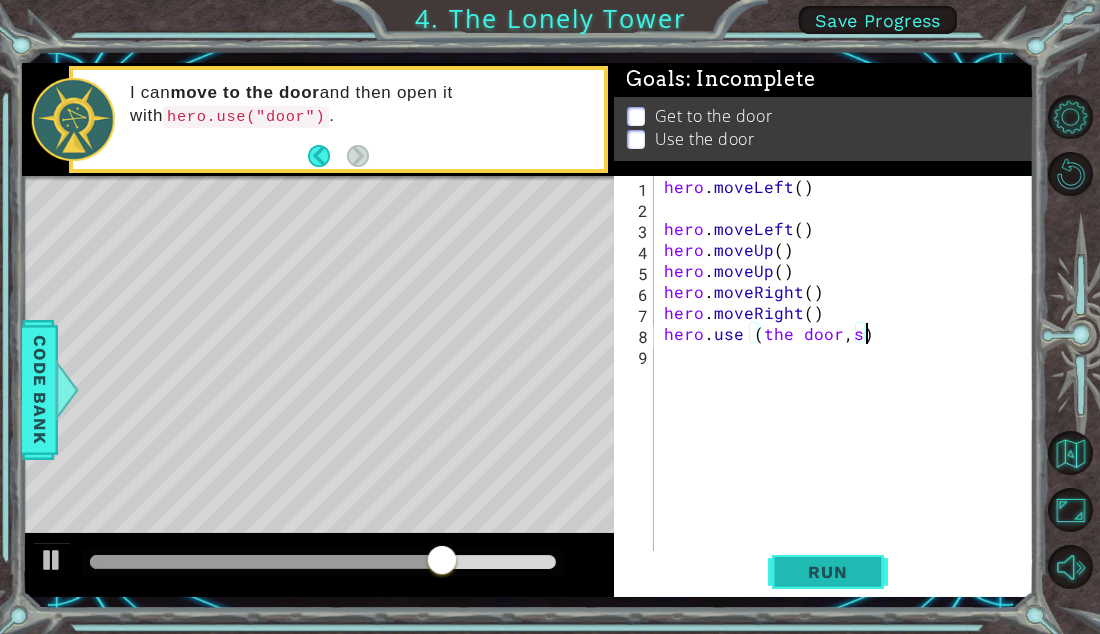click on "Run" at bounding box center (828, 572) 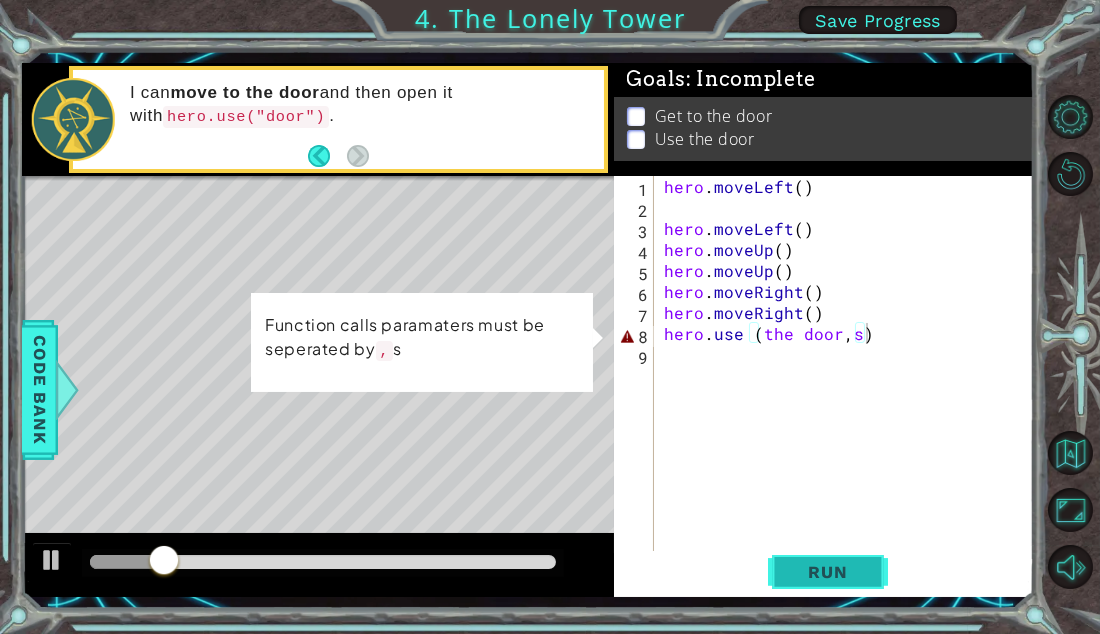 click on "Run" at bounding box center [828, 572] 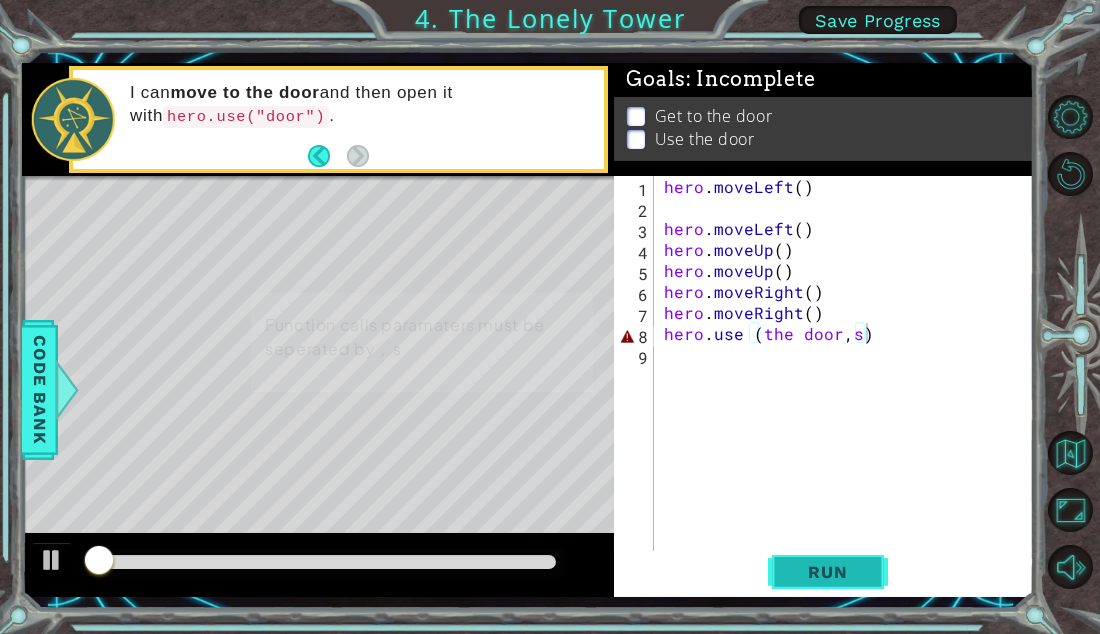 click on "Run" at bounding box center (828, 572) 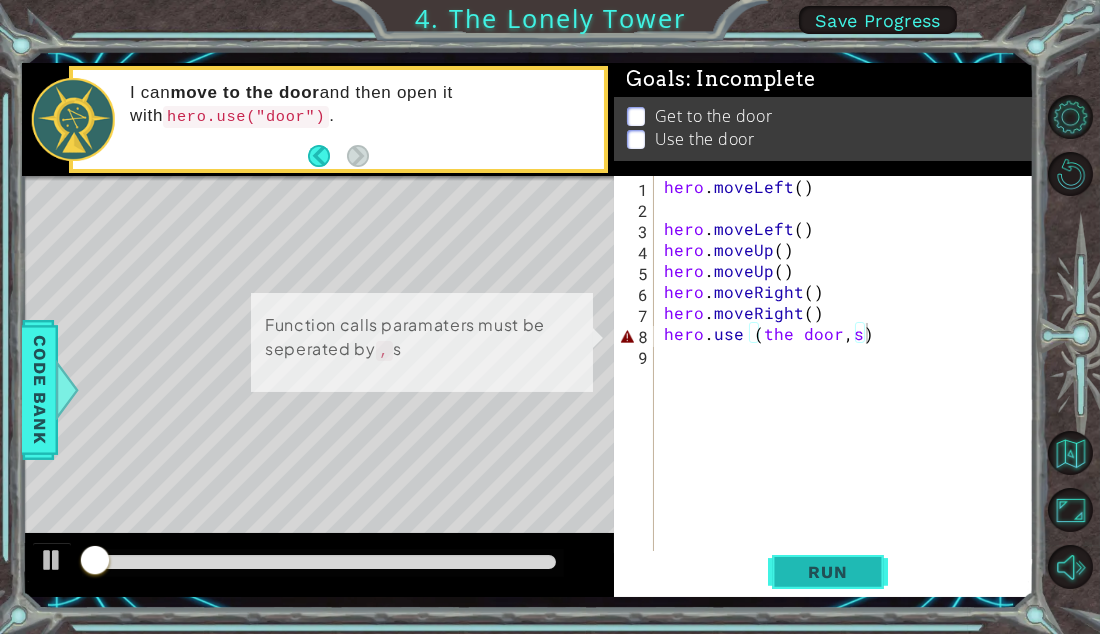 click on "Run" at bounding box center [828, 572] 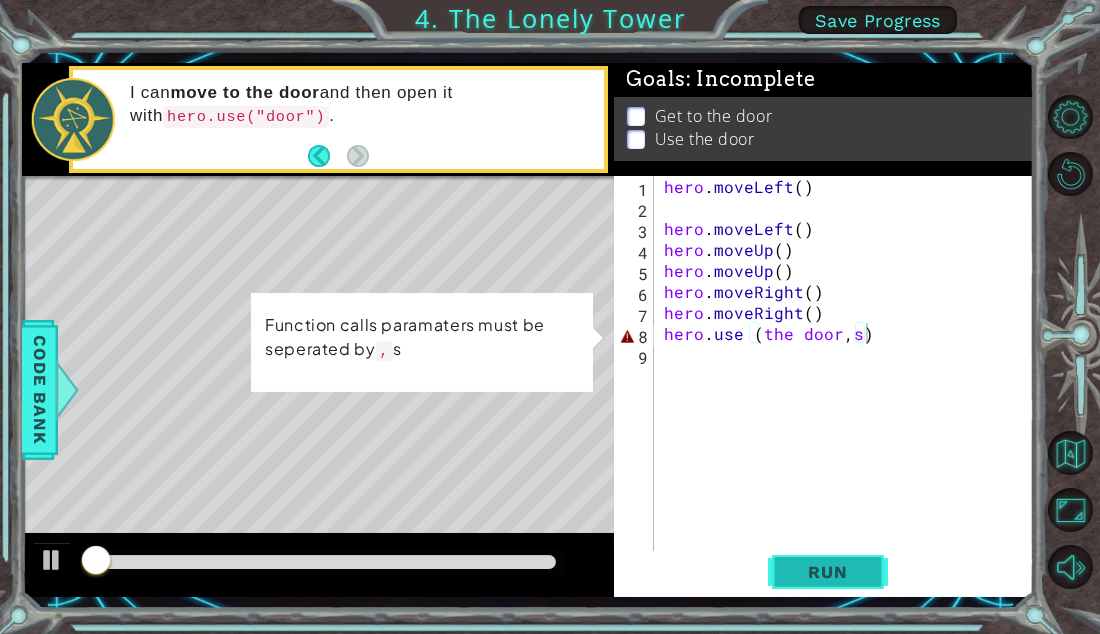 click on "Run" at bounding box center (828, 572) 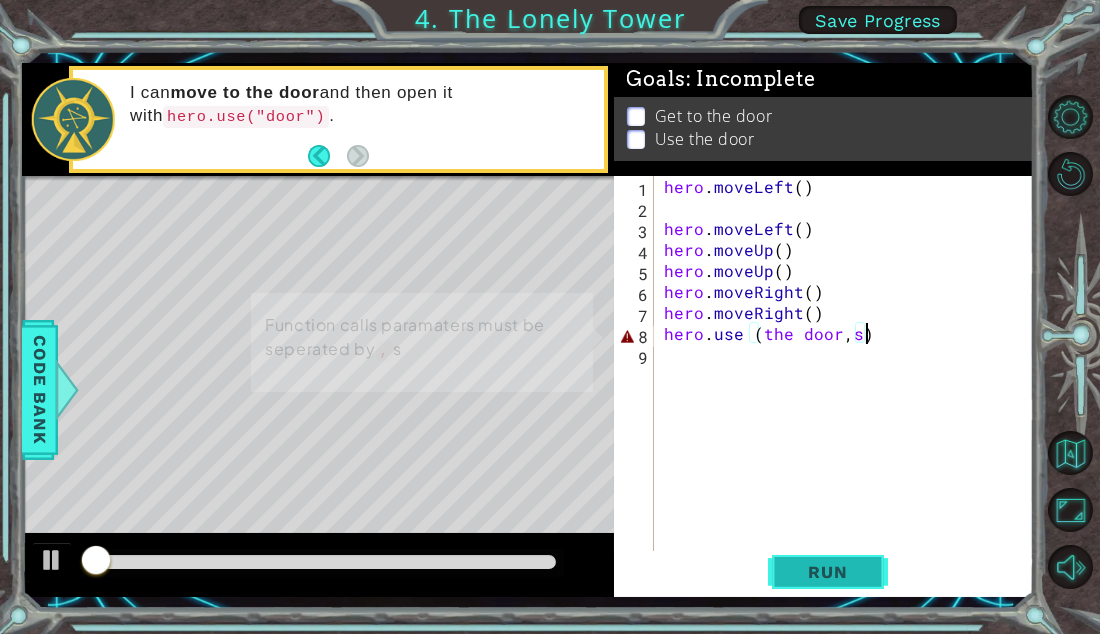 click on "Run" at bounding box center (828, 572) 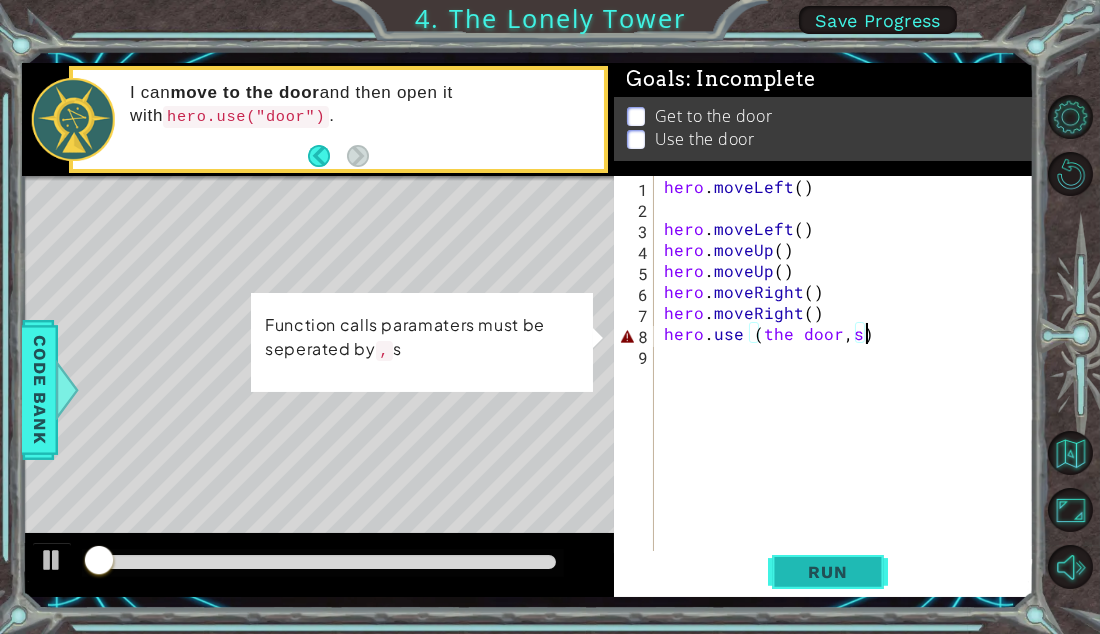 click on "Run" at bounding box center (828, 572) 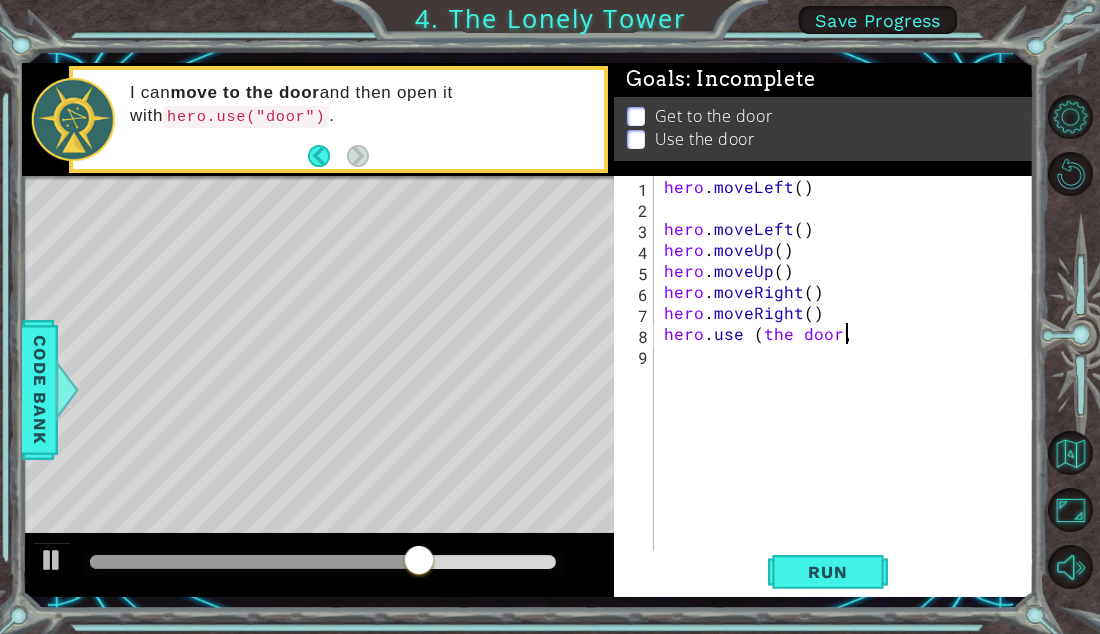 scroll, scrollTop: 0, scrollLeft: 10, axis: horizontal 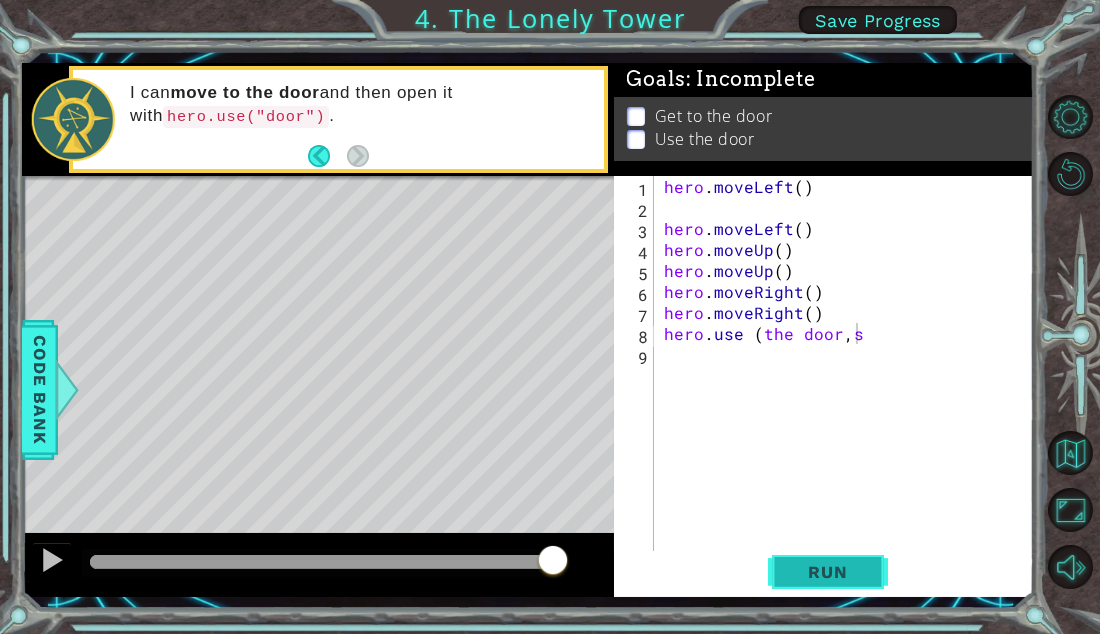 click on "Run" at bounding box center (827, 572) 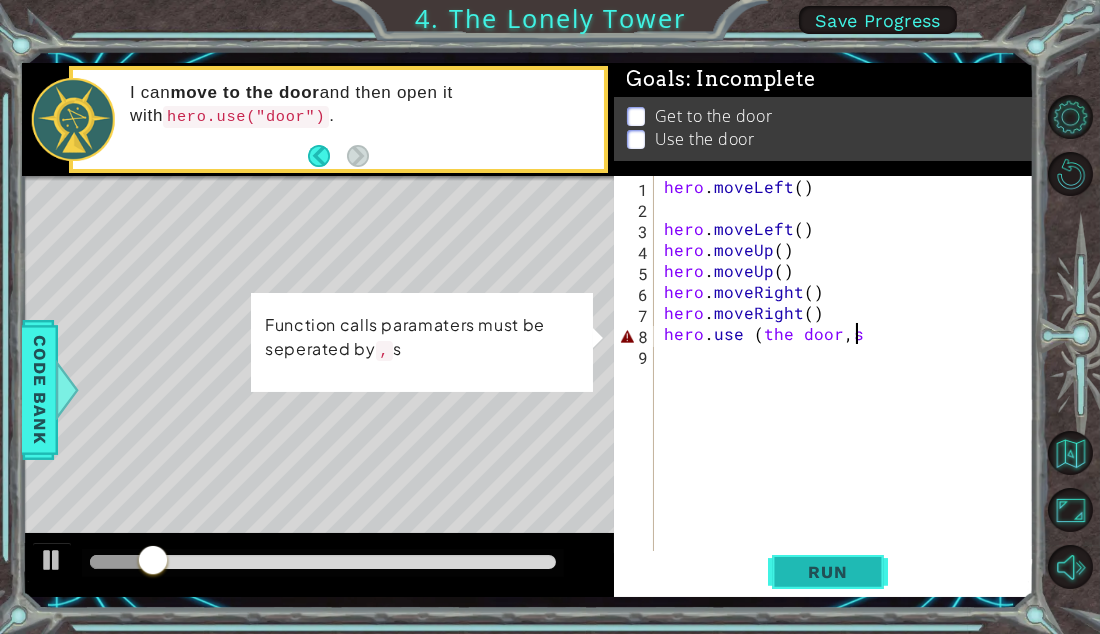 click on "Run" at bounding box center [827, 572] 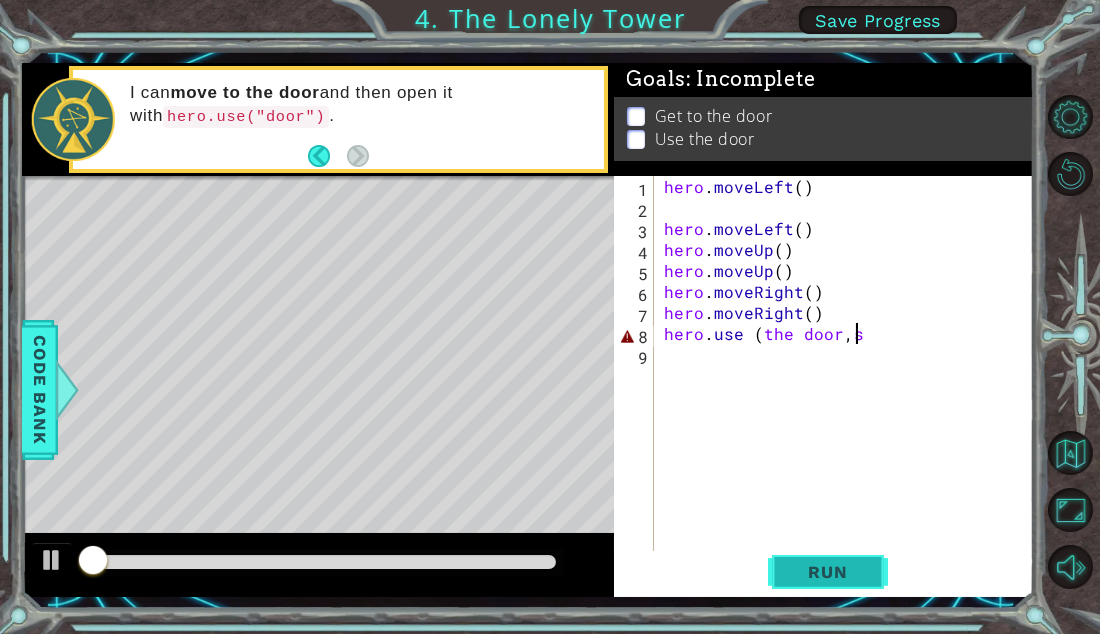 click on "Run" at bounding box center (827, 572) 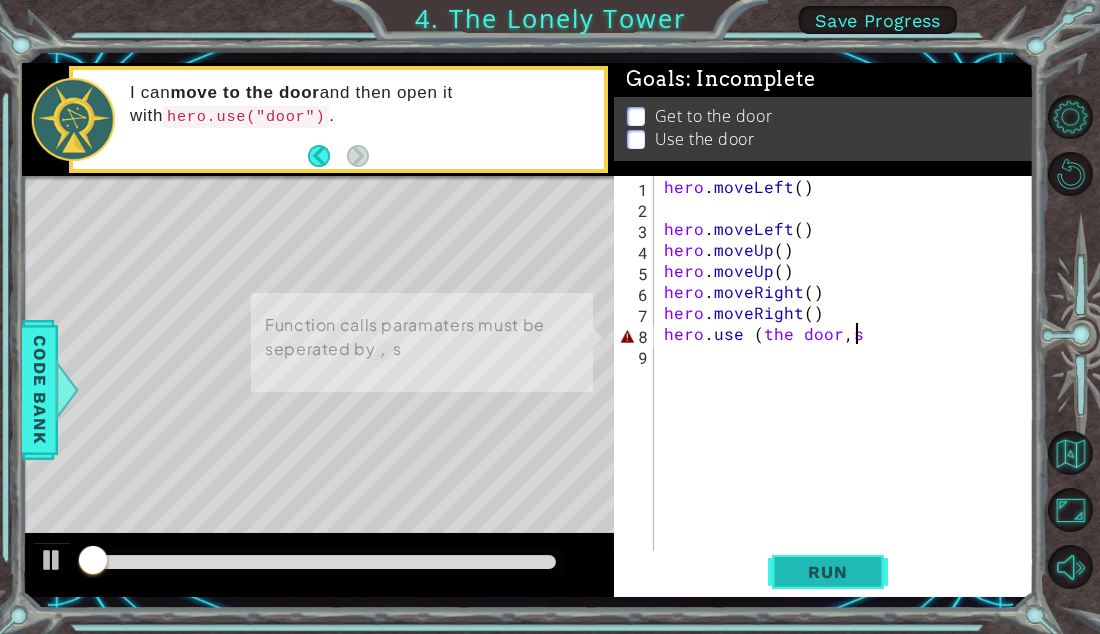 click on "Run" at bounding box center [827, 572] 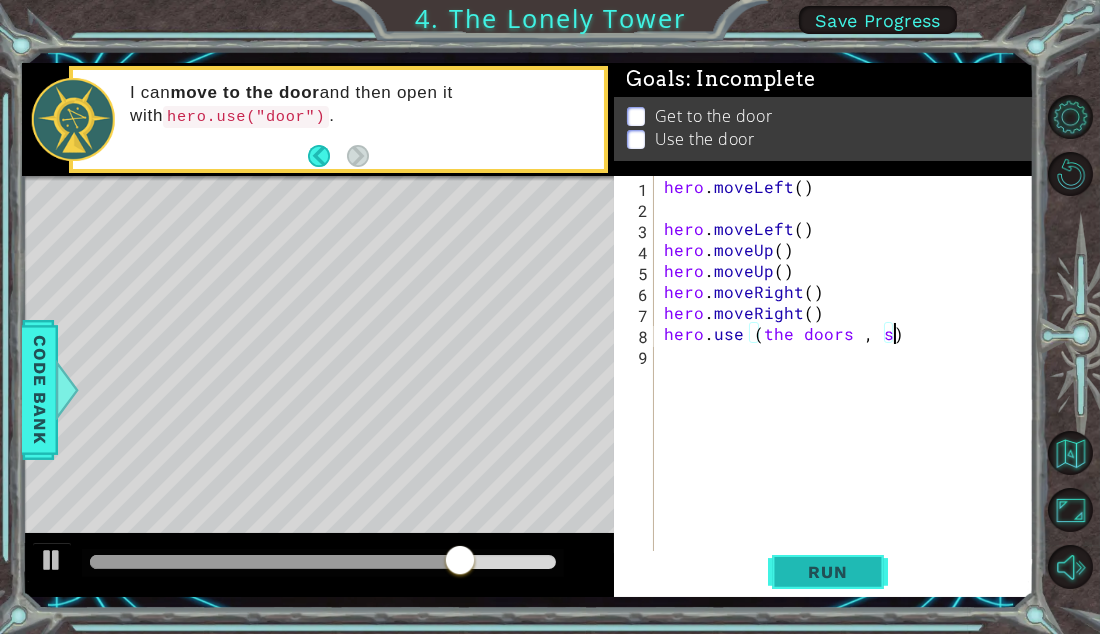 scroll, scrollTop: 0, scrollLeft: 13, axis: horizontal 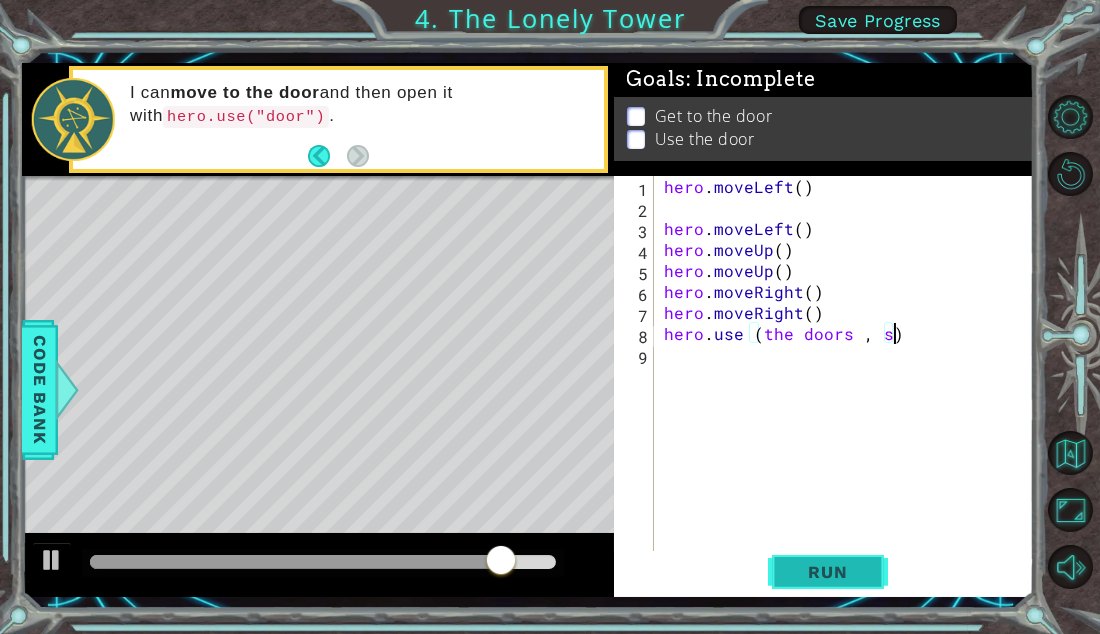 click on "Run" at bounding box center [827, 572] 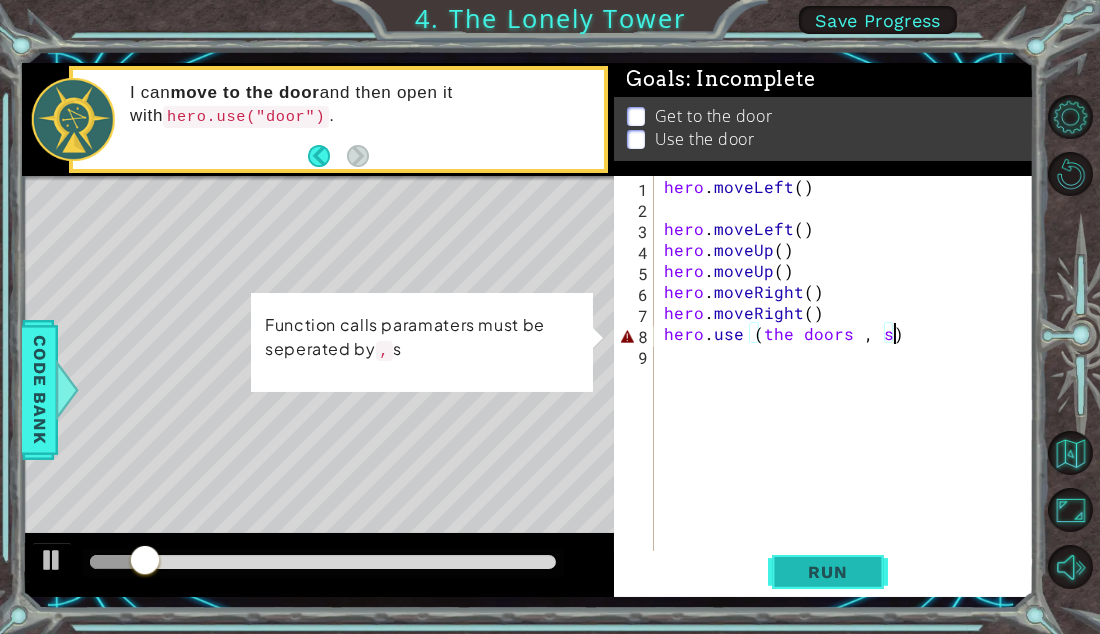 click on "Run" at bounding box center [827, 572] 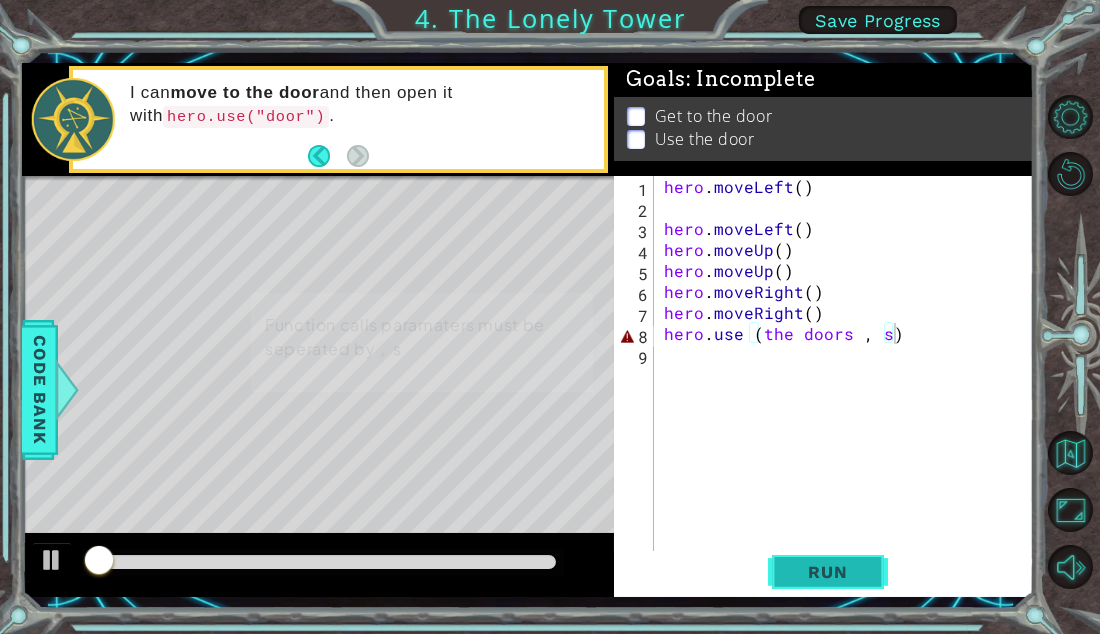 click on "Run" at bounding box center [827, 572] 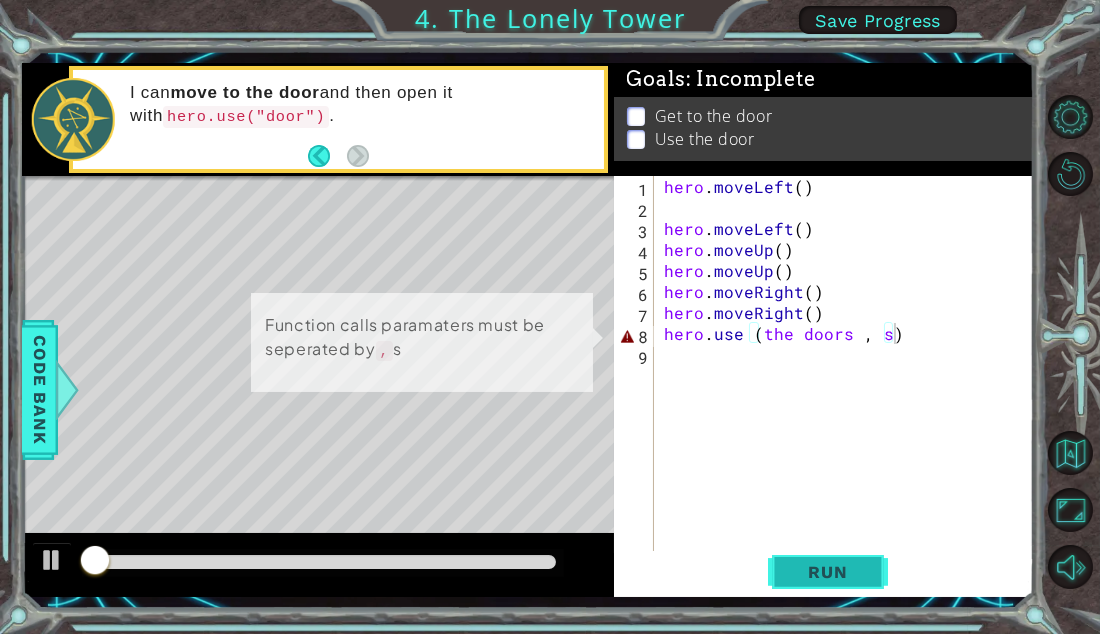 click on "Run" at bounding box center (827, 572) 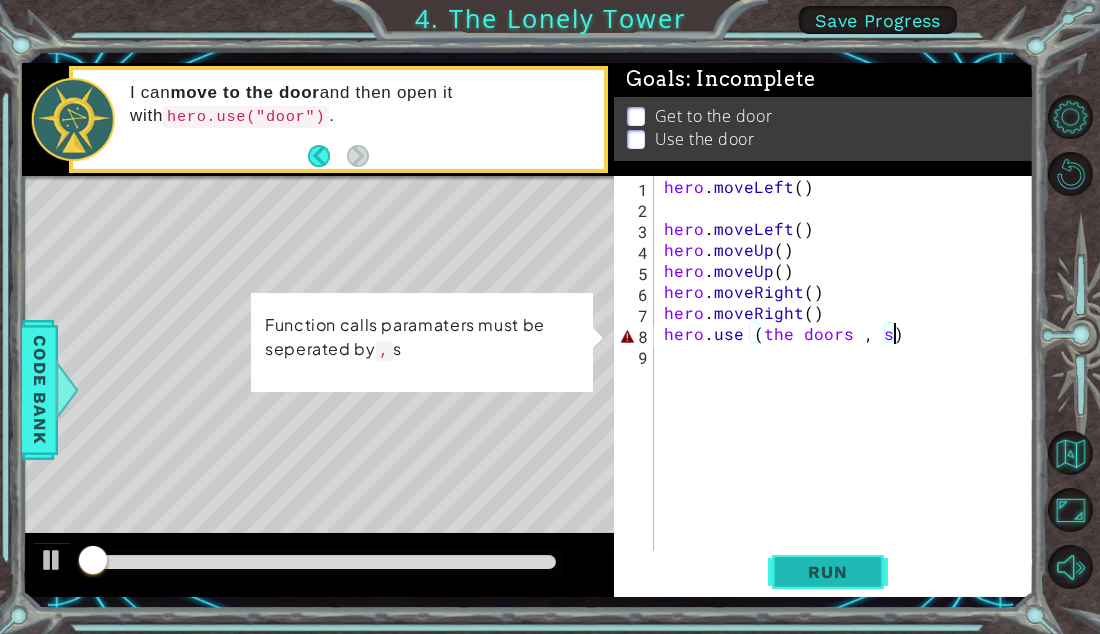 click on "Run" at bounding box center [827, 572] 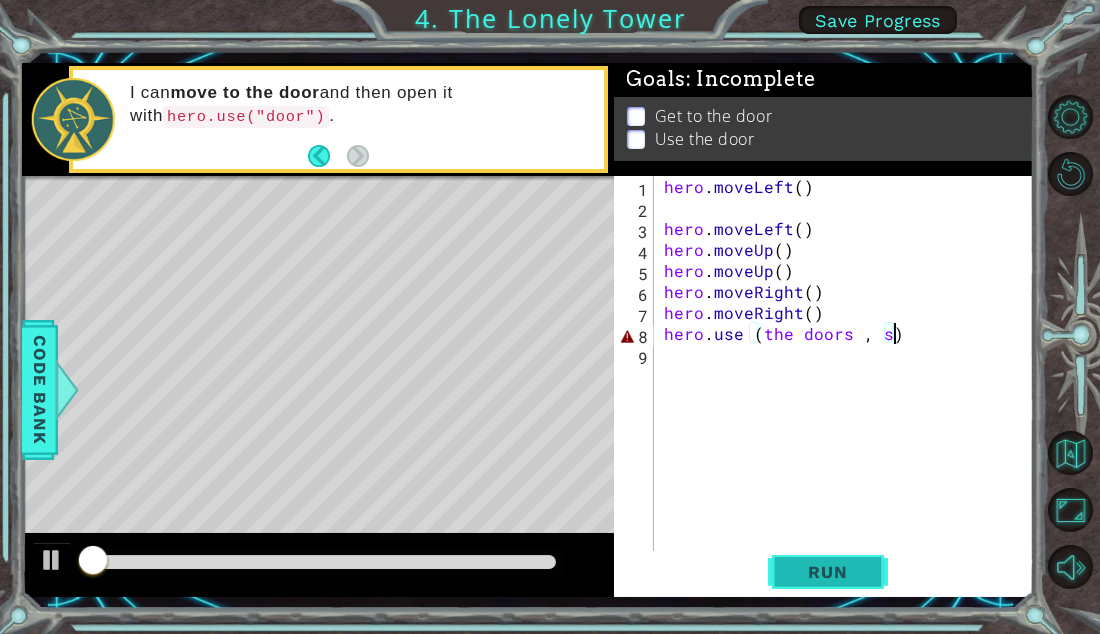 click on "Run" at bounding box center (827, 572) 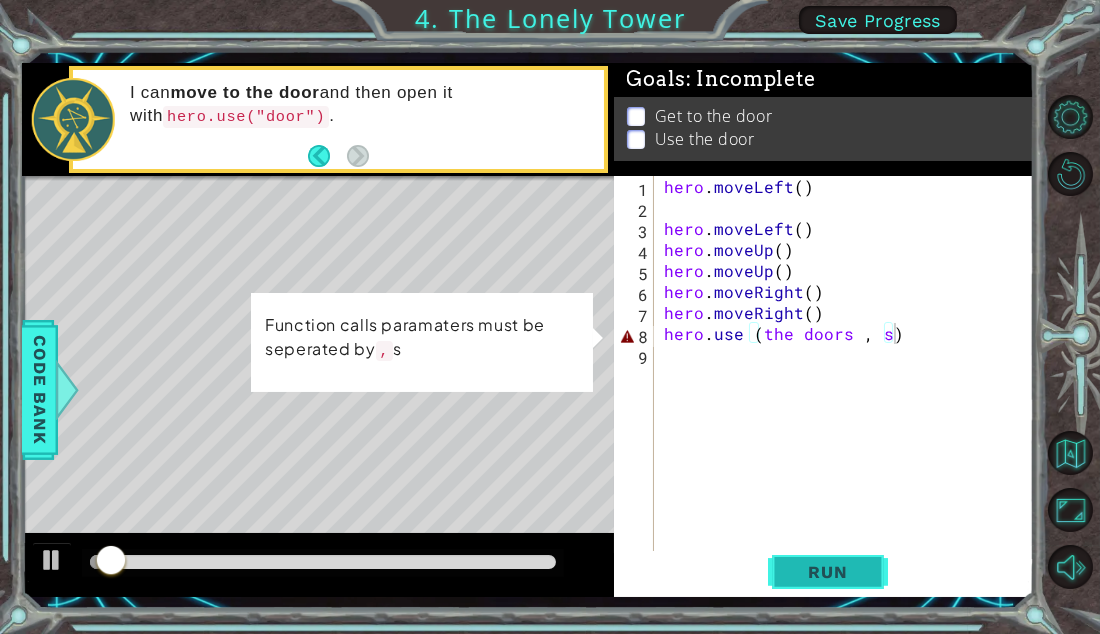 click on "Run" at bounding box center (827, 572) 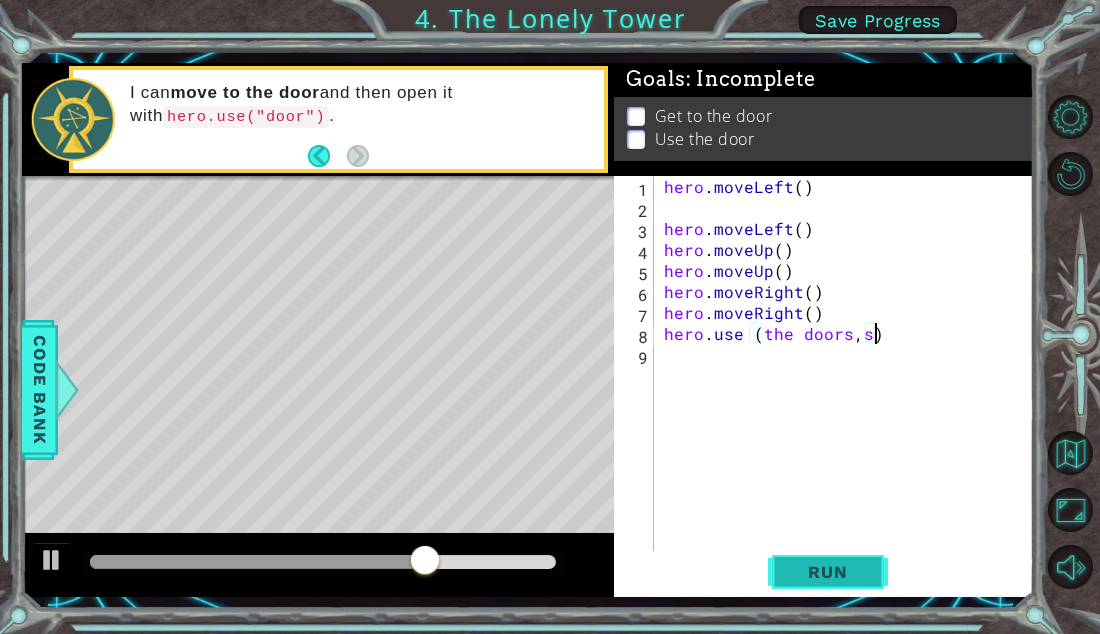 scroll, scrollTop: 0, scrollLeft: 11, axis: horizontal 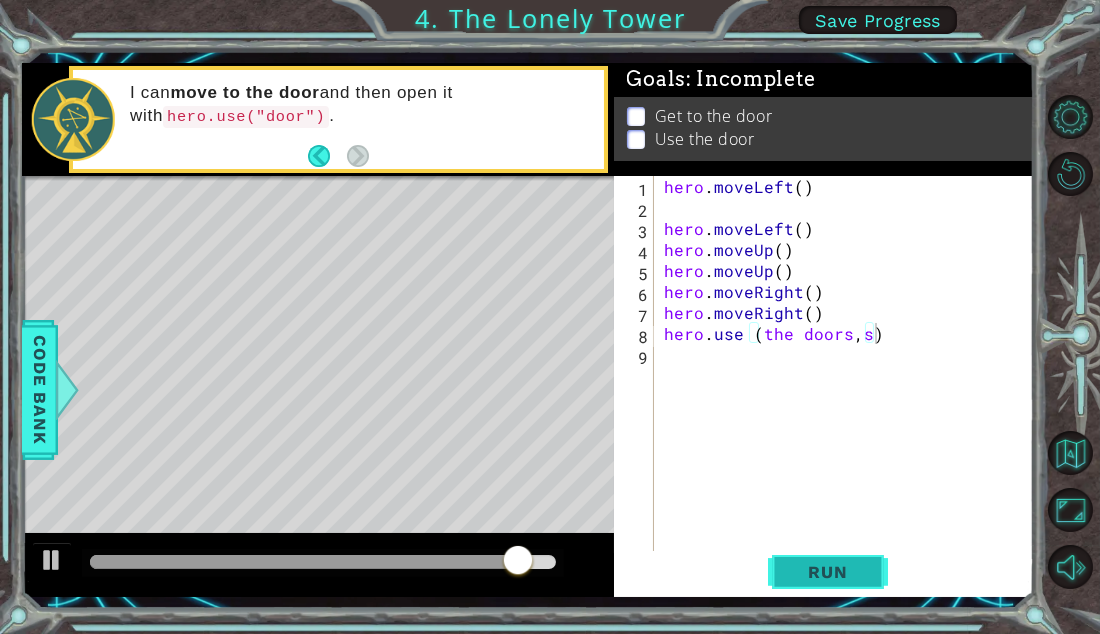 click on "Run" at bounding box center [827, 572] 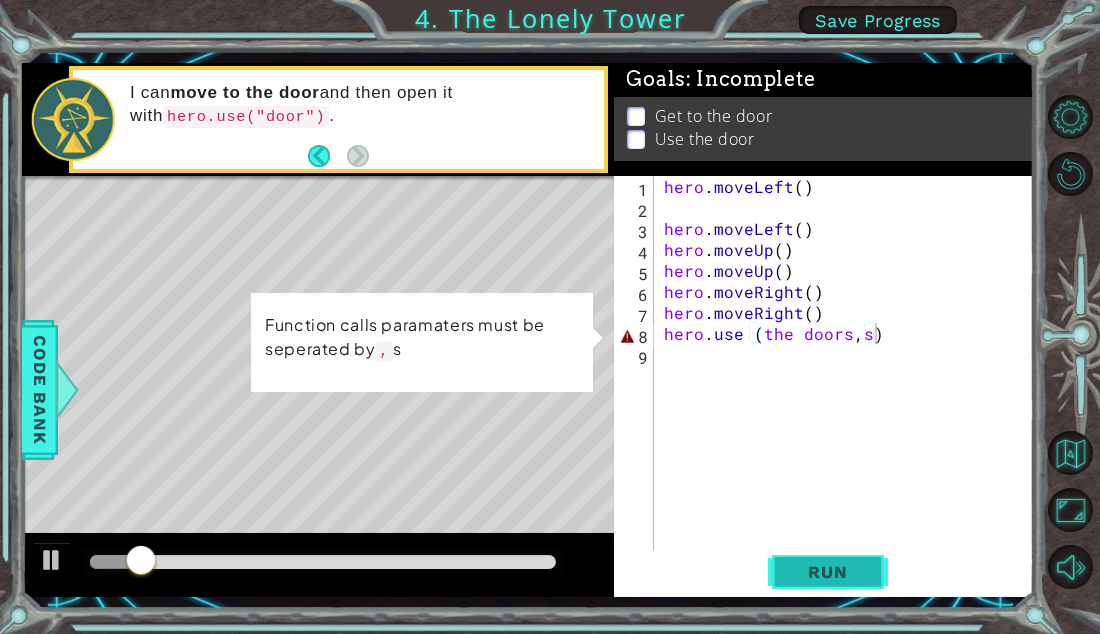 click on "Run" at bounding box center (827, 572) 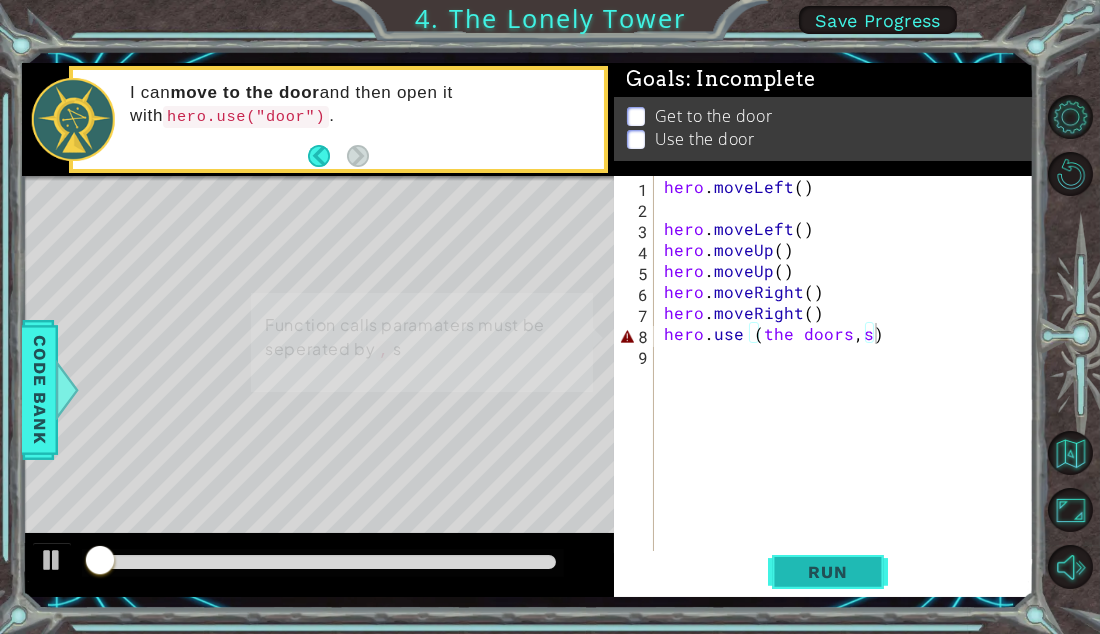 click on "Run" at bounding box center (827, 572) 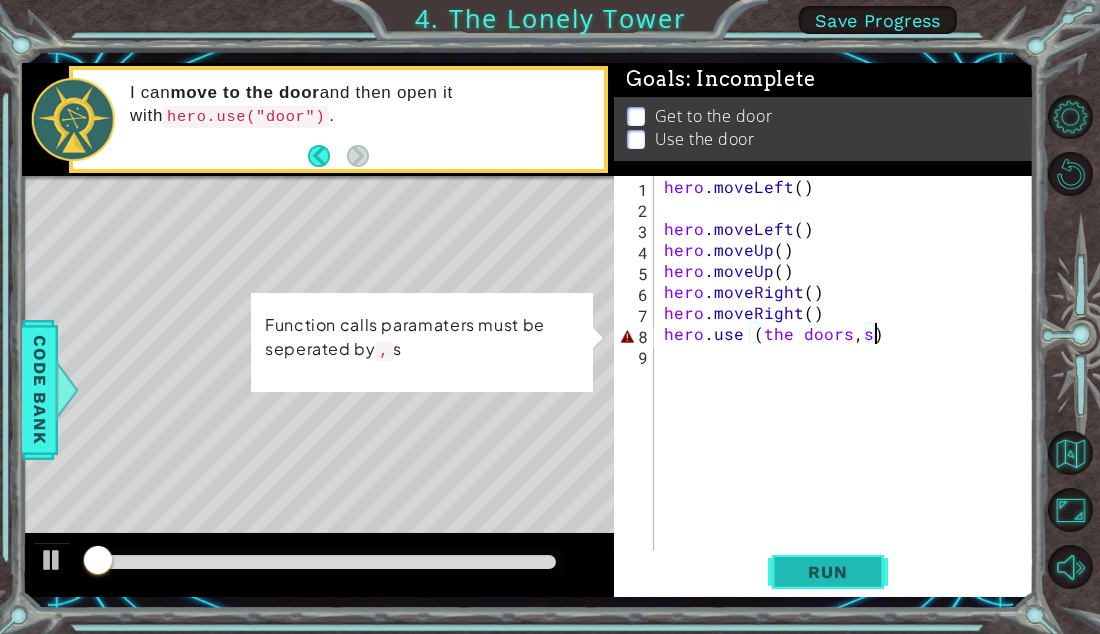 click on "Run" at bounding box center (827, 572) 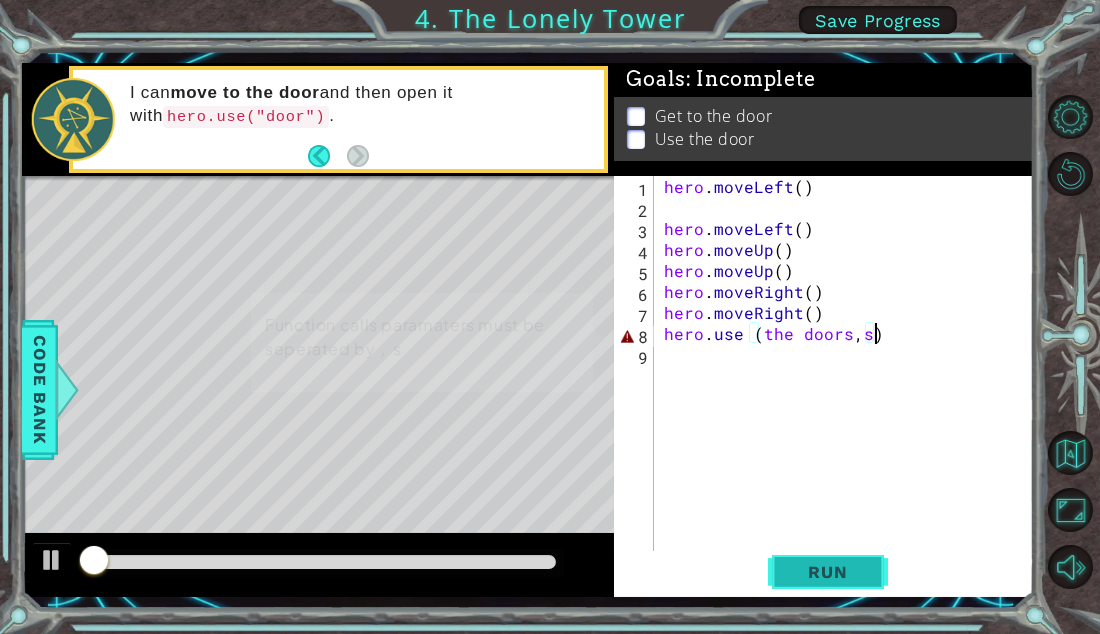 click on "Run" at bounding box center (827, 572) 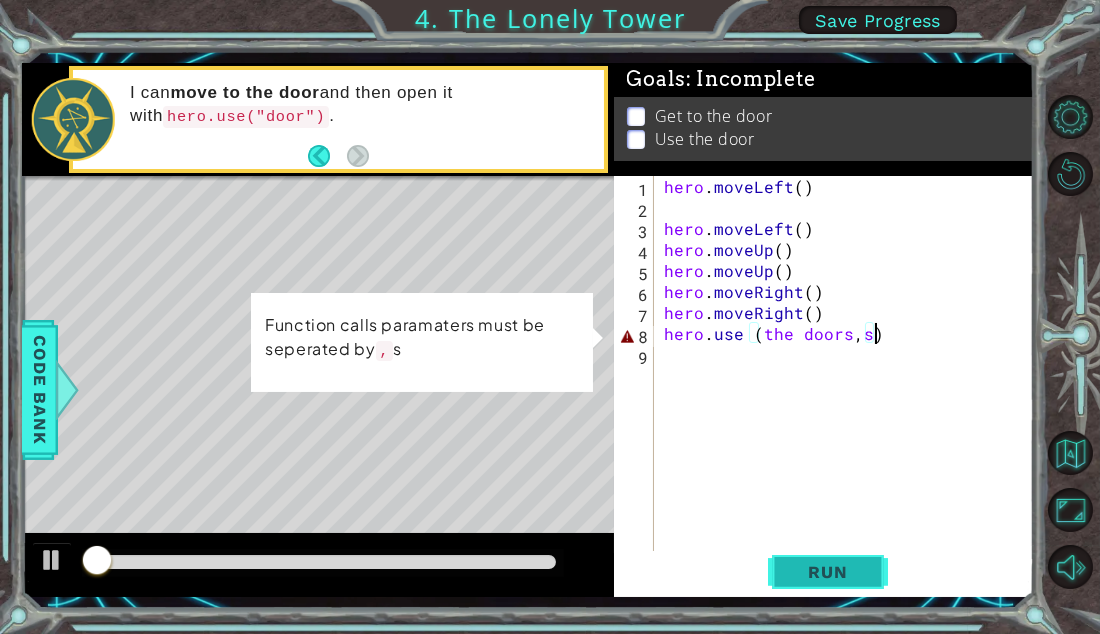 click on "Run" at bounding box center [827, 572] 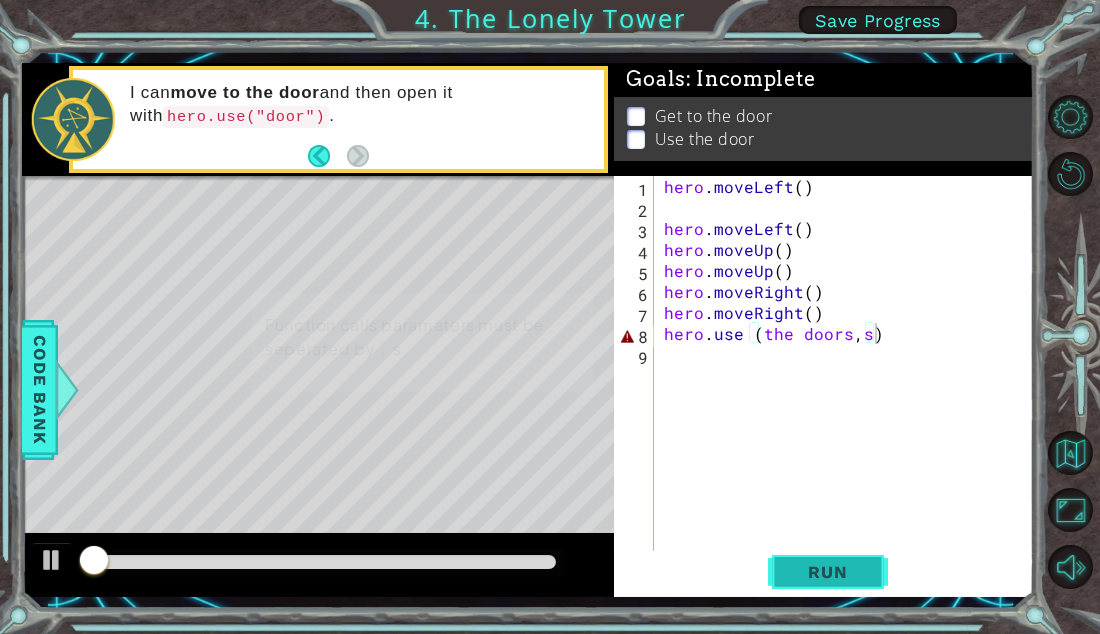 click on "Run" at bounding box center [827, 572] 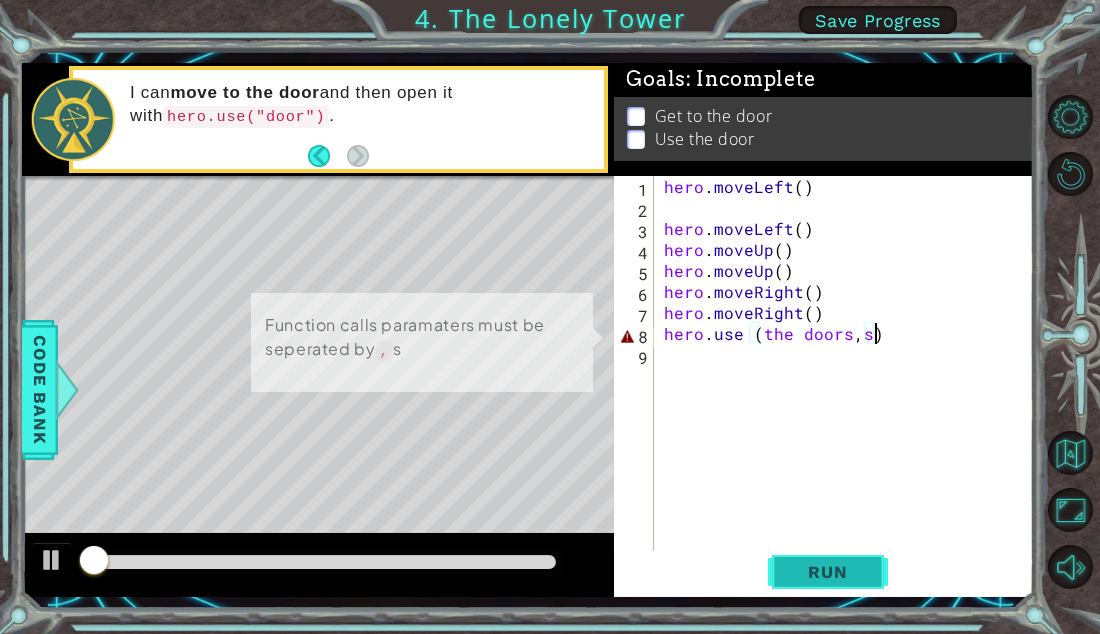 click on "Run" at bounding box center (827, 572) 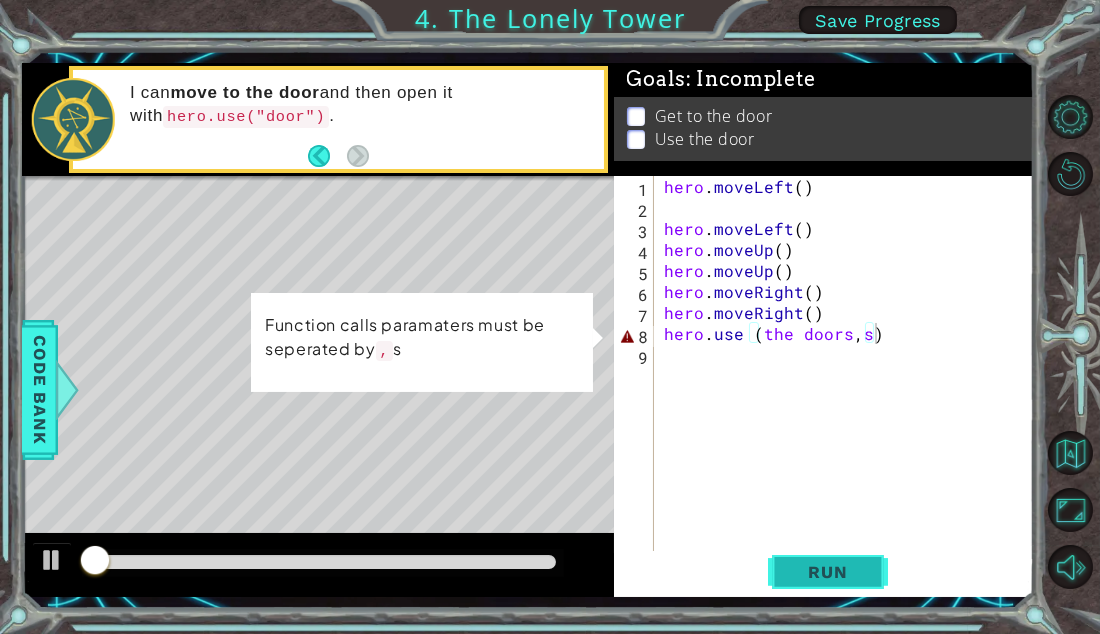 click on "Run" at bounding box center [827, 572] 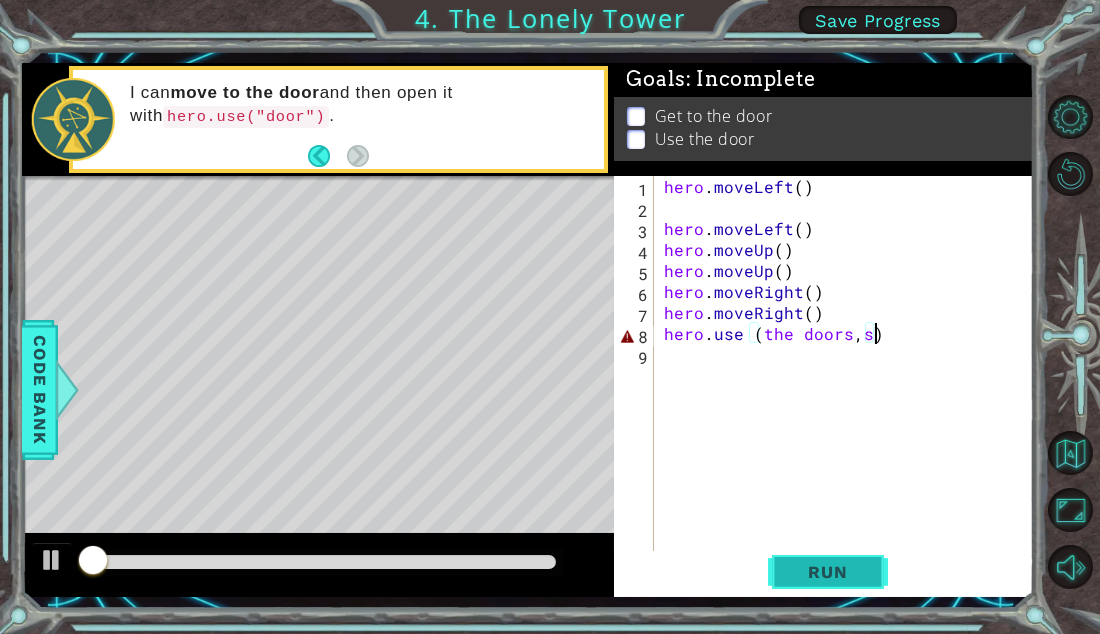 click on "Run" at bounding box center (827, 572) 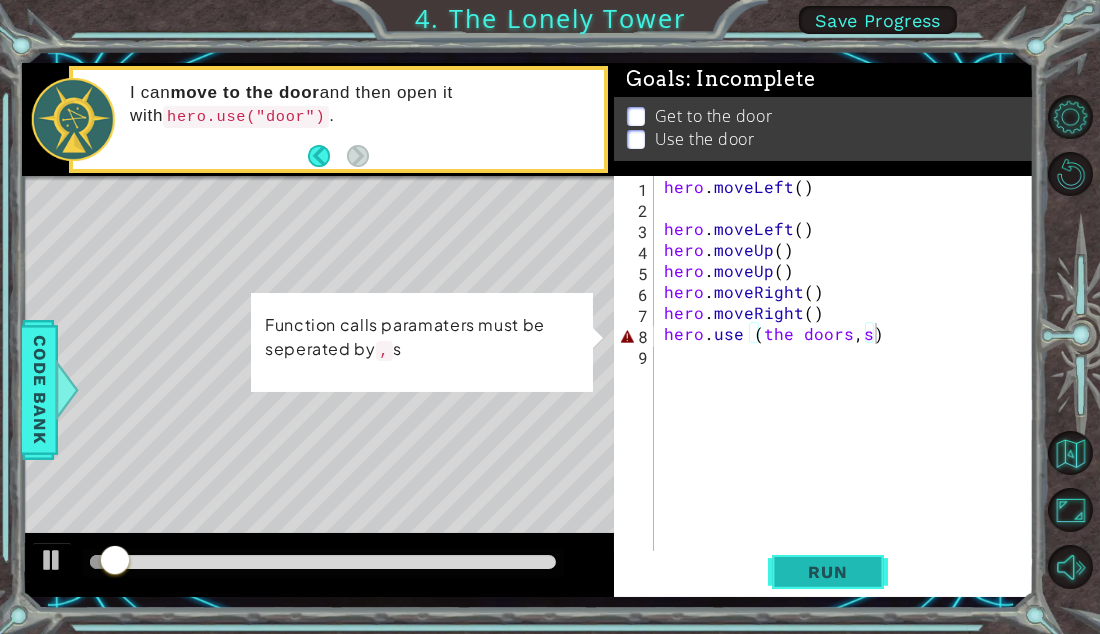 click on "Run" at bounding box center [827, 572] 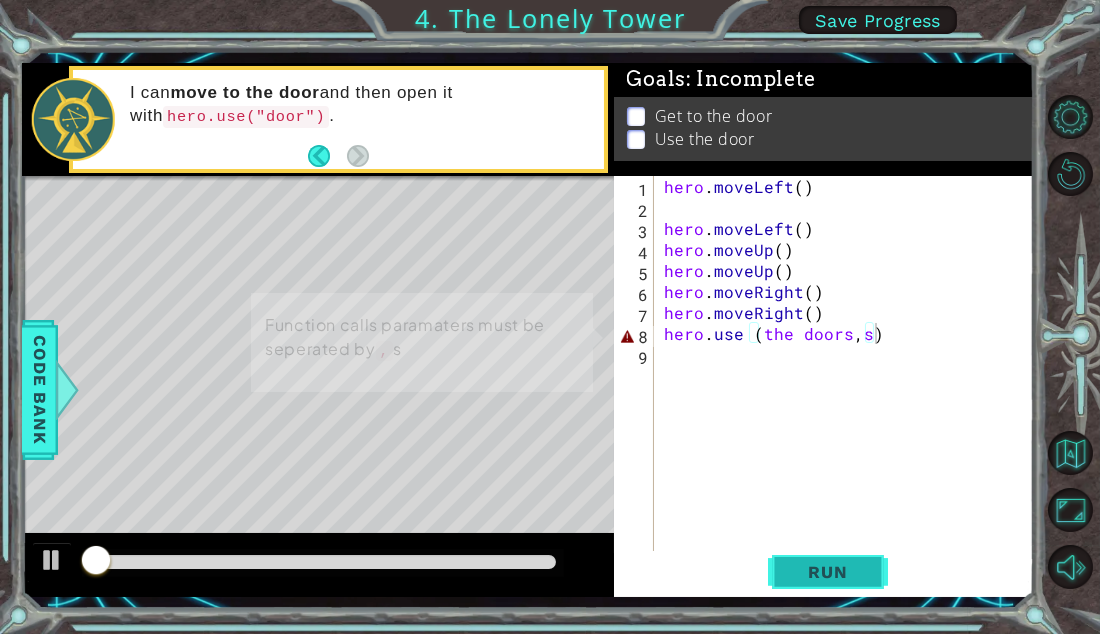 click on "Run" at bounding box center (827, 572) 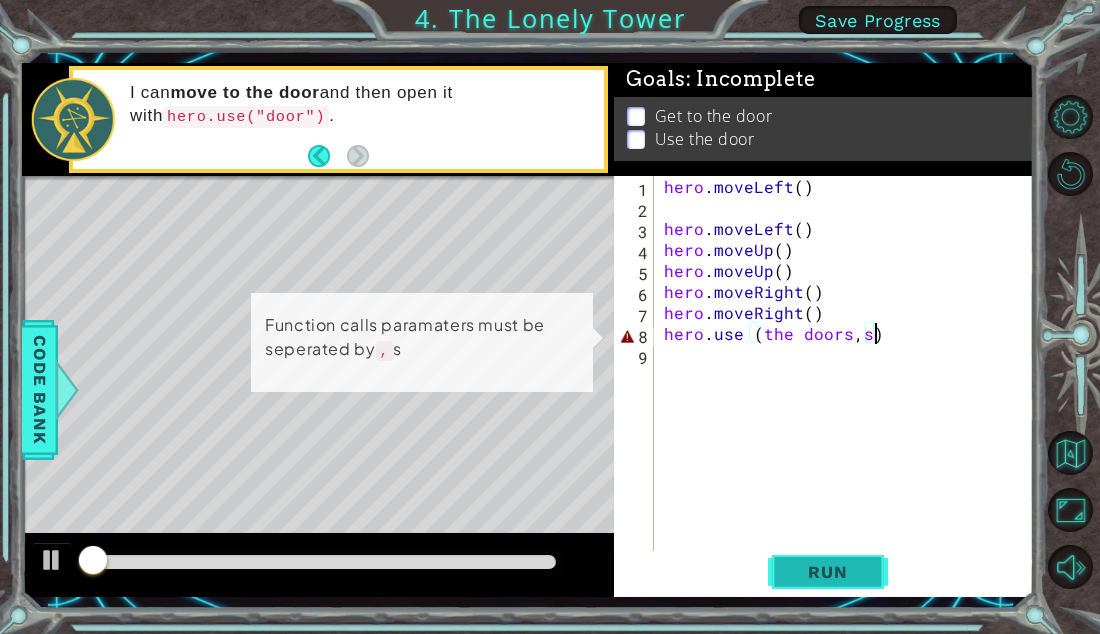 click on "Run" at bounding box center (827, 572) 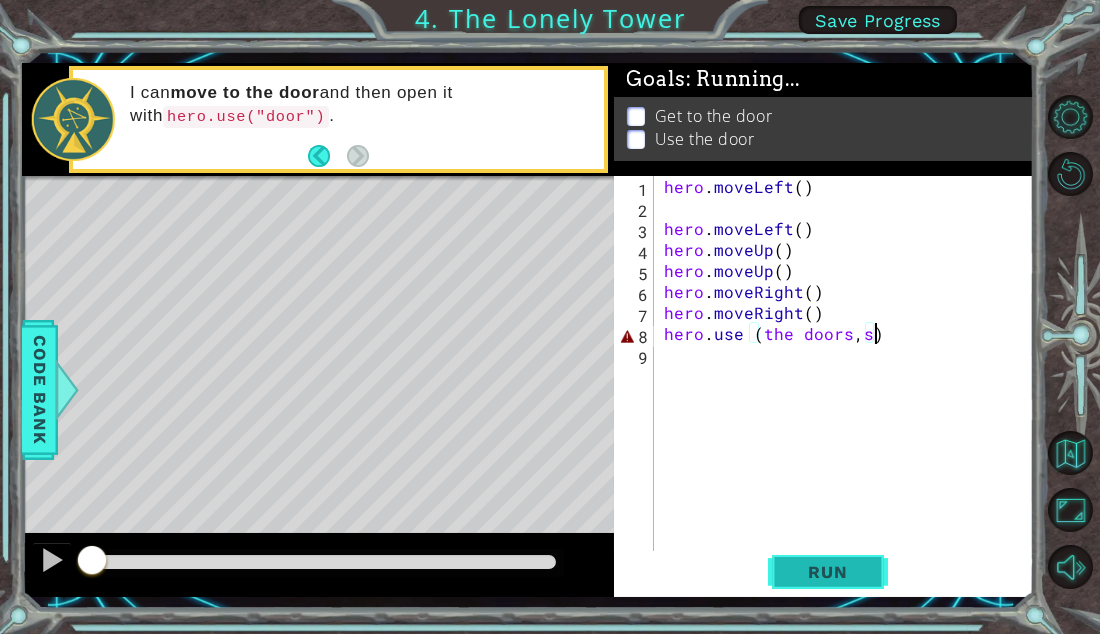 click on "Run" at bounding box center (827, 572) 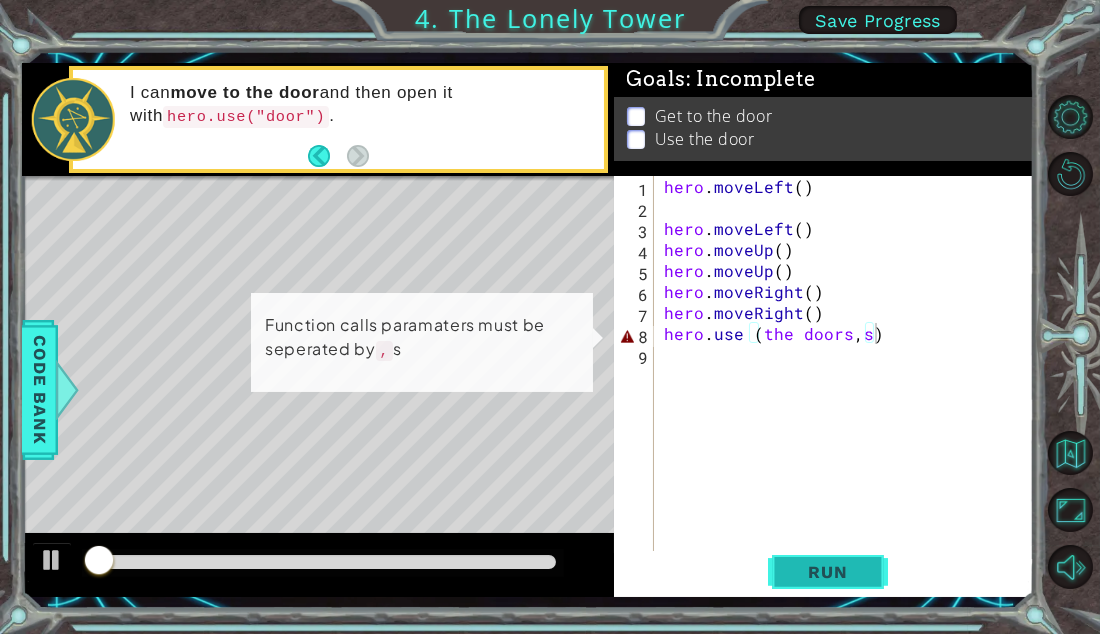 click on "Run" at bounding box center [827, 572] 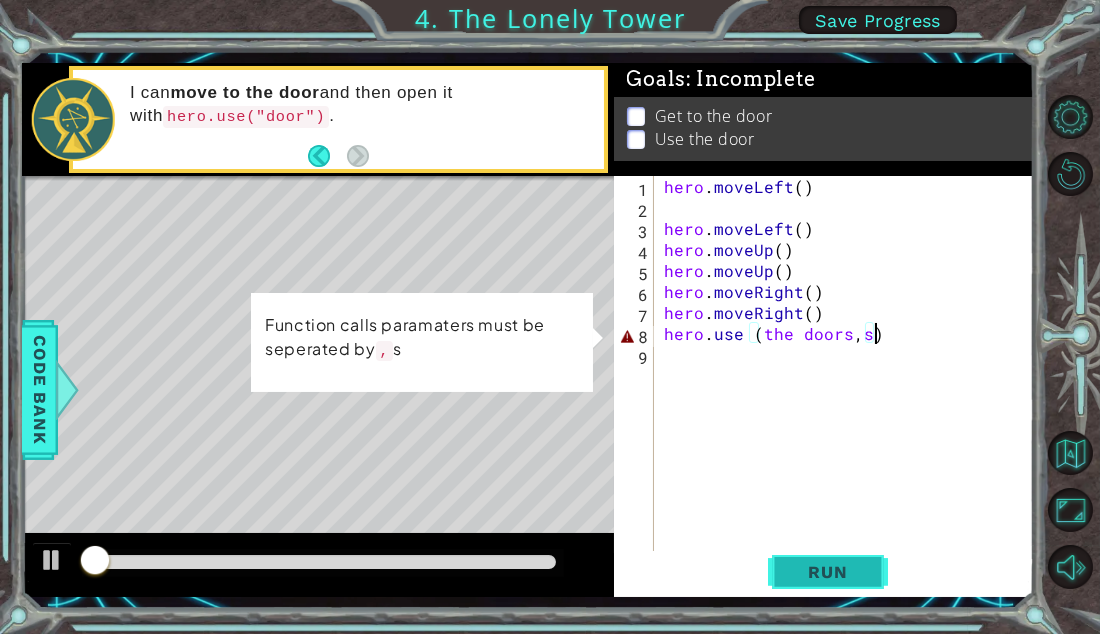 click on "Run" at bounding box center (827, 572) 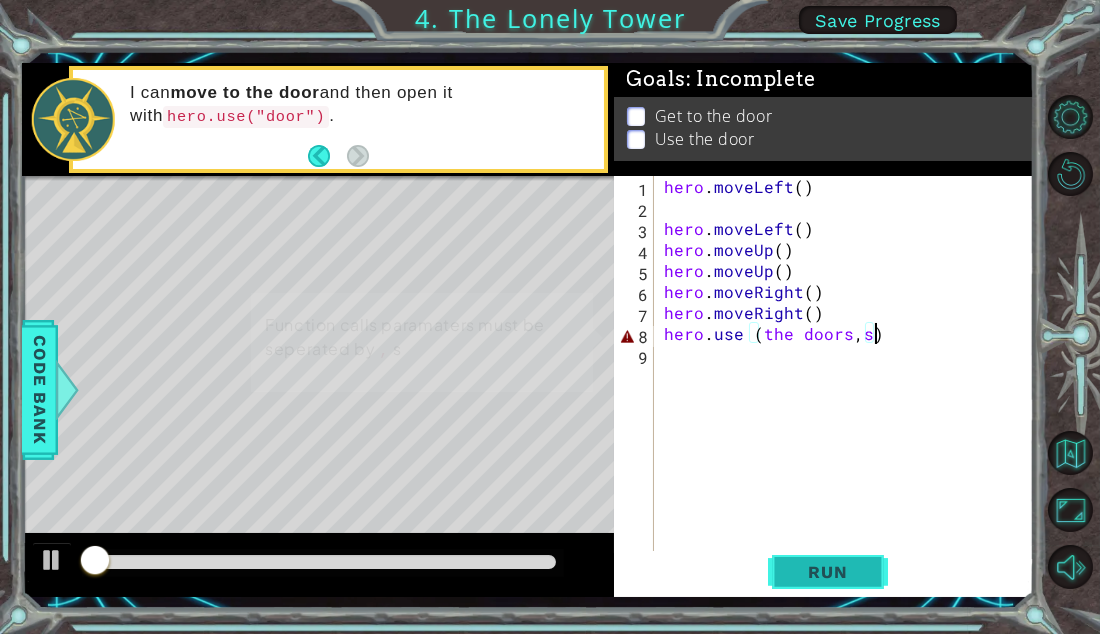 click on "Run" at bounding box center (827, 572) 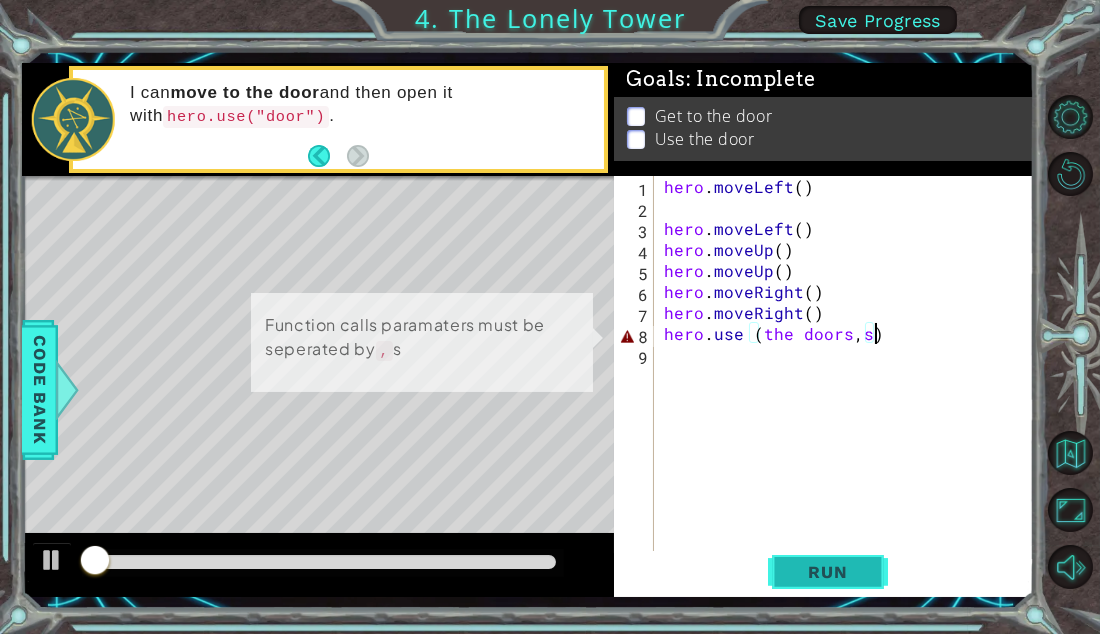 click on "Run" at bounding box center [827, 572] 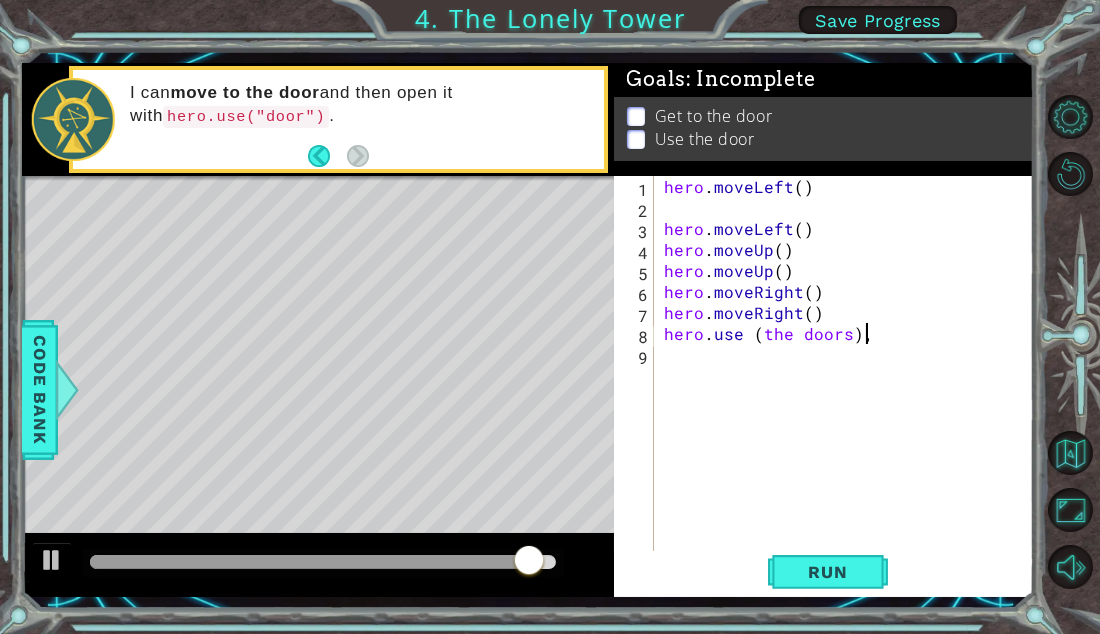 scroll, scrollTop: 0, scrollLeft: 11, axis: horizontal 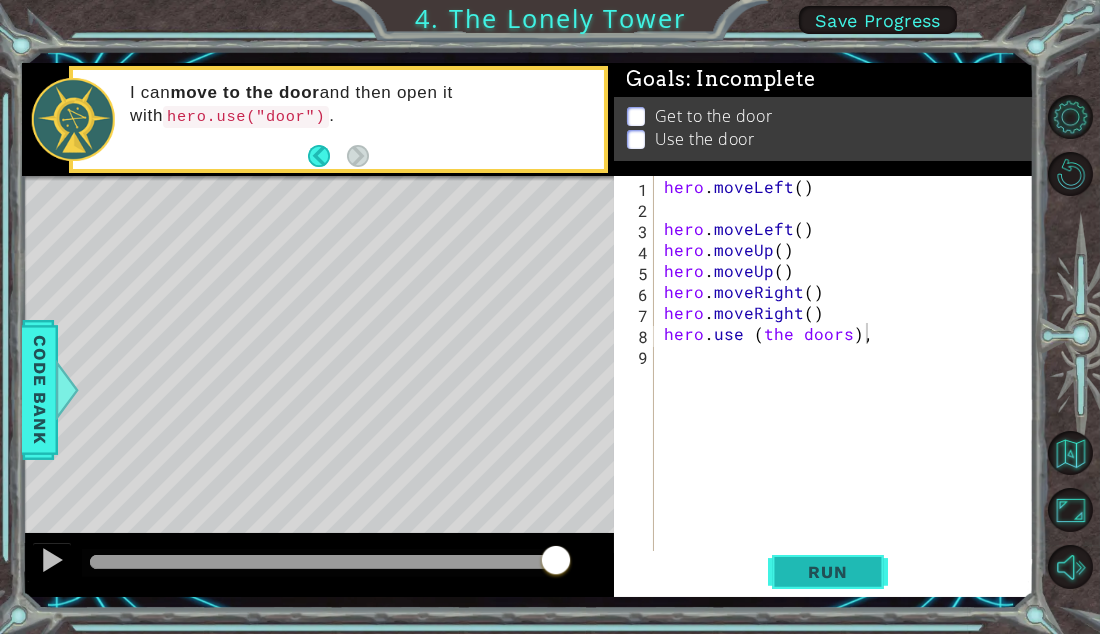click on "Run" at bounding box center [827, 572] 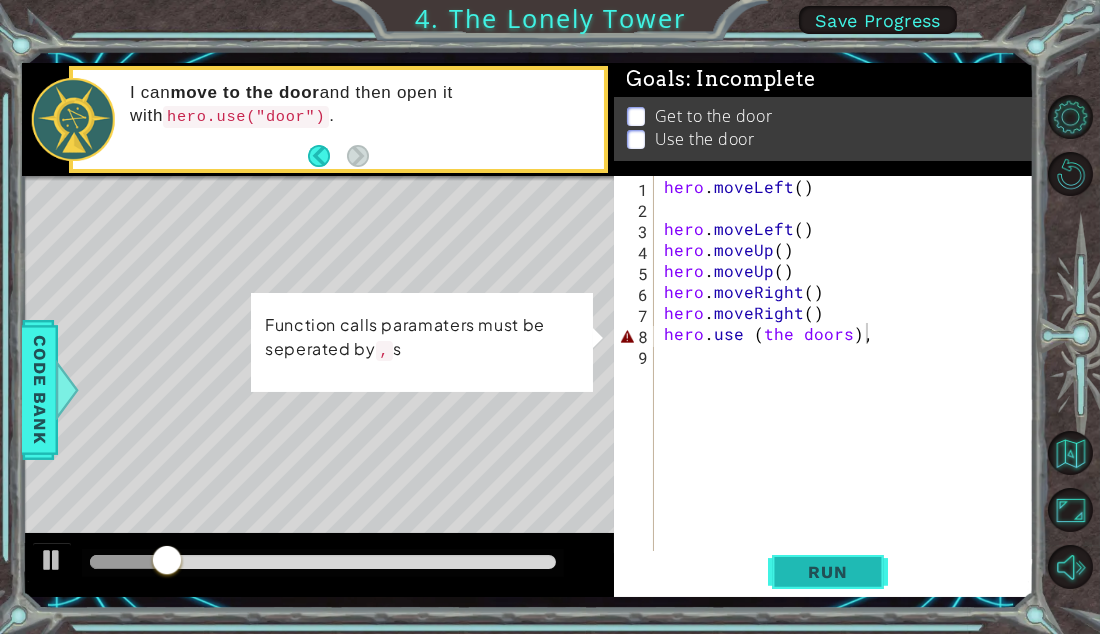 click on "Run" at bounding box center [827, 572] 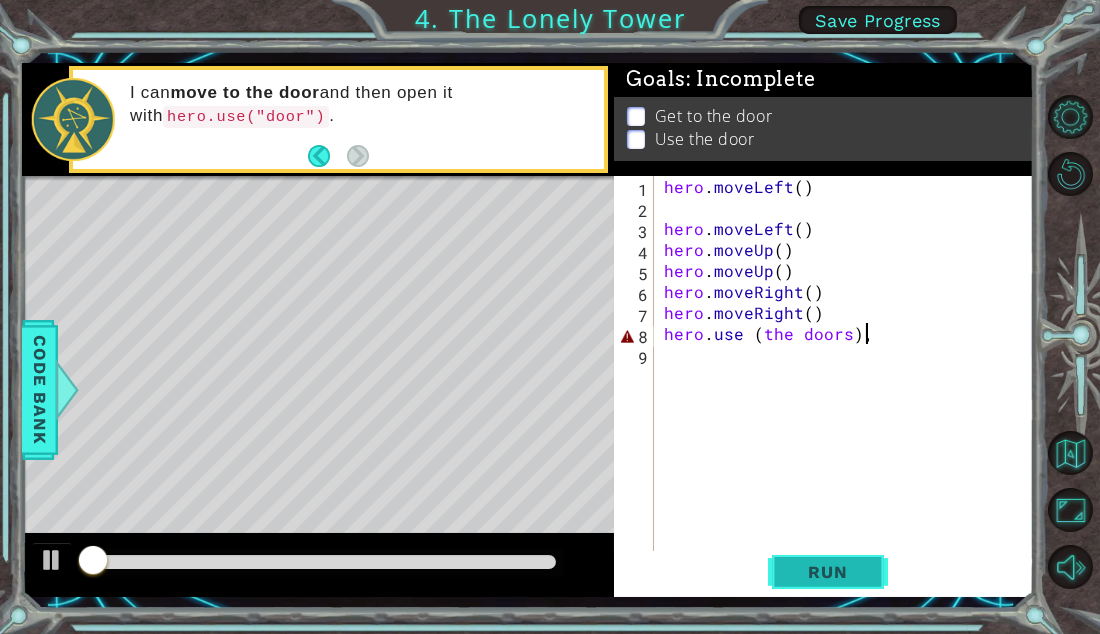 click on "Run" at bounding box center (827, 572) 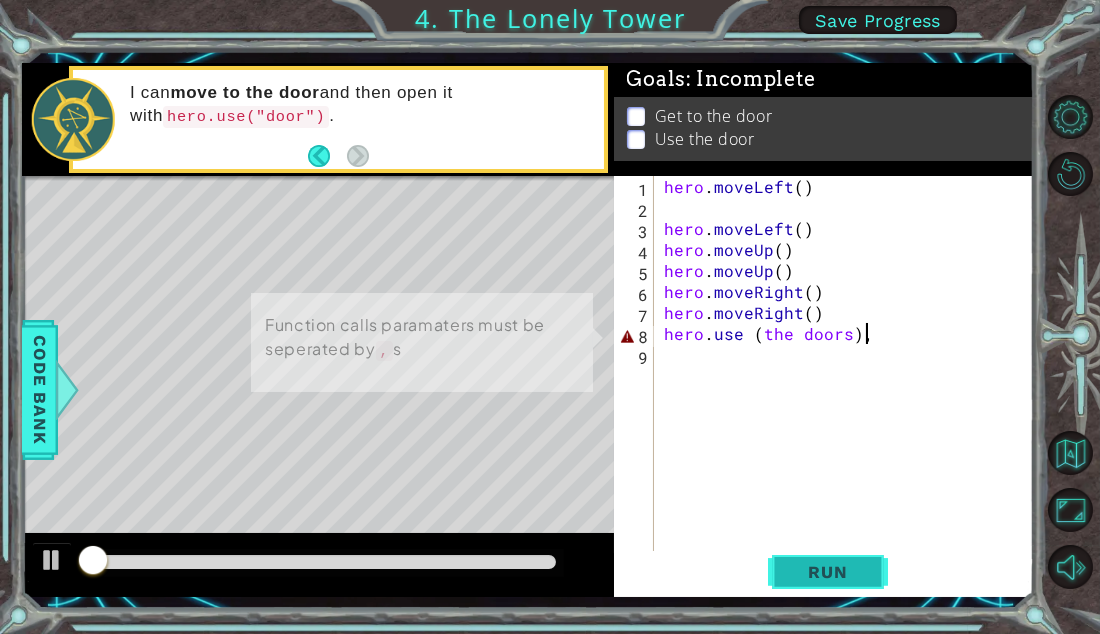 click on "Run" at bounding box center [827, 572] 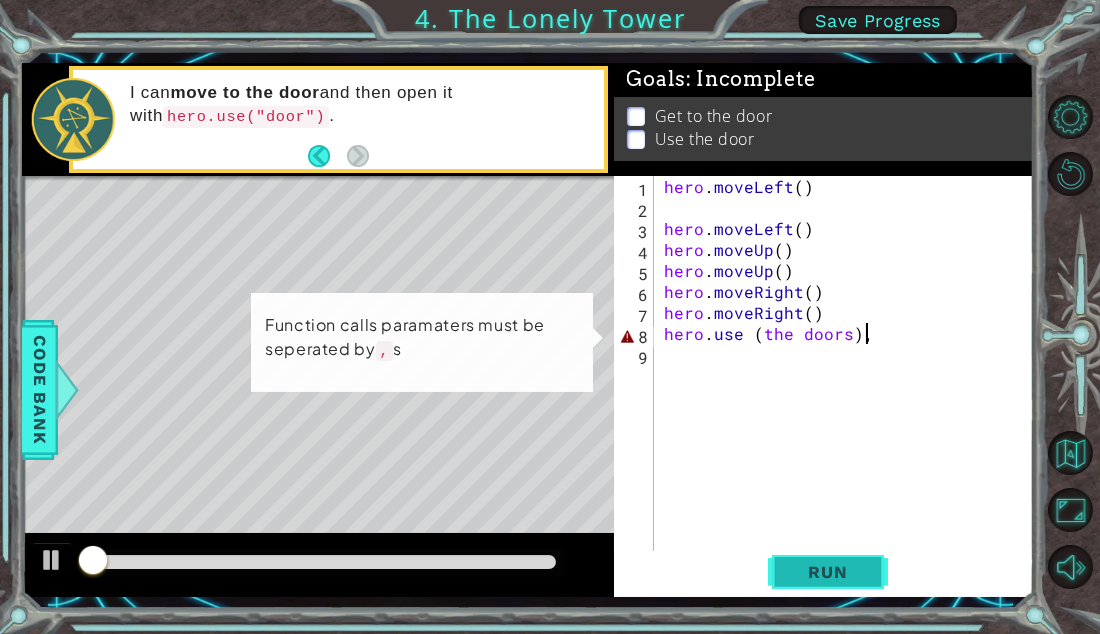 click on "Run" at bounding box center [827, 572] 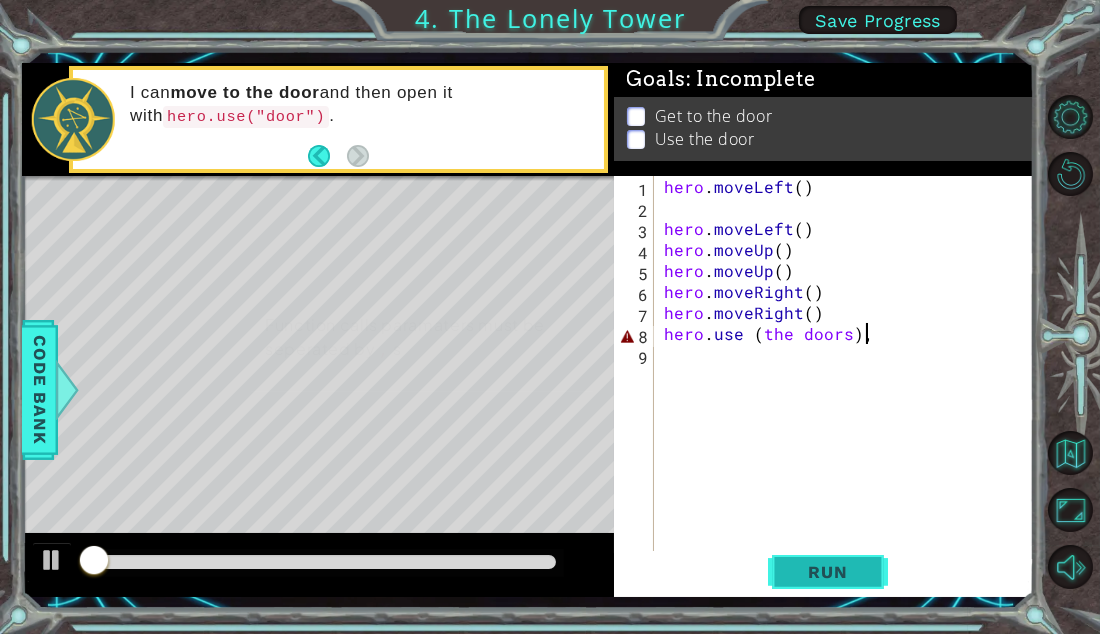click on "Run" at bounding box center (827, 572) 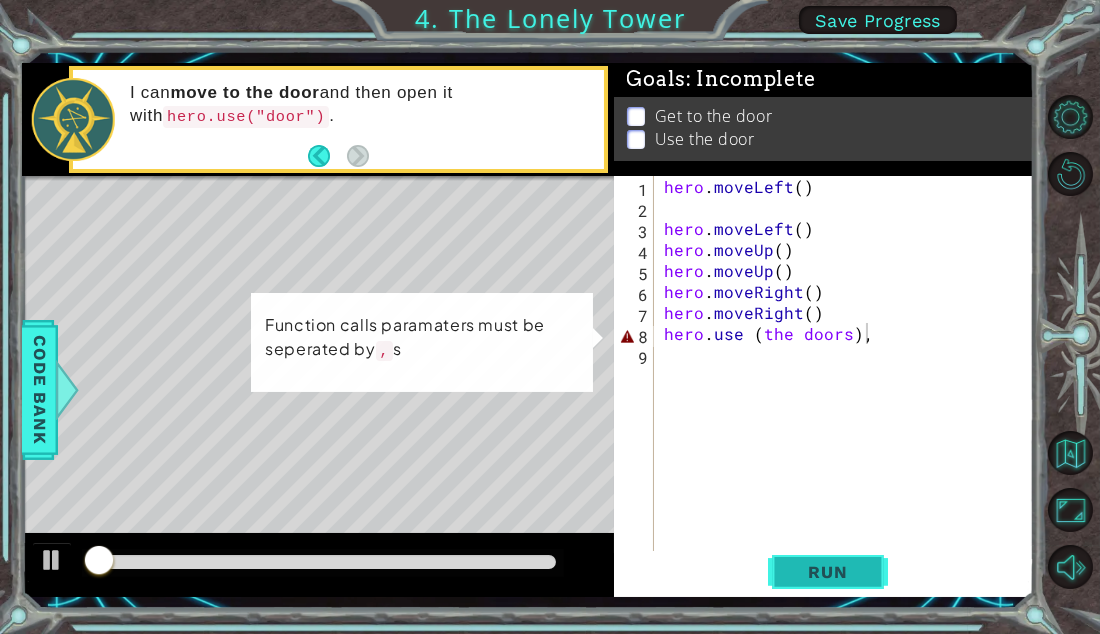click on "Run" at bounding box center (827, 572) 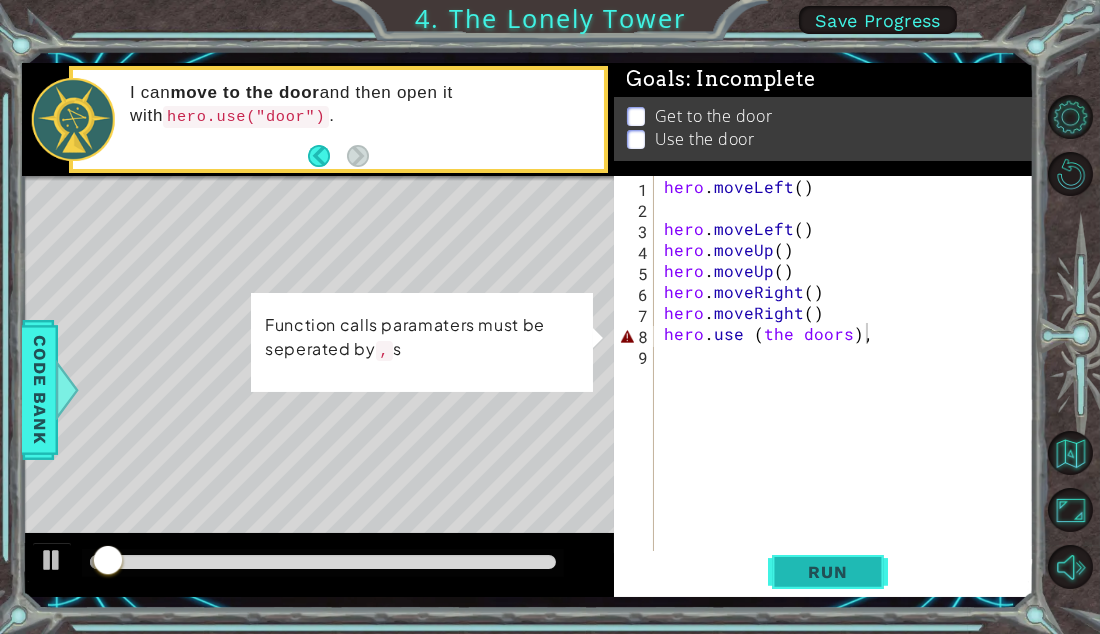 click on "Run" at bounding box center (827, 572) 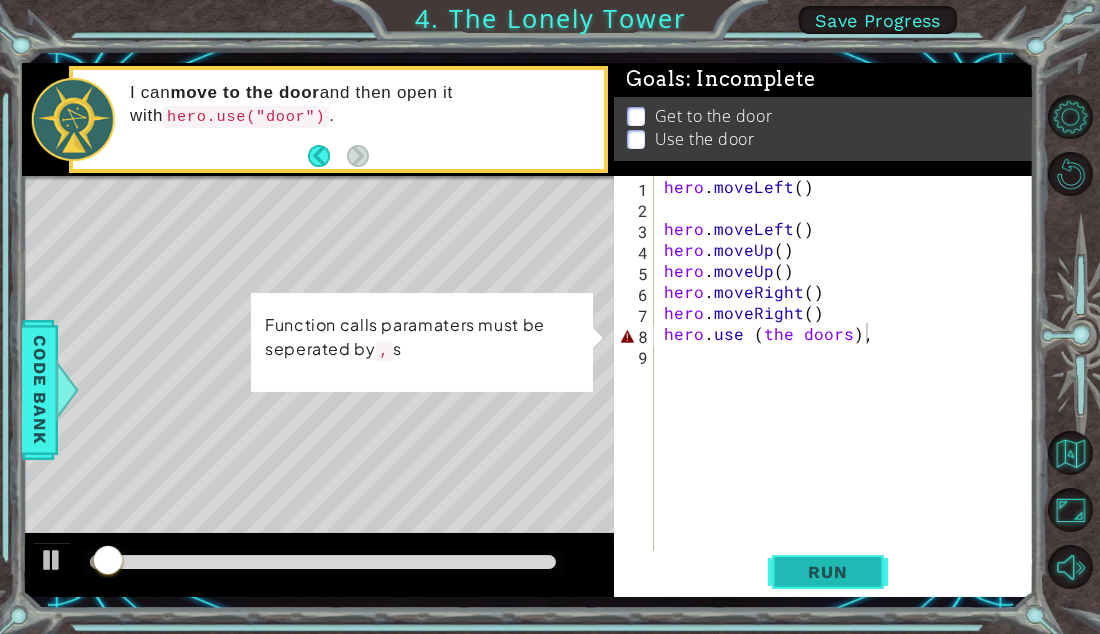 click on "Run" at bounding box center [827, 572] 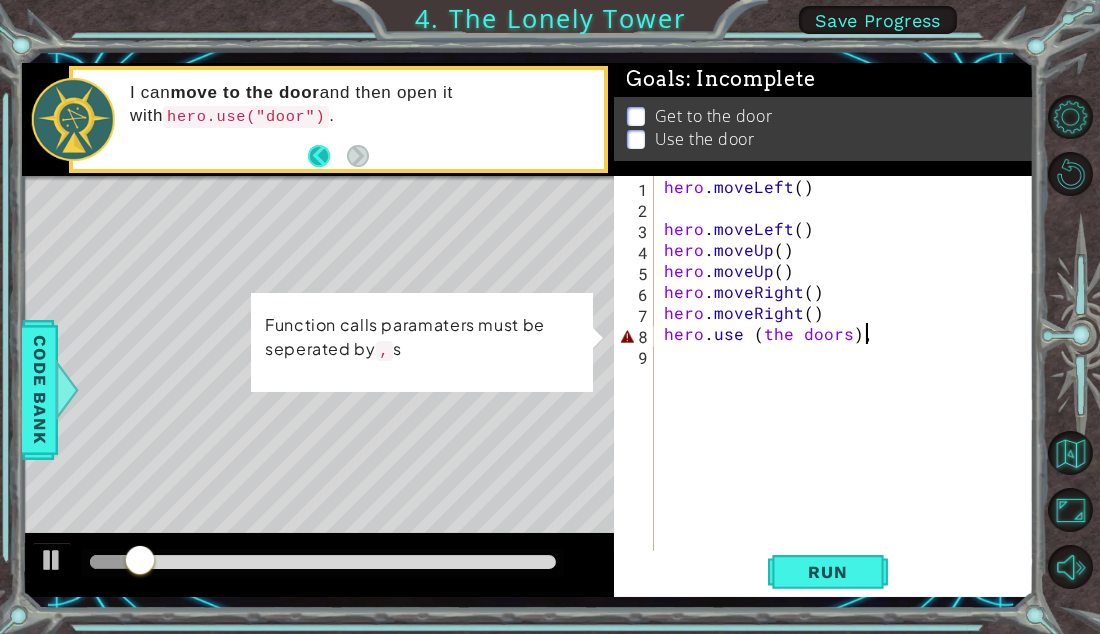 click at bounding box center [327, 156] 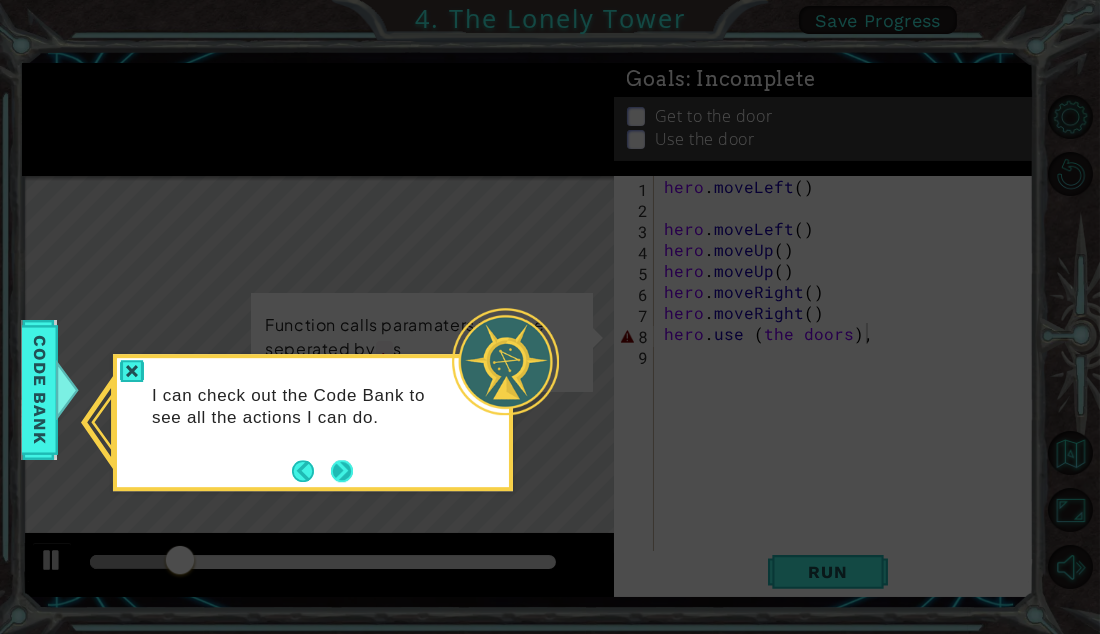 click at bounding box center (342, 471) 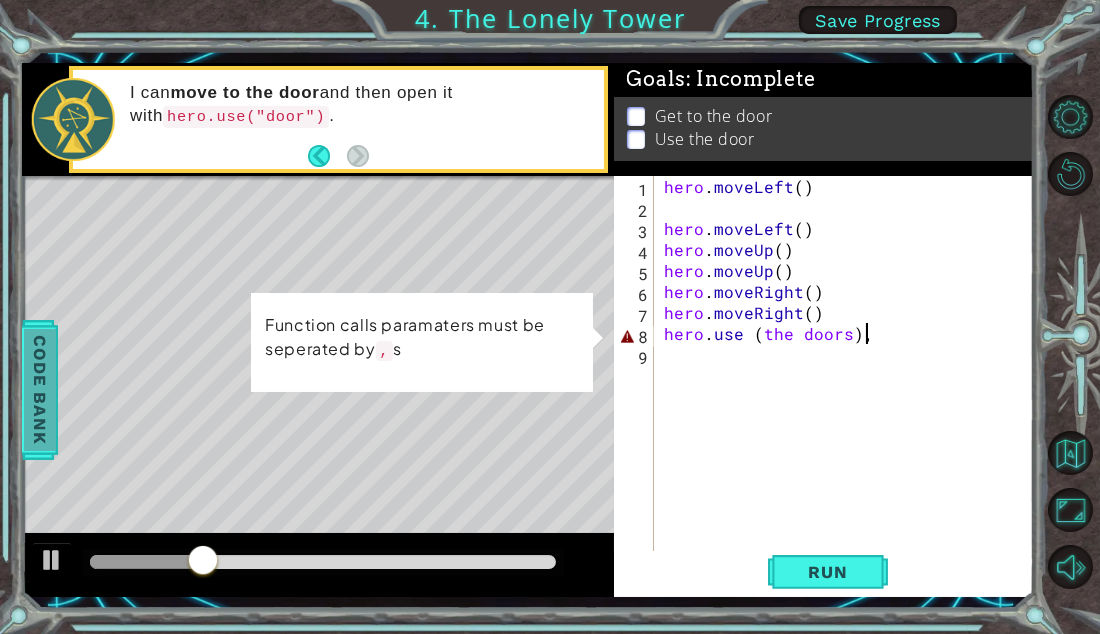 click on "Code Bank" at bounding box center (39, 390) 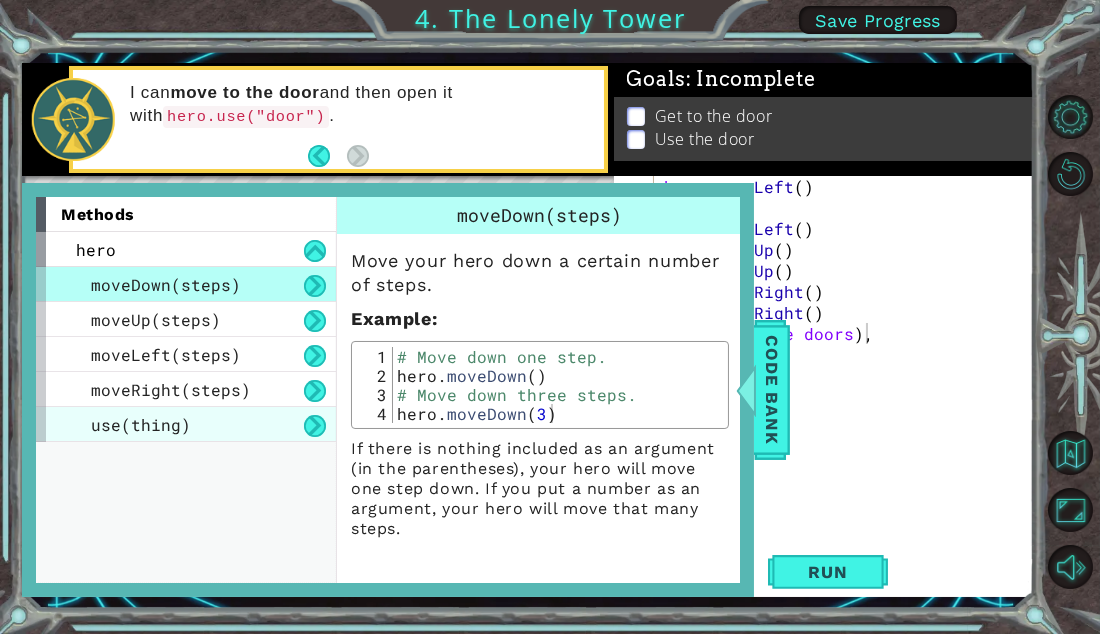 click on "use(thing)" at bounding box center [186, 424] 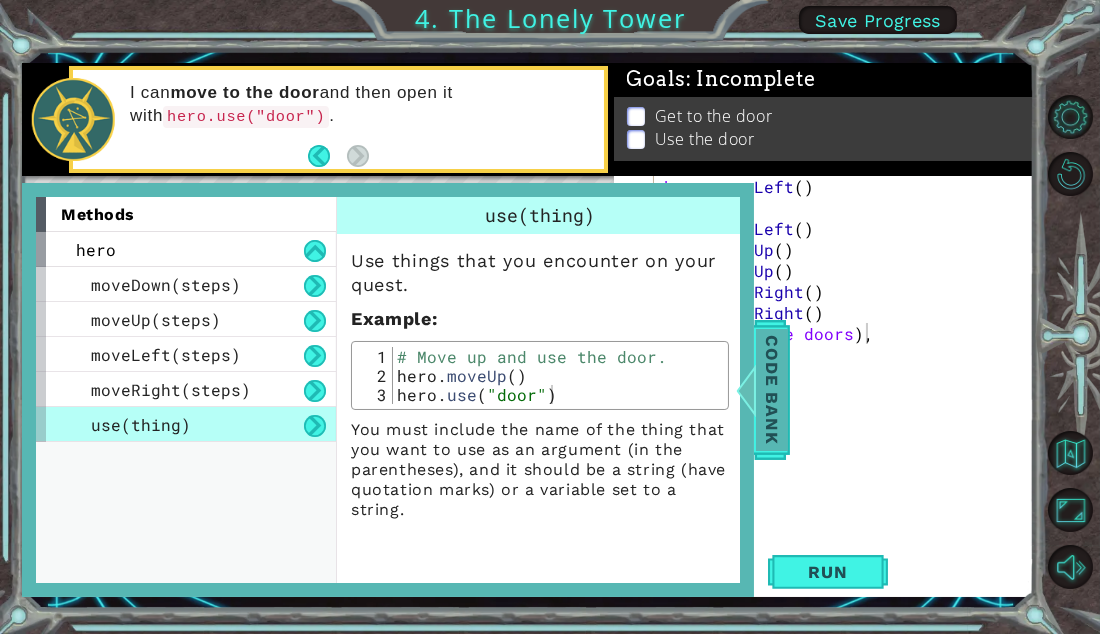 click on "Code Bank" at bounding box center (772, 390) 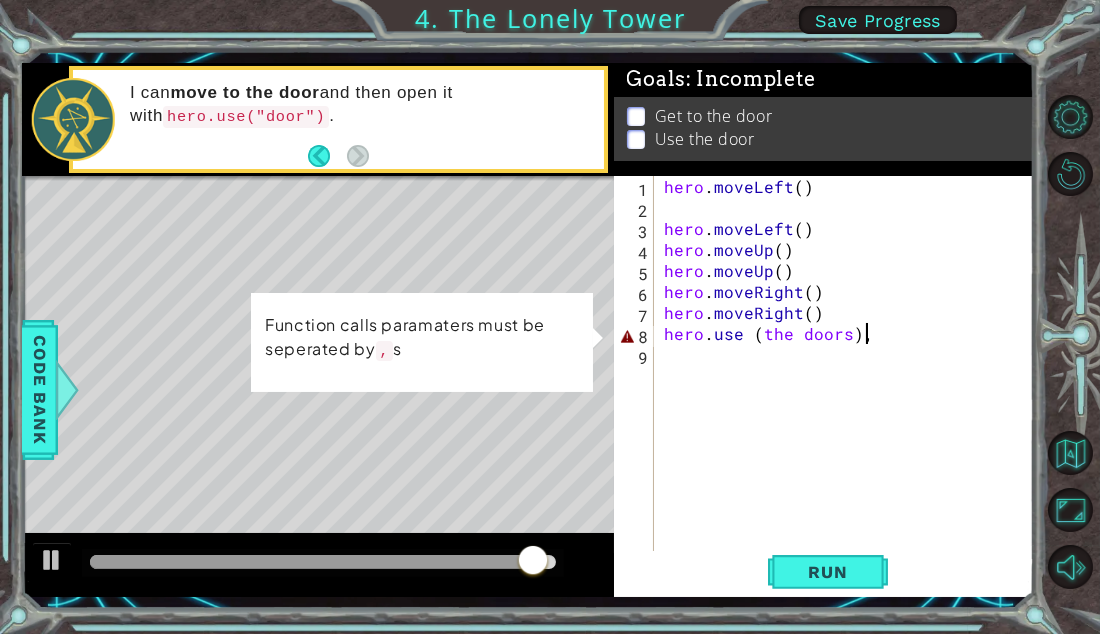 click on "hero . moveLeft ( ) hero . moveLeft ( ) hero . moveUp ( ) hero . moveUp ( ) hero . moveRight ( ) hero . moveRight ( ) hero . use   ( the   doors ) ," at bounding box center (850, 386) 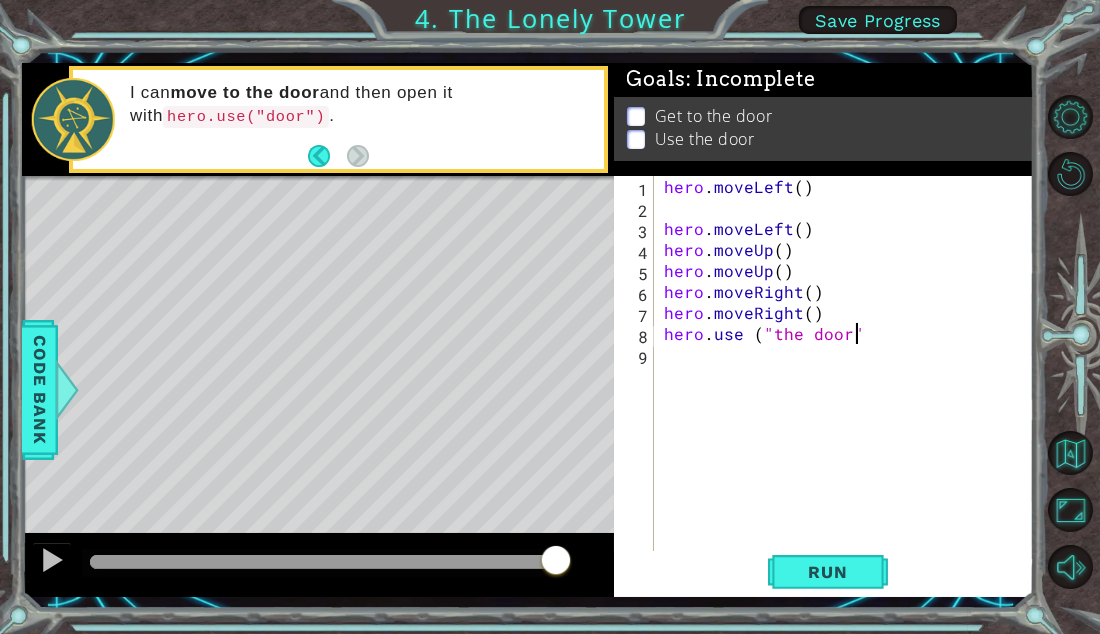 scroll, scrollTop: 0, scrollLeft: 10, axis: horizontal 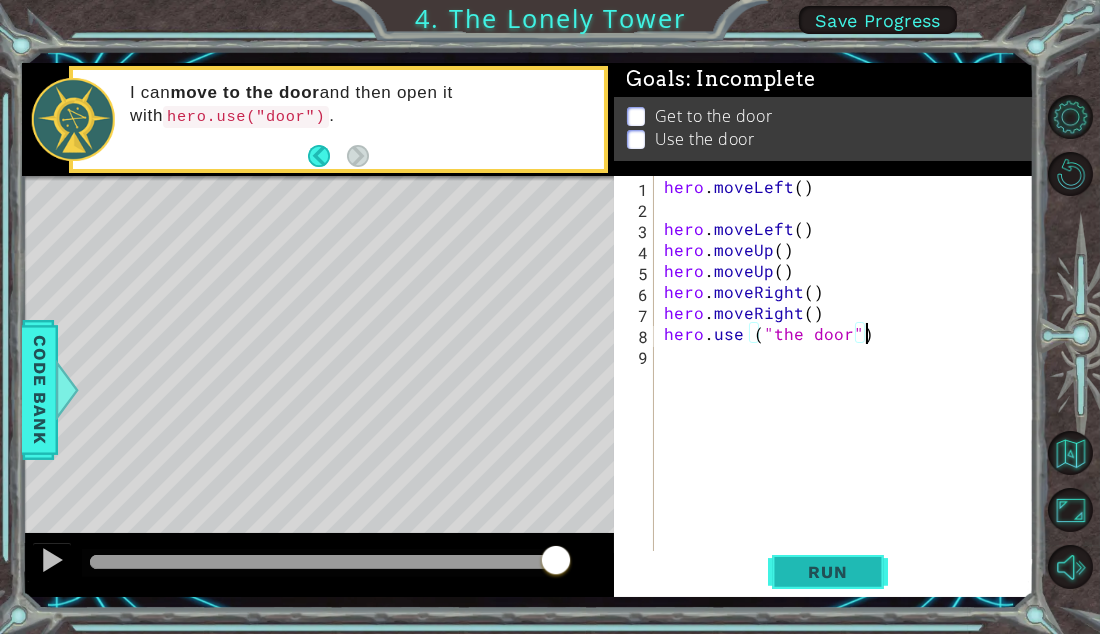 click on "Run" at bounding box center (828, 572) 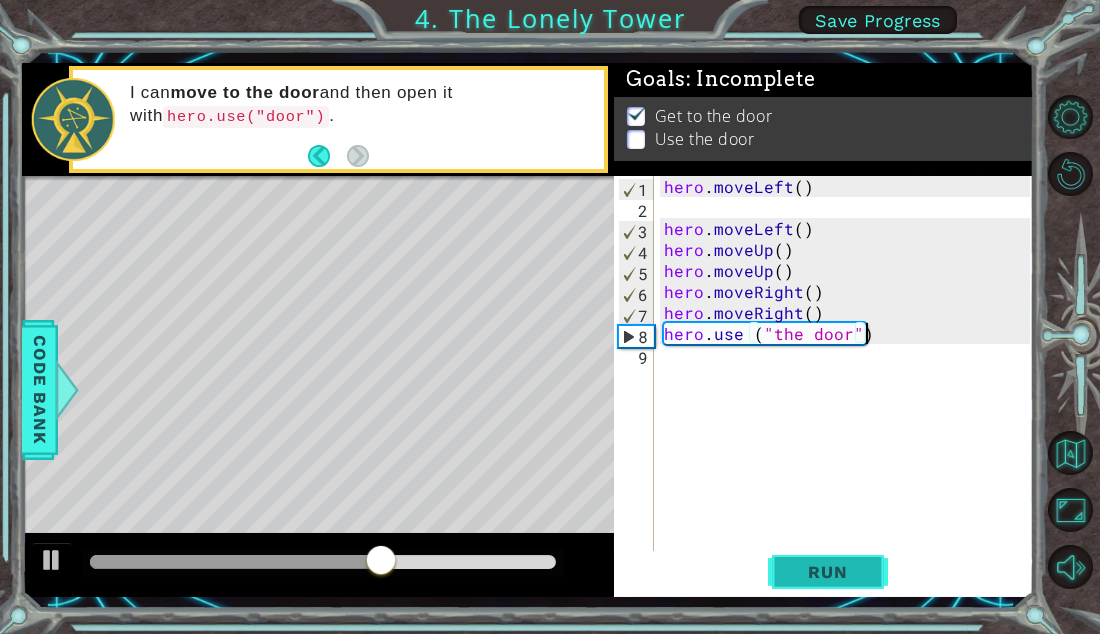 click on "Run" at bounding box center (828, 572) 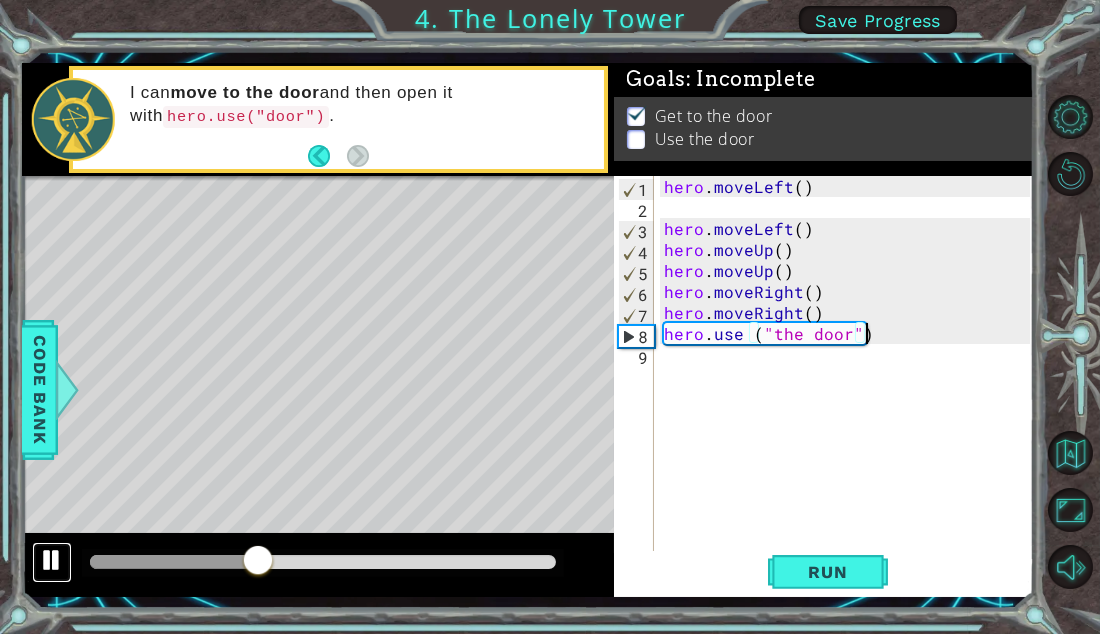 click at bounding box center (52, 560) 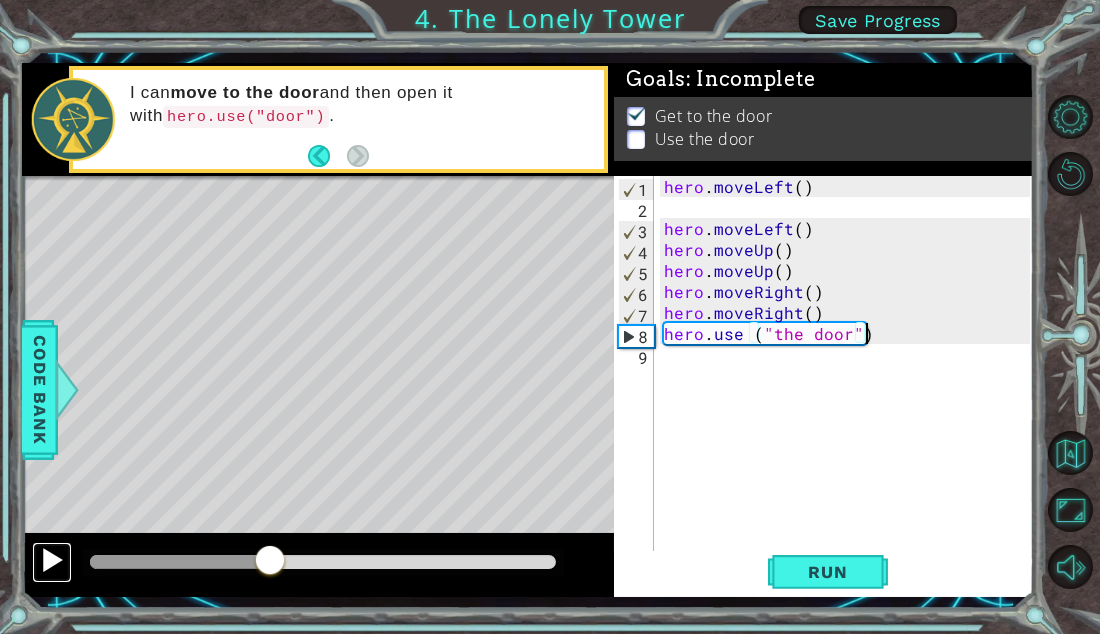 click at bounding box center [52, 562] 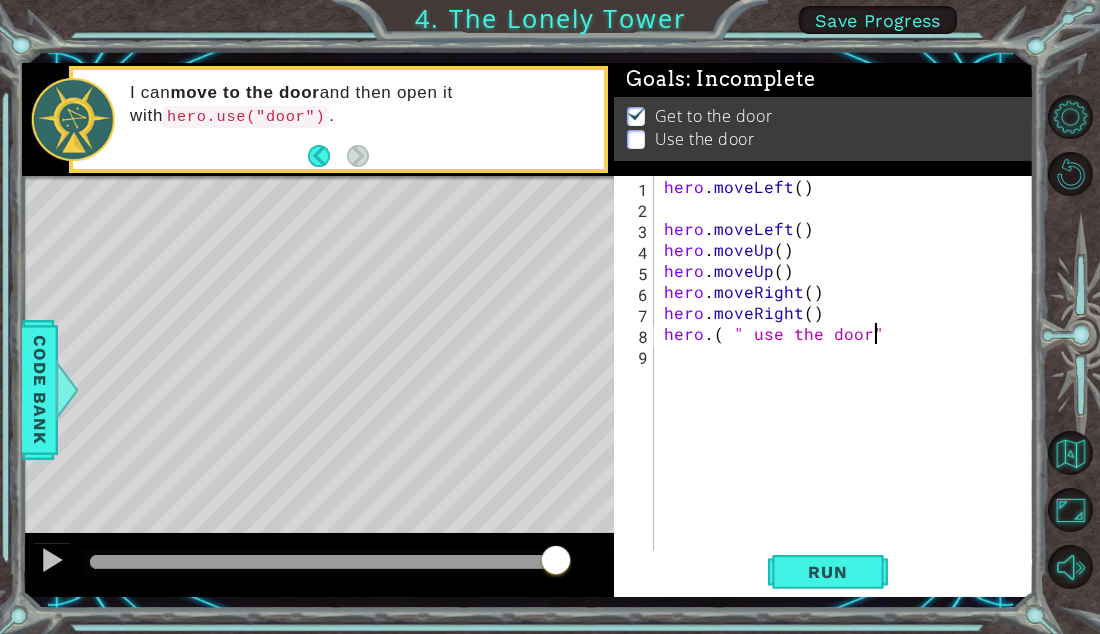 scroll, scrollTop: 0, scrollLeft: 12, axis: horizontal 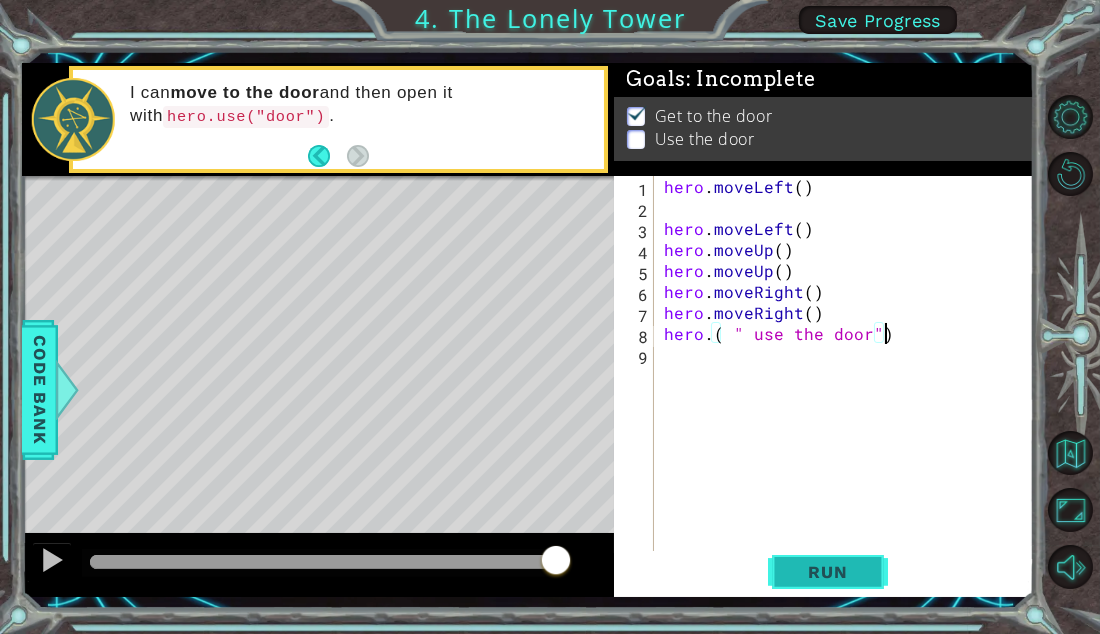 click on "Run" at bounding box center [828, 572] 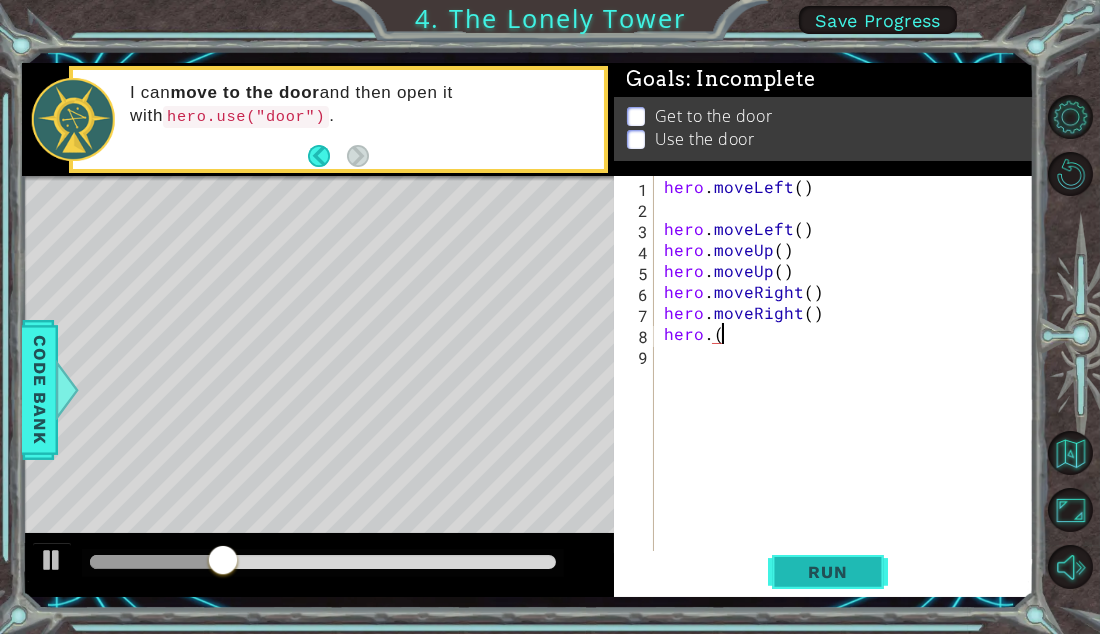 scroll, scrollTop: 0, scrollLeft: 1, axis: horizontal 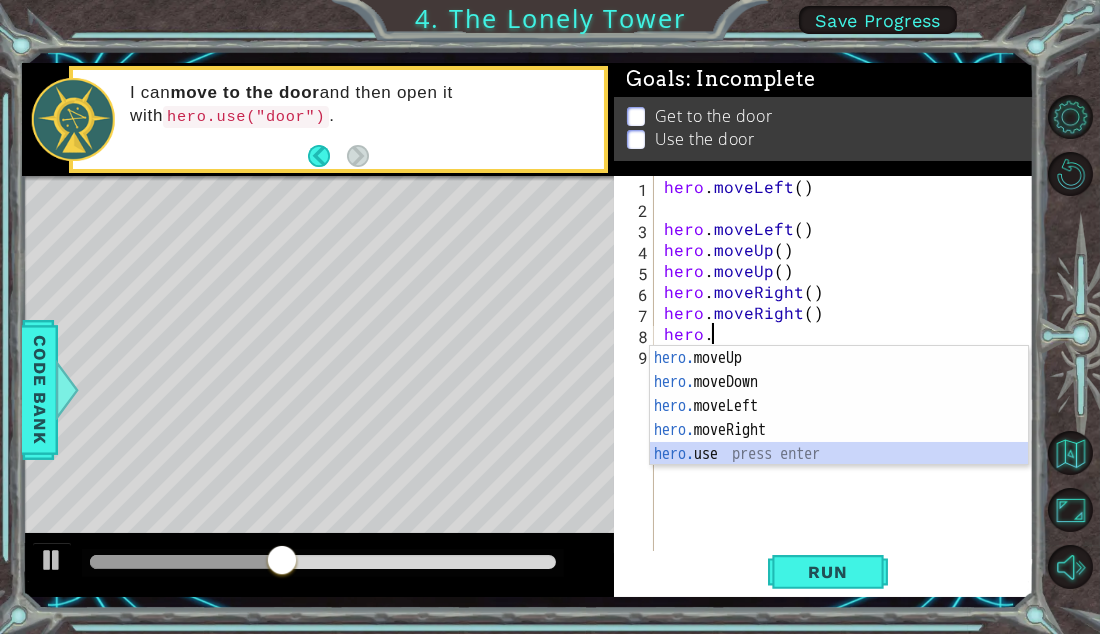click on "hero. moveUp press enter hero. moveDown press enter hero. moveLeft press enter hero. moveRight press enter hero. use press enter" at bounding box center (839, 430) 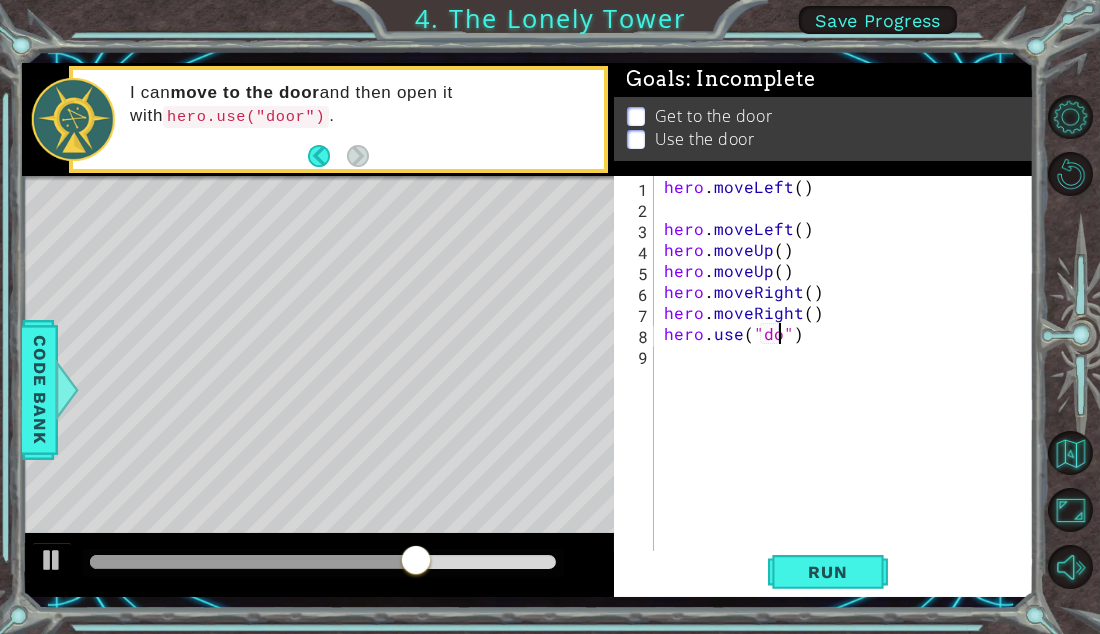 scroll, scrollTop: 0, scrollLeft: 7, axis: horizontal 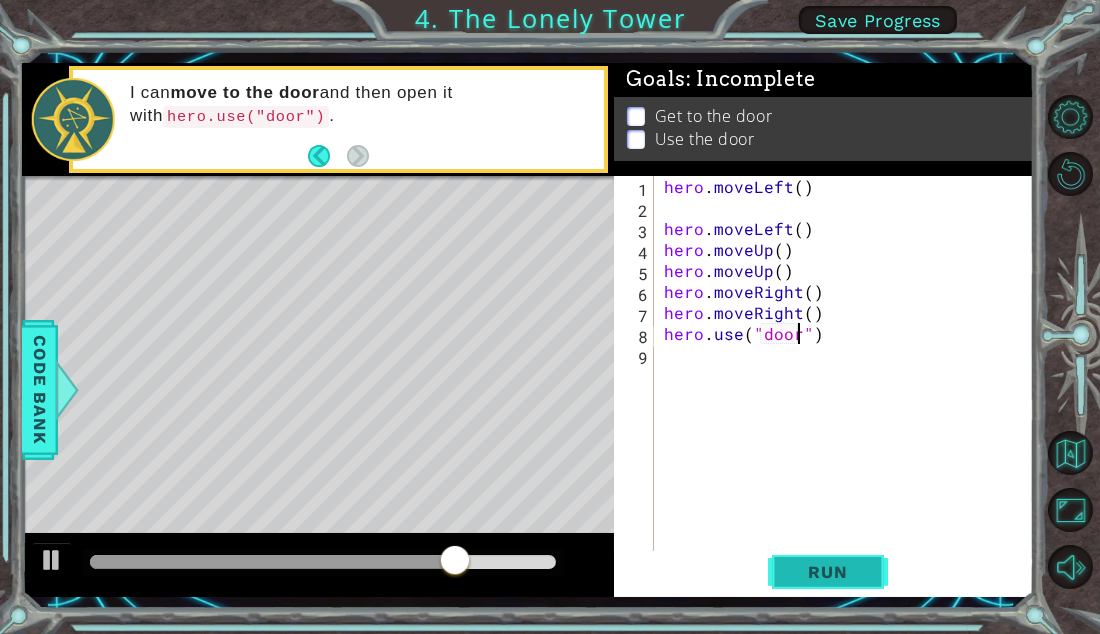 type on "hero.use("door")" 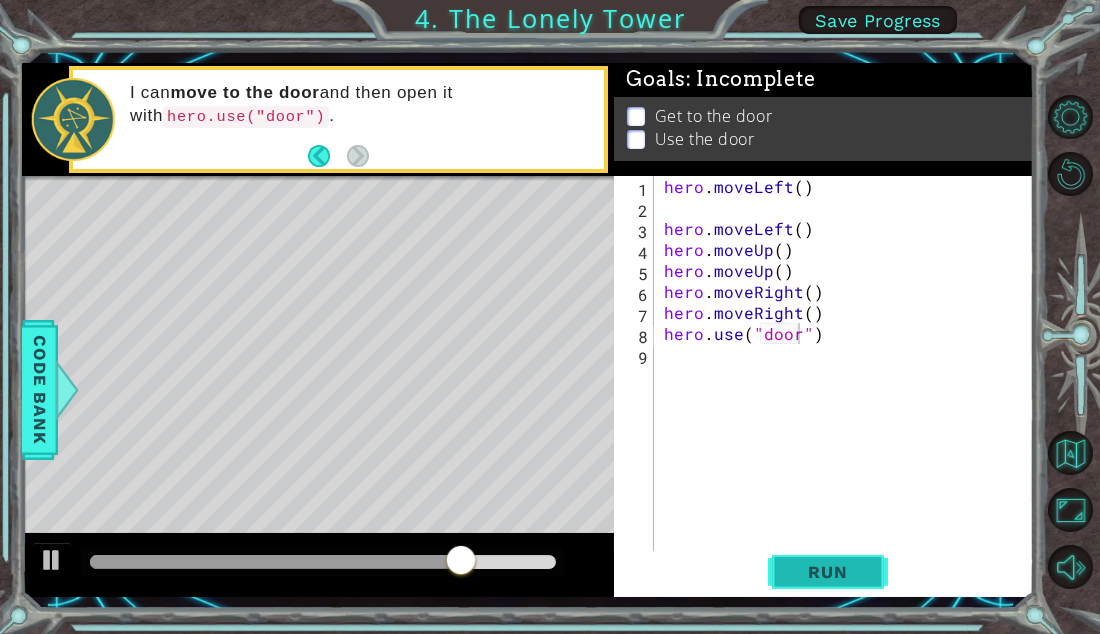 click on "Run" at bounding box center (827, 572) 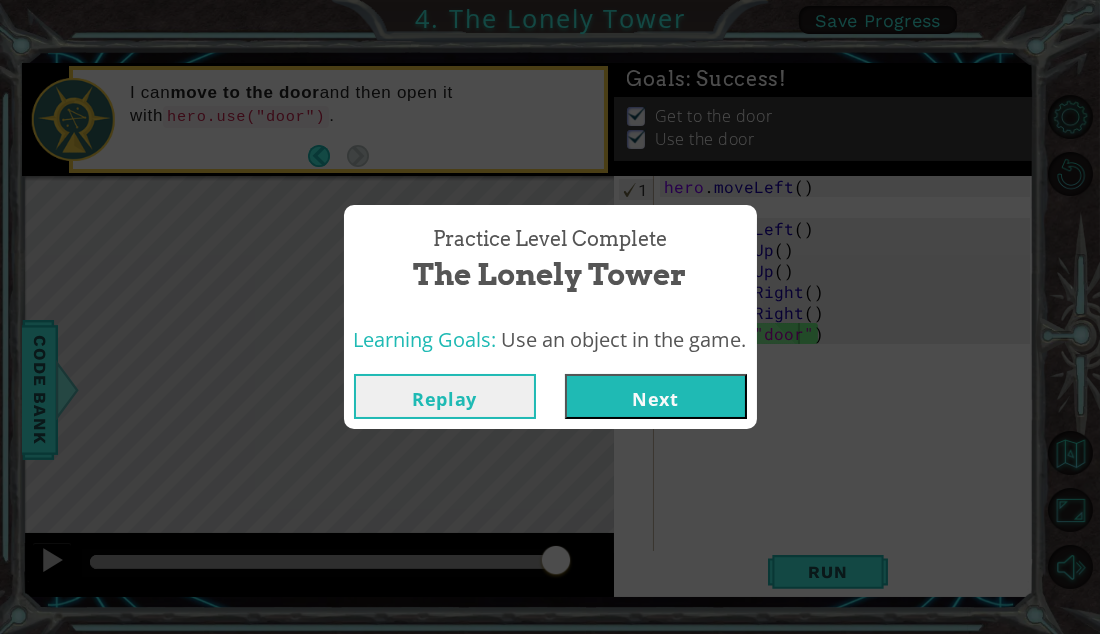 click on "Next" at bounding box center [656, 396] 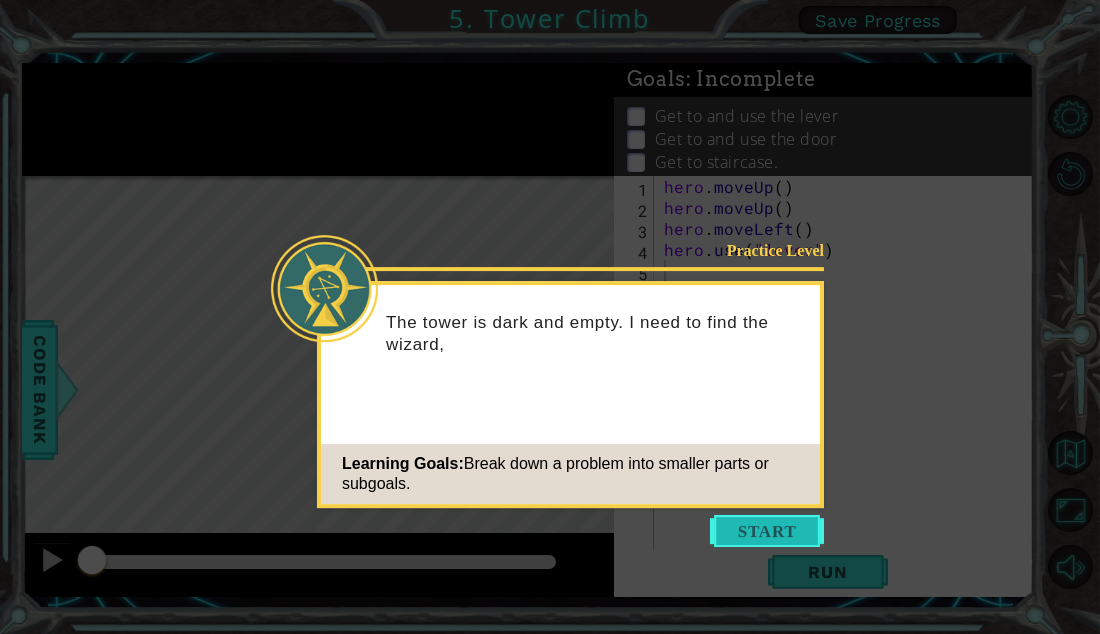click at bounding box center (767, 531) 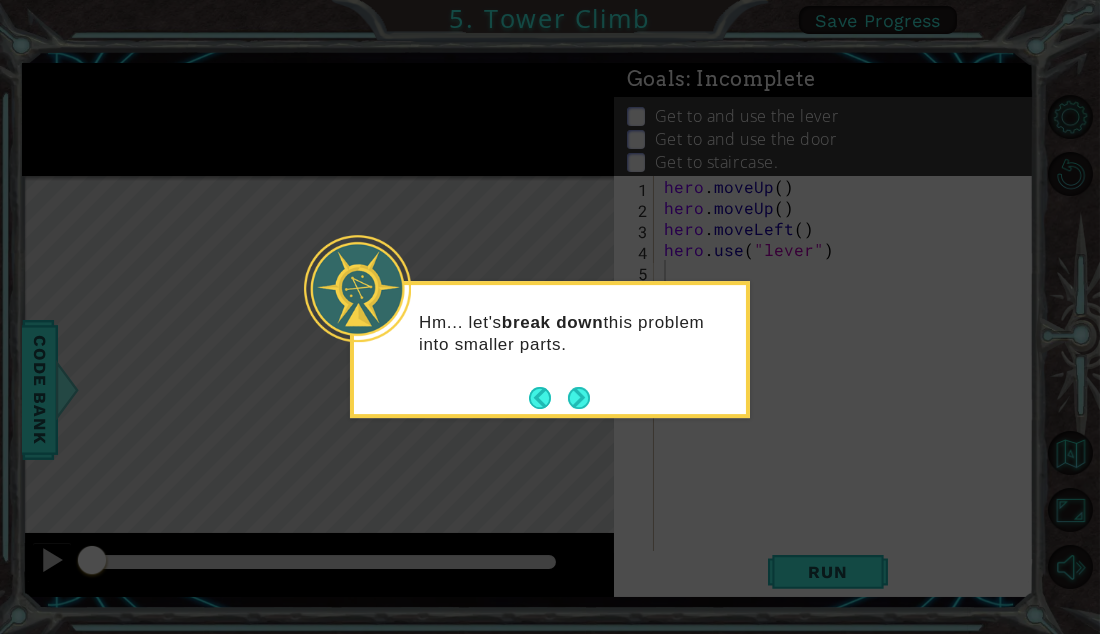 click on "Hm... let's  break down  this problem into smaller parts." at bounding box center (550, 349) 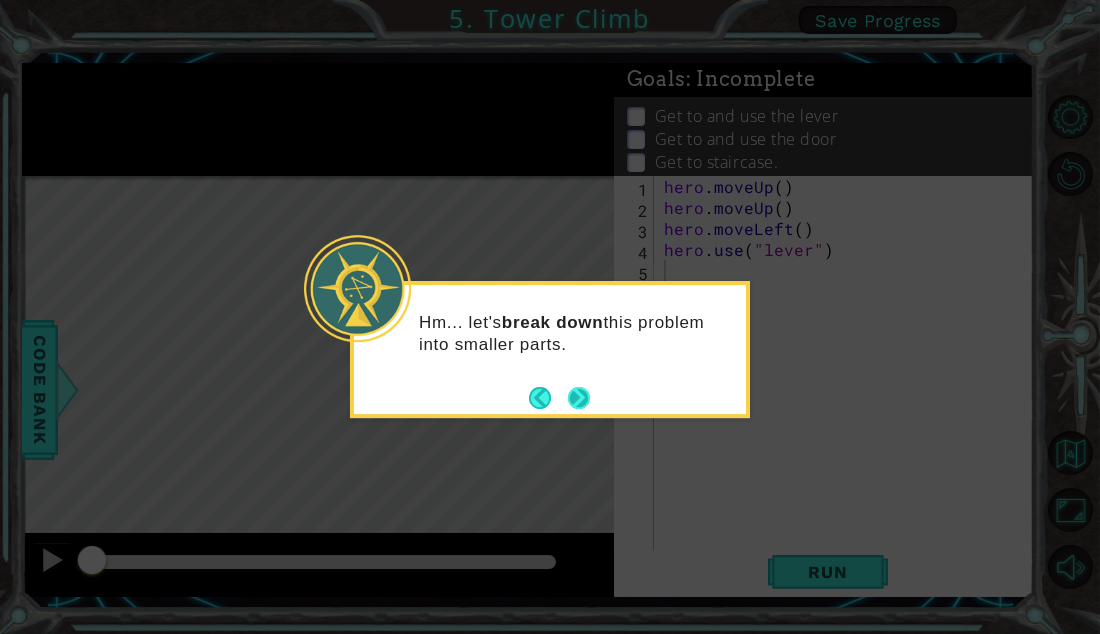 click at bounding box center [579, 398] 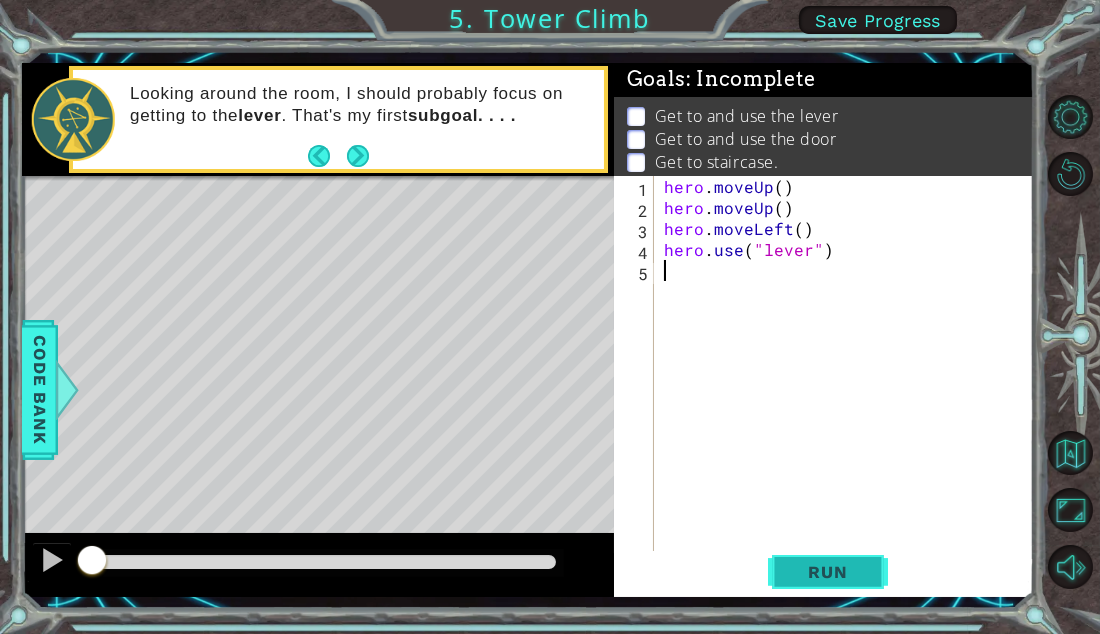click on "Run" at bounding box center [827, 572] 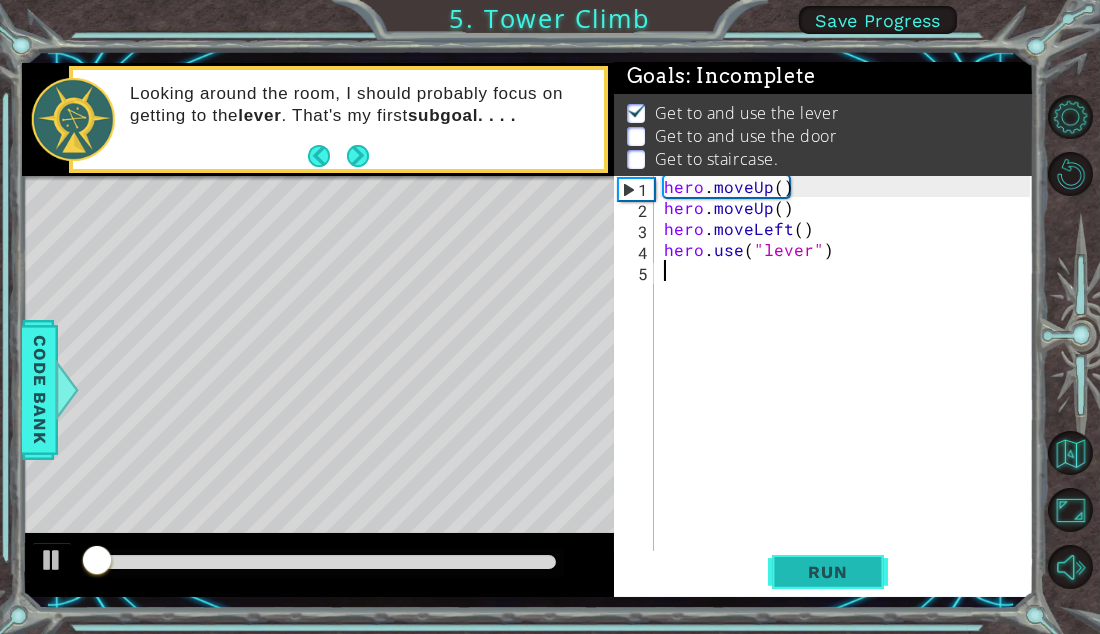 scroll, scrollTop: 4, scrollLeft: 0, axis: vertical 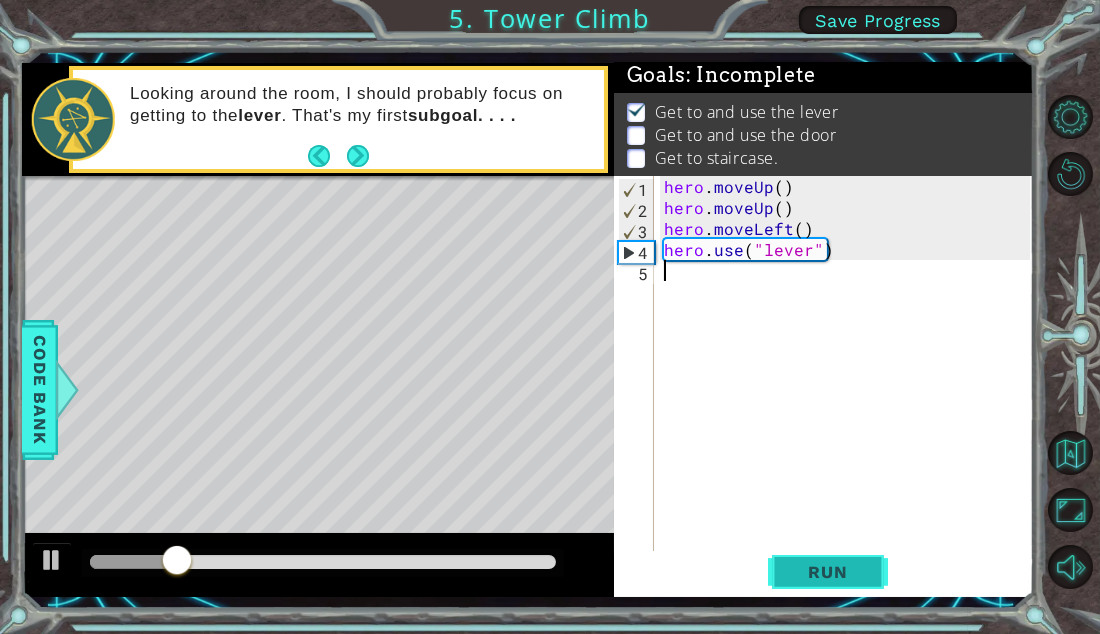click on "Run" at bounding box center (827, 572) 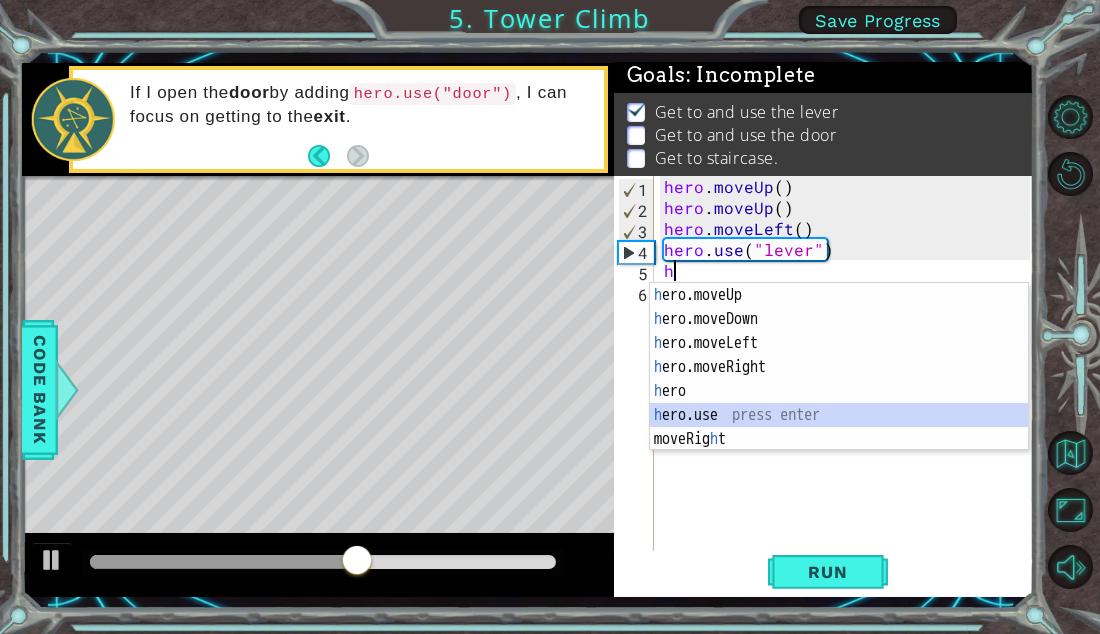 click on "h ero.moveUp press enter h ero.moveDown press enter h ero.moveLeft press enter h ero.moveRight press enter h ero press enter h ero.use press enter moveRig h t press enter" at bounding box center [839, 391] 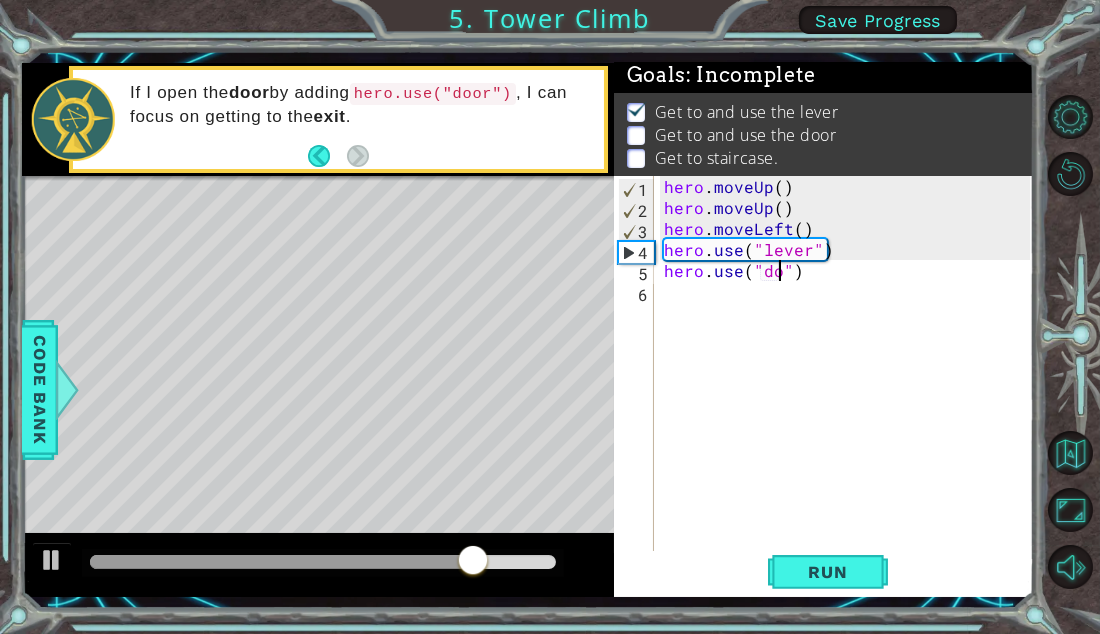 scroll, scrollTop: 0, scrollLeft: 7, axis: horizontal 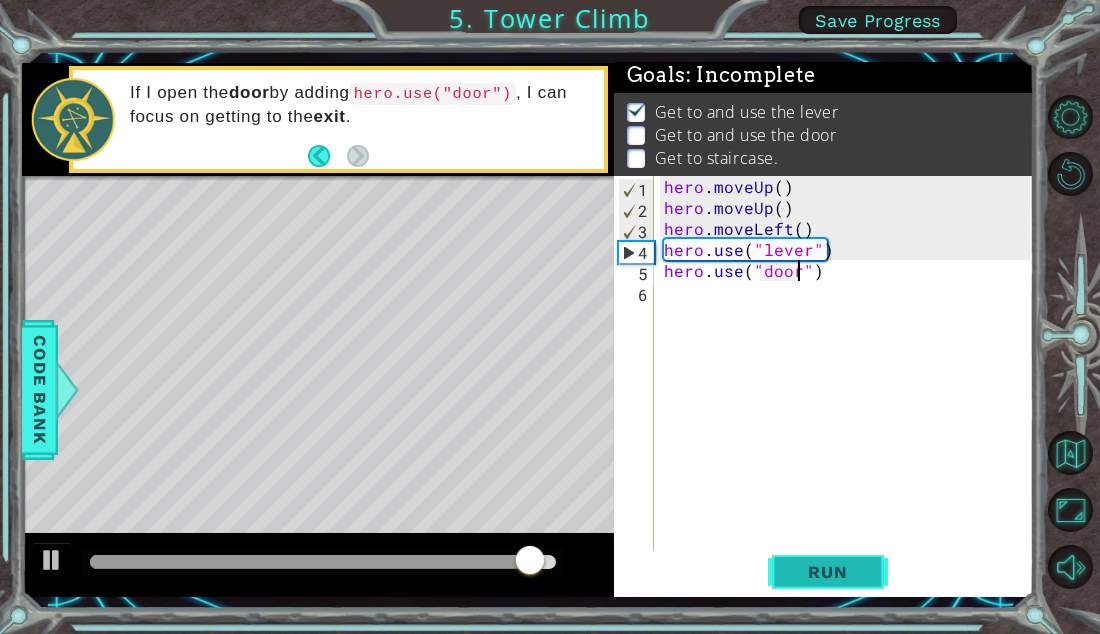 click on "Run" at bounding box center (827, 572) 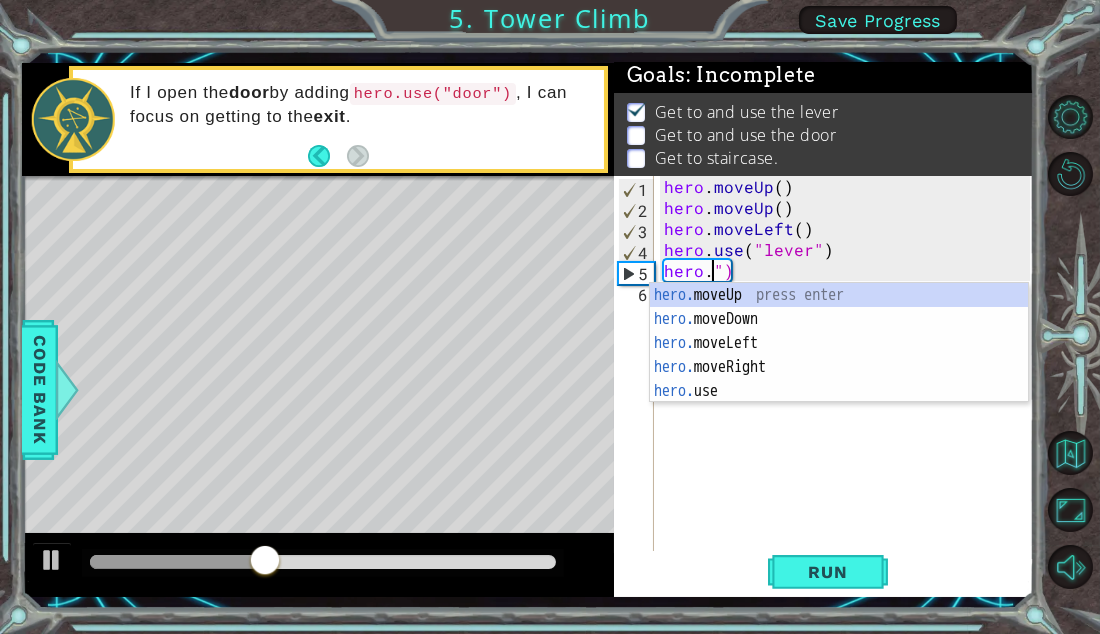 scroll, scrollTop: 0, scrollLeft: 2, axis: horizontal 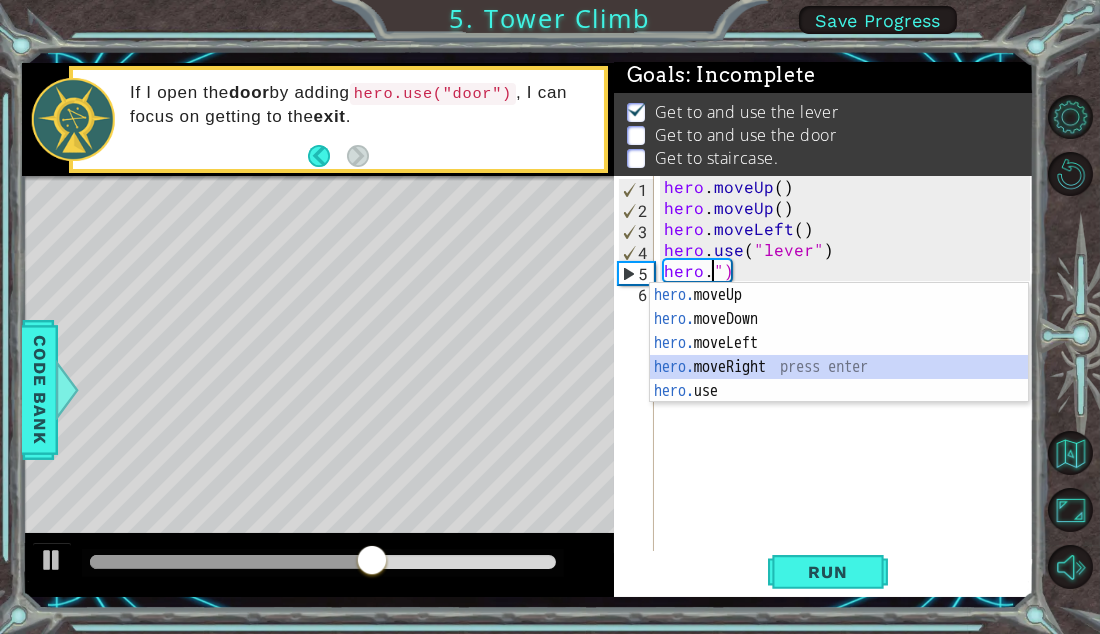 click on "hero. moveUp press enter hero. moveDown press enter hero. moveLeft press enter hero. moveRight press enter hero. use press enter" at bounding box center (839, 367) 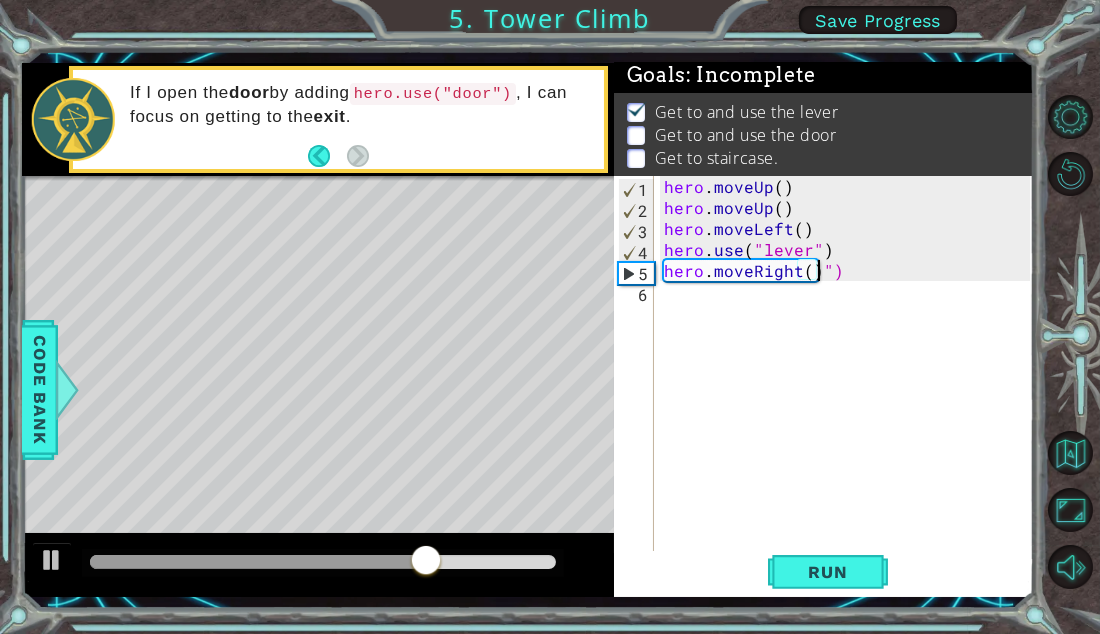 click on "hero . moveUp ( ) hero . moveUp ( ) hero . moveLeft ( ) hero . use ( "lever" ) hero . moveRight ( ) ")" at bounding box center [850, 386] 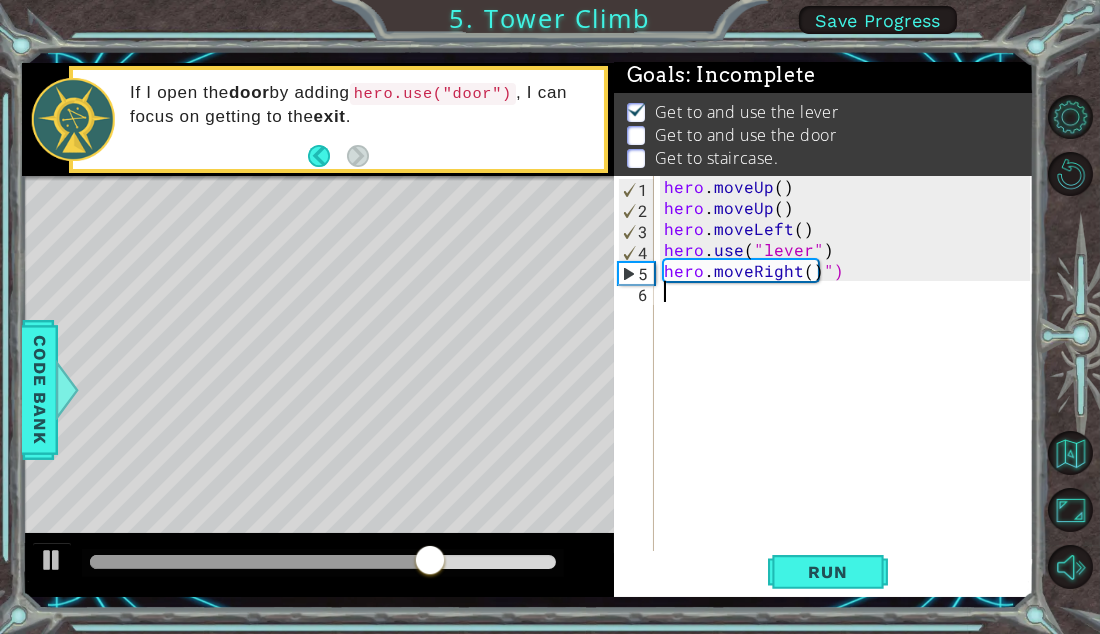 scroll, scrollTop: 0, scrollLeft: 0, axis: both 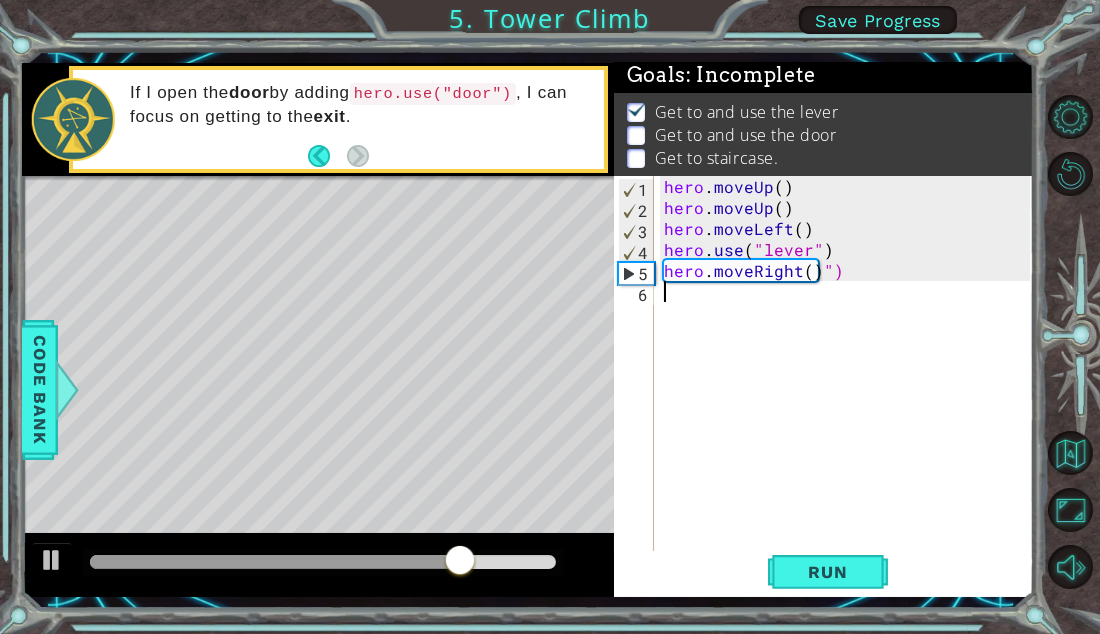 type on "h" 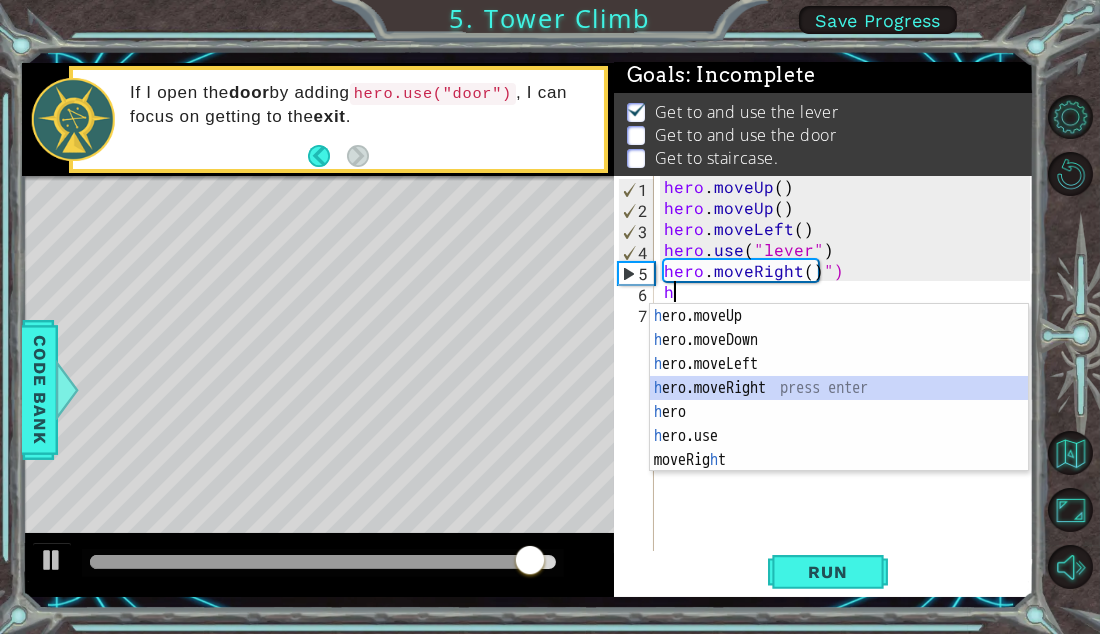 click on "h ero.moveUp press enter h ero.moveDown press enter h ero.moveLeft press enter h ero.moveRight press enter h ero press enter h ero.use press enter moveRig h t press enter" at bounding box center (839, 412) 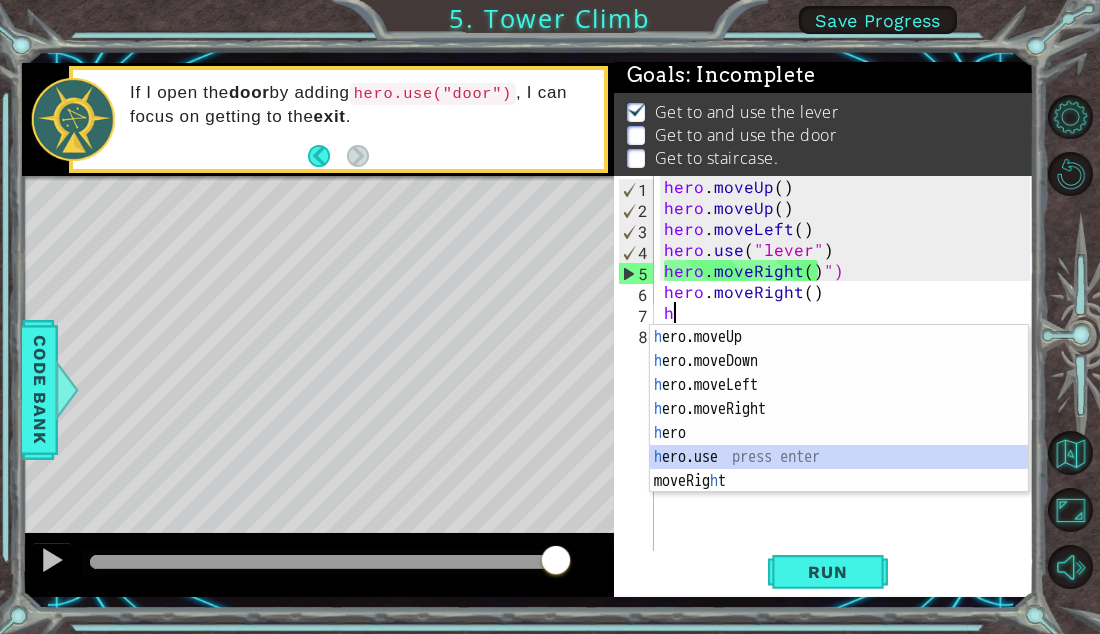 click on "h ero.moveUp press enter h ero.moveDown press enter h ero.moveLeft press enter h ero.moveRight press enter h ero press enter h ero.use press enter moveRig h t press enter" at bounding box center (839, 433) 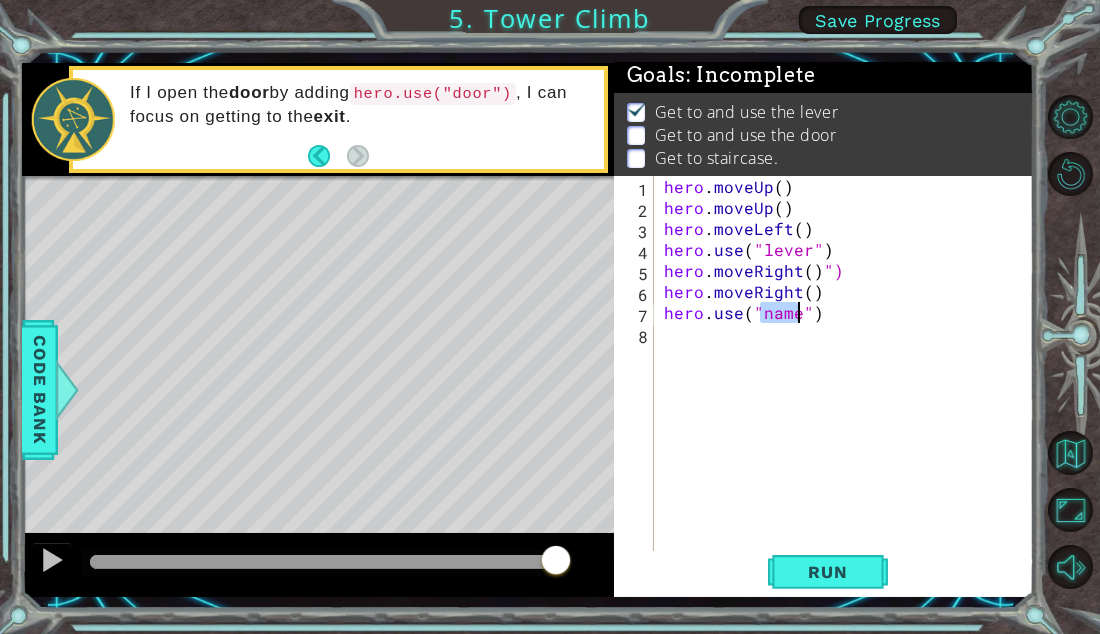click on "hero . moveUp ( ) hero . moveUp ( ) hero . moveLeft ( ) hero . use ( "lever" ) hero . moveRight ( ) ") hero . moveRight ( ) hero . use ( "name" )" at bounding box center [850, 386] 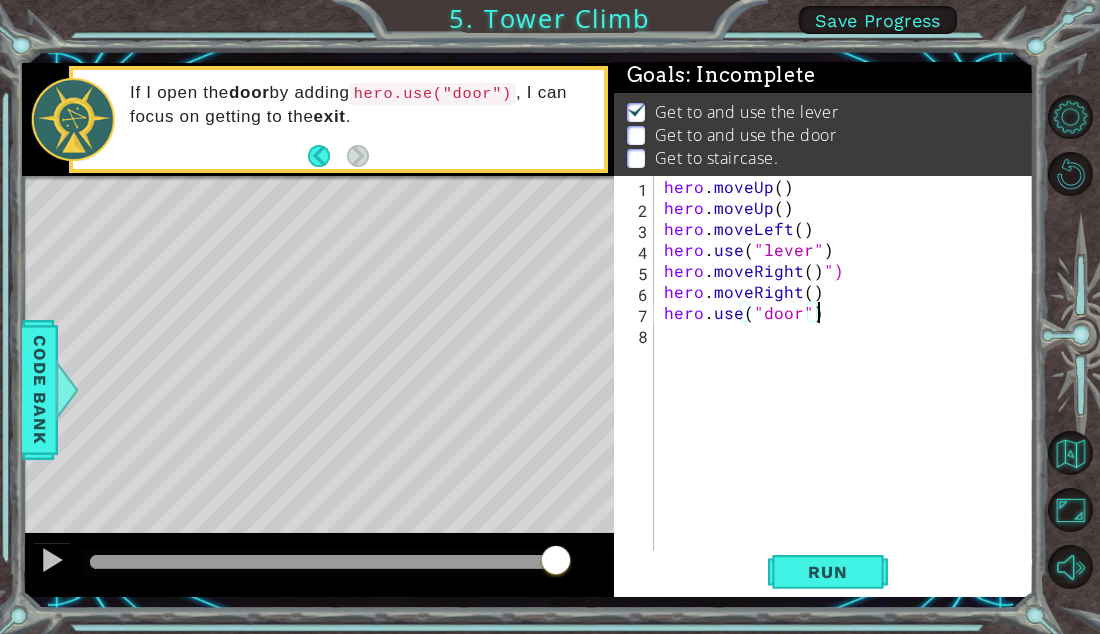 scroll, scrollTop: 0, scrollLeft: 7, axis: horizontal 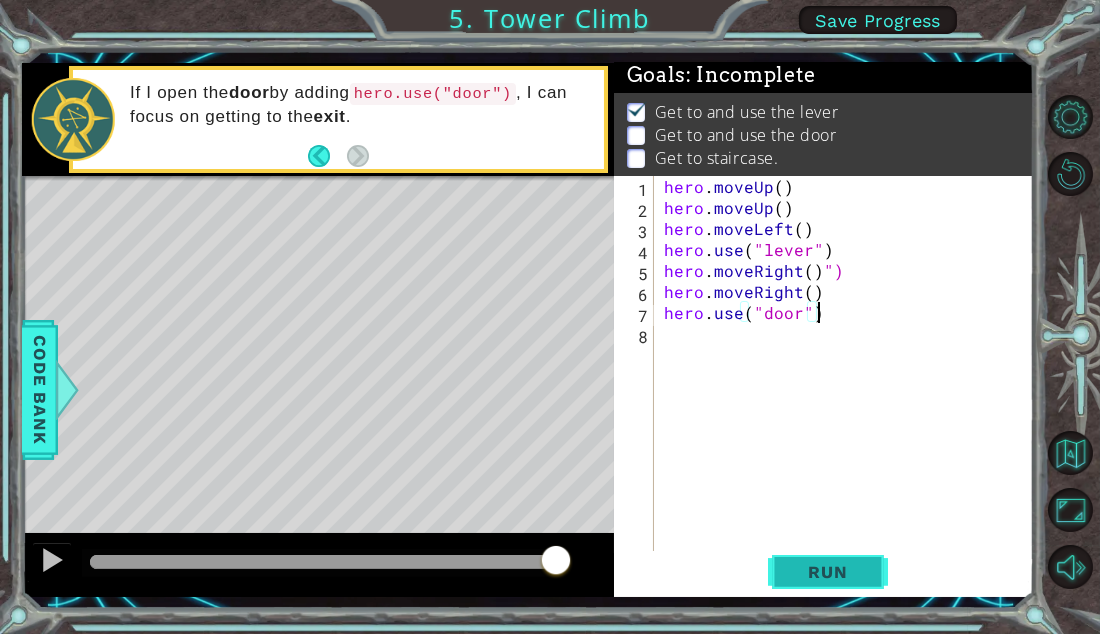 click on "Run" at bounding box center (827, 572) 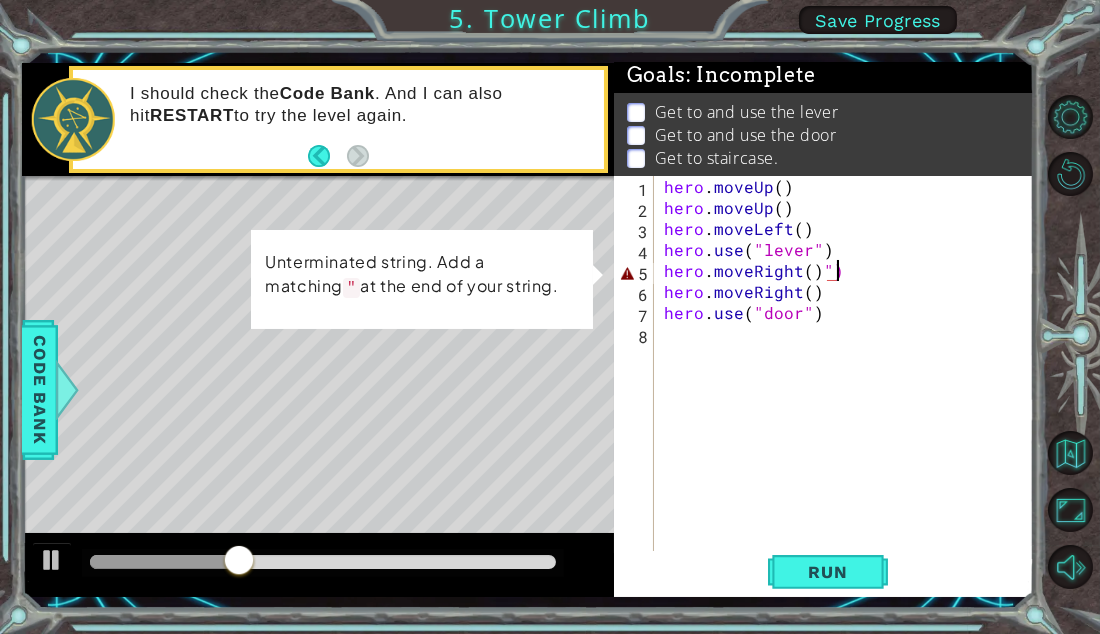 click on "hero . moveUp ( ) hero . moveUp ( ) hero . moveLeft ( ) hero . use ( "lever" ) hero . moveRight ( ) ") hero . moveRight ( ) hero . use ( "door" )" at bounding box center [850, 386] 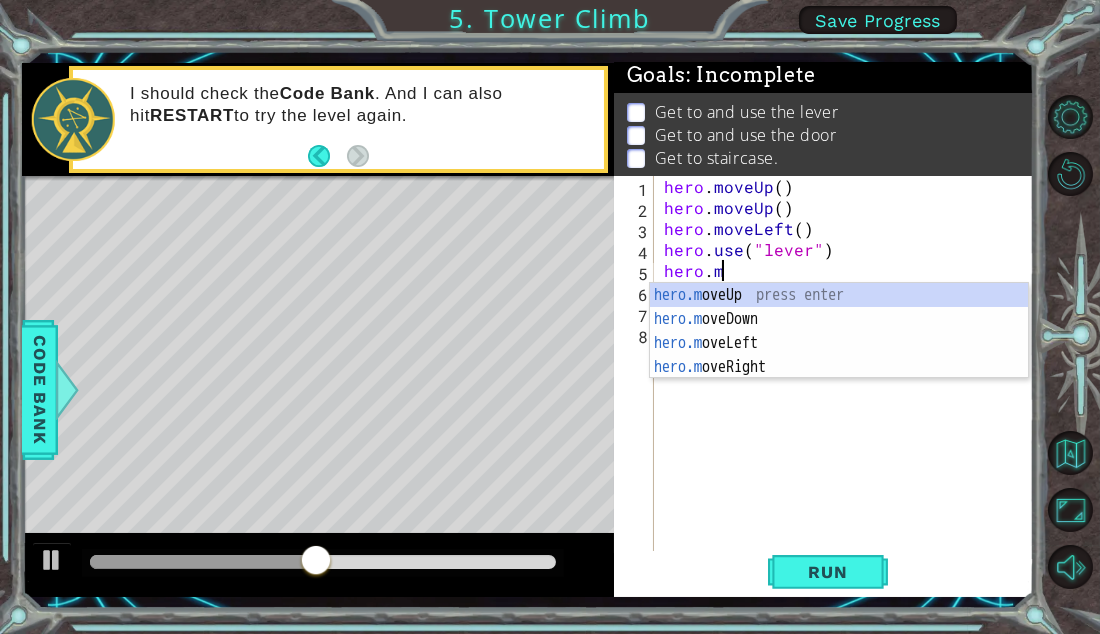type on "hero." 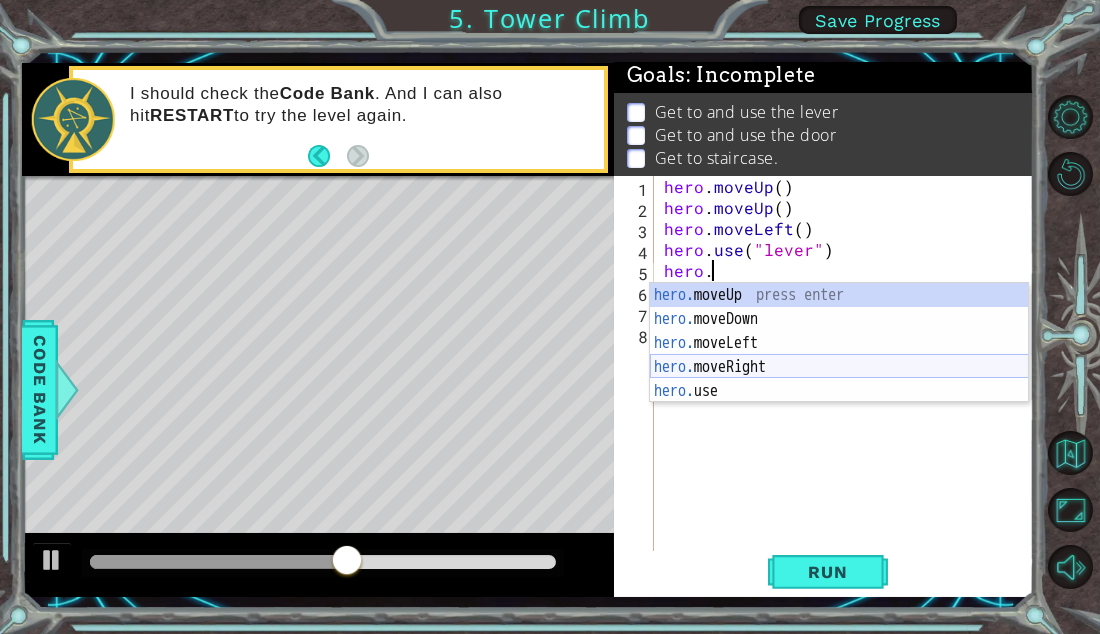 click on "hero. moveUp press enter hero. moveDown press enter hero. moveLeft press enter hero. moveRight press enter hero. use press enter" at bounding box center [839, 367] 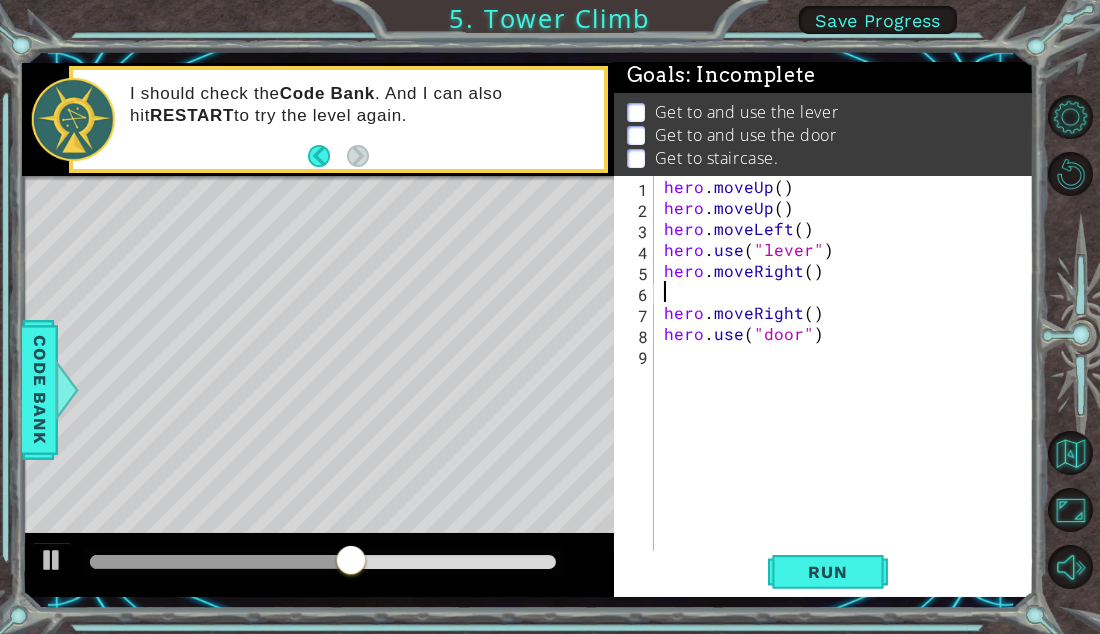 scroll, scrollTop: 0, scrollLeft: 0, axis: both 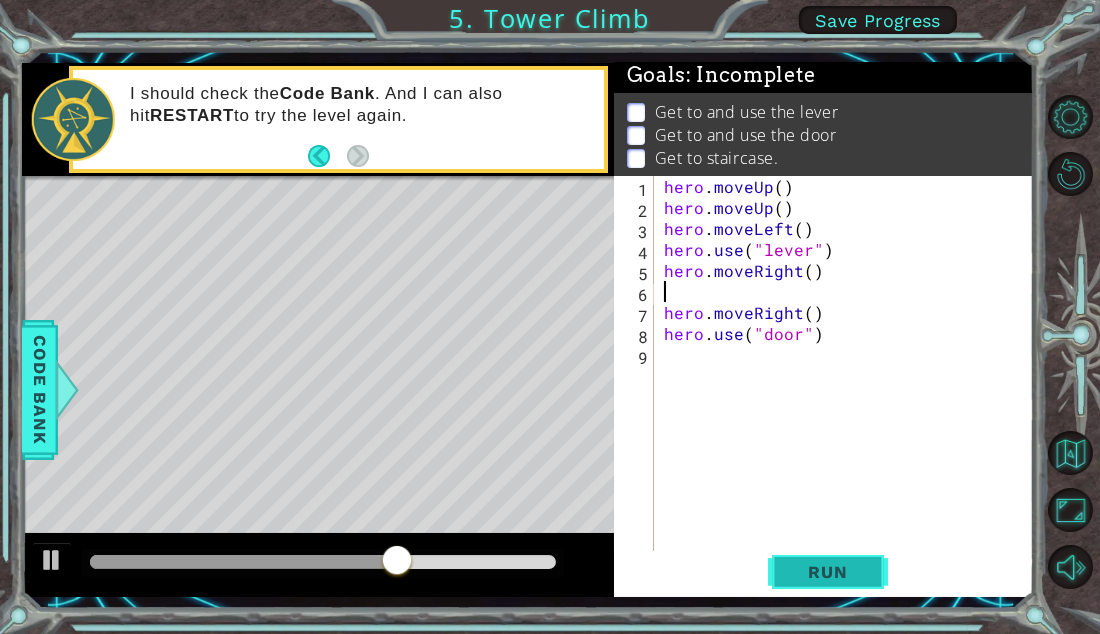 click on "Run" at bounding box center (827, 572) 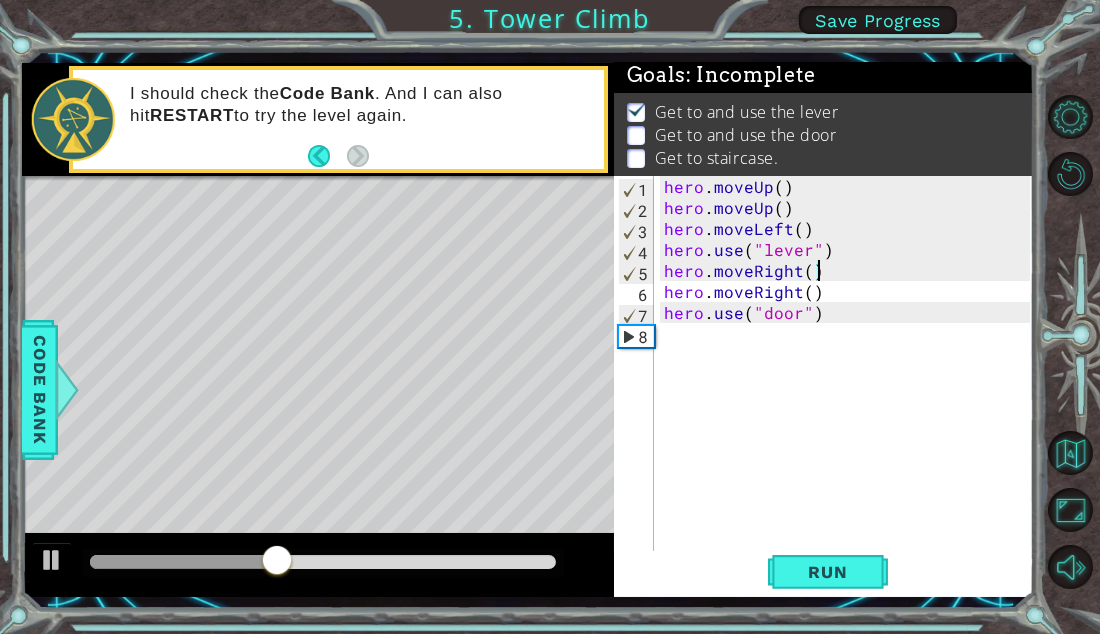 click on "hero . moveUp ( ) hero . moveUp ( ) hero . moveLeft ( ) hero . use ( "lever" ) hero . moveRight ( ) hero . moveRight ( ) hero . use ( "door" )" at bounding box center (850, 386) 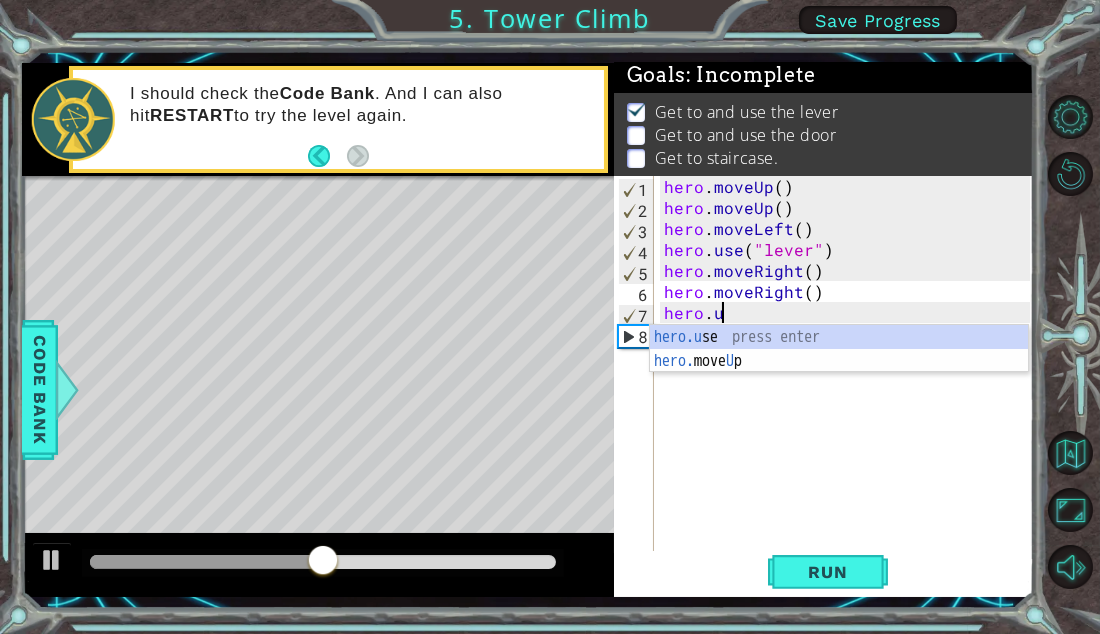type on "hero." 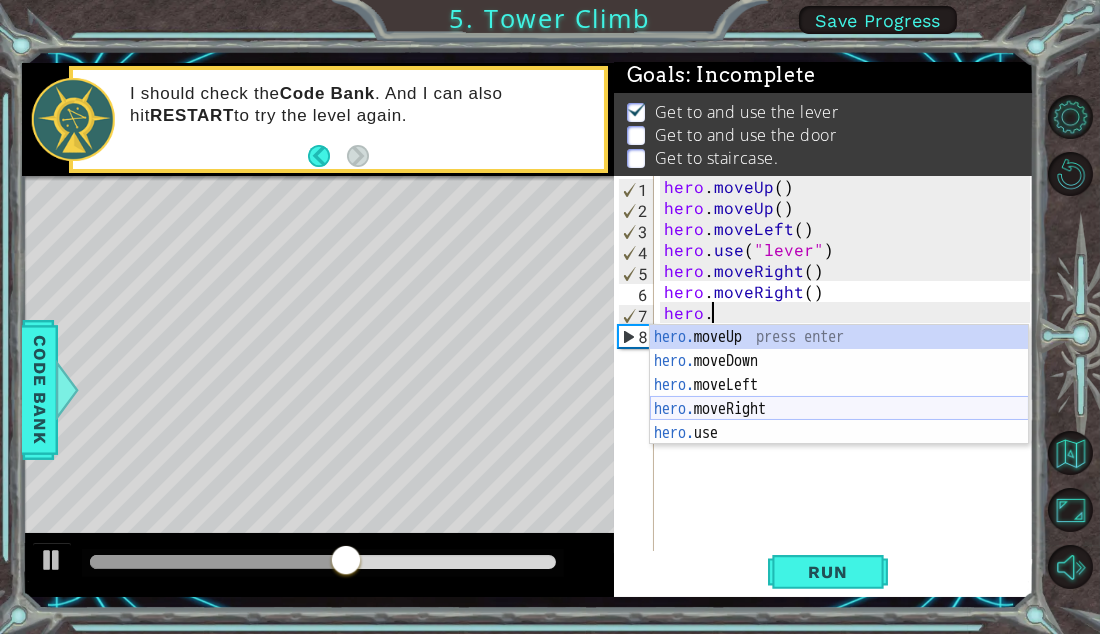 click on "hero. moveUp press enter hero. moveDown press enter hero. moveLeft press enter hero. moveRight press enter hero. use press enter" at bounding box center [839, 409] 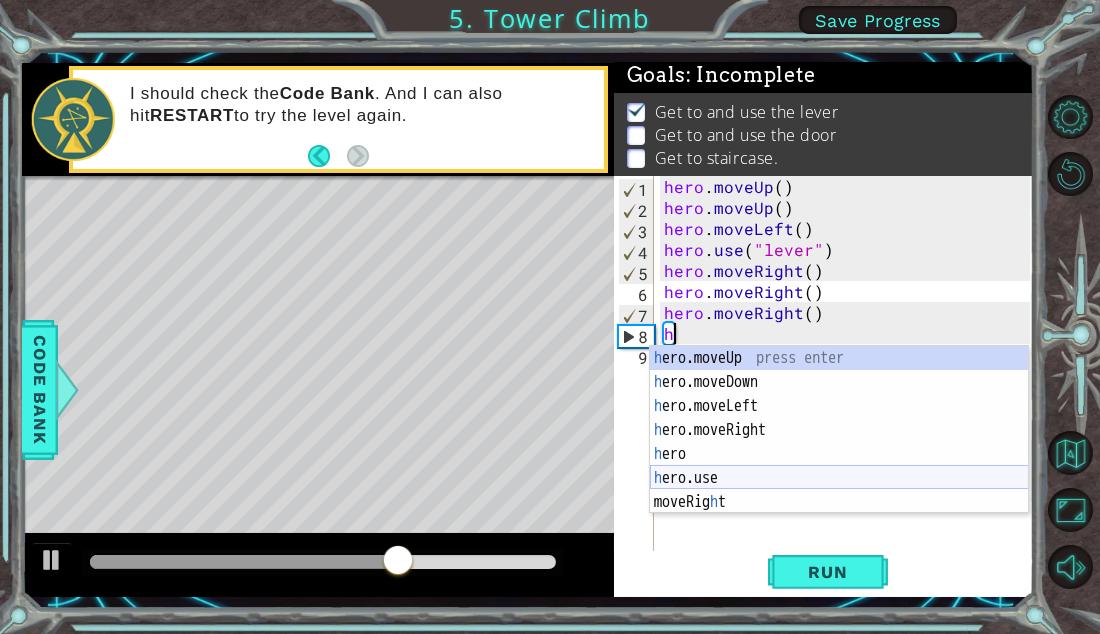 click on "h ero.moveUp press enter h ero.moveDown press enter h ero.moveLeft press enter h ero.moveRight press enter h ero press enter h ero.use press enter moveRig h t press enter" at bounding box center (839, 454) 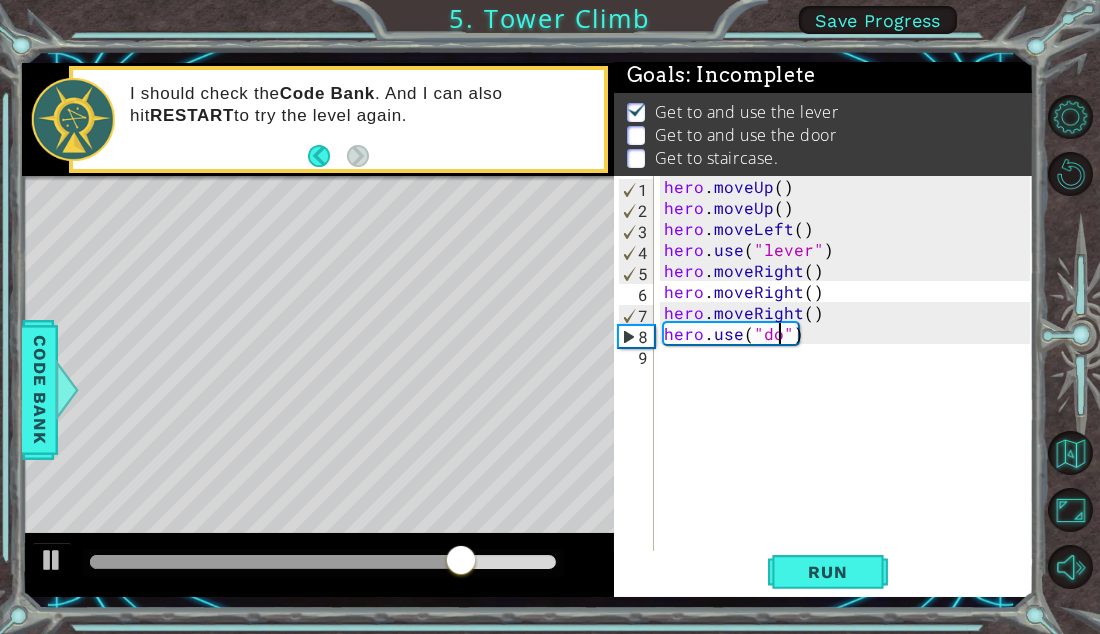 scroll, scrollTop: 0, scrollLeft: 7, axis: horizontal 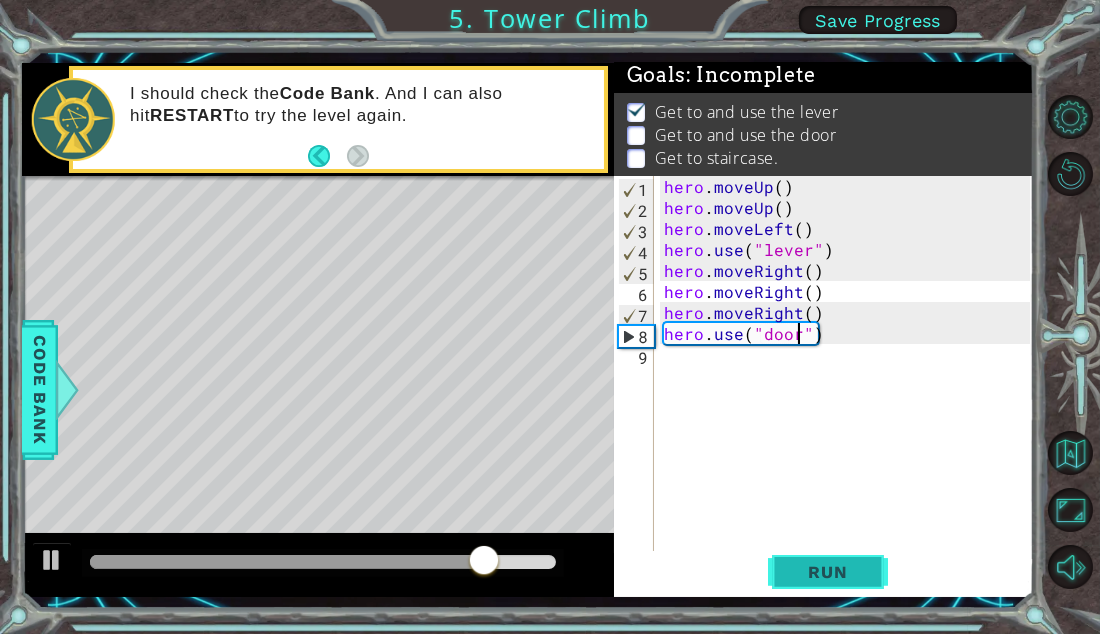 type on "hero.use("door")" 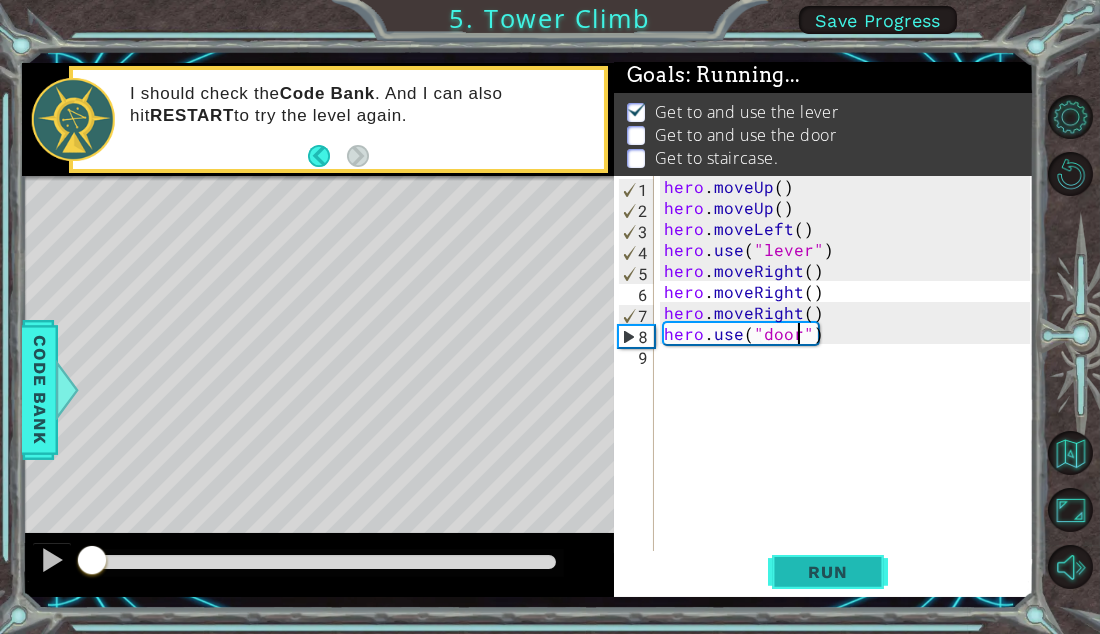 scroll, scrollTop: 4, scrollLeft: 0, axis: vertical 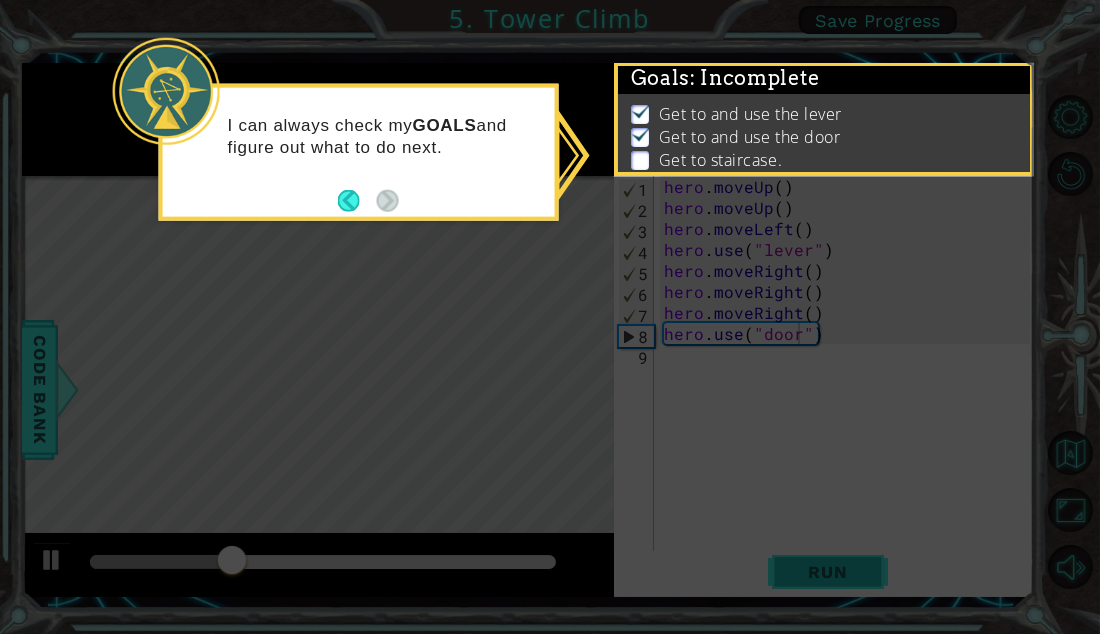 click 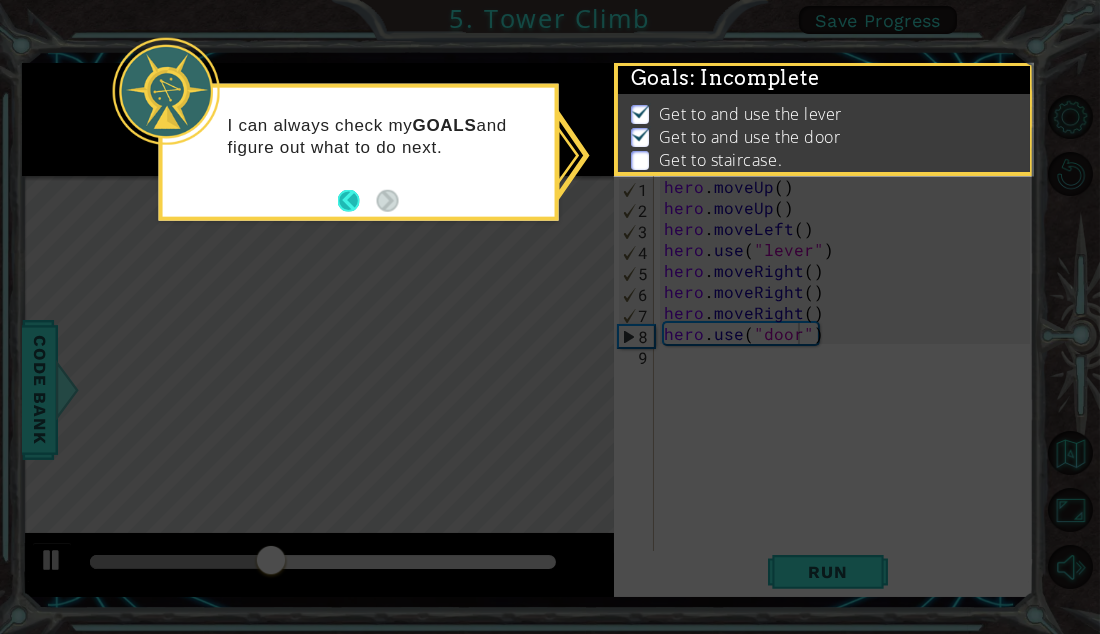click at bounding box center (357, 200) 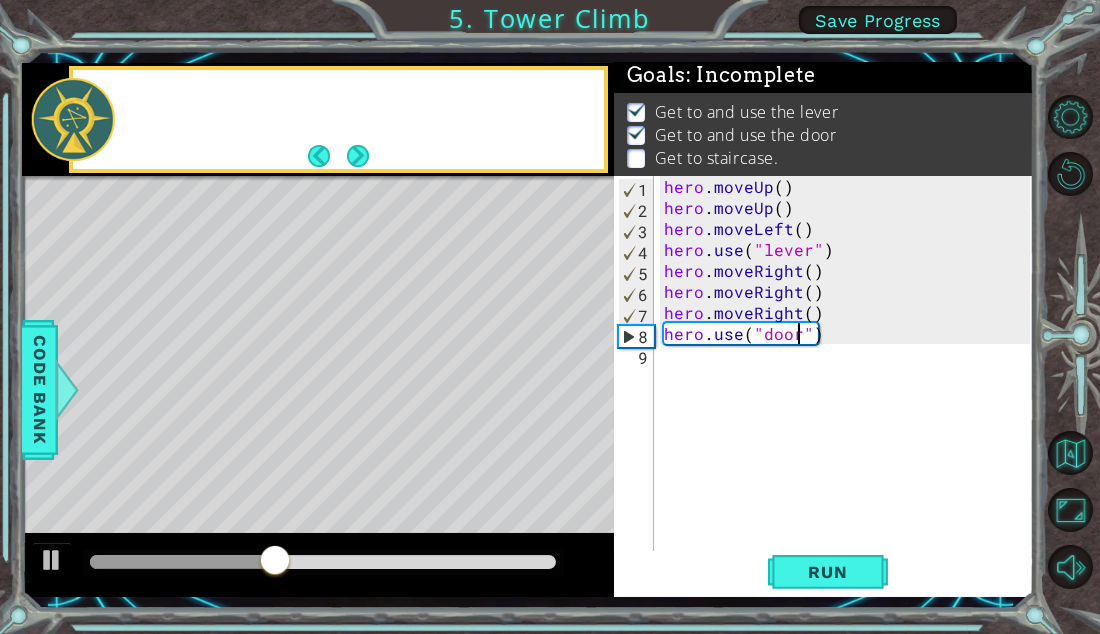 scroll, scrollTop: 1, scrollLeft: 0, axis: vertical 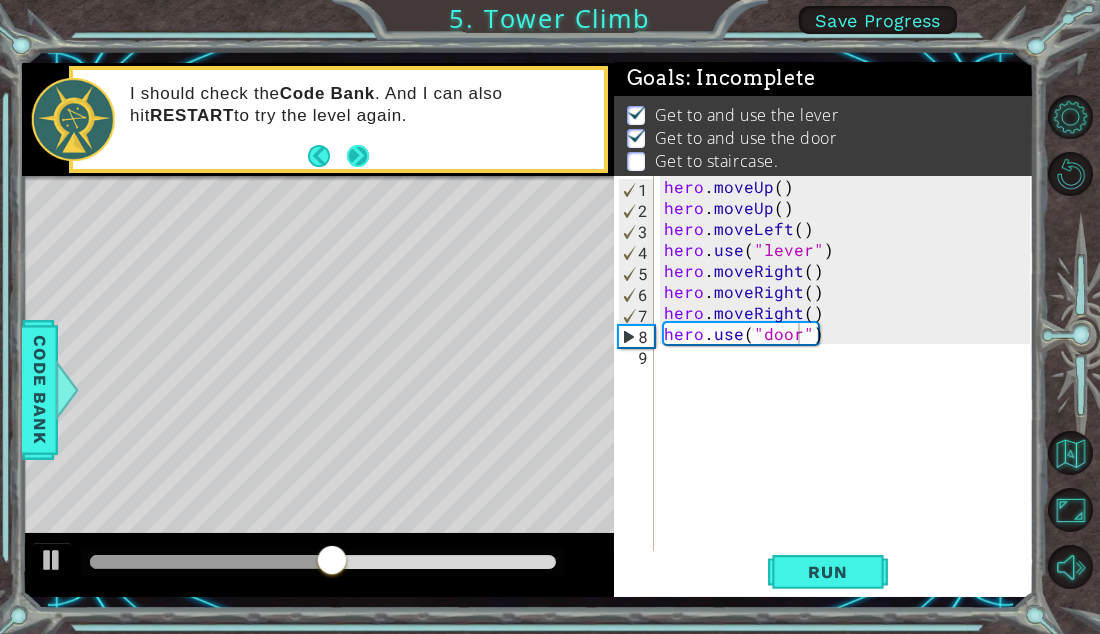 click at bounding box center [358, 156] 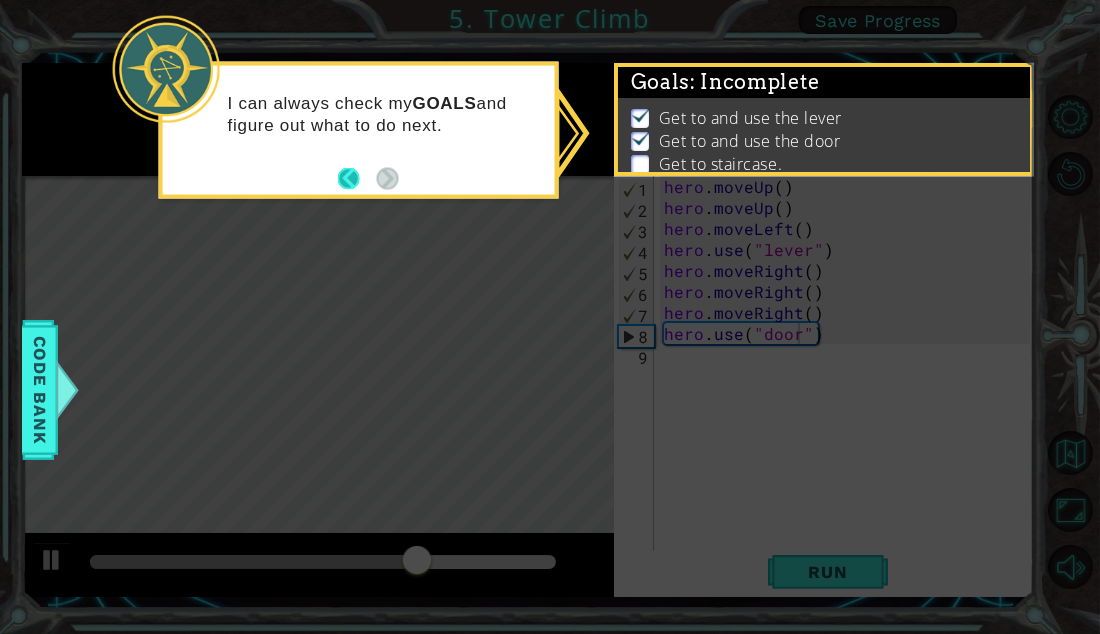 click at bounding box center (357, 178) 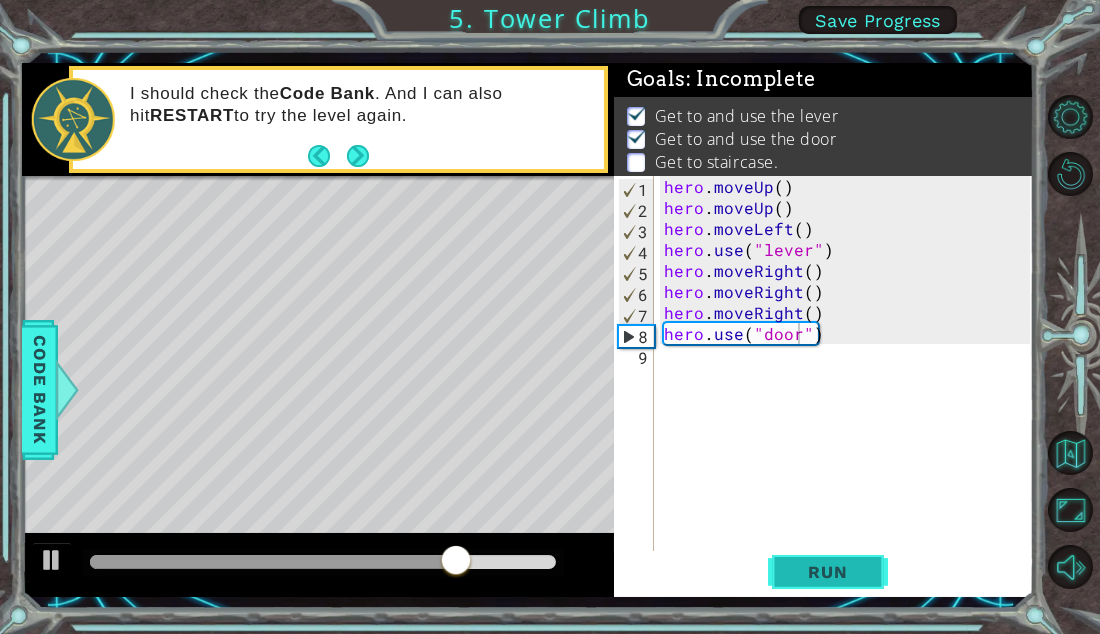 click on "Run" at bounding box center (828, 572) 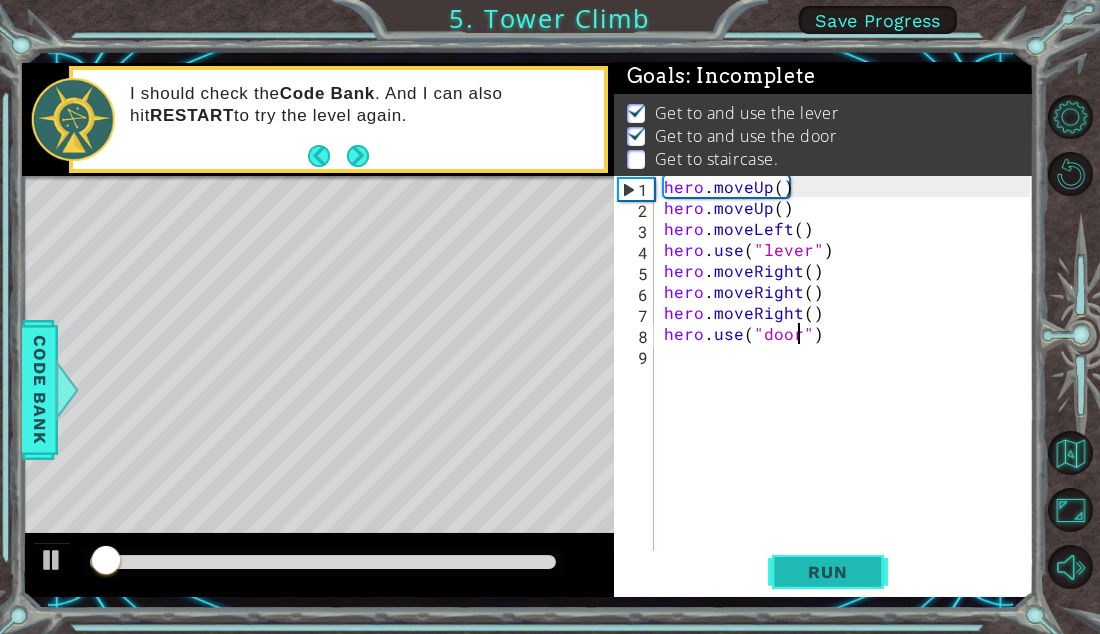 scroll, scrollTop: 4, scrollLeft: 0, axis: vertical 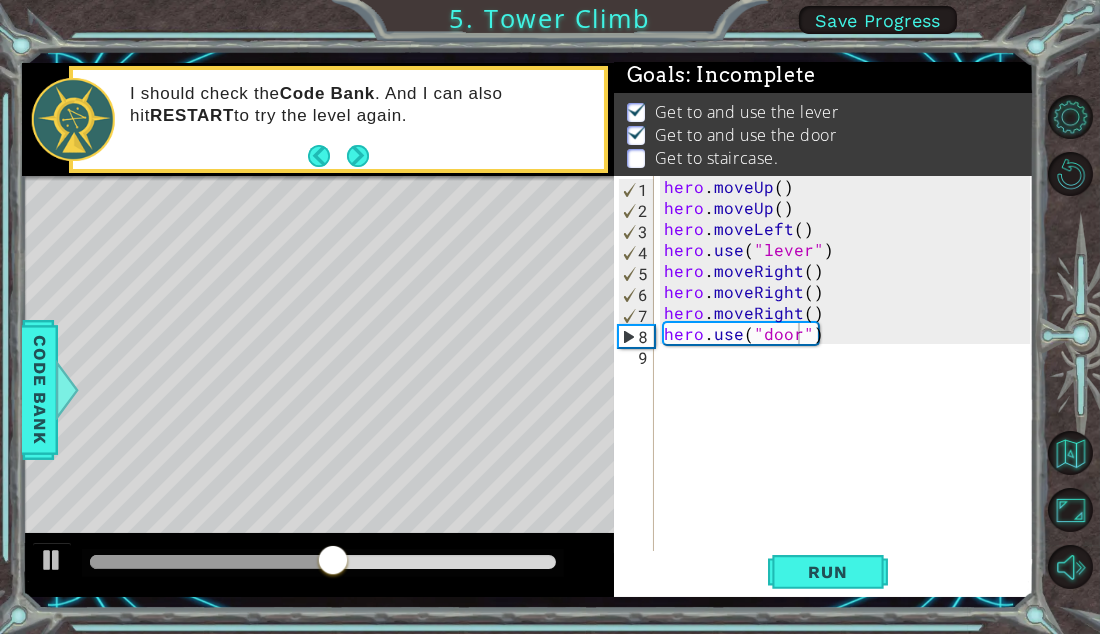 click on "hero.use("door") 1 2 3 4 5 6 7 8 9 hero . moveUp ( ) hero . moveUp ( ) hero . moveLeft ( ) hero . use ( "lever" ) hero . moveRight ( ) hero . moveRight ( ) hero . moveRight ( ) hero . use ( "door" )     הההההההההההההההההההההההההההההההההההההההההההההההההההההההההההההההההההההההההההההההההההההההההההההההההההההההההההההההההההההההההההההההההההההההההההההההההההההההההההההההההההההההההההההההההההההההההההההההההההההההההההההההההההההההההההההההההההההההההההההההההההההההההההההההה XXXXXXXXXXXXXXXXXXXXXXXXXXXXXXXXXXXXXXXXXXXXXXXXXXXXXXXXXXXXXXXXXXXXXXXXXXXXXXXXXXXXXXXXXXXXXXXXXXXXXXXXXXXXXXXXXXXXXXXXXXXXXXXXXXXXXXXXXXXXXXXXXXXXXXXXXXXXXXXXXXXXXXXXXXXXXXXXXXXXXXXXXXXXXXXXXXXXXXXXXXXXXXXXXXXXXXXXXXXXXXXXXXXXXXXXXXXXXXXXXXXXXXXXXXXXXXXX" at bounding box center (822, 365) 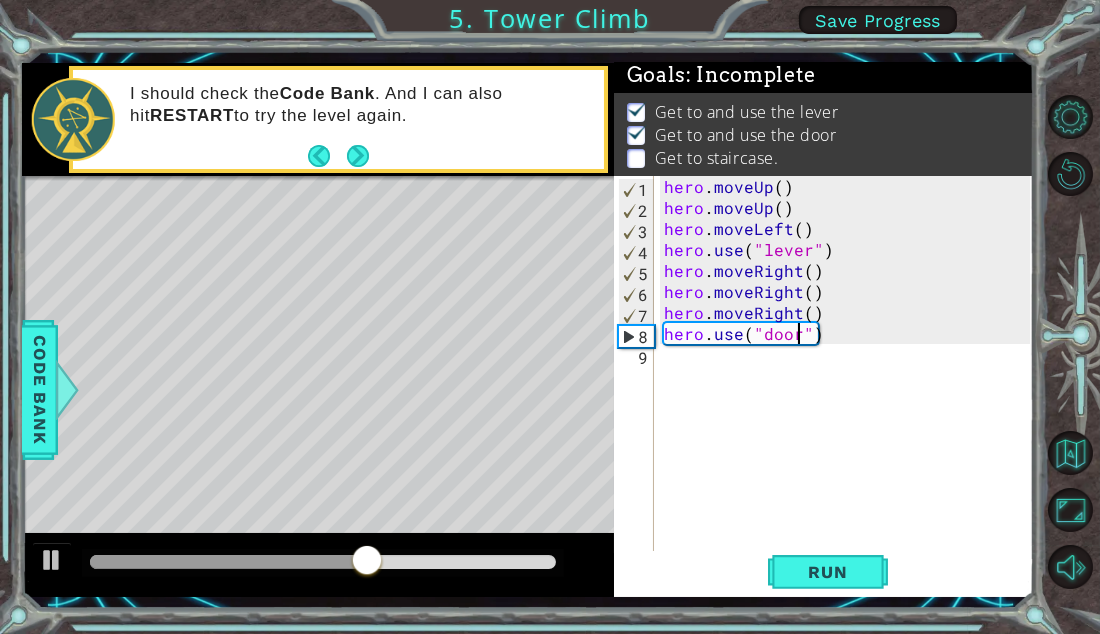 click on "hero . moveUp ( ) hero . moveUp ( ) hero . moveLeft ( ) hero . use ( "lever" ) hero . moveRight ( ) hero . moveRight ( ) hero . moveRight ( ) hero . use ( "door" )" at bounding box center (850, 386) 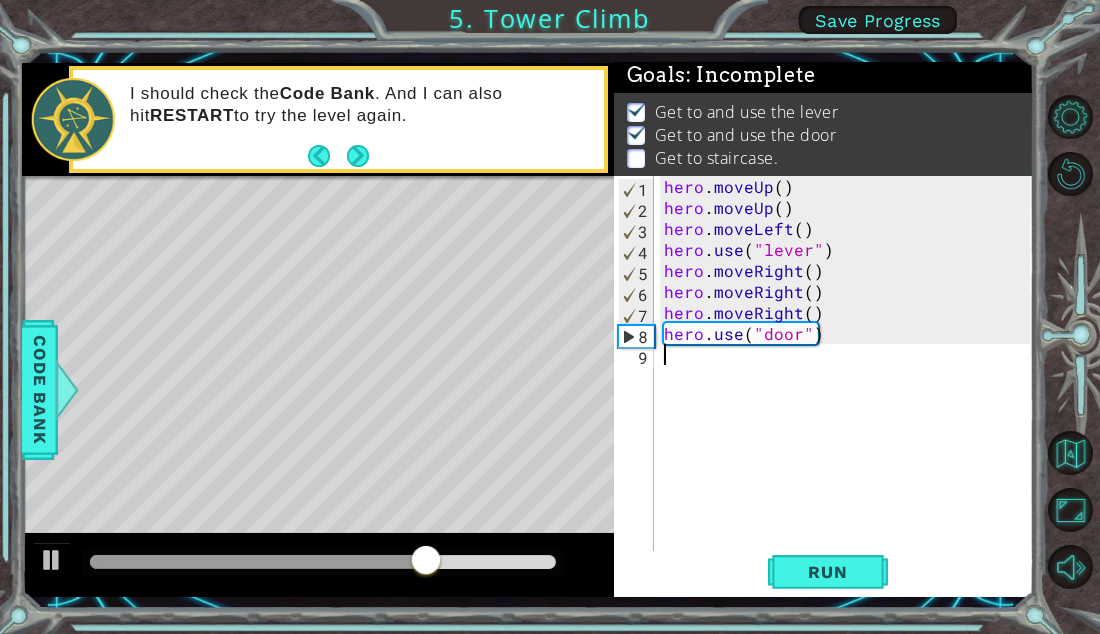 type on "h" 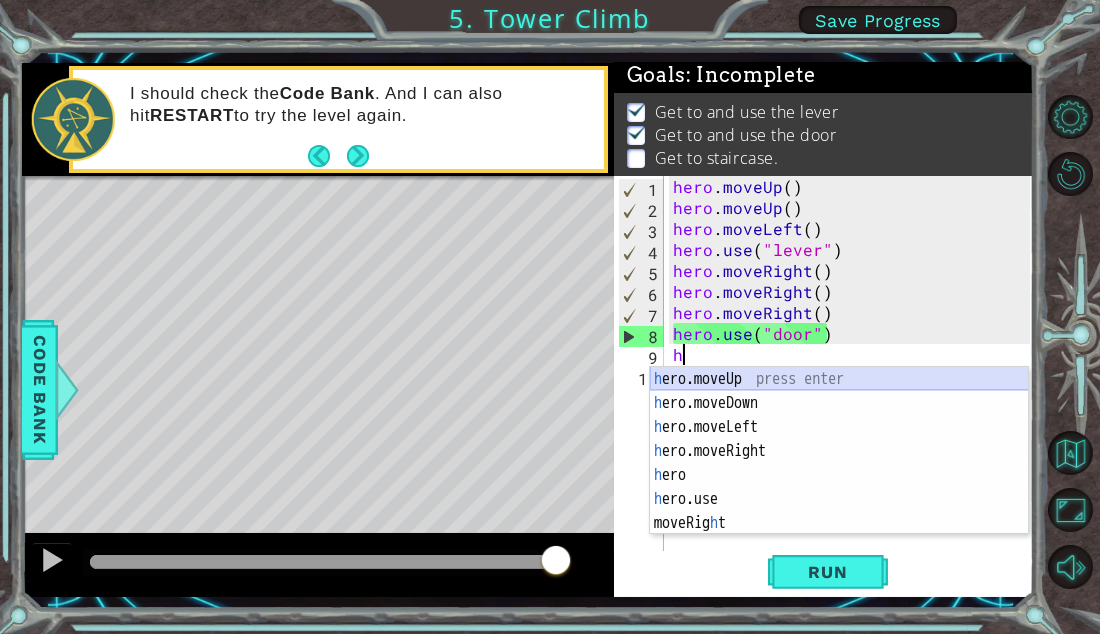 click on "h ero.moveUp press enter h ero.moveDown press enter h ero.moveLeft press enter h ero.moveRight press enter h ero press enter h ero.use press enter moveRig h t press enter" at bounding box center (839, 475) 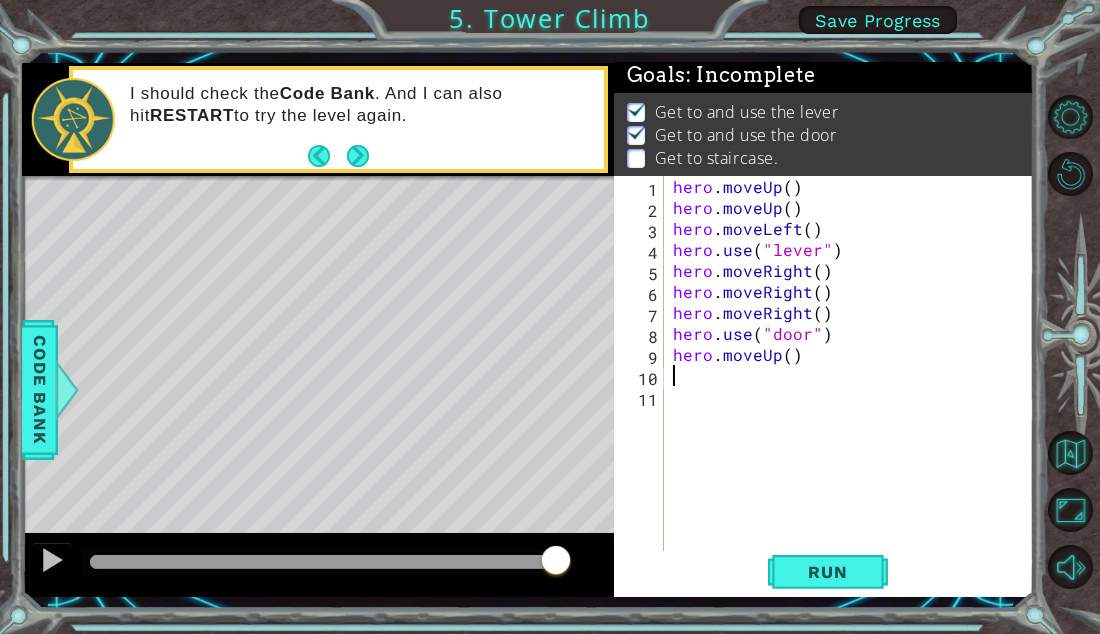 type on "h" 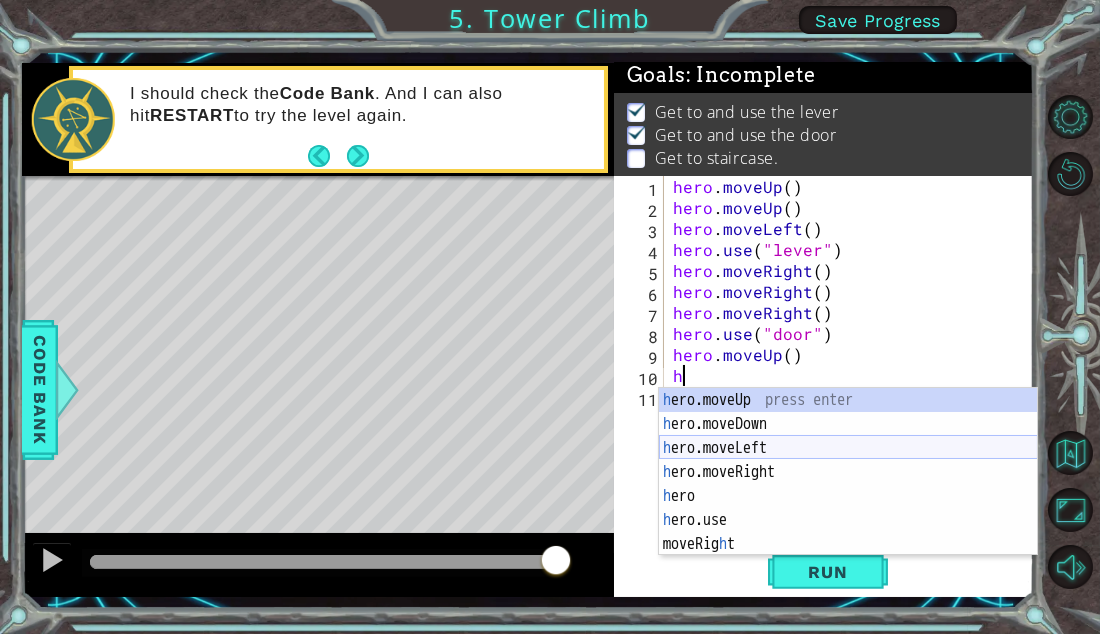click on "h ero.moveUp press enter h ero.moveDown press enter h ero.moveLeft press enter h ero.moveRight press enter h ero press enter h ero.use press enter moveRig h t press enter" at bounding box center (848, 496) 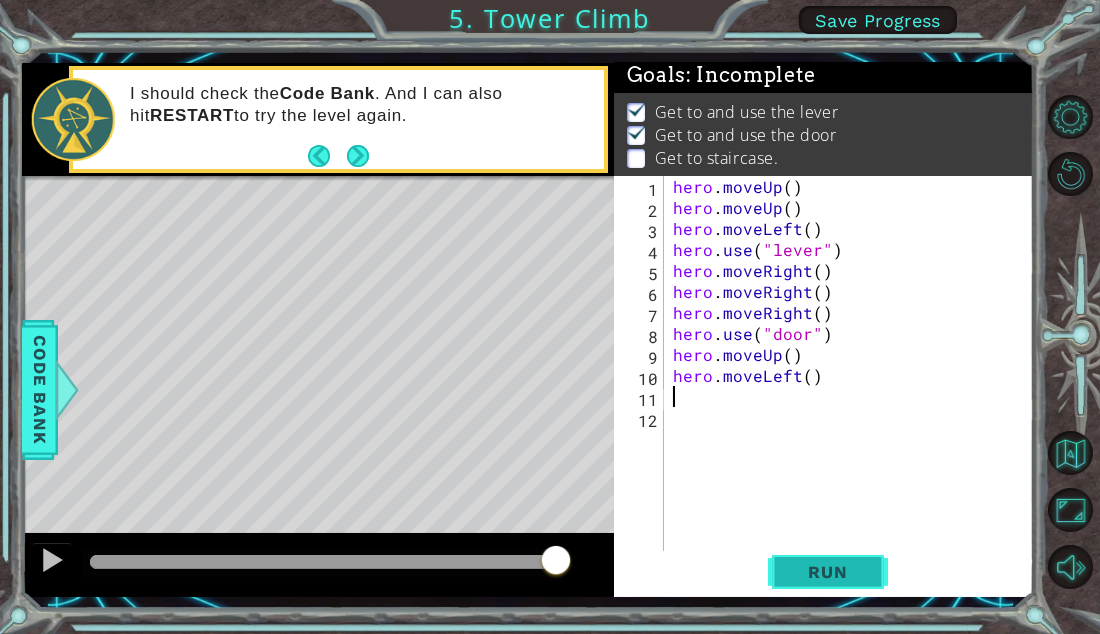click on "Run" at bounding box center [828, 572] 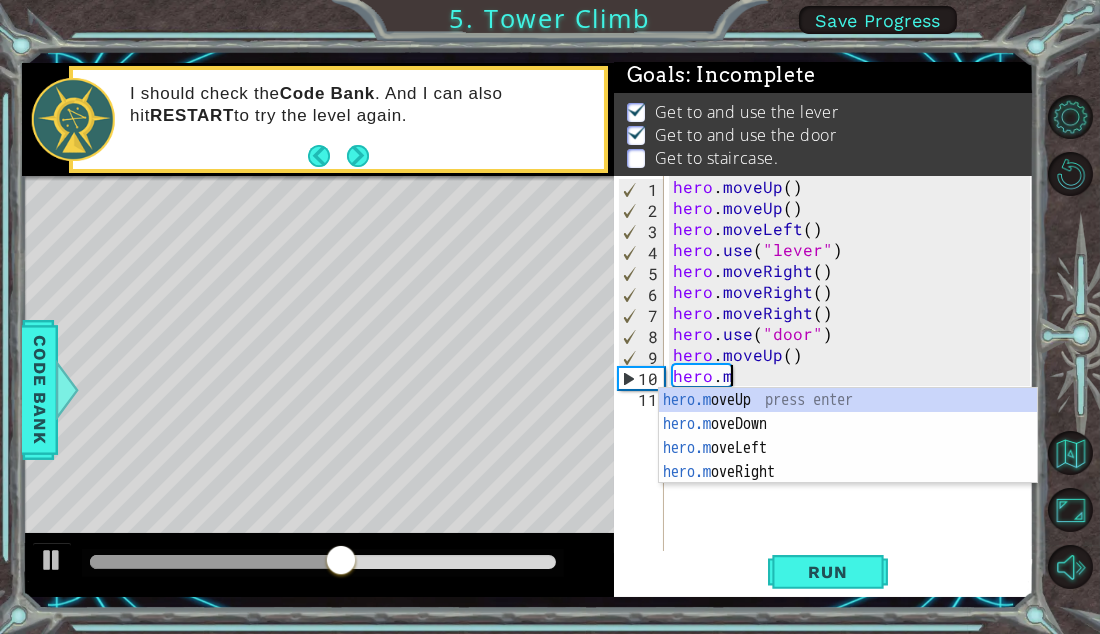 type on "hero." 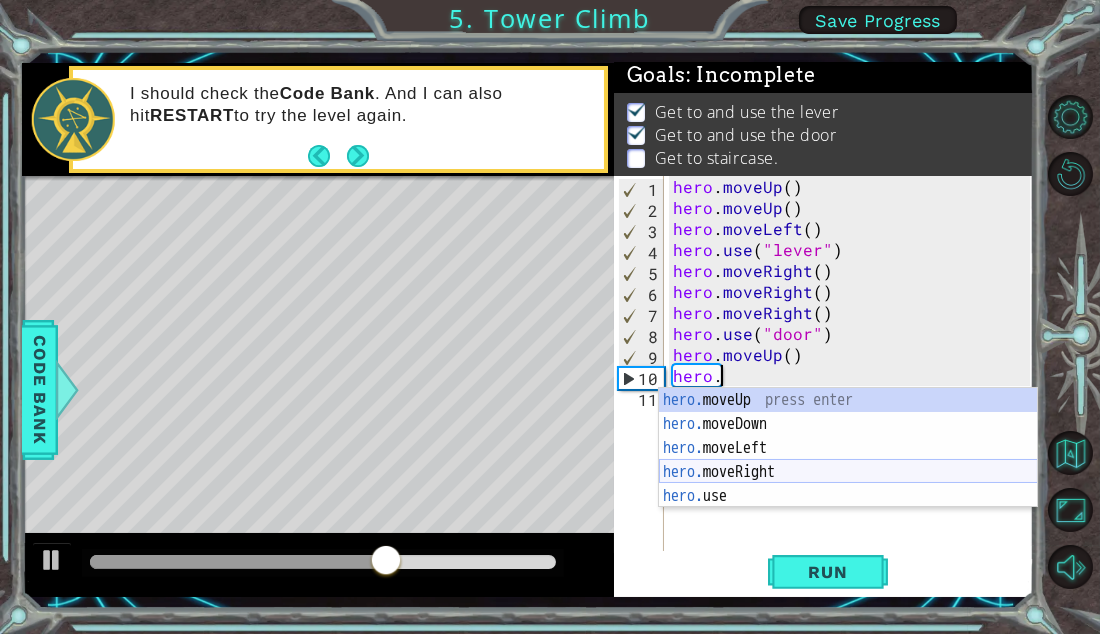 click on "hero. moveUp press enter hero. moveDown press enter hero. moveLeft press enter hero. moveRight press enter hero. use press enter" at bounding box center [848, 472] 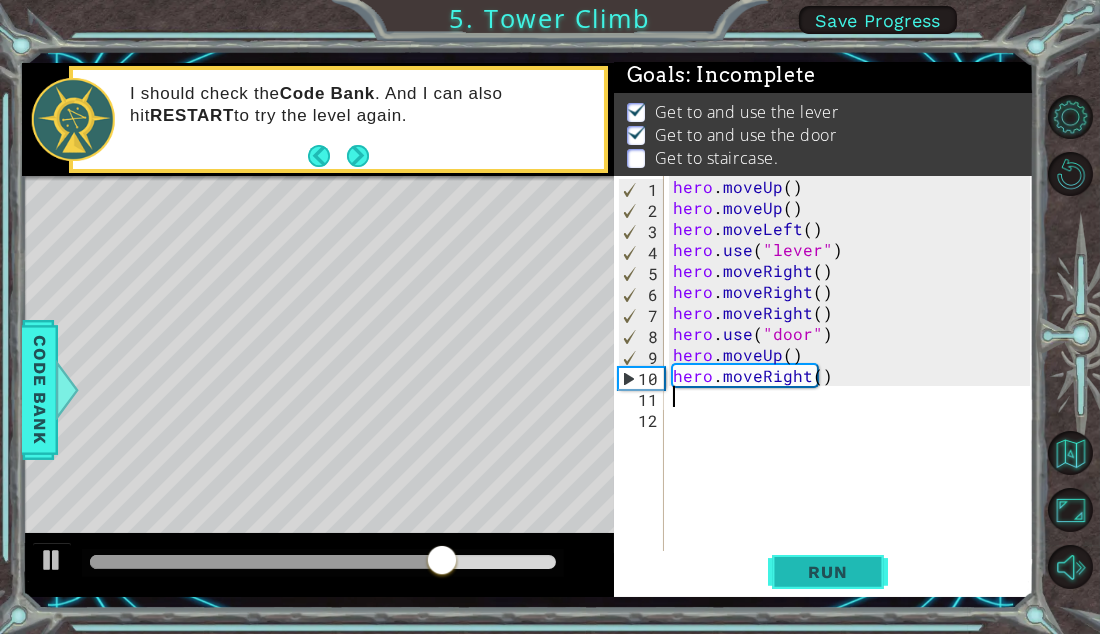 click on "Run" at bounding box center (827, 572) 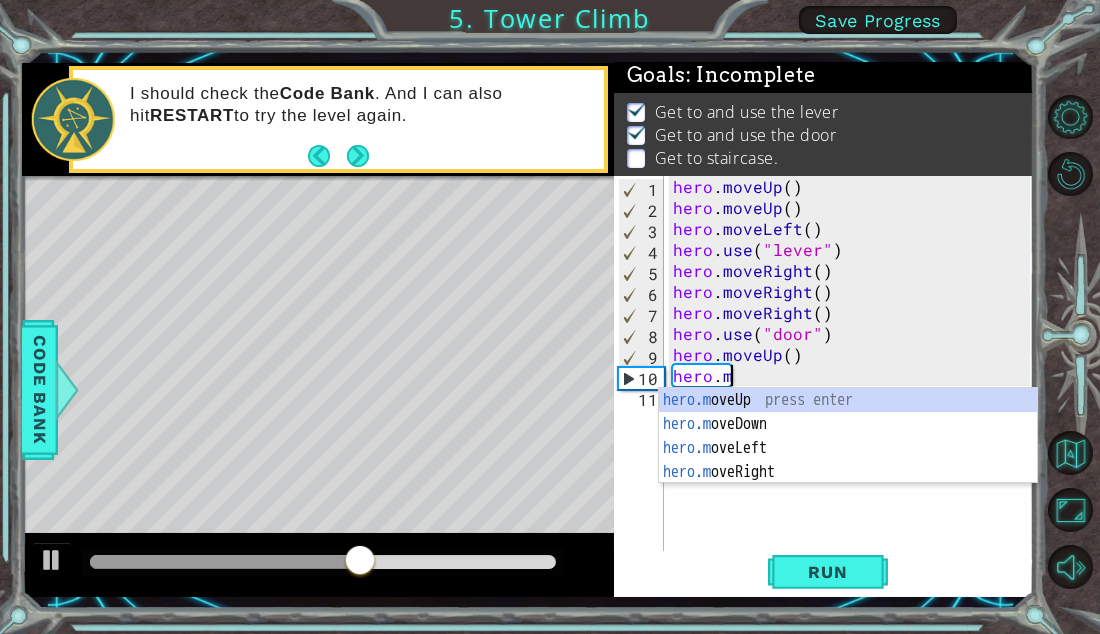 type on "hero." 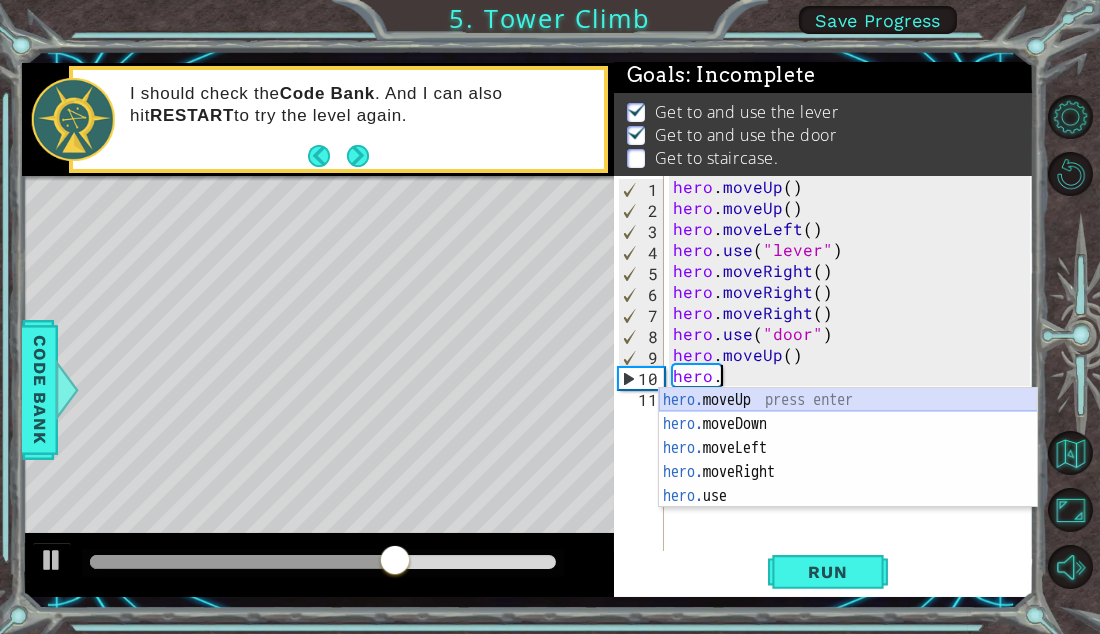 click on "hero. moveUp press enter hero. moveDown press enter hero. moveLeft press enter hero. moveRight press enter hero. use press enter" at bounding box center (848, 472) 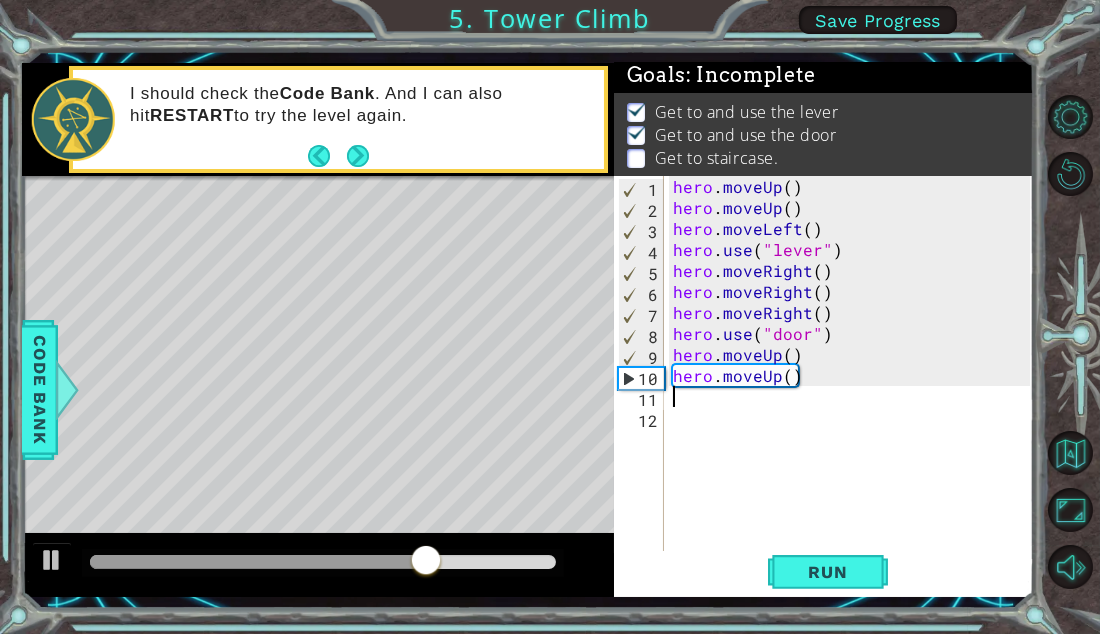 type on "m" 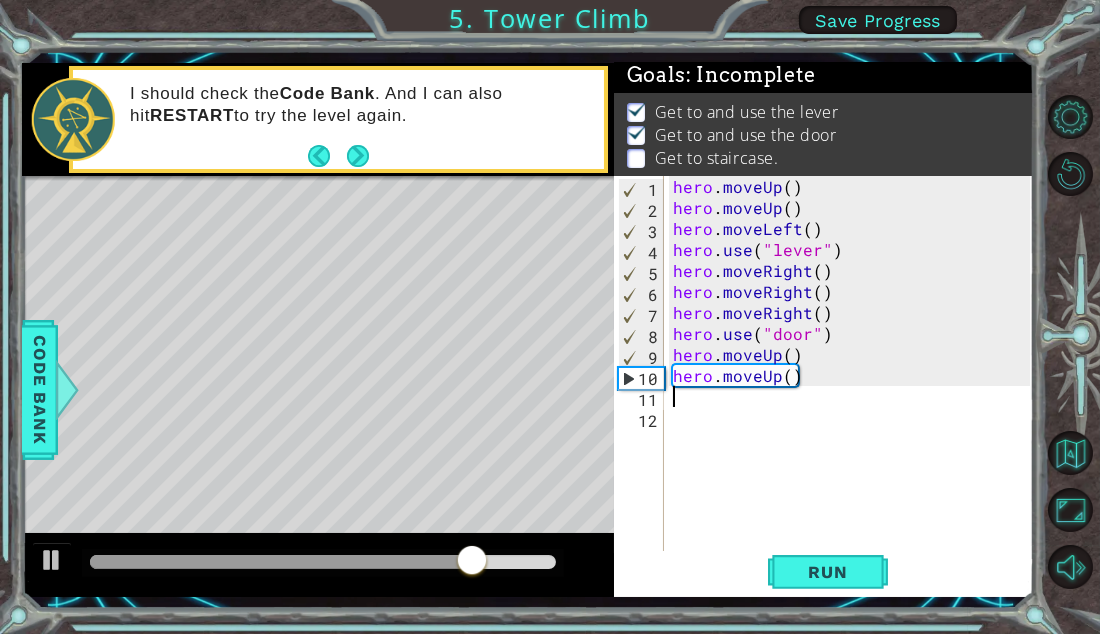 type on "h" 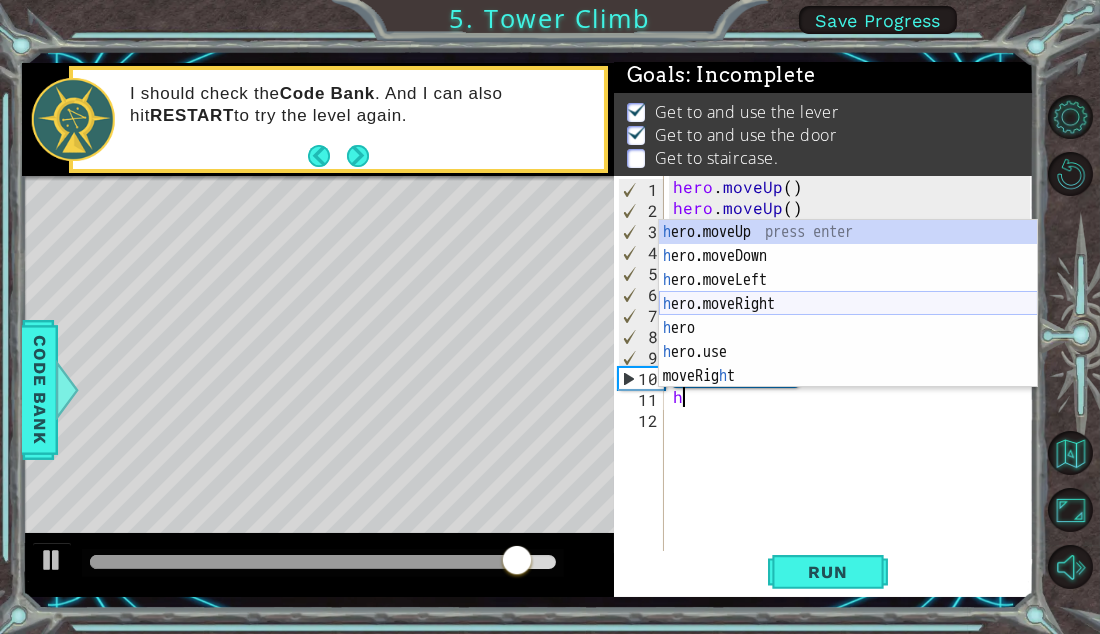 click on "h ero.moveUp press enter h ero.moveDown press enter h ero.moveLeft press enter h ero.moveRight press enter h ero press enter h ero.use press enter moveRig h t press enter" at bounding box center [848, 328] 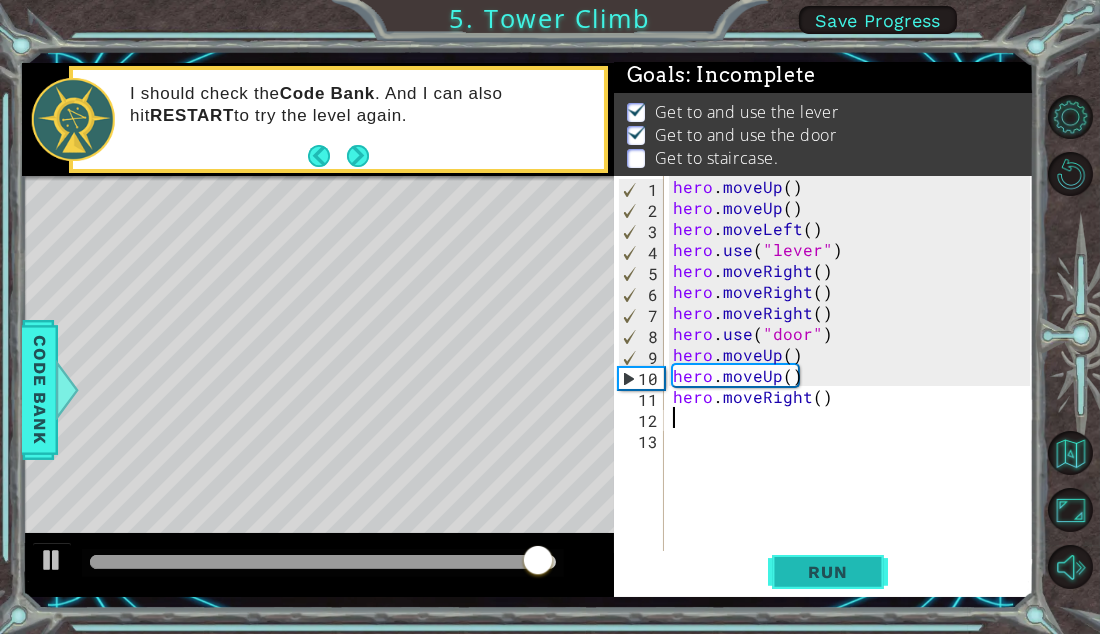 click on "Run" at bounding box center [828, 572] 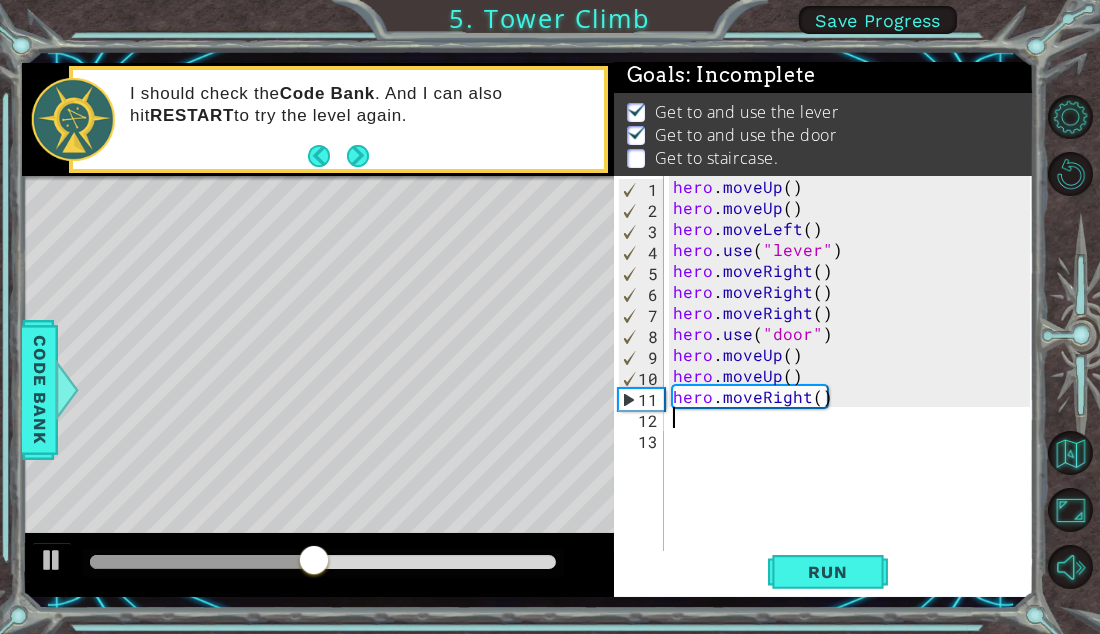 click on "hero . moveUp ( ) hero . moveUp ( ) hero . moveLeft ( ) hero . use ( "lever" ) hero . moveRight ( ) hero . moveRight ( ) hero . moveRight ( ) hero . use ( "door" ) hero . moveUp ( ) hero . moveUp ( ) hero . moveRight ( )" at bounding box center [854, 386] 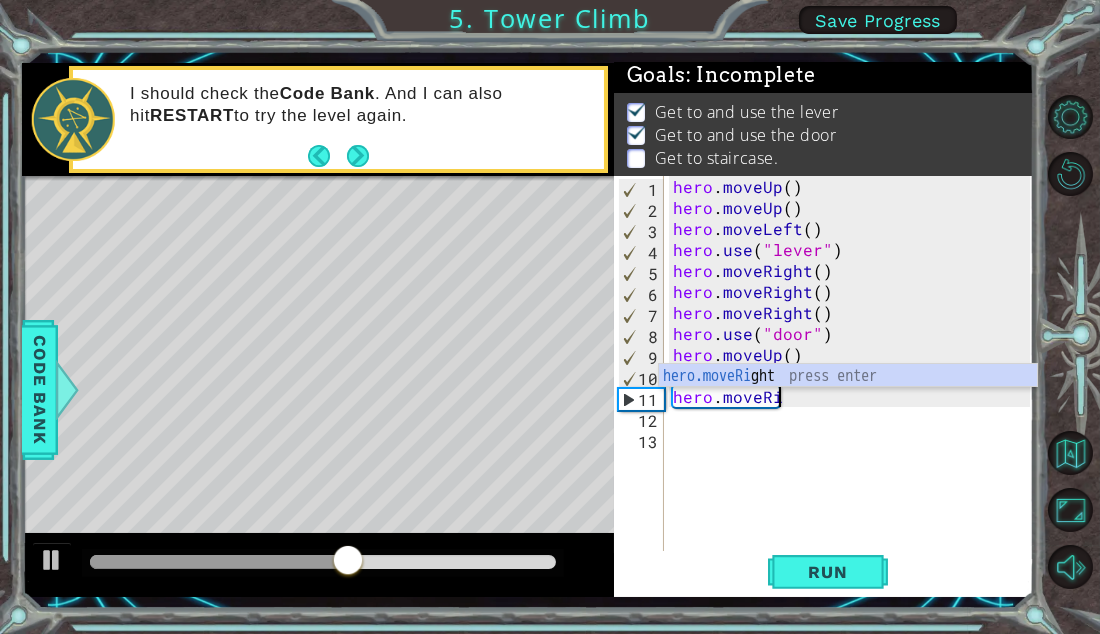 type on "hero.move" 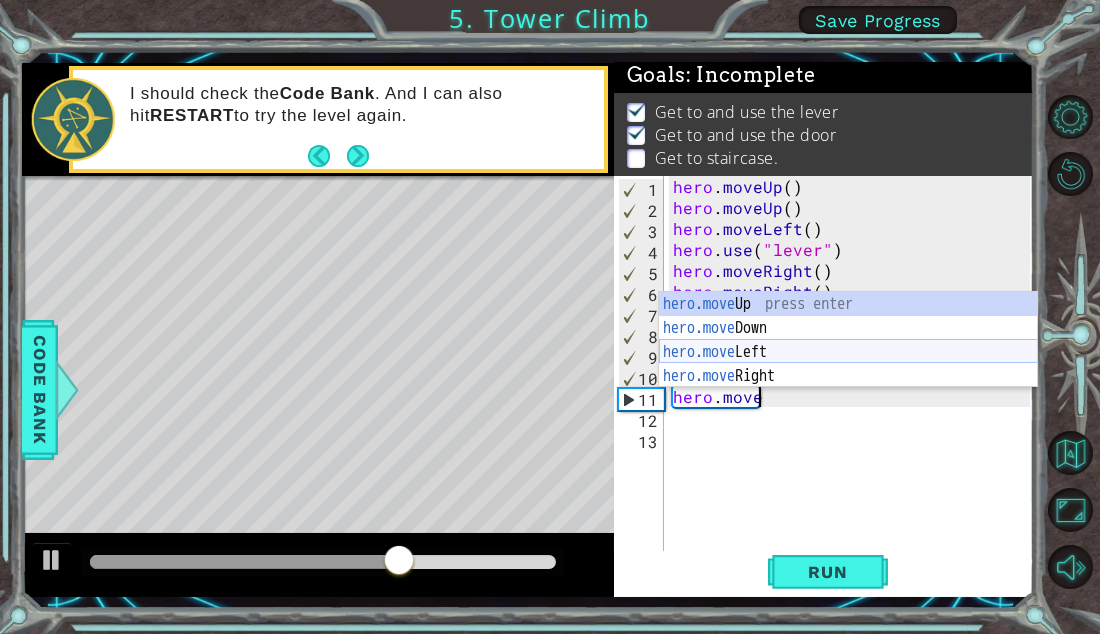 click on "hero.move Up press enter hero.move Down press enter hero.move Left press enter hero.move Right press enter" at bounding box center [848, 364] 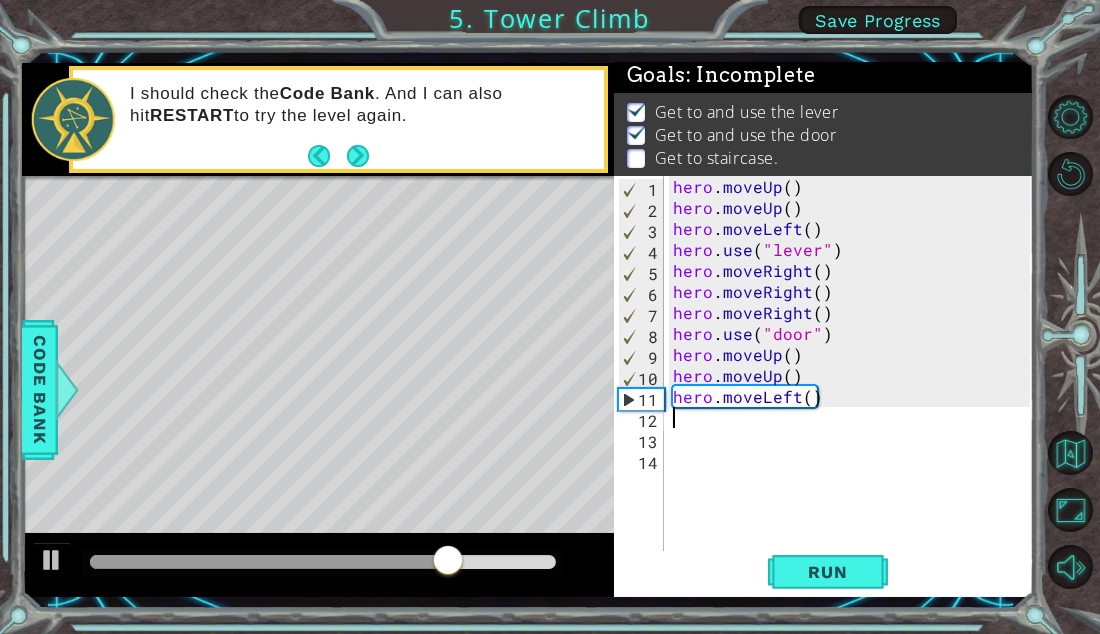 type on "h" 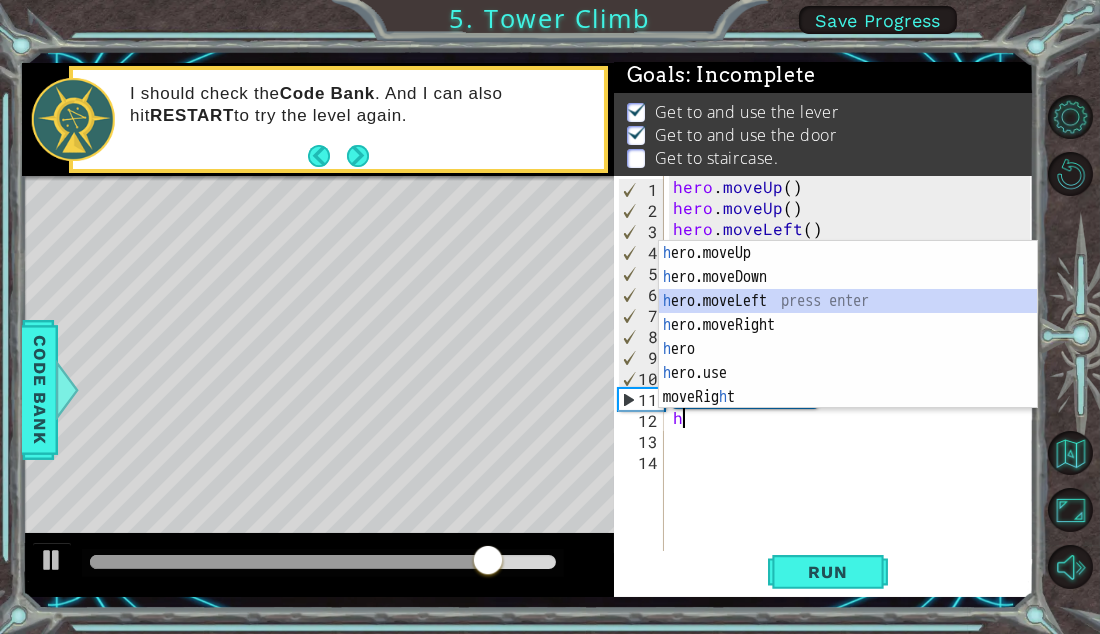 click on "h ero.moveUp press enter h ero.moveDown press enter h ero.moveLeft press enter h ero.moveRight press enter h ero press enter h ero.use press enter moveRig h t press enter" at bounding box center [848, 349] 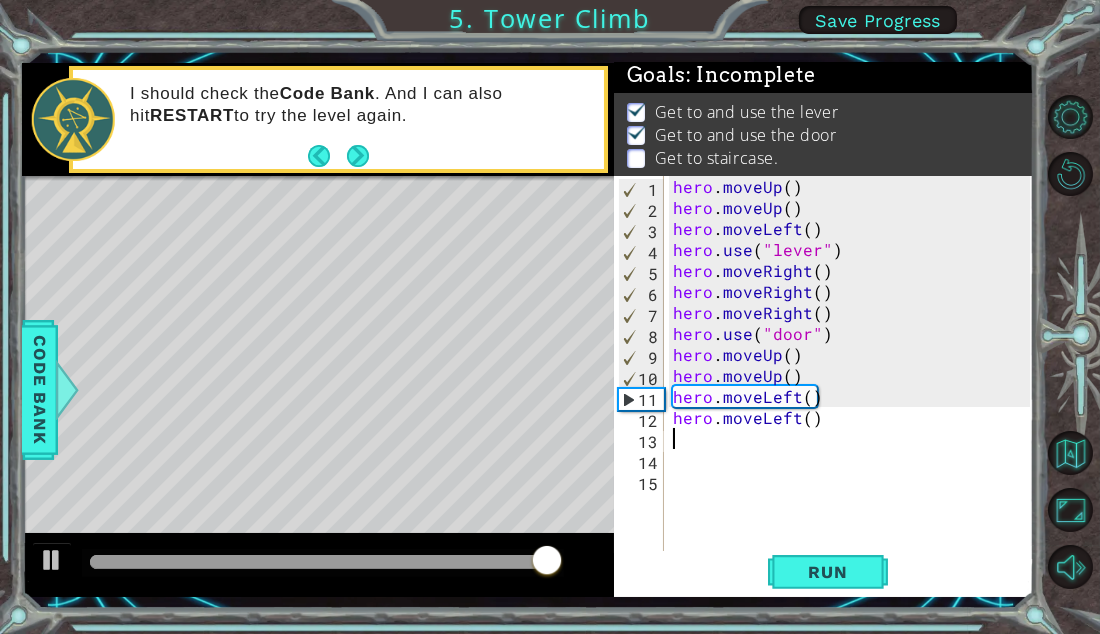 type on "h" 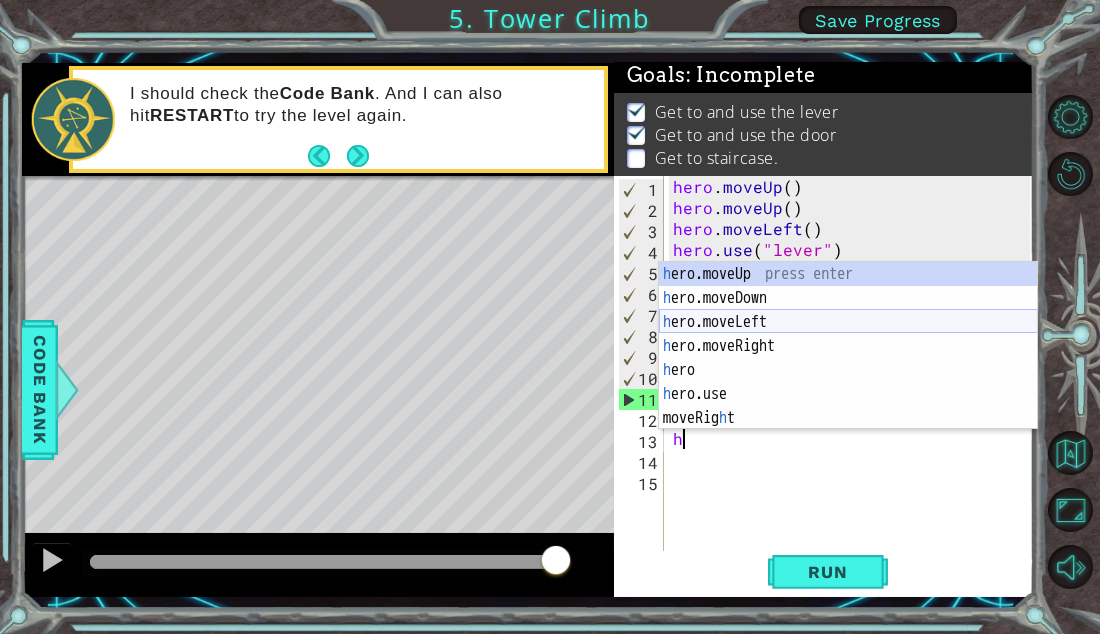 click on "h ero.moveUp press enter h ero.moveDown press enter h ero.moveLeft press enter h ero.moveRight press enter h ero press enter h ero.use press enter moveRig h t press enter" at bounding box center (848, 370) 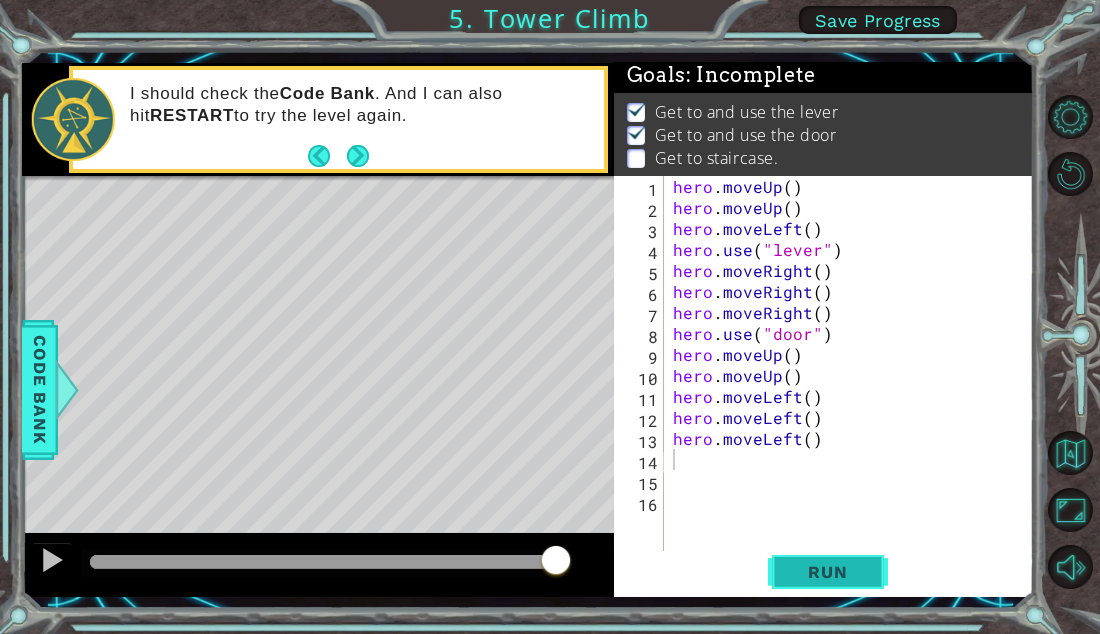click on "Run" at bounding box center (827, 572) 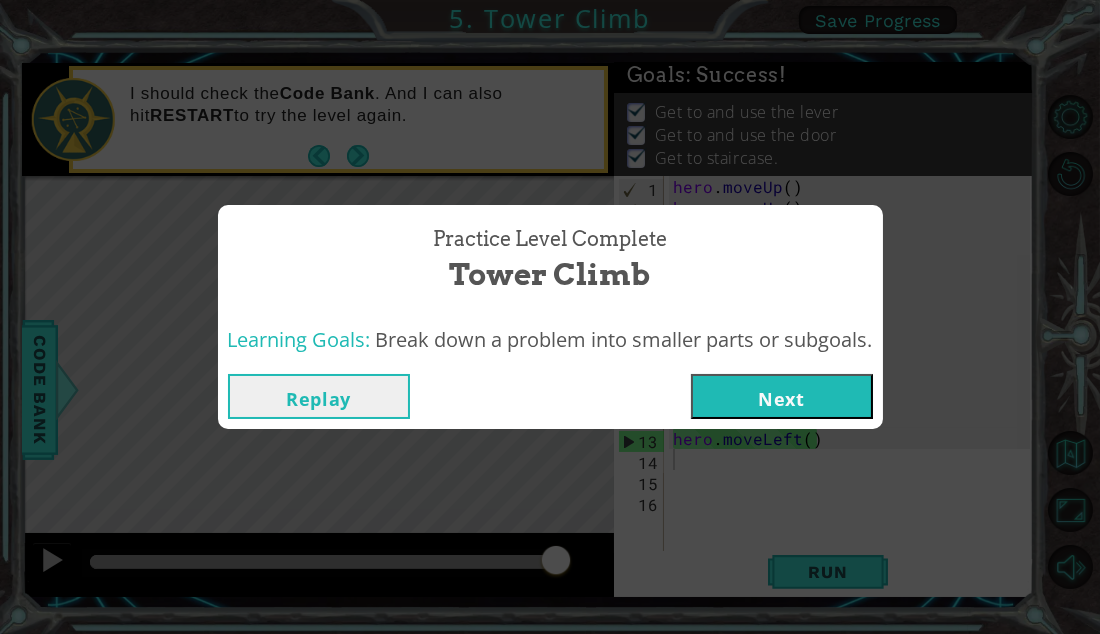click on "Next" at bounding box center [782, 396] 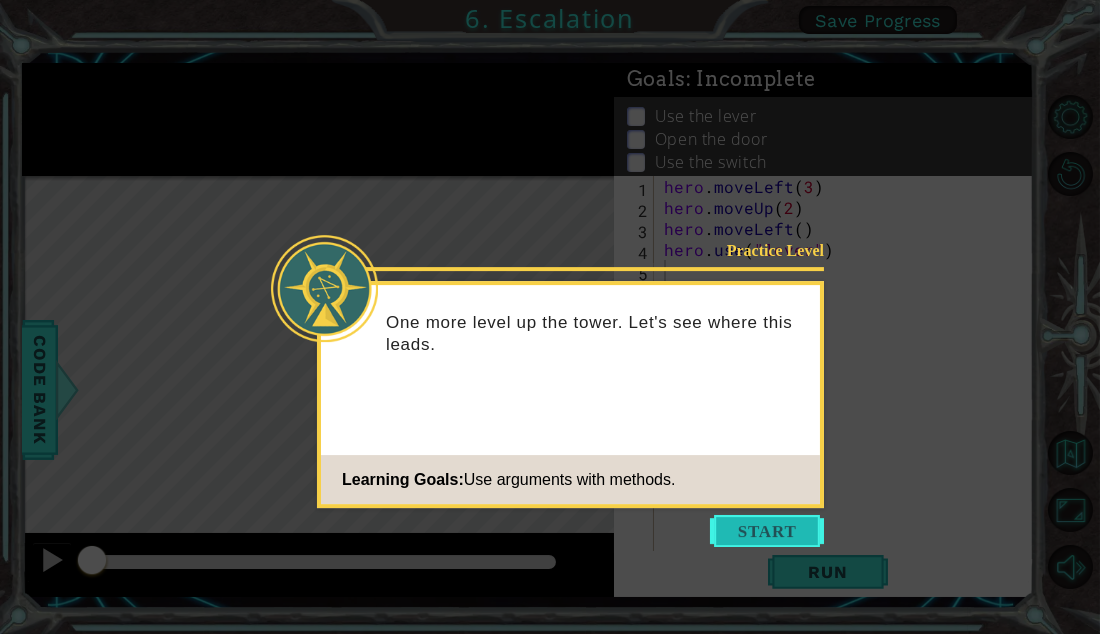click at bounding box center [767, 531] 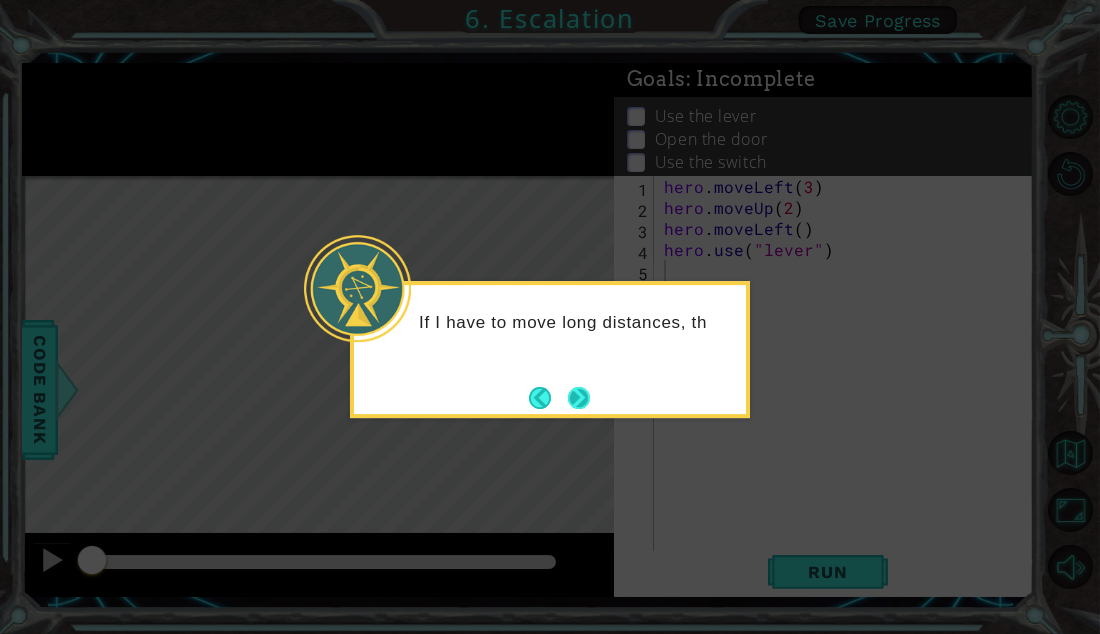 click at bounding box center (579, 398) 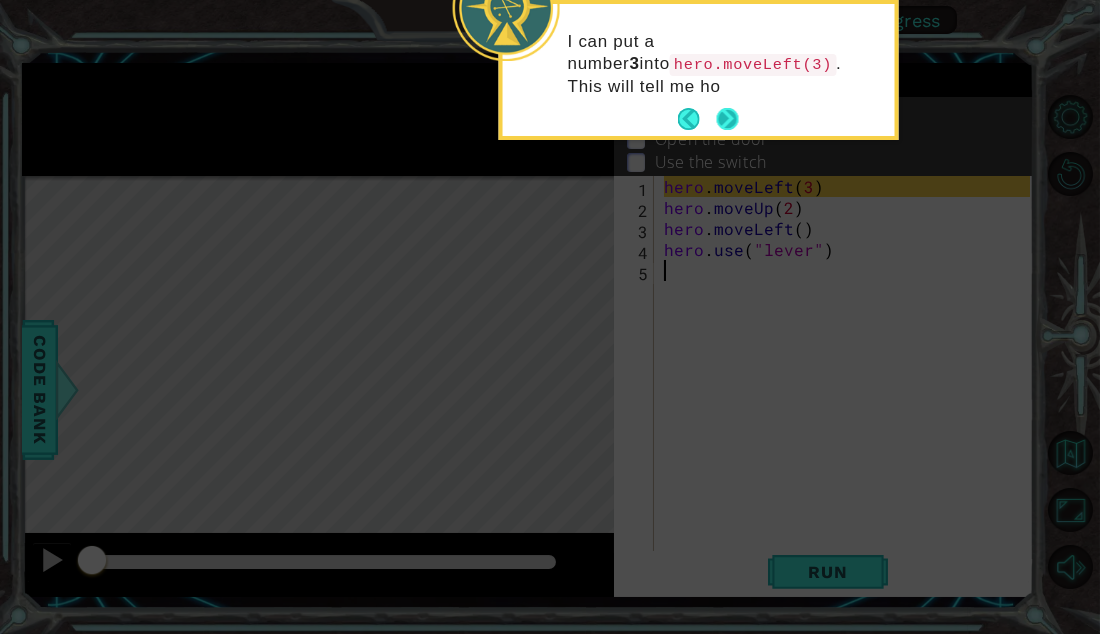 click at bounding box center [728, 119] 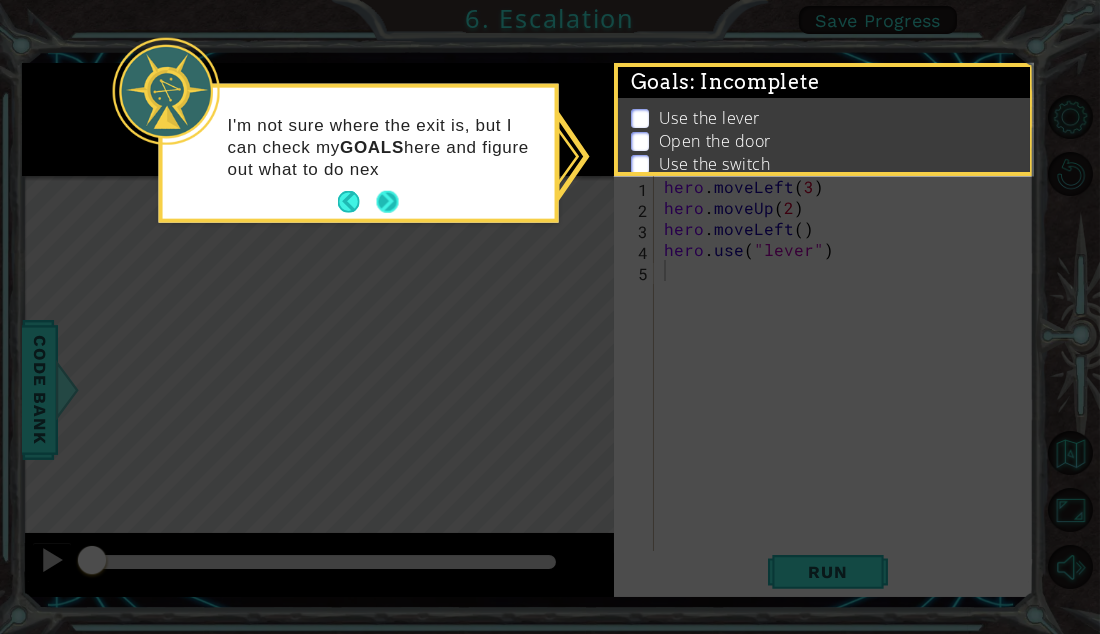 click at bounding box center [388, 202] 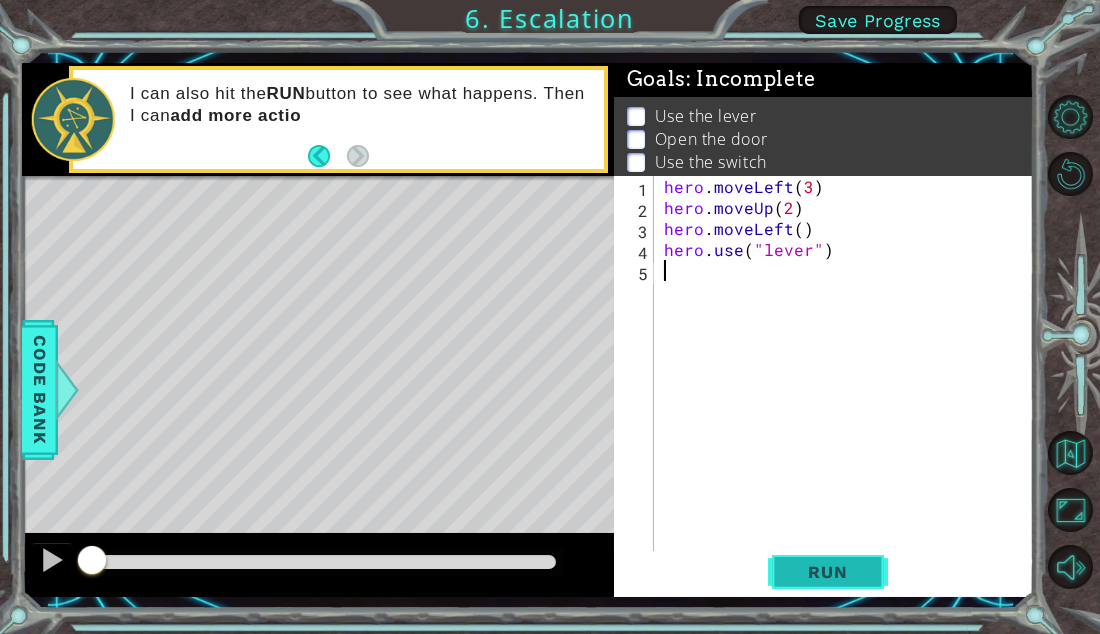 click on "Run" at bounding box center [828, 572] 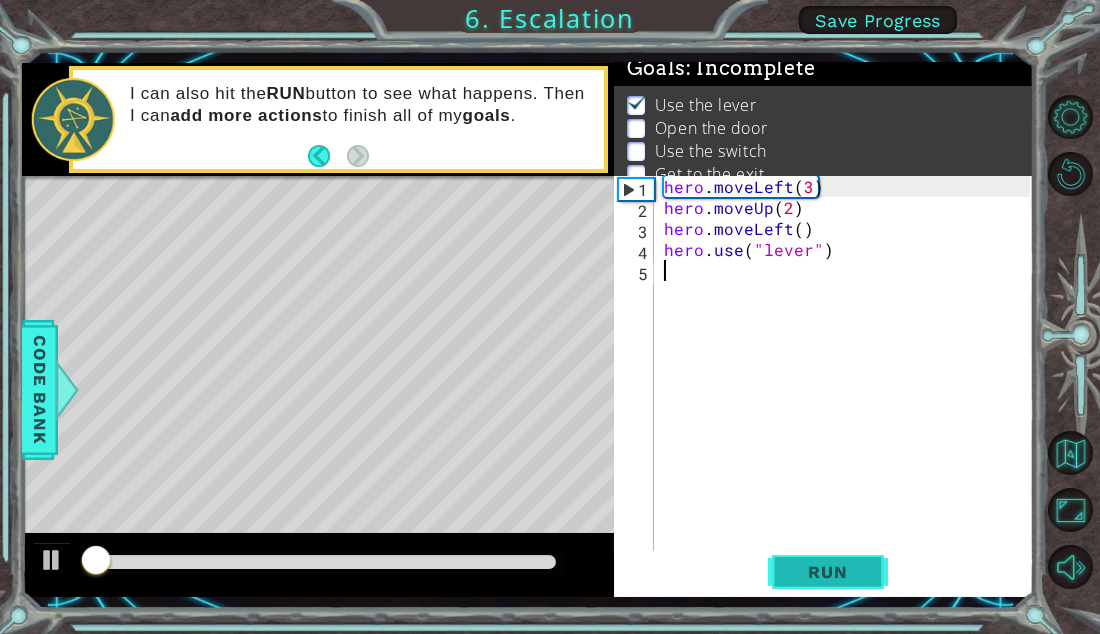 scroll, scrollTop: 15, scrollLeft: 0, axis: vertical 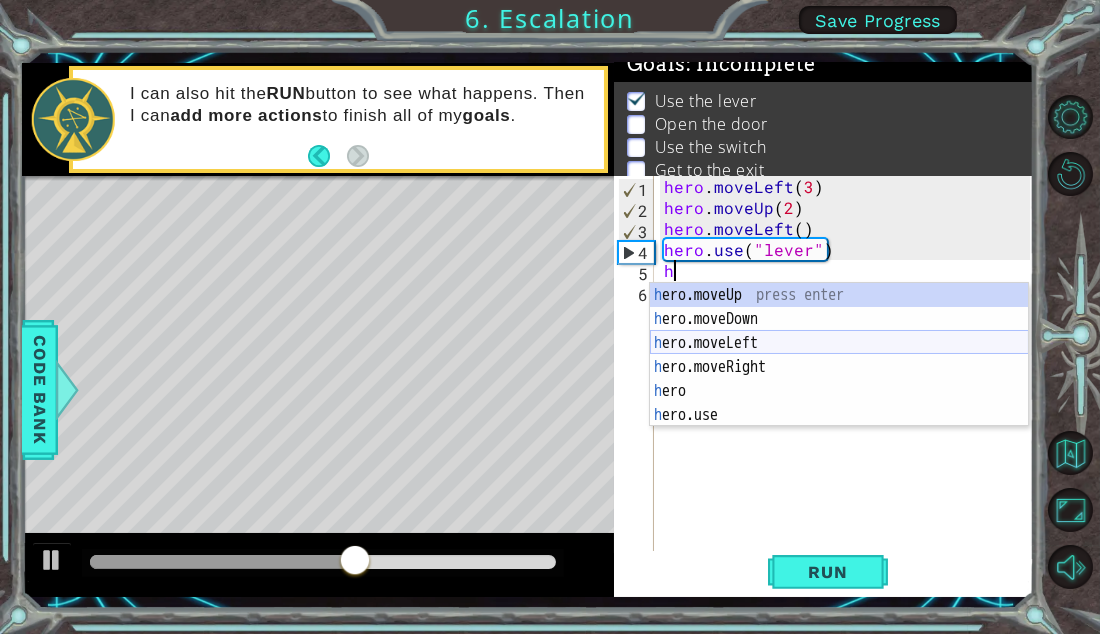 click on "h ero.moveUp press enter h ero.moveDown press enter h ero.moveLeft press enter h ero.moveRight press enter h ero press enter h ero.use press enter" at bounding box center [839, 379] 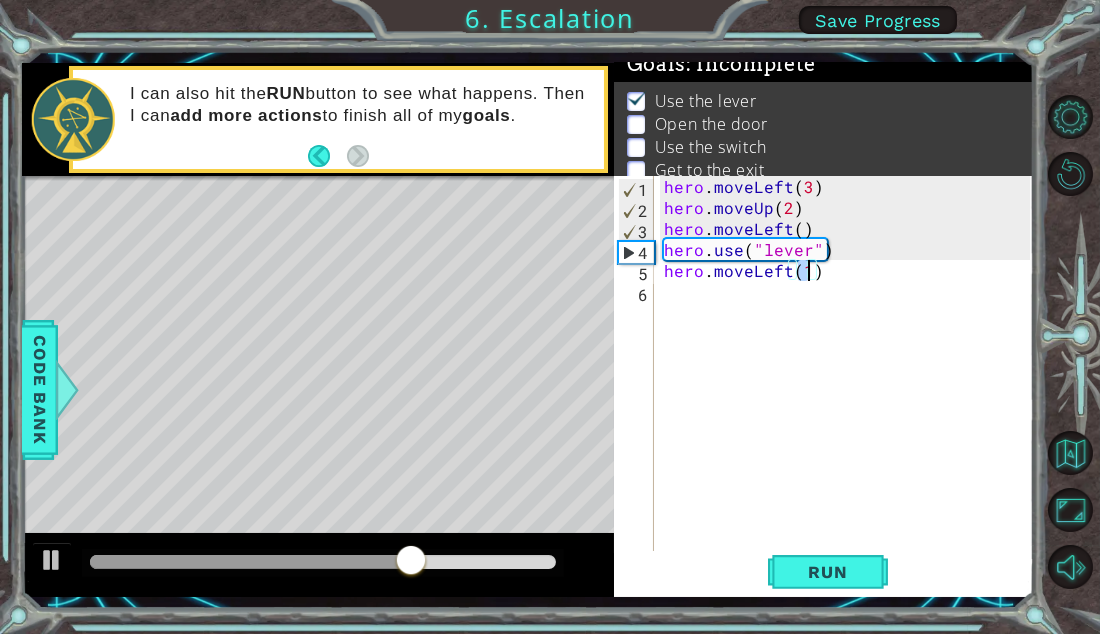 click on "hero . moveLeft ( 3 ) hero . moveUp ( 2 ) hero . moveLeft ( ) hero . use ( "lever" ) hero . moveLeft ( 1 )" at bounding box center [850, 386] 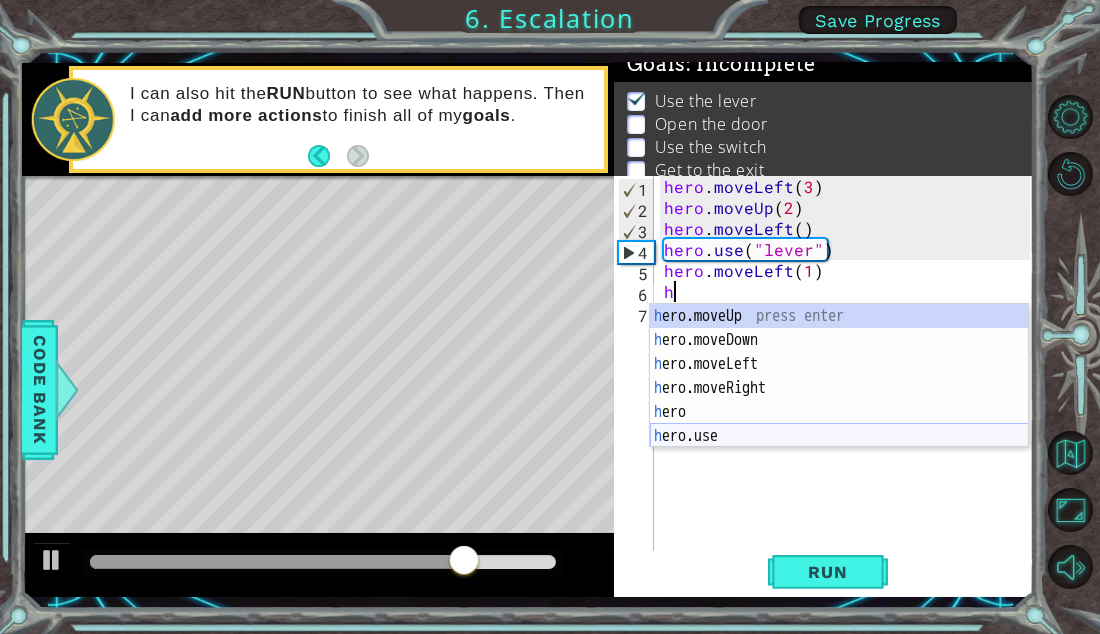click on "h ero.moveUp press enter h ero.moveDown press enter h ero.moveLeft press enter h ero.moveRight press enter h ero press enter h ero.use press enter" at bounding box center [839, 400] 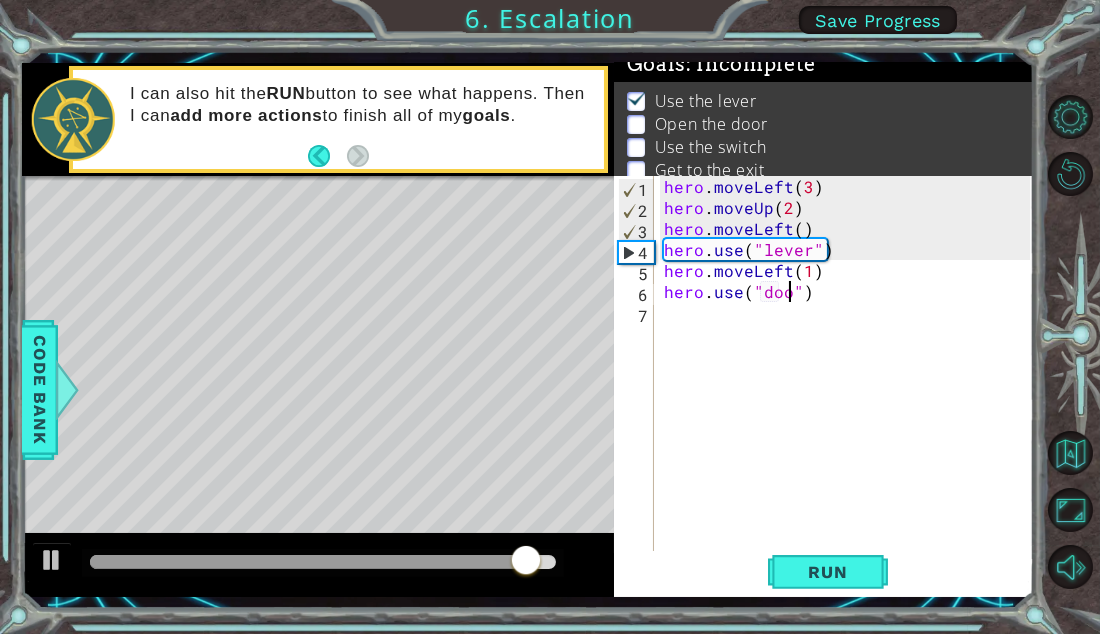 scroll, scrollTop: 0, scrollLeft: 7, axis: horizontal 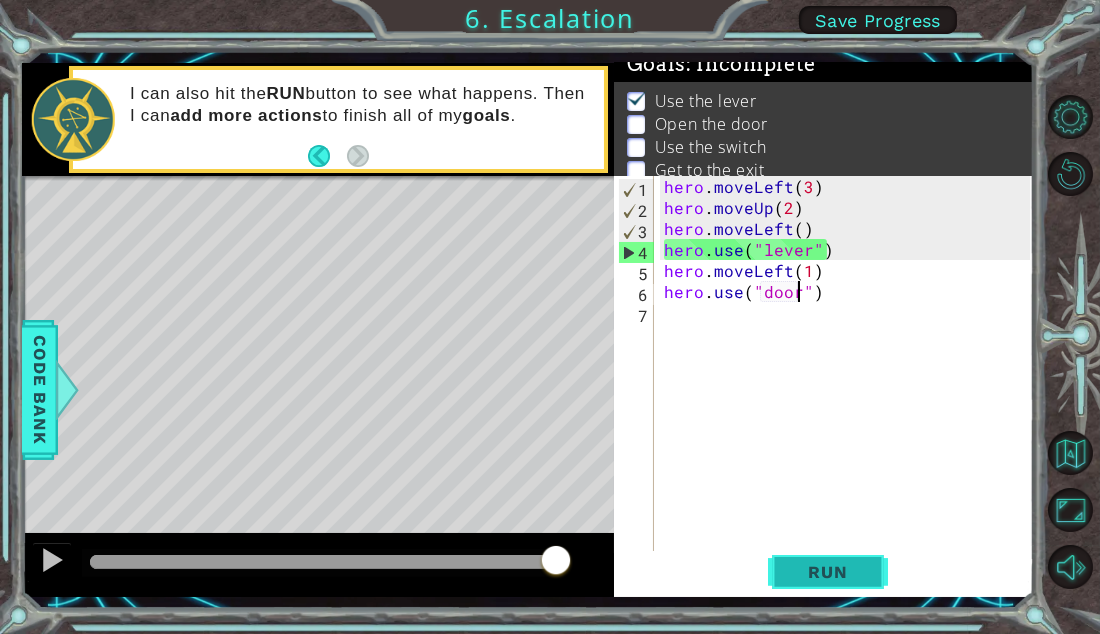 type on "hero.use("door")" 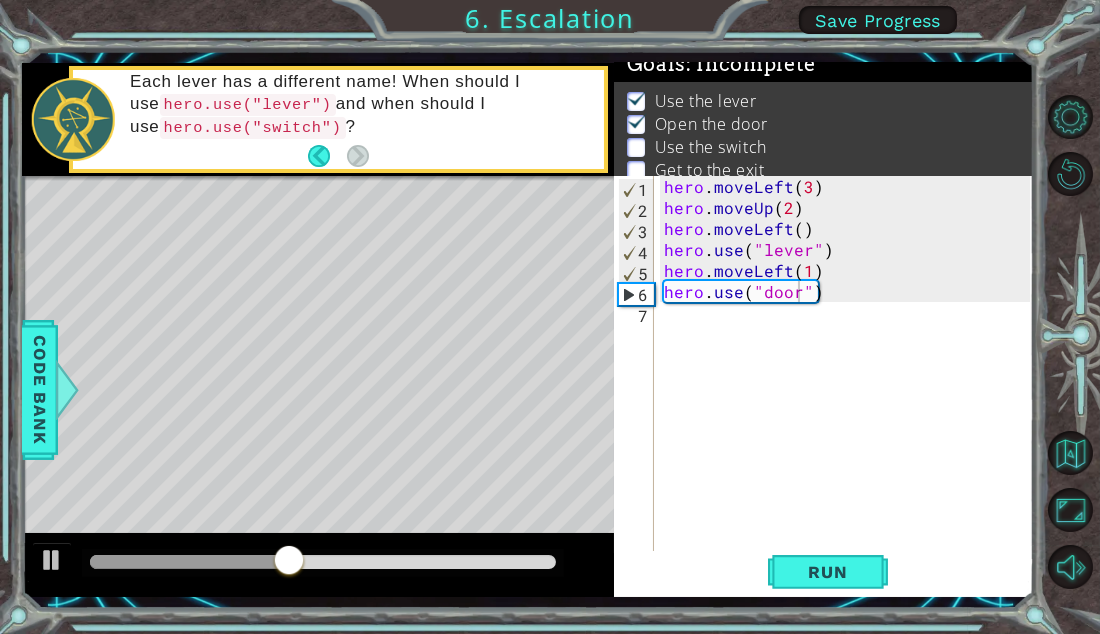 click on "hero.use("door") 1 2 3 4 5 6 7 hero . moveLeft ( 3 ) hero . moveUp ( 2 ) hero . moveLeft ( ) hero . use ( "lever" ) hero . moveLeft ( 1 ) hero . use ( "door" )     הההההההההההההההההההההההההההההההההההההההההההההההההההההההההההההההההההההההההההההההההההההההההההההההההההההההההההההההההההההההההההההההההההההההההההההההההההההההההההההההההההההההההההההההההההההההההההההההההההההההההההההההההההההההההההההההההההההההההההההההההההההההההההההההה XXXXXXXXXXXXXXXXXXXXXXXXXXXXXXXXXXXXXXXXXXXXXXXXXXXXXXXXXXXXXXXXXXXXXXXXXXXXXXXXXXXXXXXXXXXXXXXXXXXXXXXXXXXXXXXXXXXXXXXXXXXXXXXXXXXXXXXXXXXXXXXXXXXXXXXXXXXXXXXXXXXXXXXXXXXXXXXXXXXXXXXXXXXXXXXXXXXXXXXXXXXXXXXXXXXXXXXXXXXXXXXXXXXXXXXXXXXXXXXXXXXXXXXXXXXXXXXX" at bounding box center (822, 365) 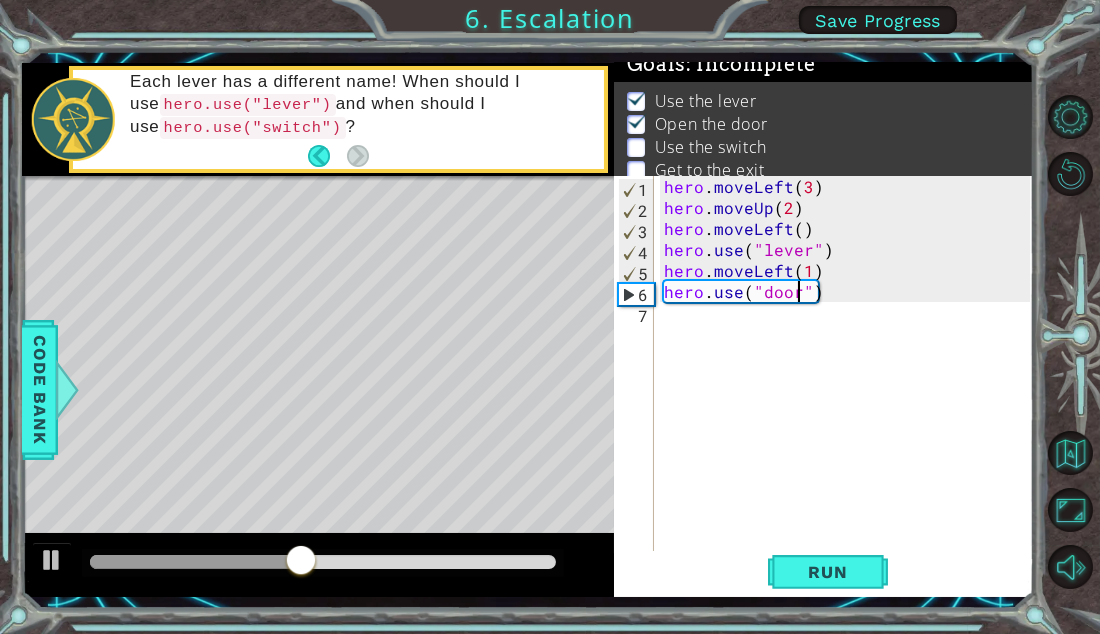 click on "hero . moveLeft ( 3 ) hero . moveUp ( 2 ) hero . moveLeft ( ) hero . use ( "lever" ) hero . moveLeft ( 1 ) hero . use ( "door" )" at bounding box center [850, 386] 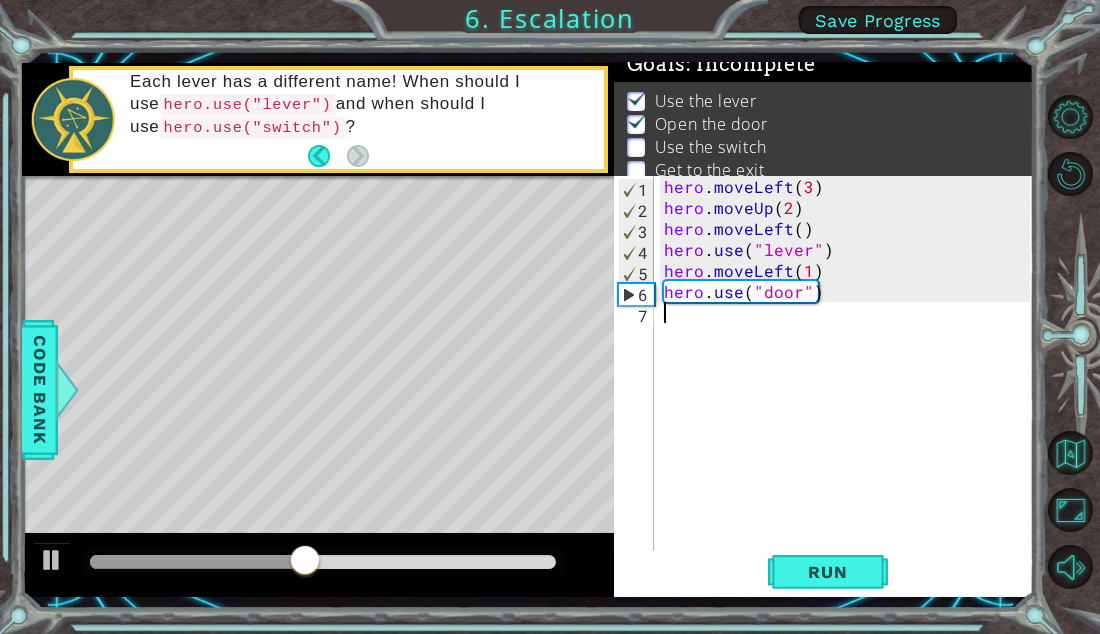scroll, scrollTop: 0, scrollLeft: 0, axis: both 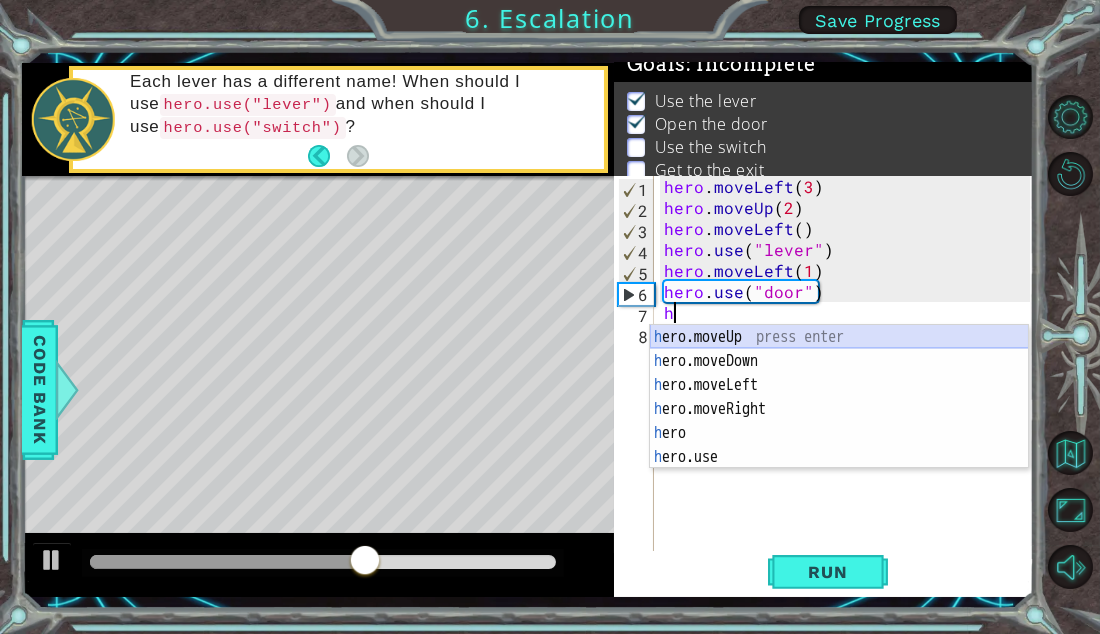click on "h ero.moveUp press enter h ero.moveDown press enter h ero.moveLeft press enter h ero.moveRight press enter h ero press enter h ero.use press enter" at bounding box center [839, 421] 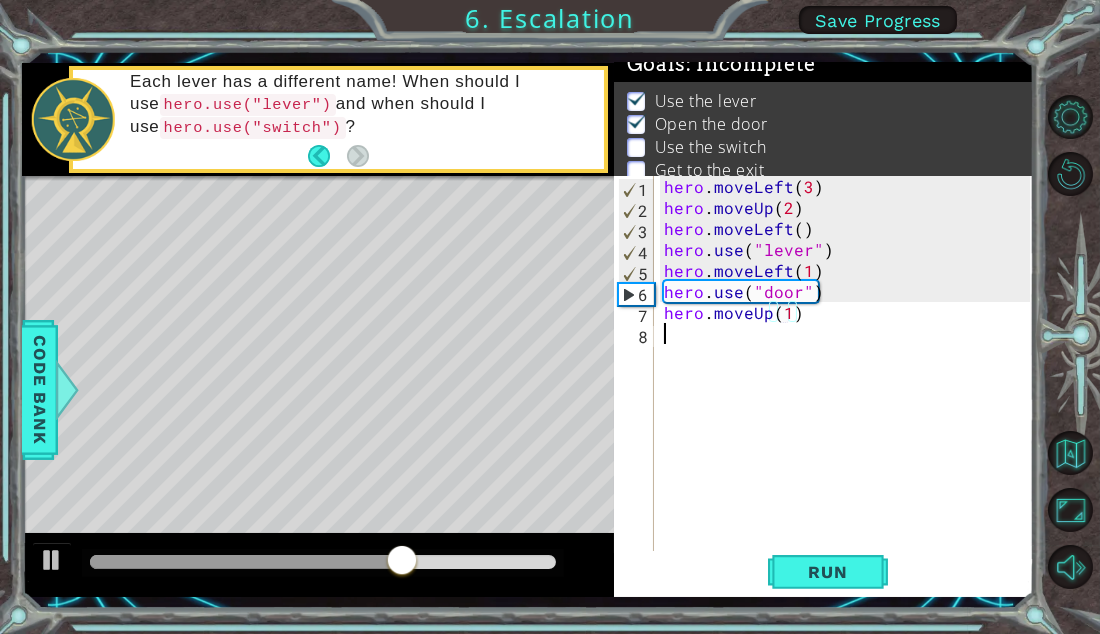 click on "hero . moveLeft ( 3 ) hero . moveUp ( 2 ) hero . moveLeft ( ) hero . use ( "lever" ) hero . moveLeft ( 1 ) hero . use ( "door" ) hero . moveUp ( 1 )" at bounding box center [850, 386] 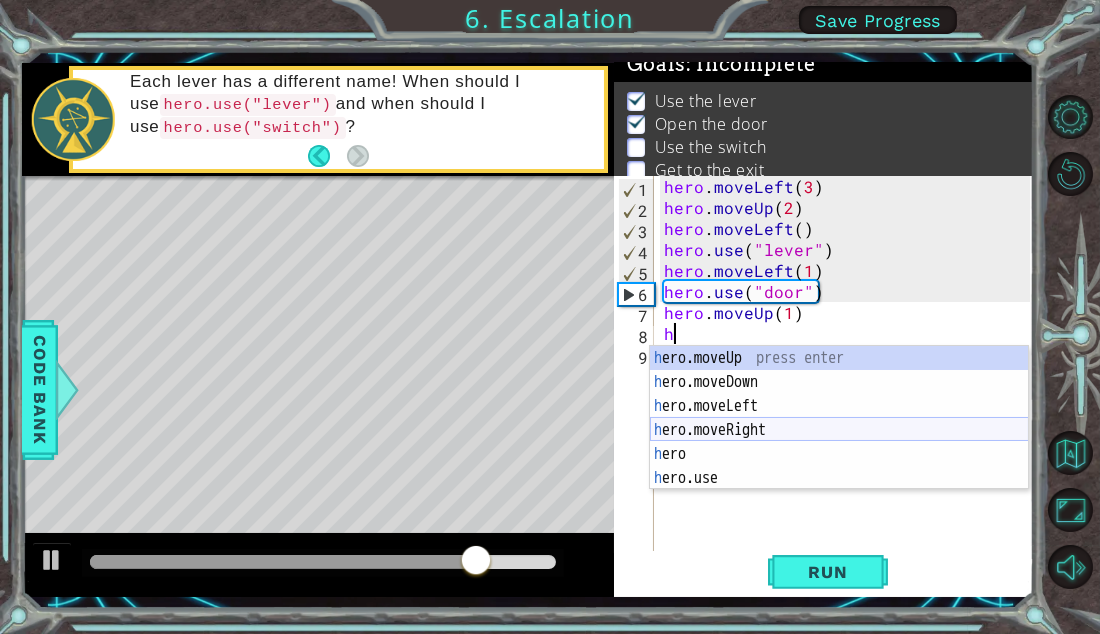 click on "h ero.moveUp press enter h ero.moveDown press enter h ero.moveLeft press enter h ero.moveRight press enter h ero press enter h ero.use press enter" at bounding box center [839, 442] 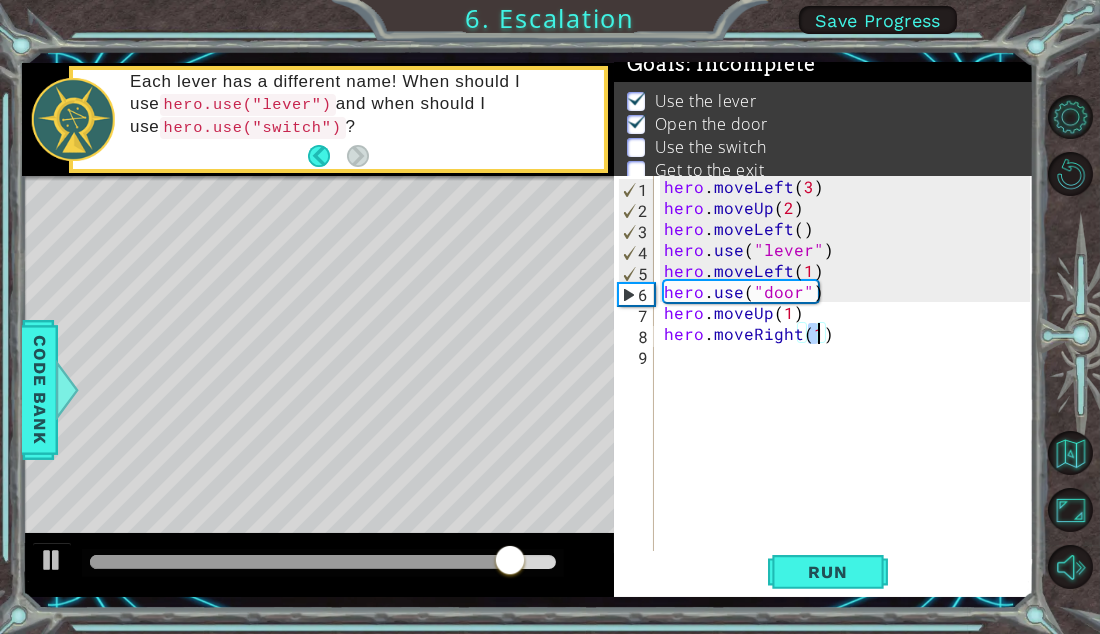 click on "hero . moveLeft ( 3 ) hero . moveUp ( 2 ) hero . moveLeft ( ) hero . use ( "lever" ) hero . moveLeft ( 1 ) hero . use ( "door" ) hero . moveUp ( 1 ) hero . moveRight ( 1 )" at bounding box center [850, 386] 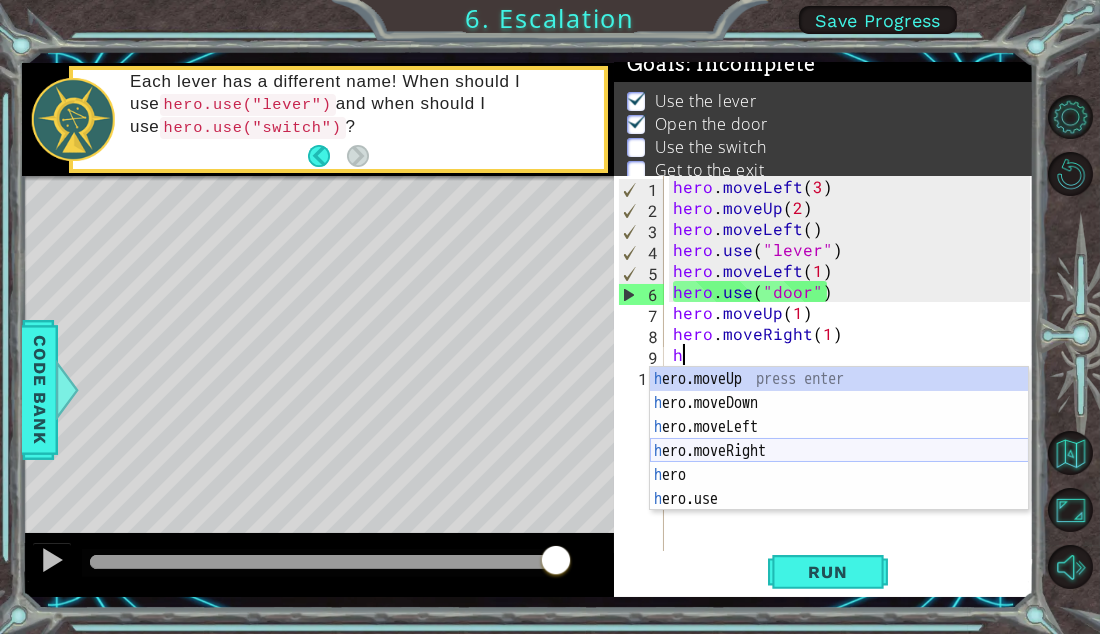 click on "h ero.moveUp press enter h ero.moveDown press enter h ero.moveLeft press enter h ero.moveRight press enter h ero press enter h ero.use press enter" at bounding box center (839, 463) 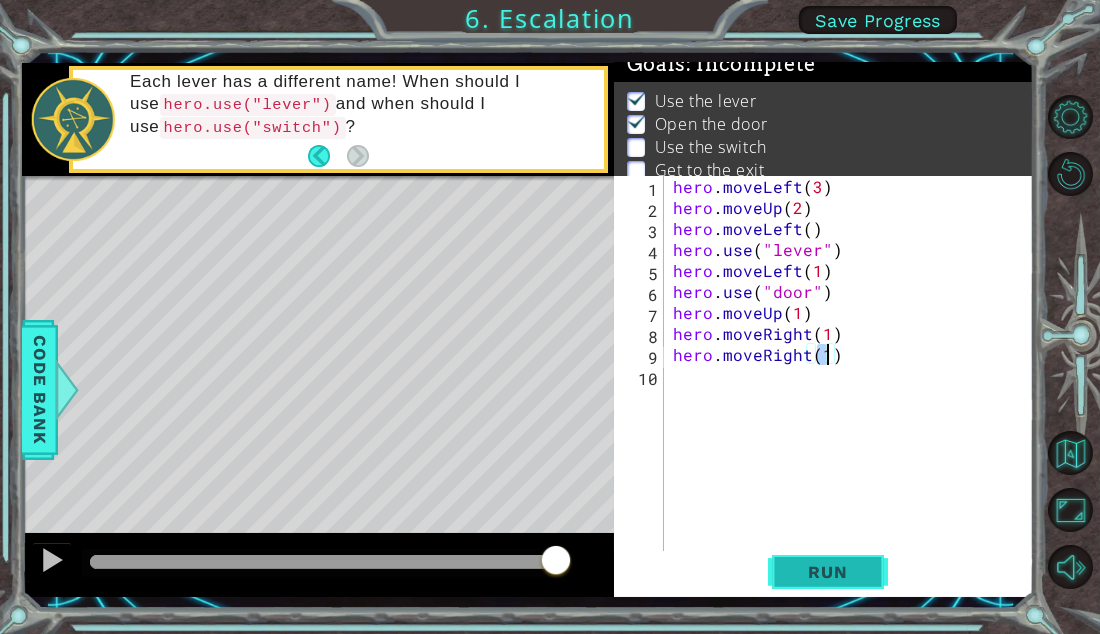 click on "Run" at bounding box center (827, 572) 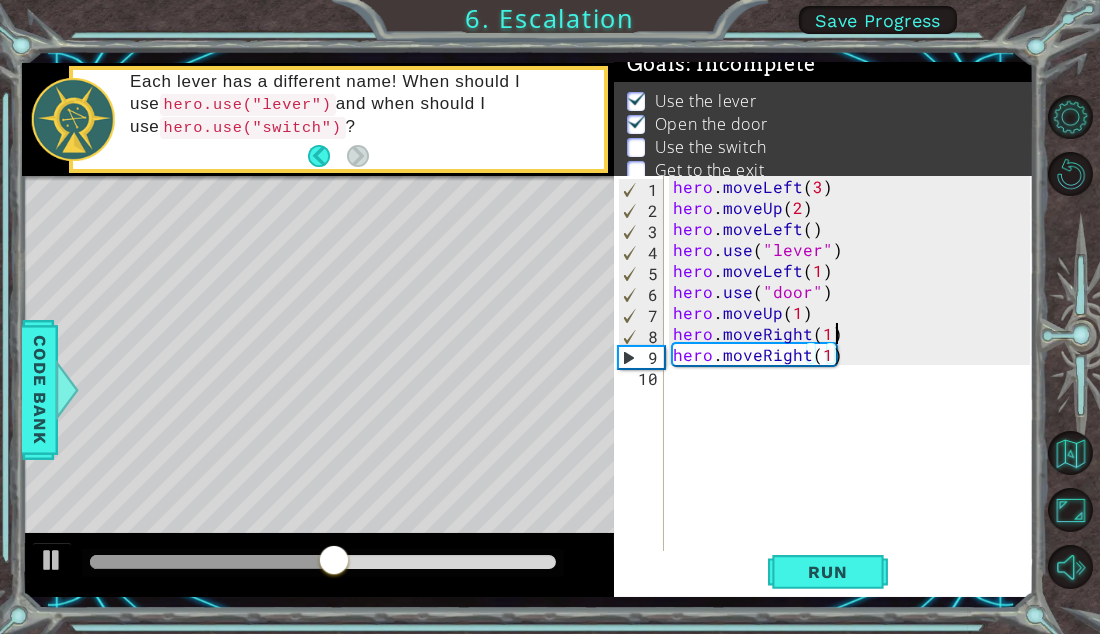 click on "hero . moveLeft ( 3 ) hero . moveUp ( 2 ) hero . moveLeft ( ) hero . use ( "lever" ) hero . moveLeft ( 1 ) hero . use ( "door" ) hero . moveUp ( 1 ) hero . moveRight ( 1 ) hero . moveRight ( 1 )" at bounding box center [854, 386] 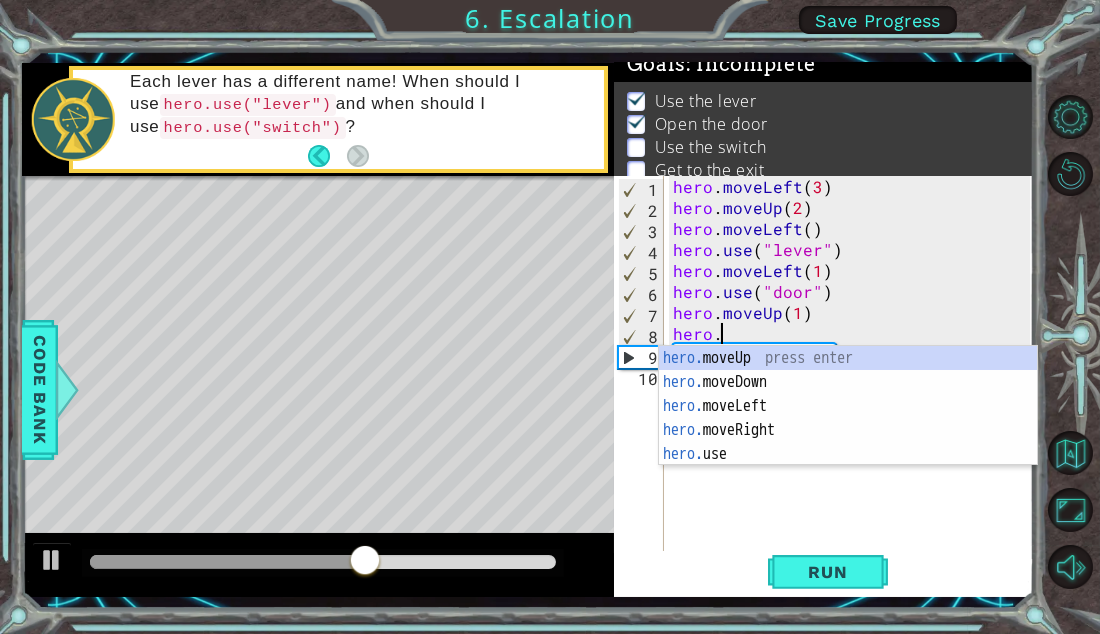 type on "h" 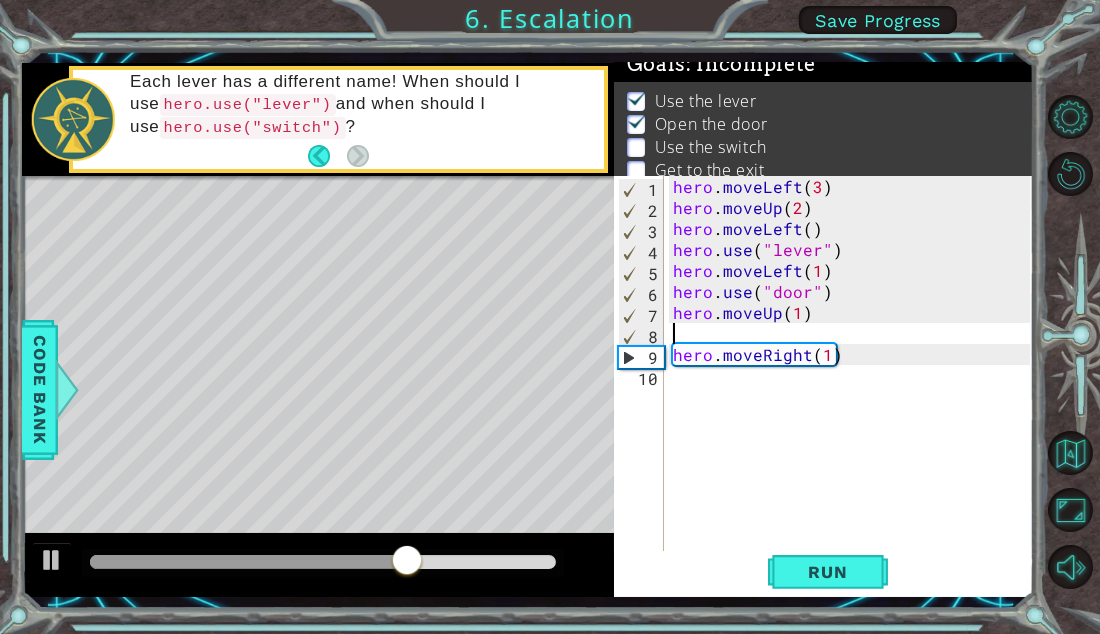 click on "hero . moveLeft ( 3 ) hero . moveUp ( 2 ) hero . moveLeft ( ) hero . use ( "lever" ) hero . moveLeft ( 1 ) hero . use ( "door" ) hero . moveUp ( 1 ) hero . moveRight ( 1 )" at bounding box center (854, 386) 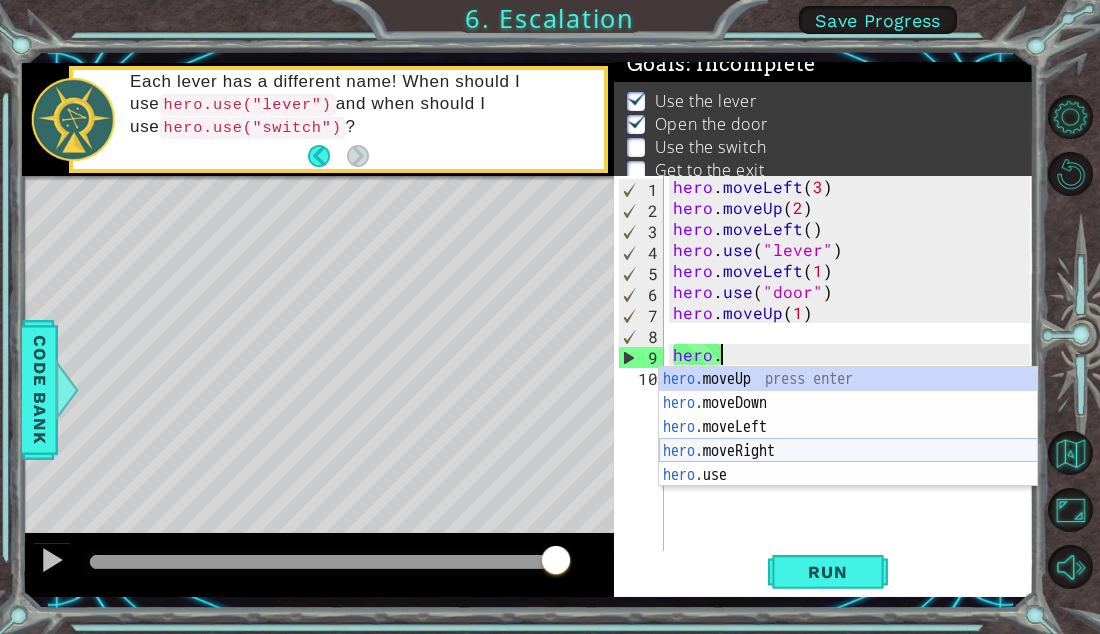 click on "hero. moveUp press enter hero. moveDown press enter hero. moveLeft press enter hero. moveRight press enter hero. use press enter" at bounding box center (848, 451) 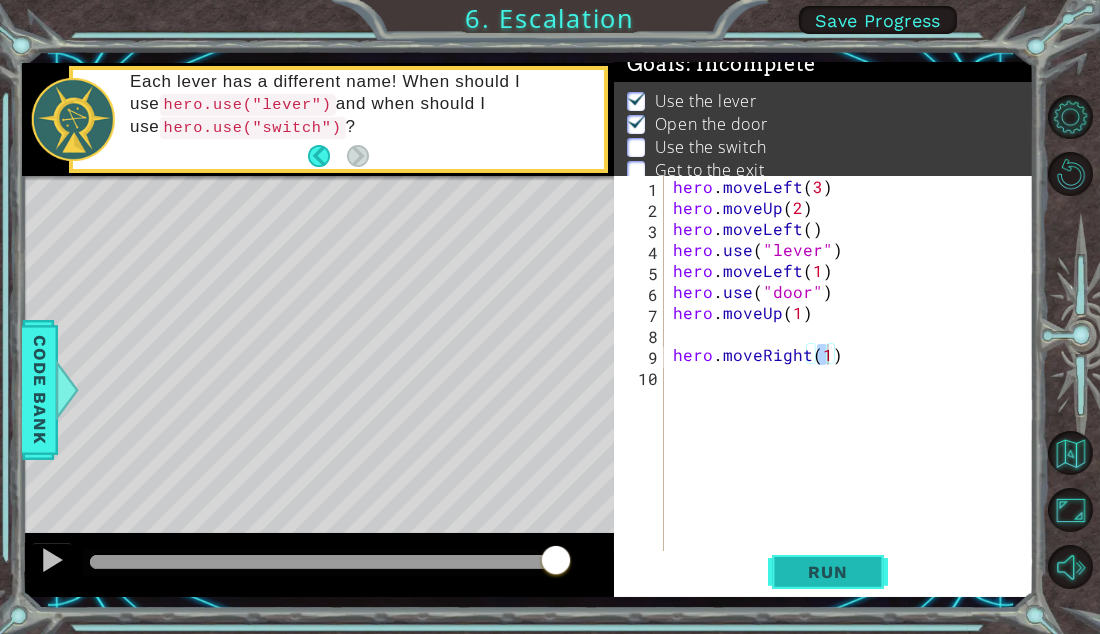 click on "Run" at bounding box center (827, 572) 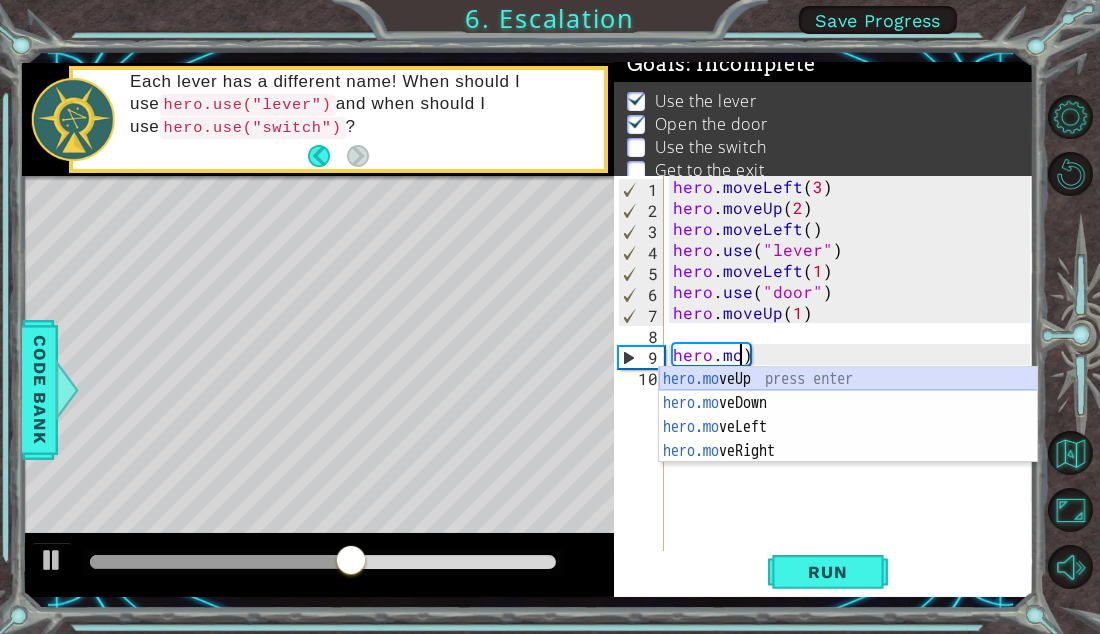 click on "hero.mo veUp press enter hero.mo veDown press enter hero.mo veLeft press enter hero.mo veRight press enter" at bounding box center (848, 439) 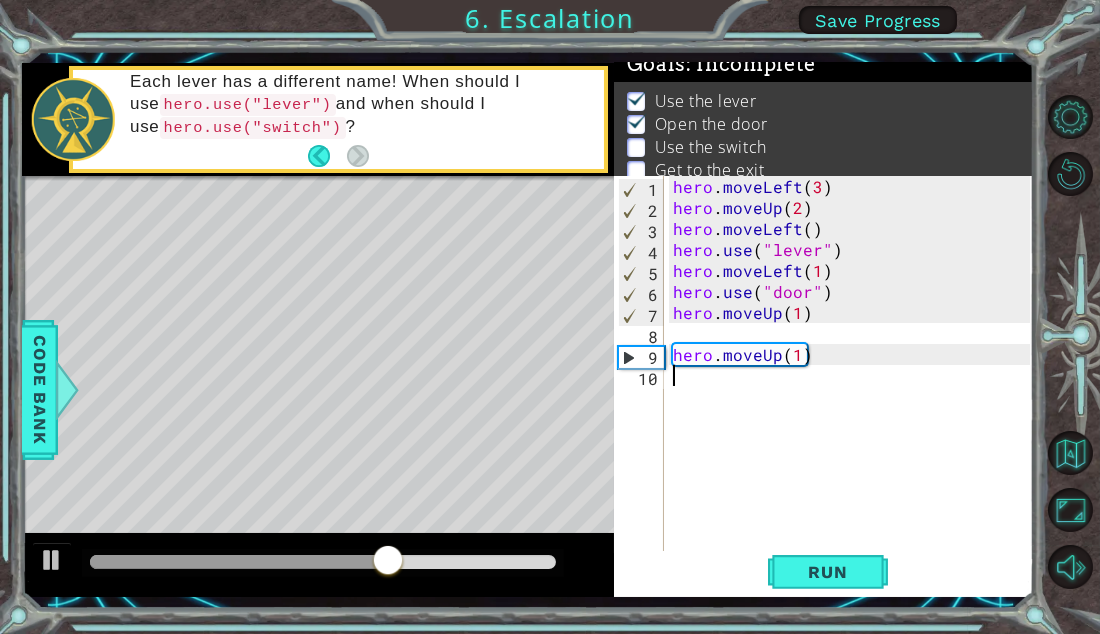 click on "hero . moveLeft ( 3 ) hero . moveUp ( 2 ) hero . moveLeft ( ) hero . use ( "lever" ) hero . moveLeft ( 1 ) hero . use ( "door" ) hero . moveUp ( 1 ) hero . moveUp ( 1 )" at bounding box center (854, 386) 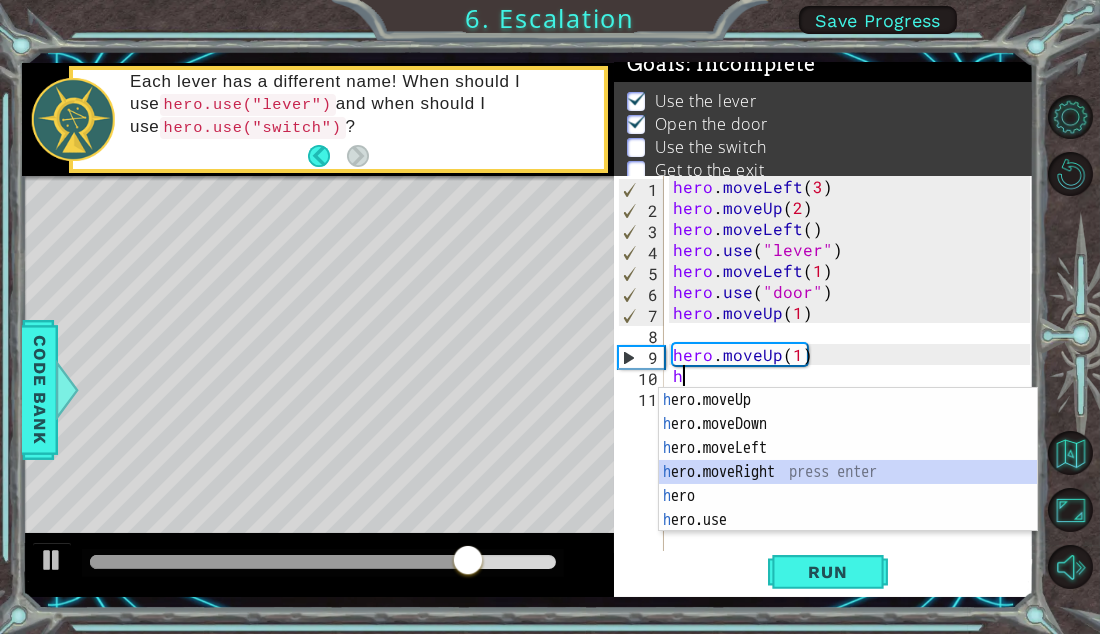 click on "h ero.moveUp press enter h ero.moveDown press enter h ero.moveLeft press enter h ero.moveRight press enter h ero press enter h ero.use press enter" at bounding box center (848, 484) 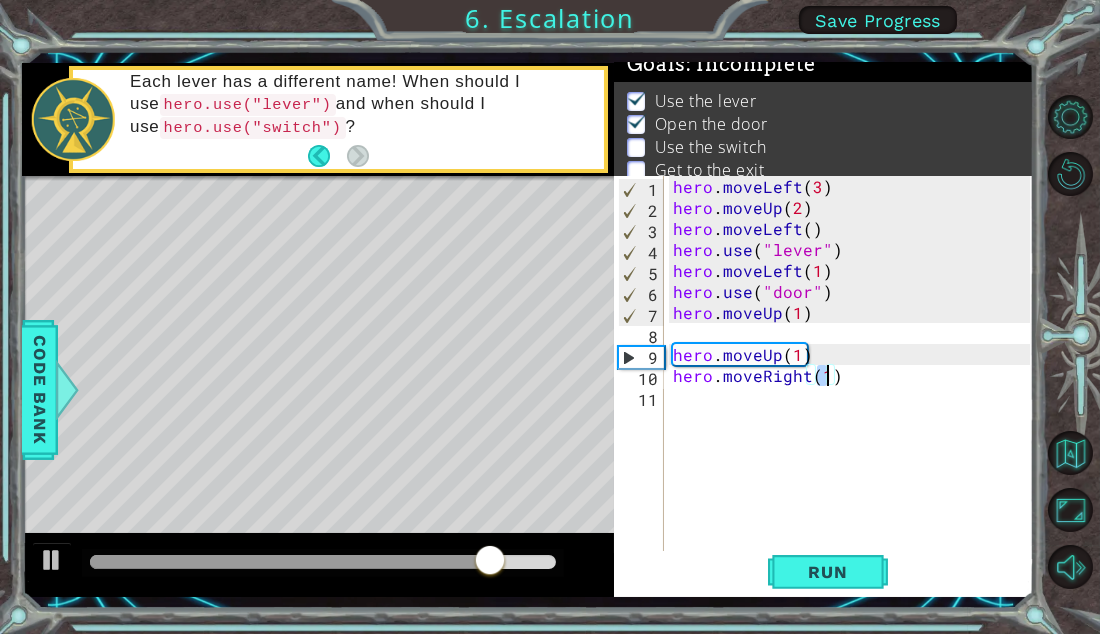 click on "hero . moveLeft ( 3 ) hero . moveUp ( 2 ) hero . moveLeft ( ) hero . use ( "lever" ) hero . moveLeft ( 1 ) hero . use ( "door" ) hero . moveUp ( 1 ) hero . moveUp ( 1 ) hero . moveRight ( 1 )" at bounding box center [854, 386] 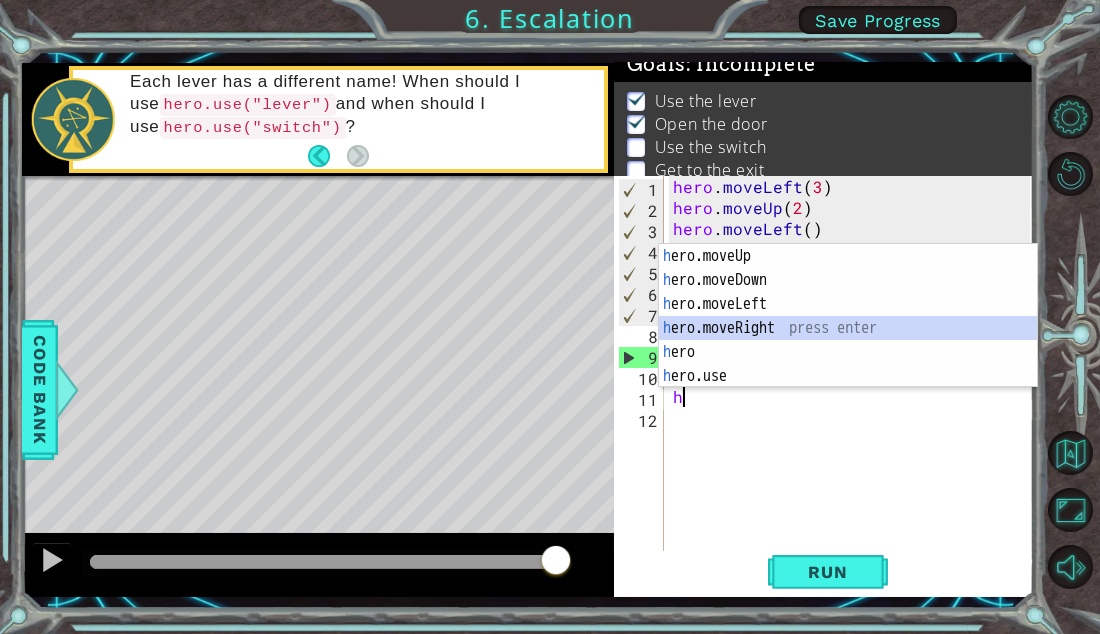 click on "h ero.moveUp press enter h ero.moveDown press enter h ero.moveLeft press enter h ero.moveRight press enter h ero press enter h ero.use press enter" at bounding box center [848, 340] 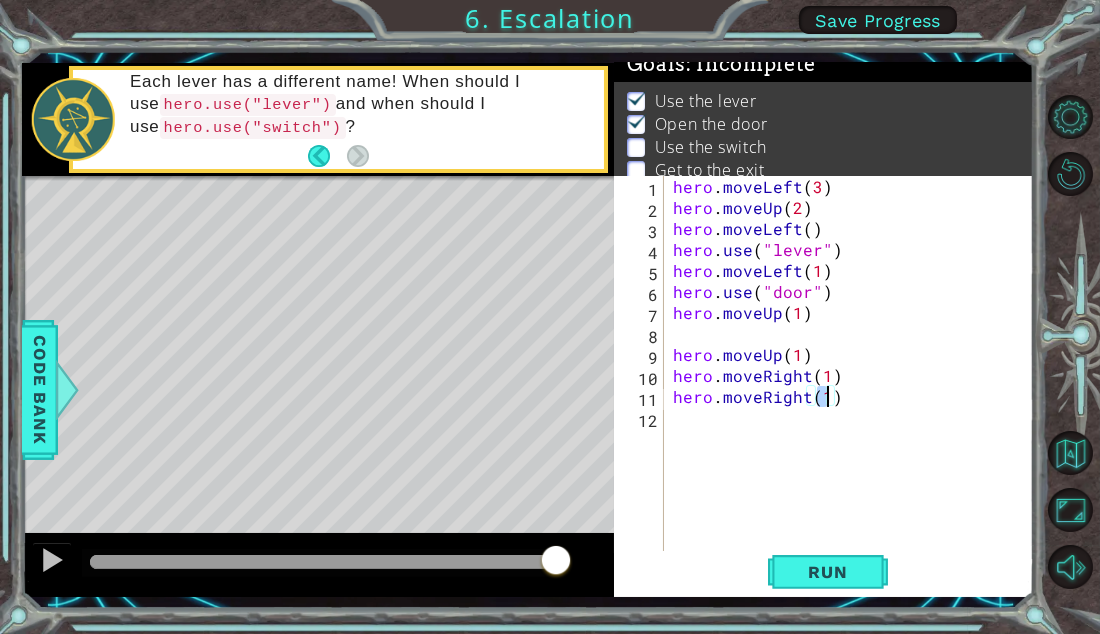 click on "hero . moveLeft ( 3 ) hero . moveUp ( 2 ) hero . moveLeft ( ) hero . use ( "lever" ) hero . moveLeft ( 1 ) hero . use ( "door" ) hero . moveUp ( 1 ) hero . moveUp ( 1 ) hero . moveRight ( 1 ) hero . moveRight ( 1 )" at bounding box center (854, 386) 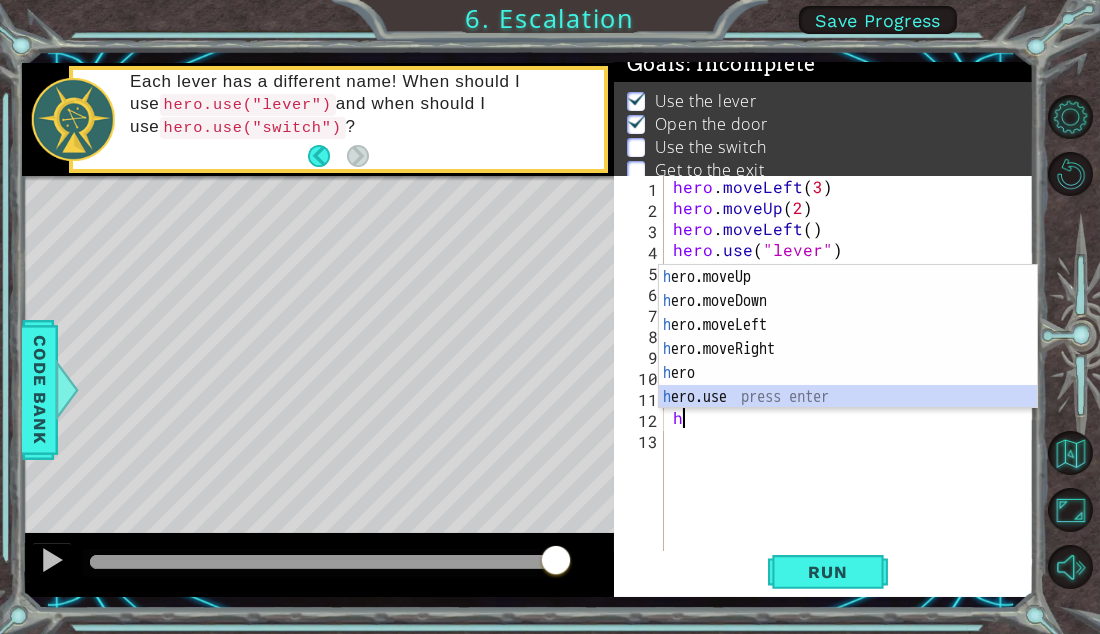 click on "h ero.moveUp press enter h ero.moveDown press enter h ero.moveLeft press enter h ero.moveRight press enter h ero press enter h ero.use press enter" at bounding box center [848, 361] 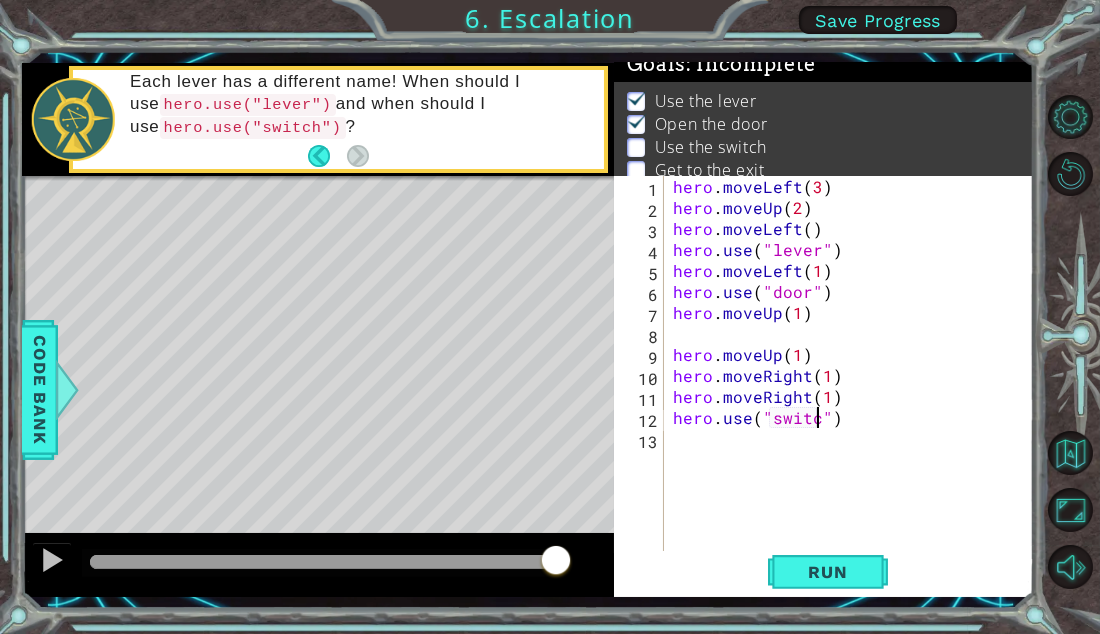 scroll, scrollTop: 0, scrollLeft: 8, axis: horizontal 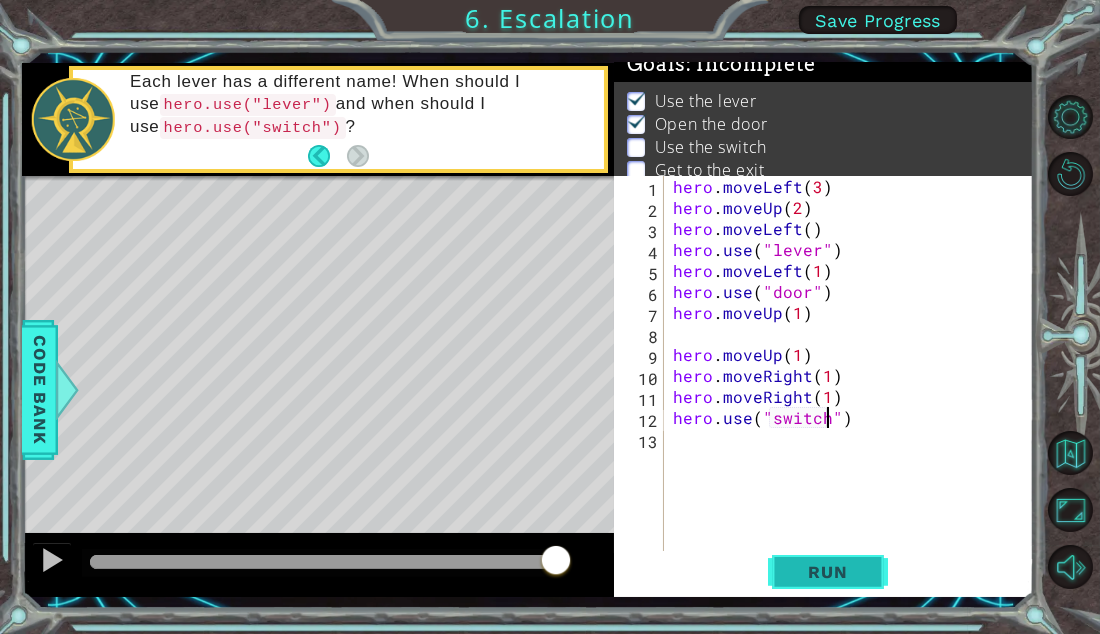 type on "hero.use("switch")" 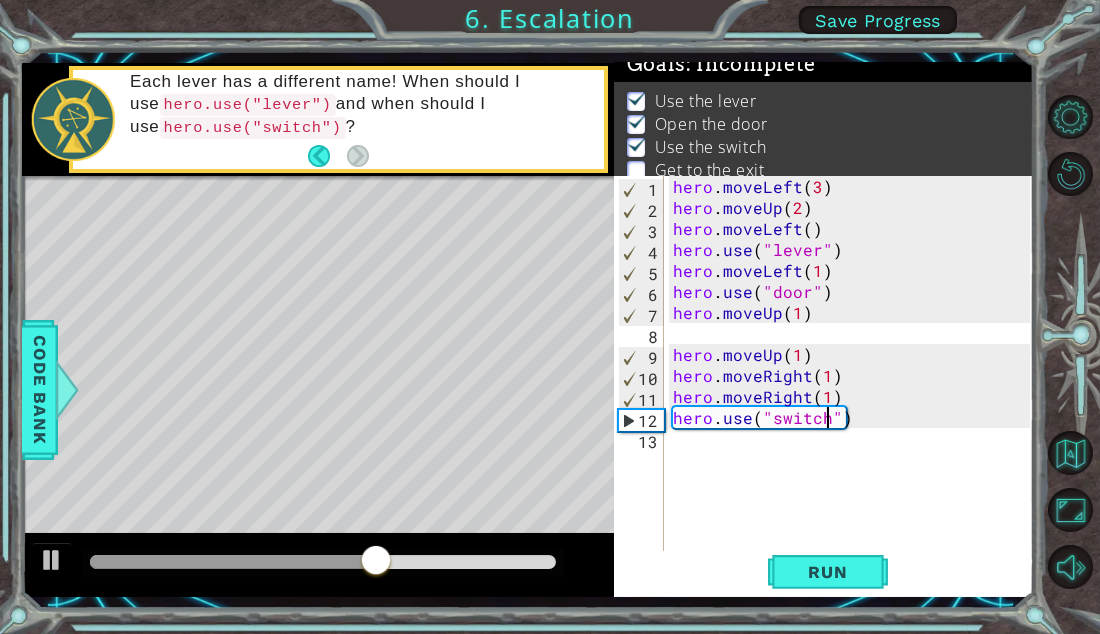 click on "hero.use("switch") 1 2 3 4 5 6 7 8 9 10 11 12 13 hero . moveLeft ( 3 ) hero . moveUp ( 2 ) hero . moveLeft ( ) hero . use ( "lever" ) hero . moveLeft ( 1 ) hero . use ( "door" ) hero . moveUp ( 1 ) hero . moveUp ( 1 ) hero . moveRight ( 1 ) hero . moveRight ( 1 ) hero . use ( "switch" )     הההההההההההההההההההההההההההההההההההההההההההההההההההההההההההההההההההההההההההההההההההההההההההההההההההההההההההההההההההההההההההההההההההההההההההההההההההההההההההההההההההההההההההההההההההההההההההההההההההההההההההההההההההההההההההההההההההההההההההההההההההההההההההההההה" at bounding box center (822, 365) 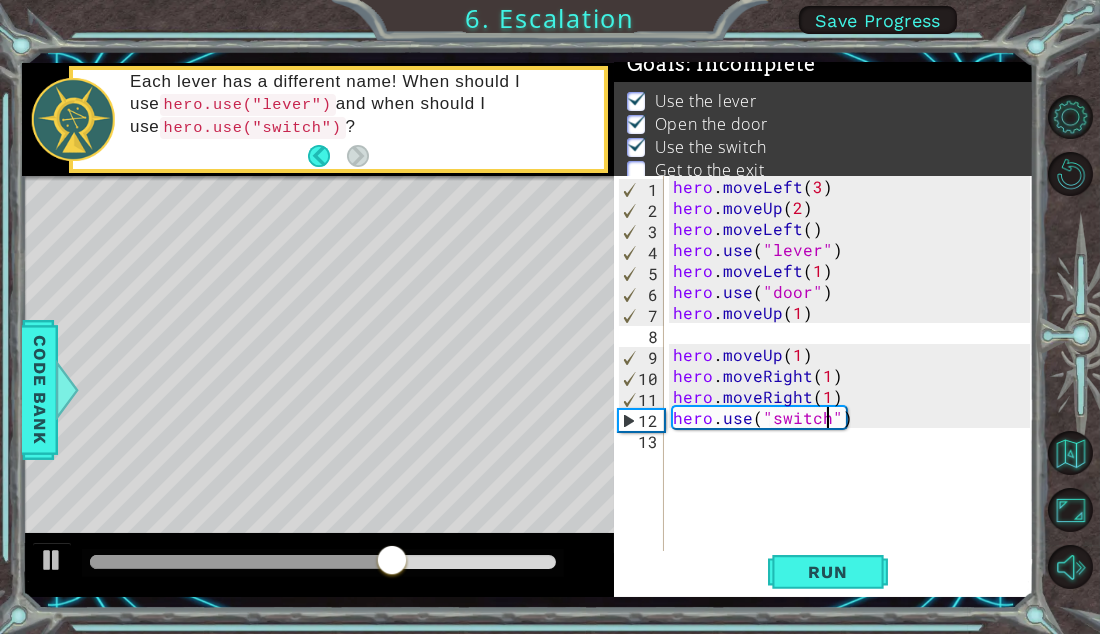 click on "hero.use("switch") 1 2 3 4 5 6 7 8 9 10 11 12 13 hero . moveLeft ( 3 ) hero . moveUp ( 2 ) hero . moveLeft ( ) hero . use ( "lever" ) hero . moveLeft ( 1 ) hero . use ( "door" ) hero . moveUp ( 1 ) hero . moveUp ( 1 ) hero . moveRight ( 1 ) hero . moveRight ( 1 ) hero . use ( "switch" )     הההההההההההההההההההההההההההההההההההההההההההההההההההההההההההההההההההההההההההההההההההההההההההההההההההההההההההההההההההההההההההההההההההההההההההההההההההההההההההההההההההההההההההההההההההההההההההההההההההההההההההההההההההההההההההההההההההההההההההההההההההההההההההההההה" at bounding box center [822, 365] 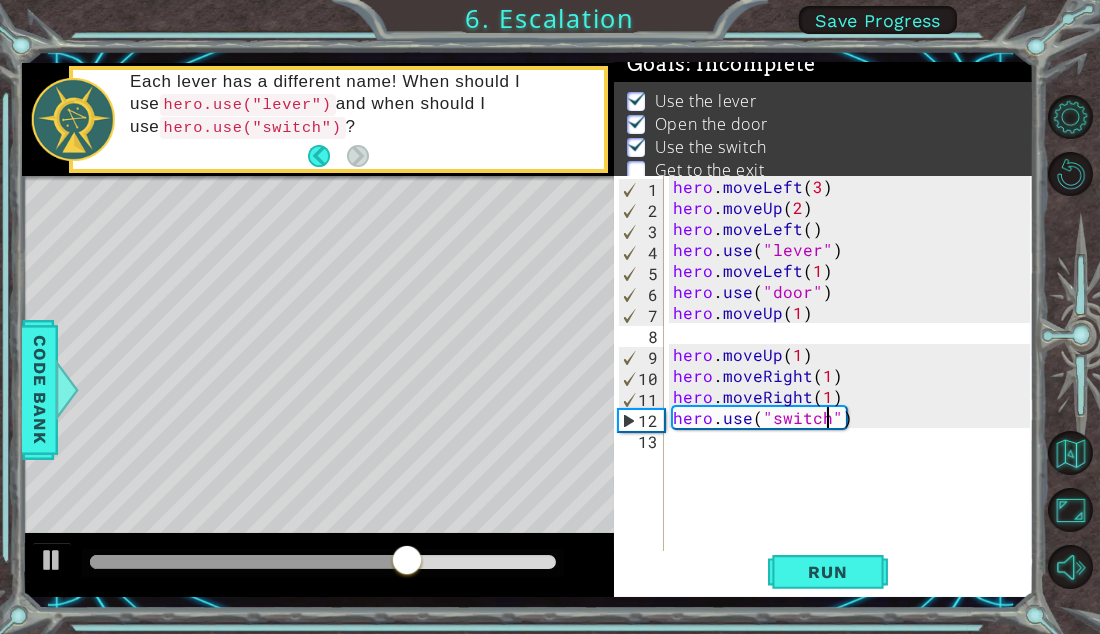 click on "13" at bounding box center (641, 441) 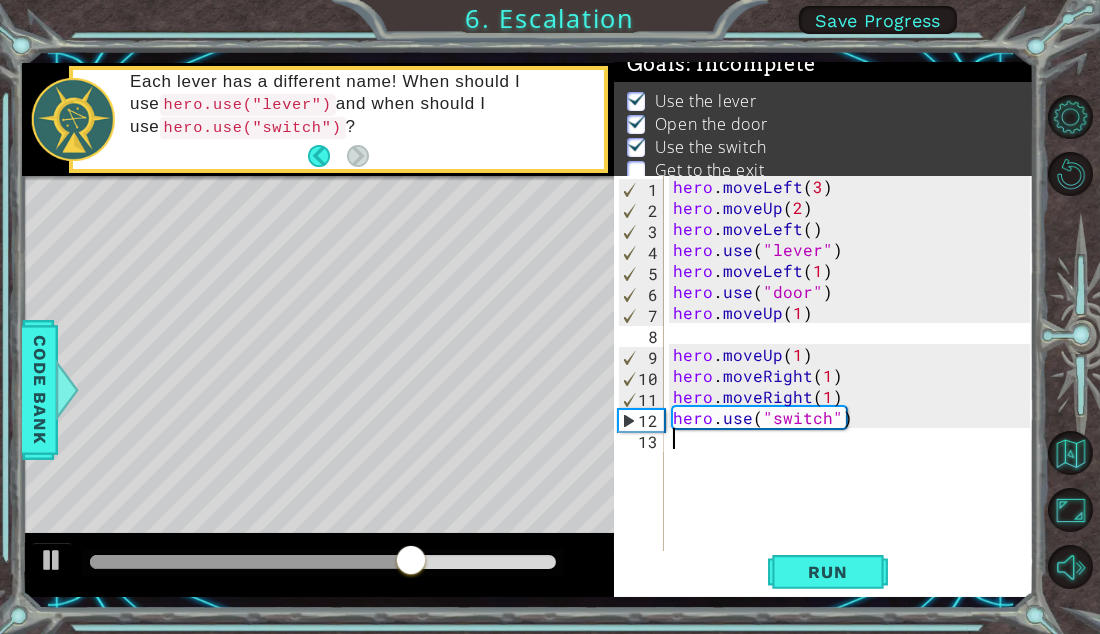 scroll, scrollTop: 0, scrollLeft: 0, axis: both 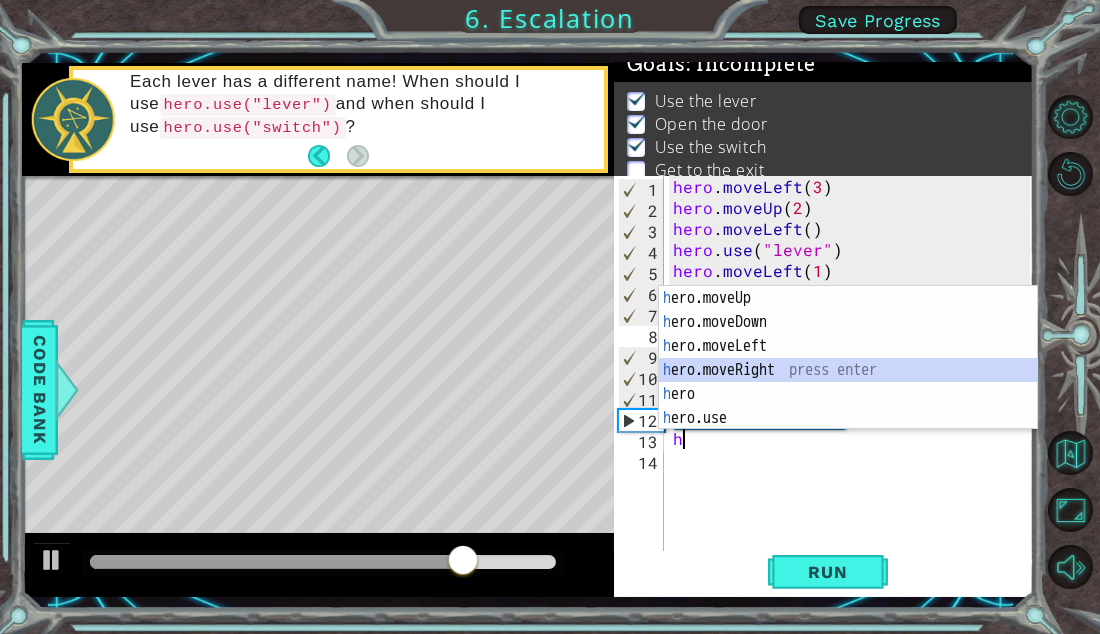 click on "h ero.moveUp press enter h ero.moveDown press enter h ero.moveLeft press enter h ero.moveRight press enter h ero press enter h ero.use press enter" at bounding box center [848, 382] 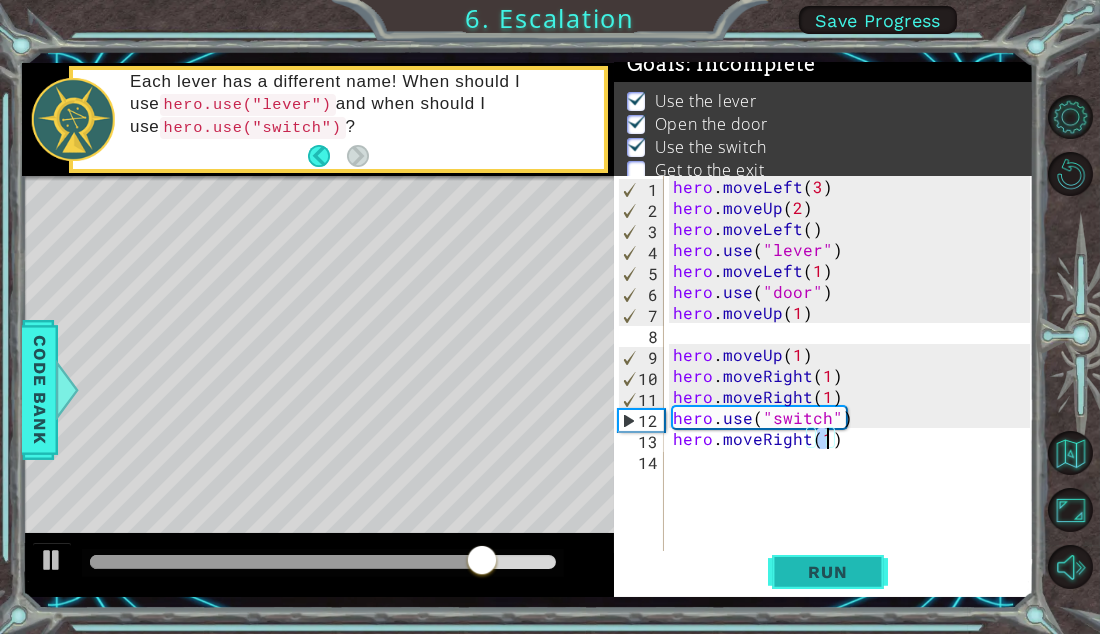 type on "hero.moveRight(1)" 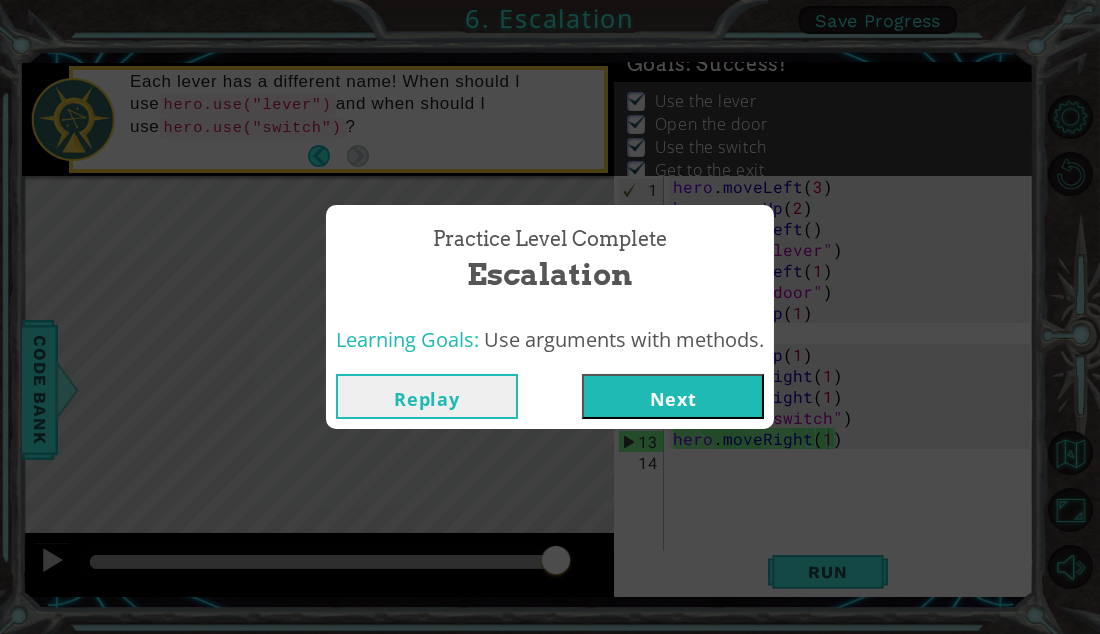 click on "Next" at bounding box center (673, 396) 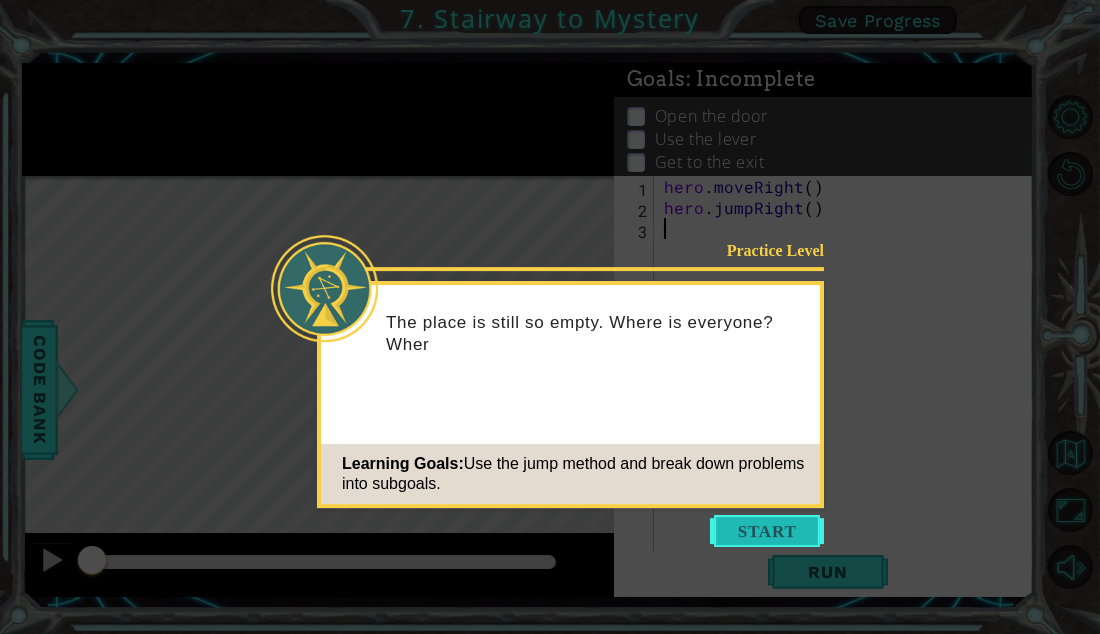 click at bounding box center [767, 531] 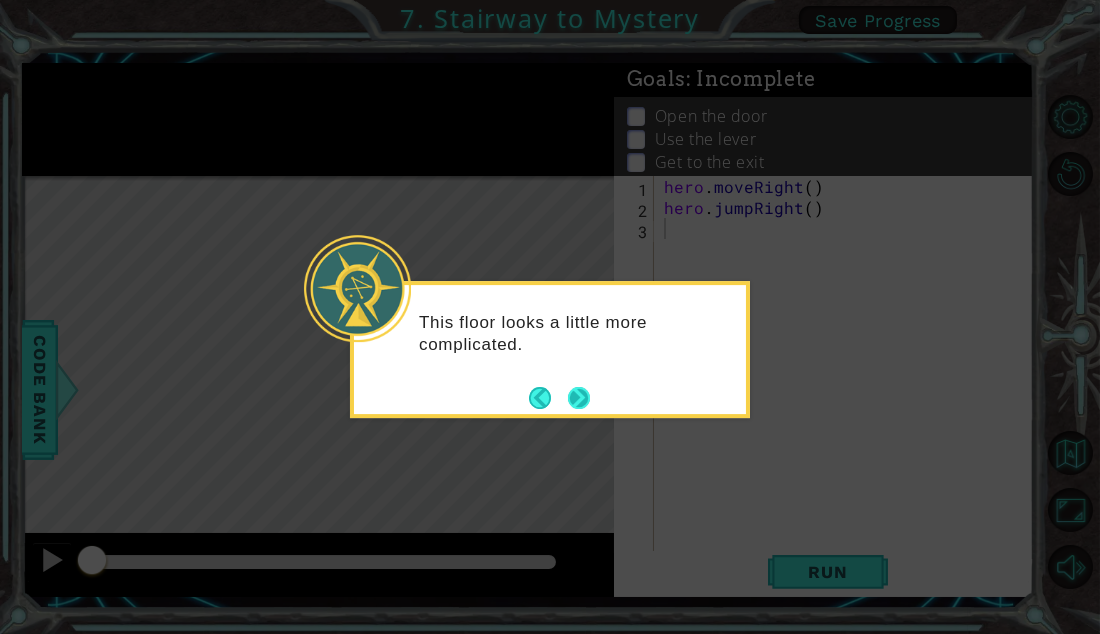 click at bounding box center (579, 398) 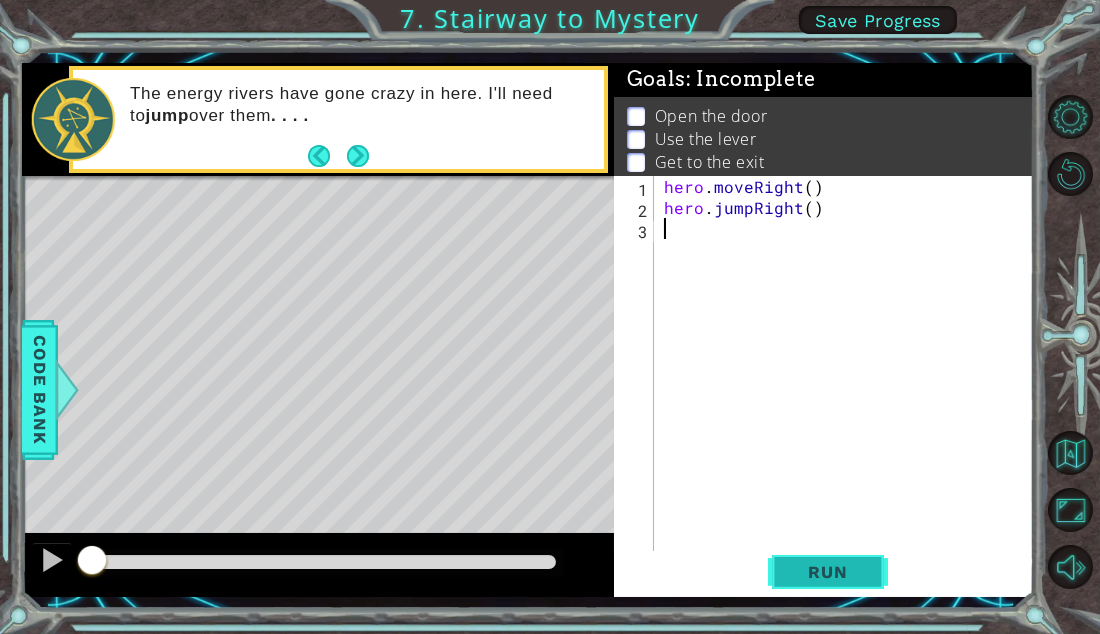 click on "Run" at bounding box center (827, 572) 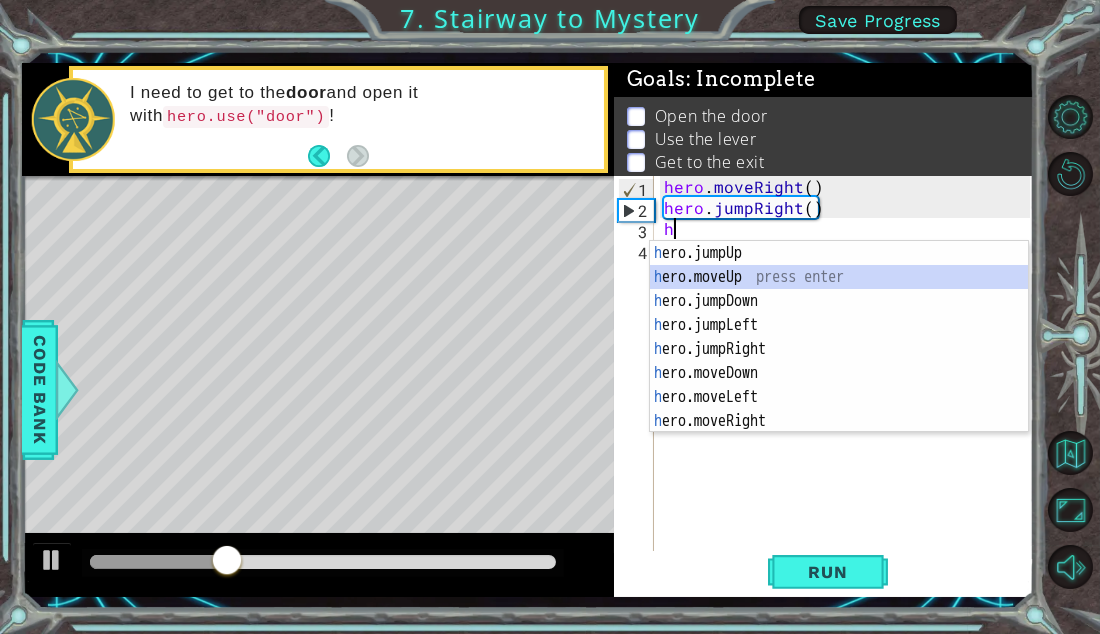 click on "h ero.jumpUp press enter h ero.moveUp press enter h ero.jumpDown press enter h ero.jumpLeft press enter h ero.jumpRight press enter h ero.moveDown press enter h ero.moveLeft press enter h ero.moveRight press enter h ero.use press enter" at bounding box center (839, 361) 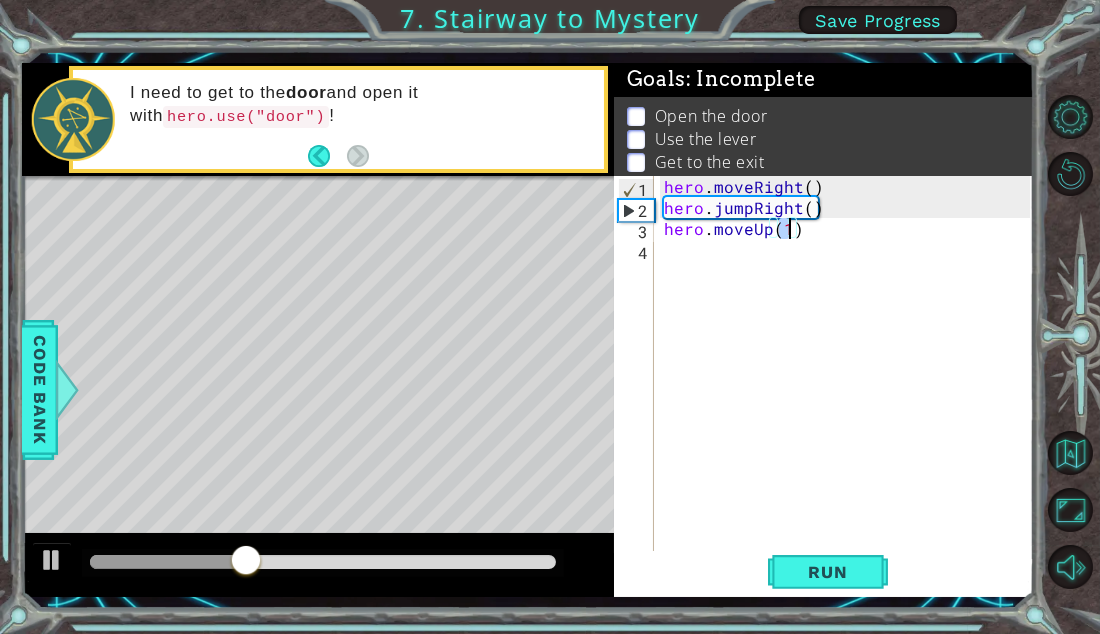 click on "hero . moveRight ( ) hero . jumpRight ( ) hero . moveUp ( 1 )" at bounding box center [850, 386] 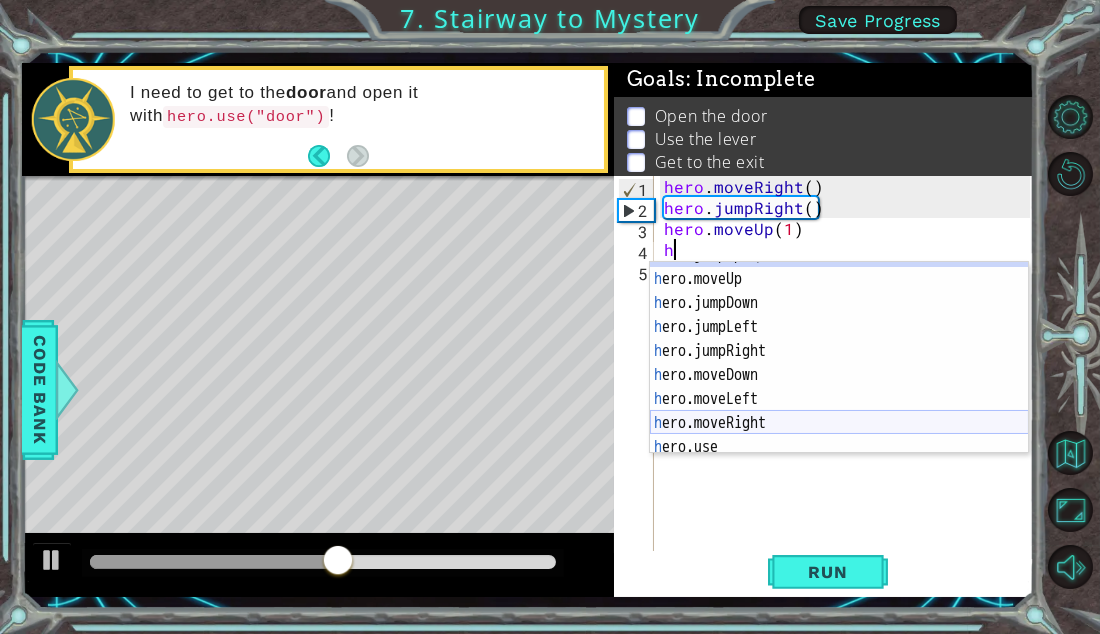 scroll, scrollTop: 18, scrollLeft: 0, axis: vertical 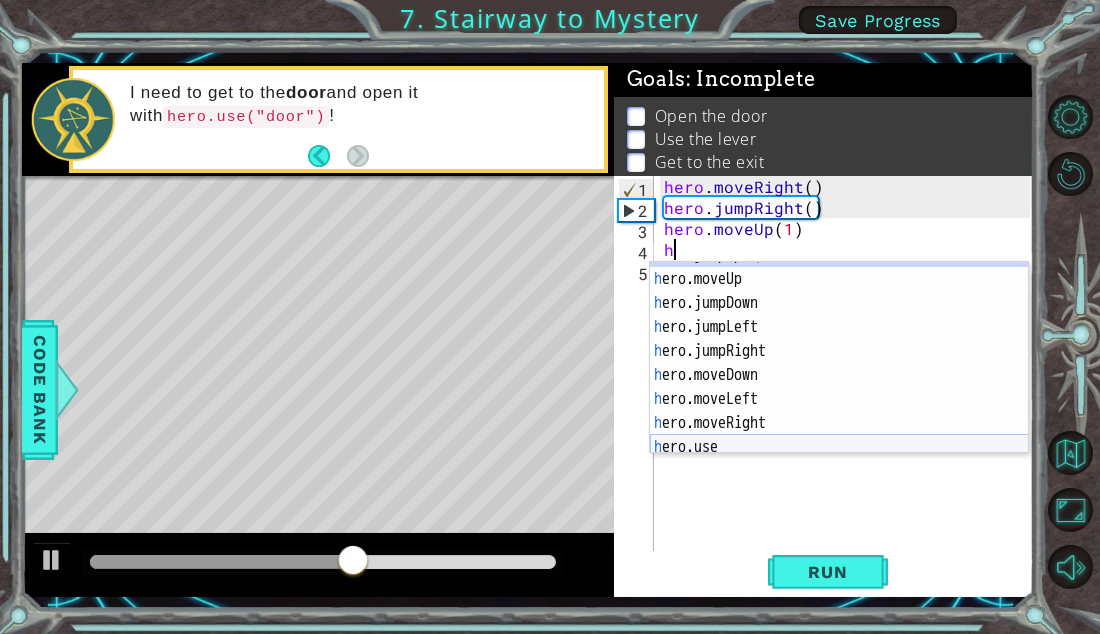 click on "h ero.jumpUp press enter h ero.moveUp press enter h ero.jumpDown press enter h ero.jumpLeft press enter h ero.jumpRight press enter h ero.moveDown press enter h ero.moveLeft press enter h ero.moveRight press enter h ero.use press enter" at bounding box center (839, 363) 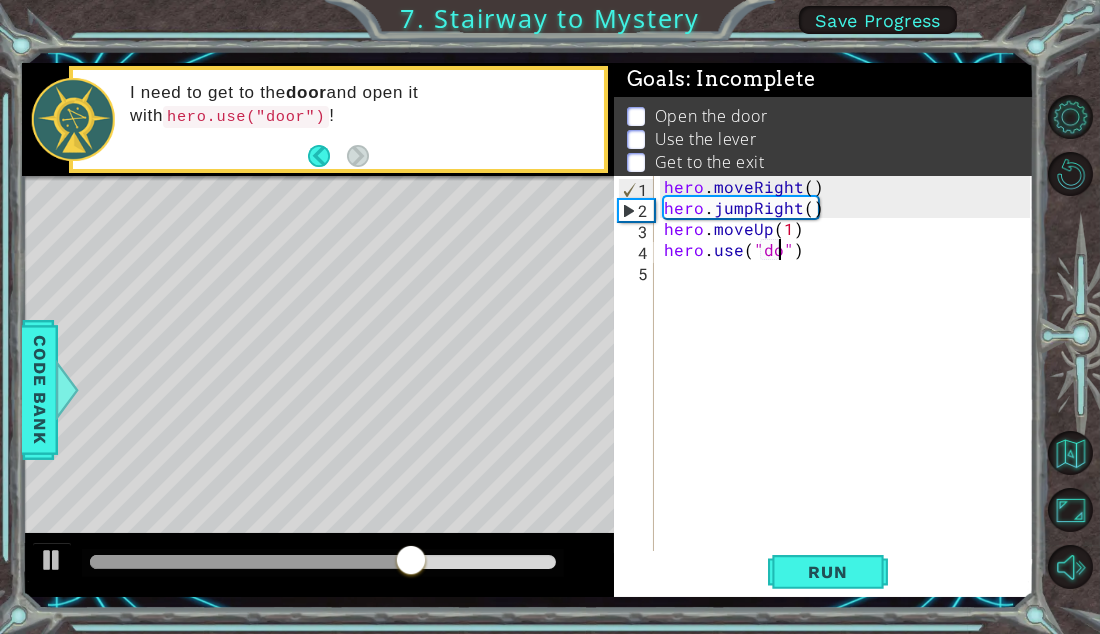 scroll, scrollTop: 0, scrollLeft: 7, axis: horizontal 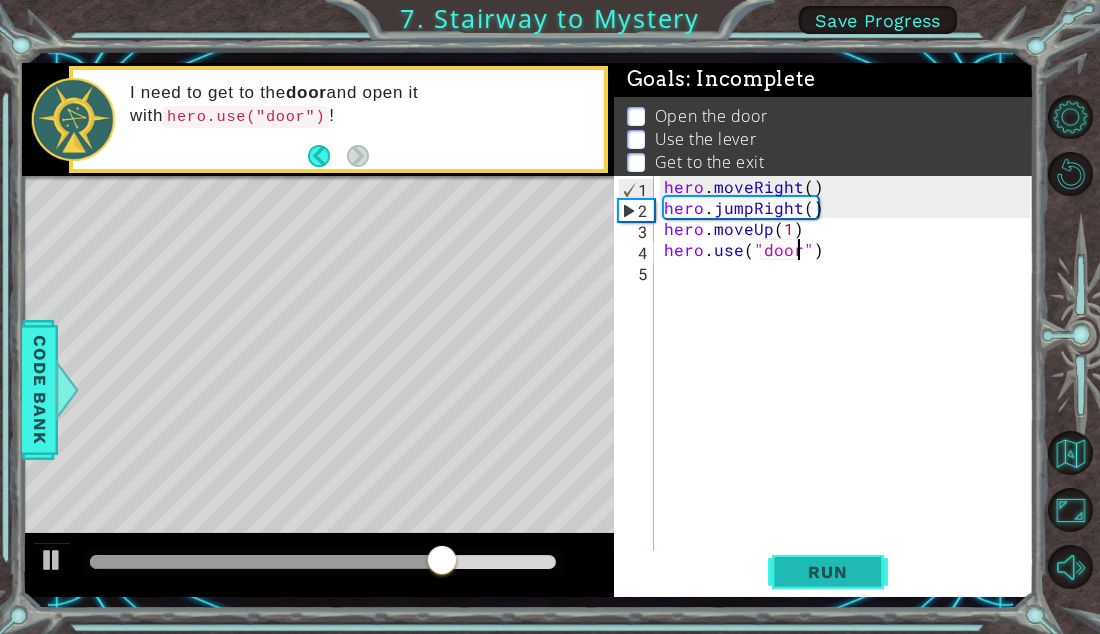 click on "Run" at bounding box center (828, 572) 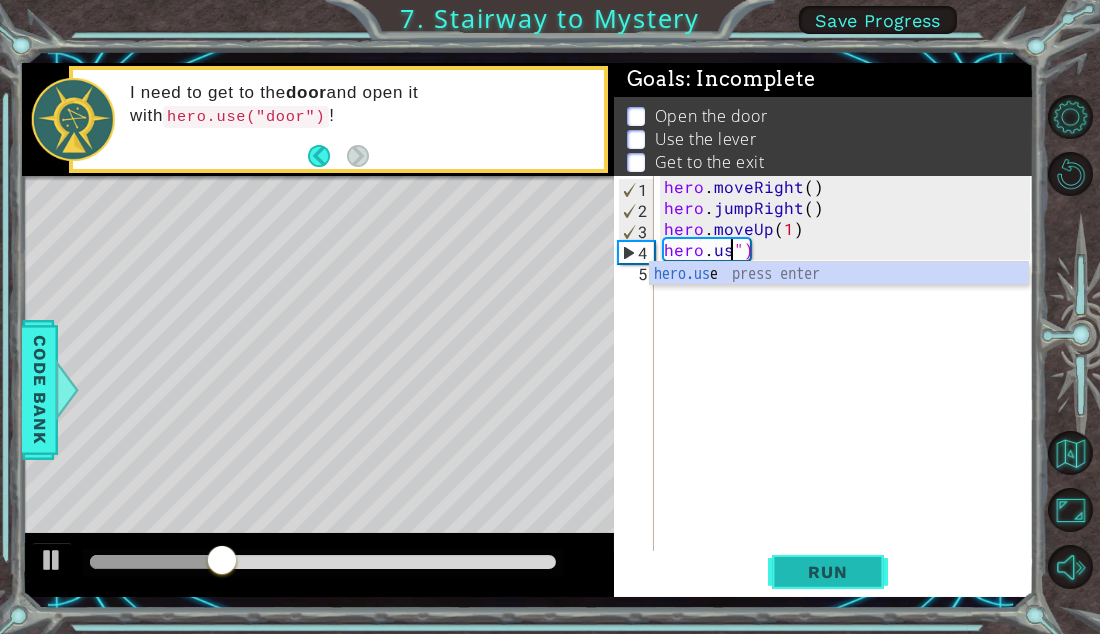 scroll, scrollTop: 0, scrollLeft: 3, axis: horizontal 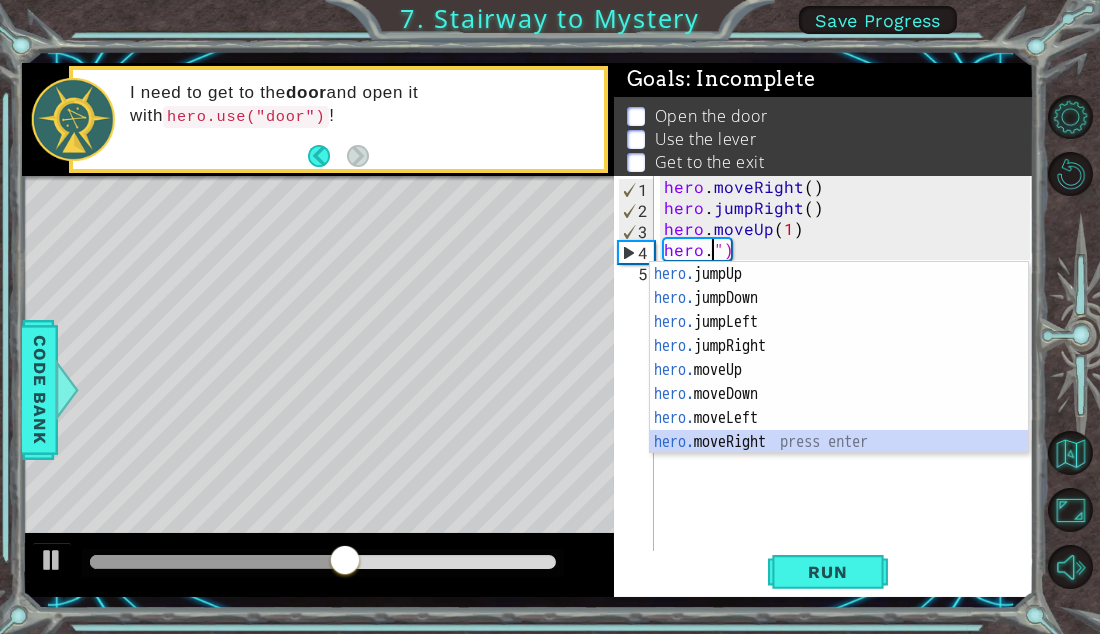 click on "hero. jumpUp press enter hero. jumpDown press enter hero. jumpLeft press enter hero. jumpRight press enter hero. moveUp press enter hero. moveDown press enter hero. moveLeft press enter hero. moveRight press enter hero. use press enter" at bounding box center [839, 382] 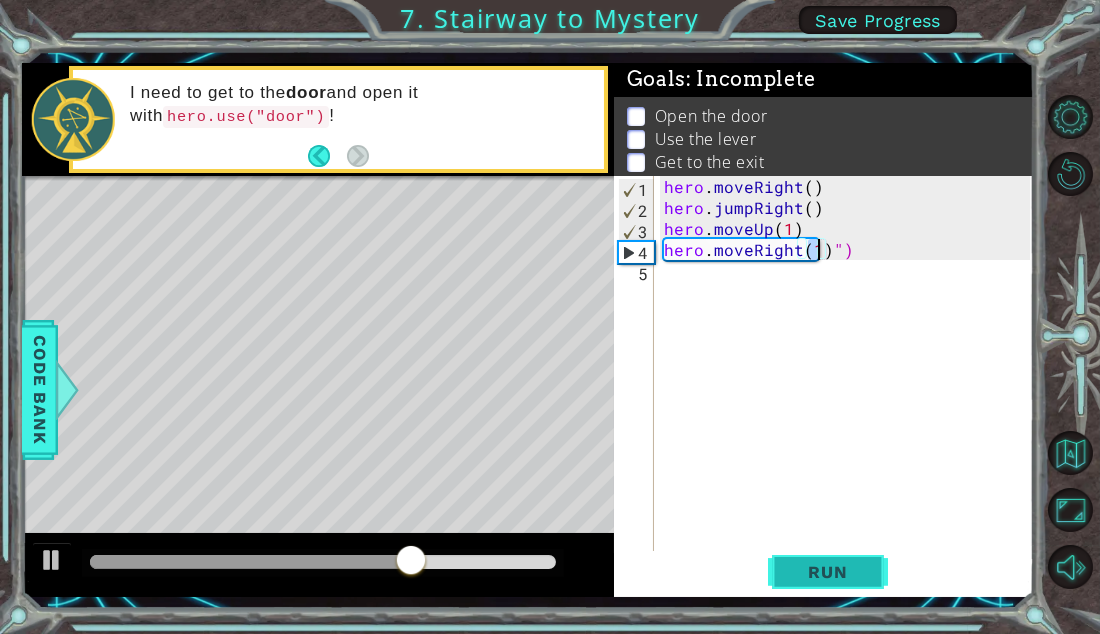 click on "Run" at bounding box center [827, 572] 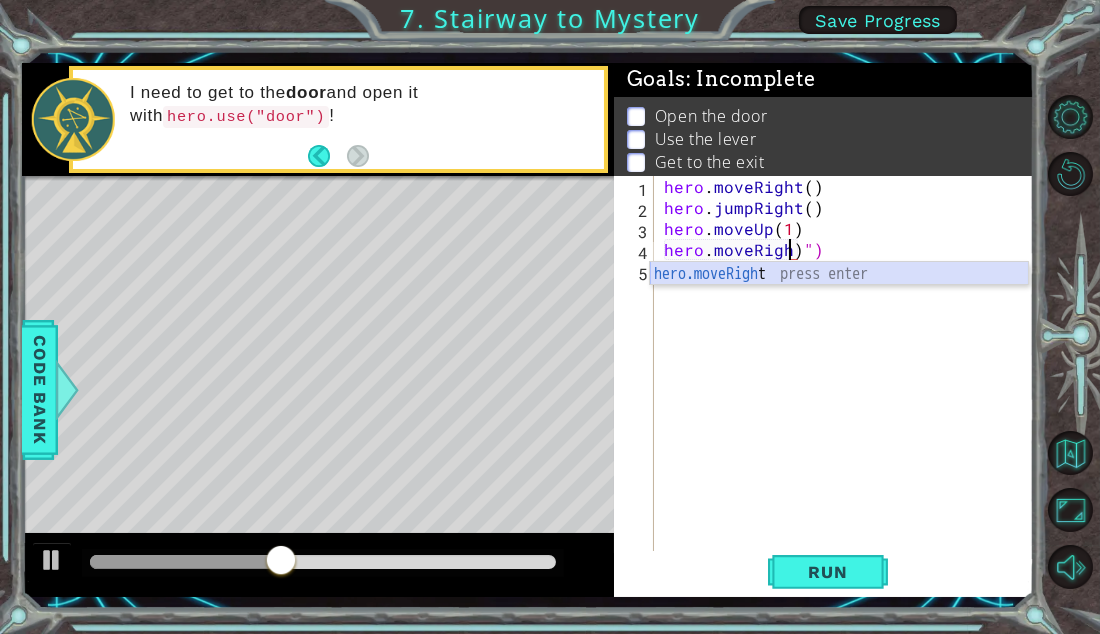 click on "hero.moveRigh t press enter" at bounding box center [839, 298] 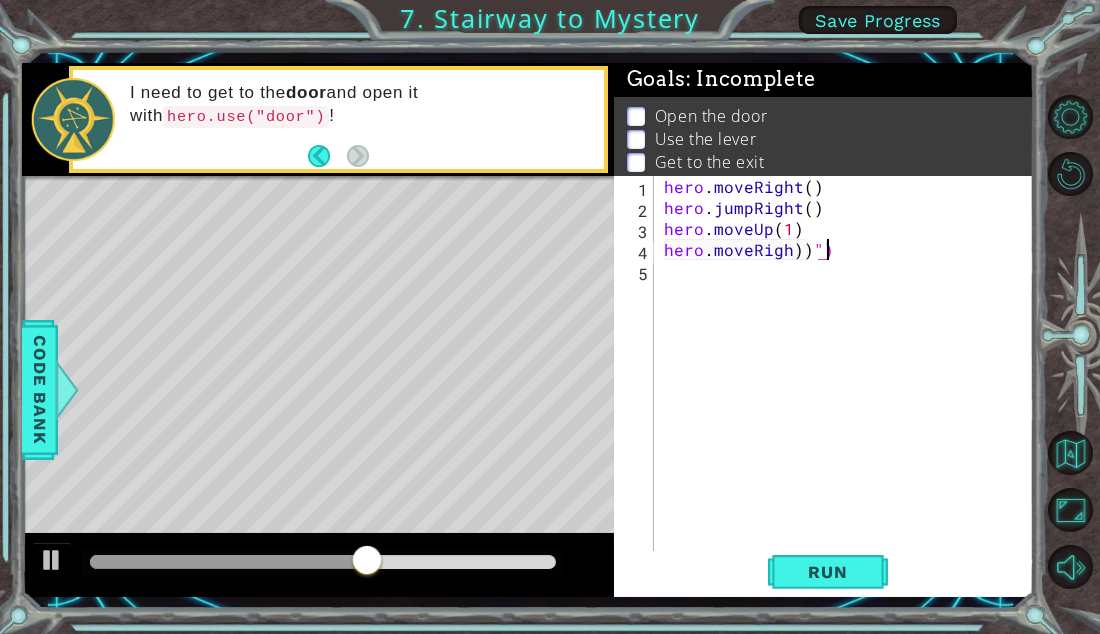 click on "hero . moveRight ( ) hero . jumpRight ( ) hero . moveUp ( 1 ) hero . moveRigh )) ")" at bounding box center (850, 386) 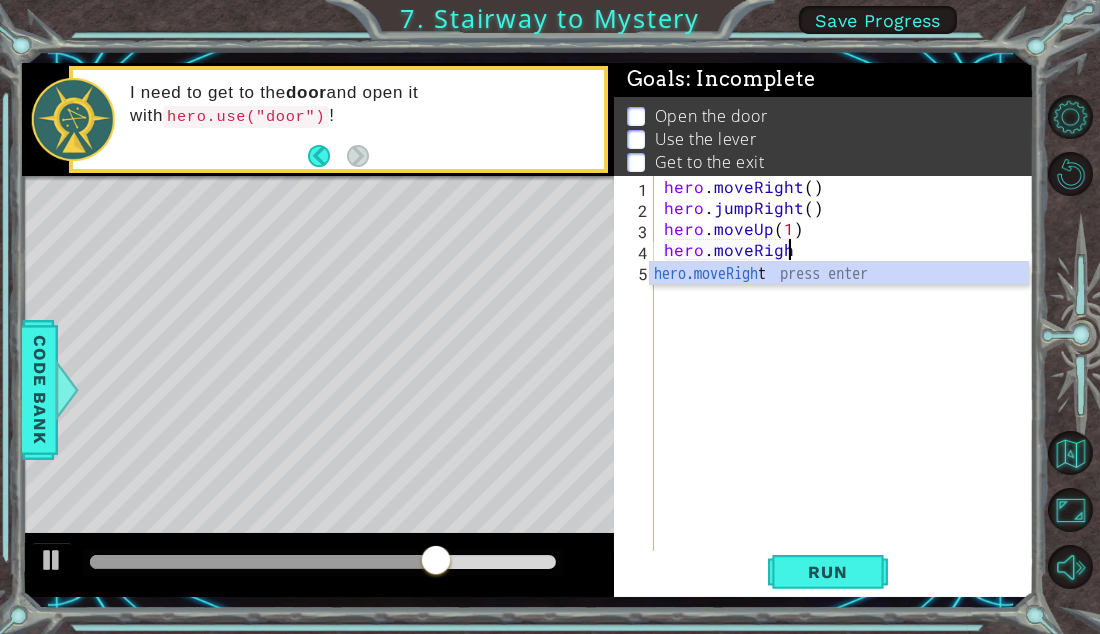 click on "hero.moveRigh t press enter" at bounding box center (839, 298) 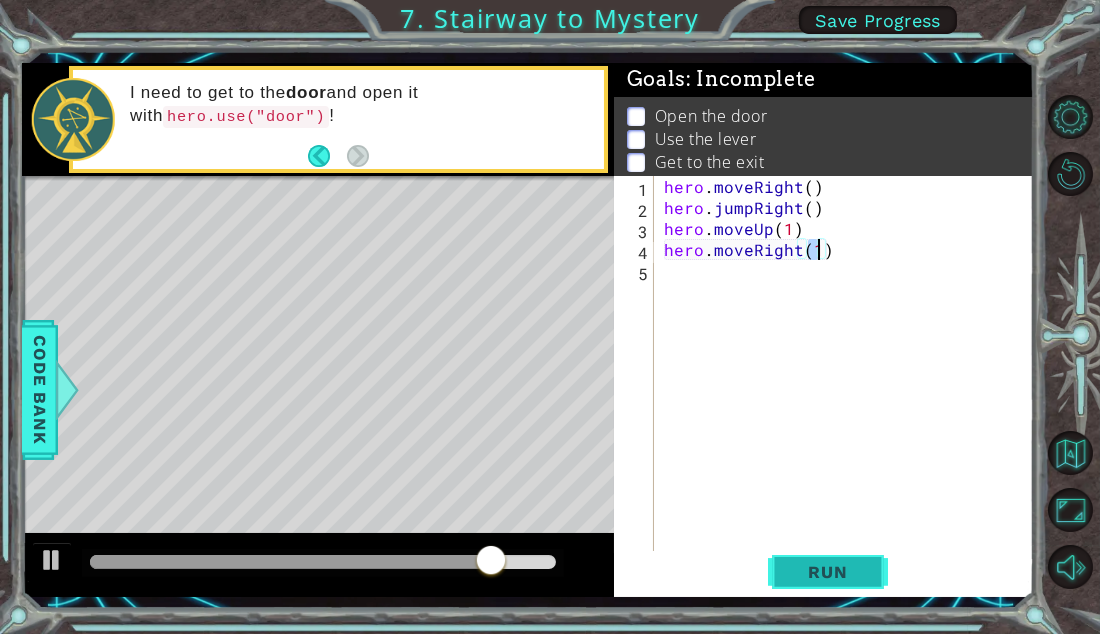 click on "Run" at bounding box center [828, 572] 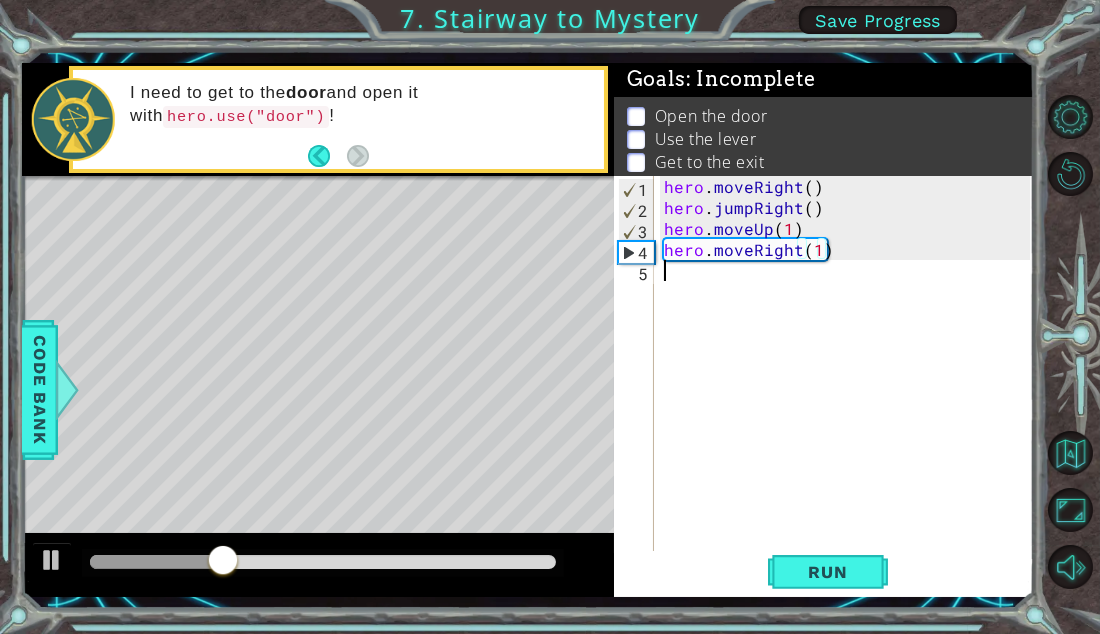 click on "hero . moveRight ( ) hero . jumpRight ( ) hero . moveUp ( 1 ) hero . moveRight ( 1 )" at bounding box center [850, 386] 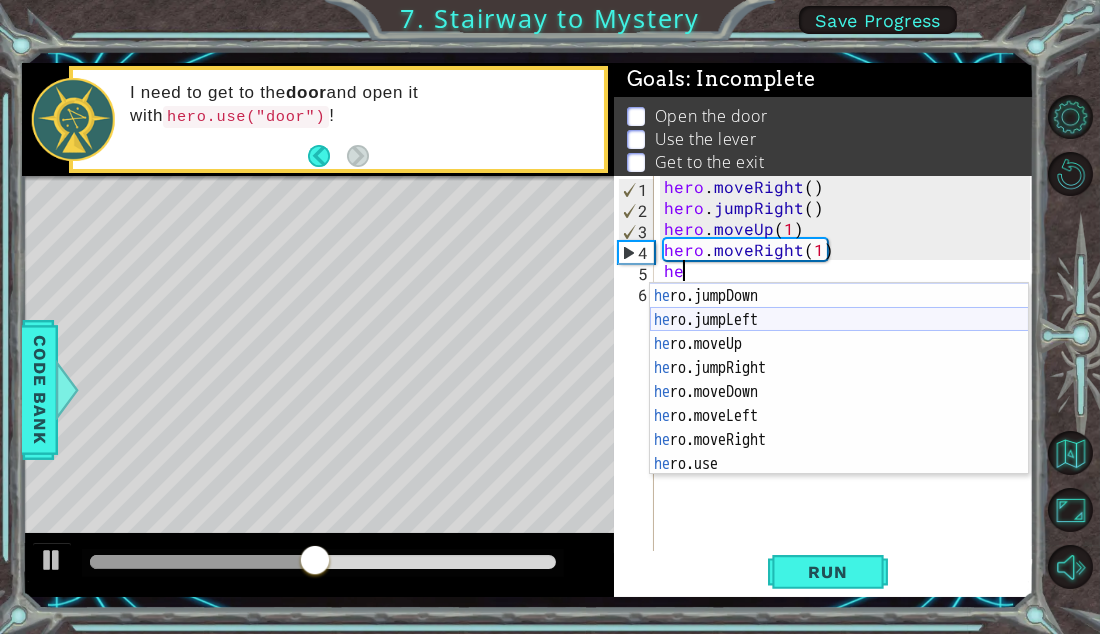 scroll, scrollTop: 18, scrollLeft: 0, axis: vertical 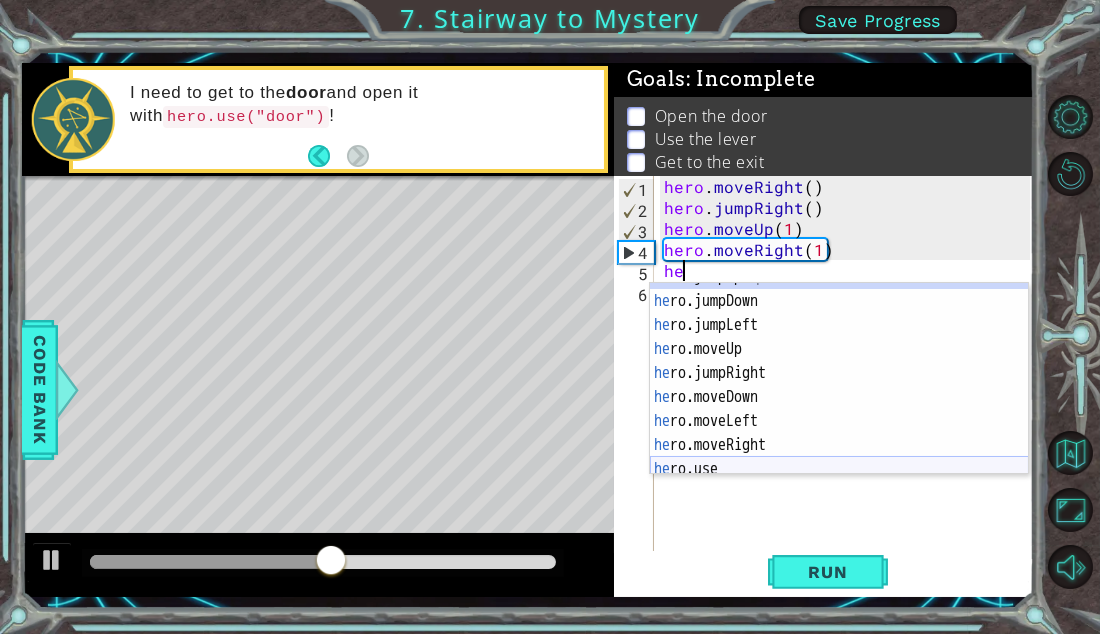 click on "he ro.jumpUp press enter he ro.jumpDown press enter he ro.jumpLeft press enter he ro.moveUp press enter he ro.jumpRight press enter he ro.moveDown press enter he ro.moveLeft press enter he ro.moveRight press enter he ro.use press enter" at bounding box center (839, 385) 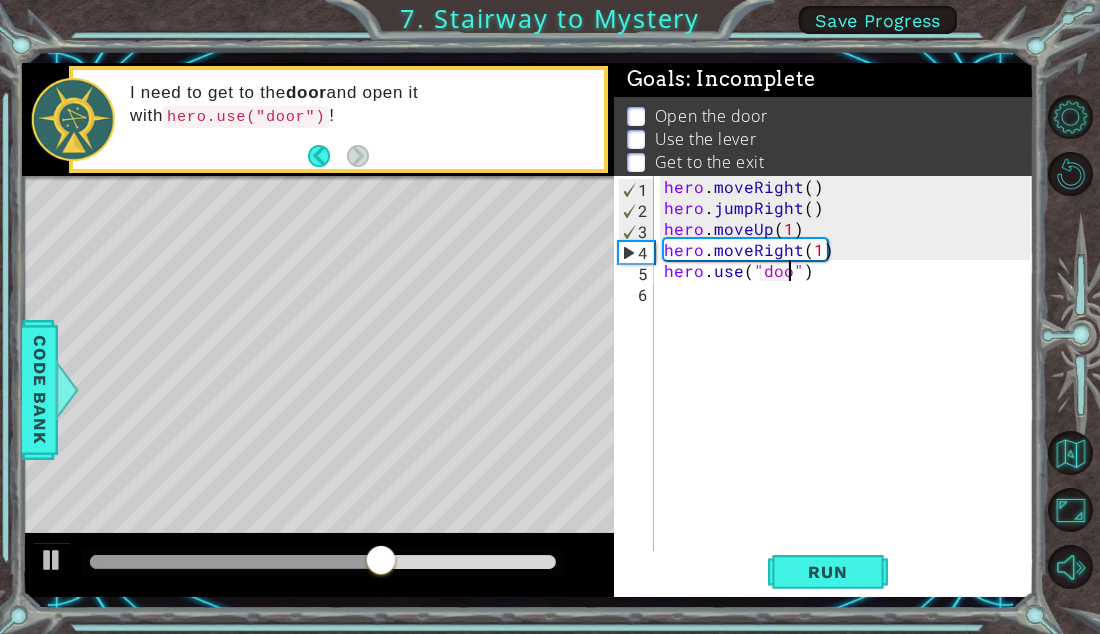scroll, scrollTop: 0, scrollLeft: 7, axis: horizontal 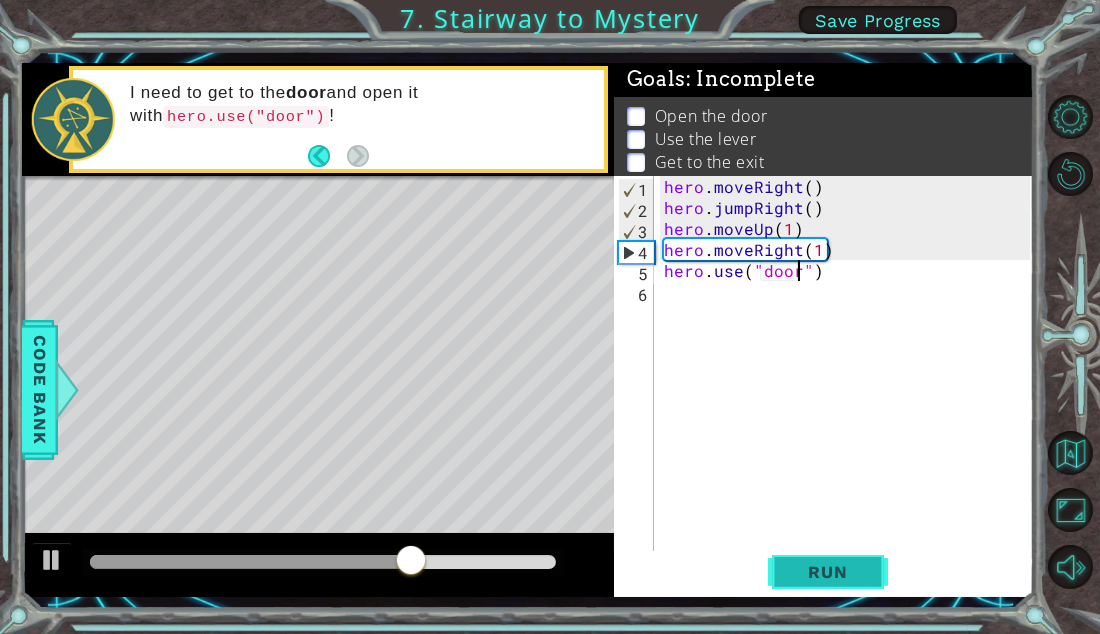 type on "hero.use("door")" 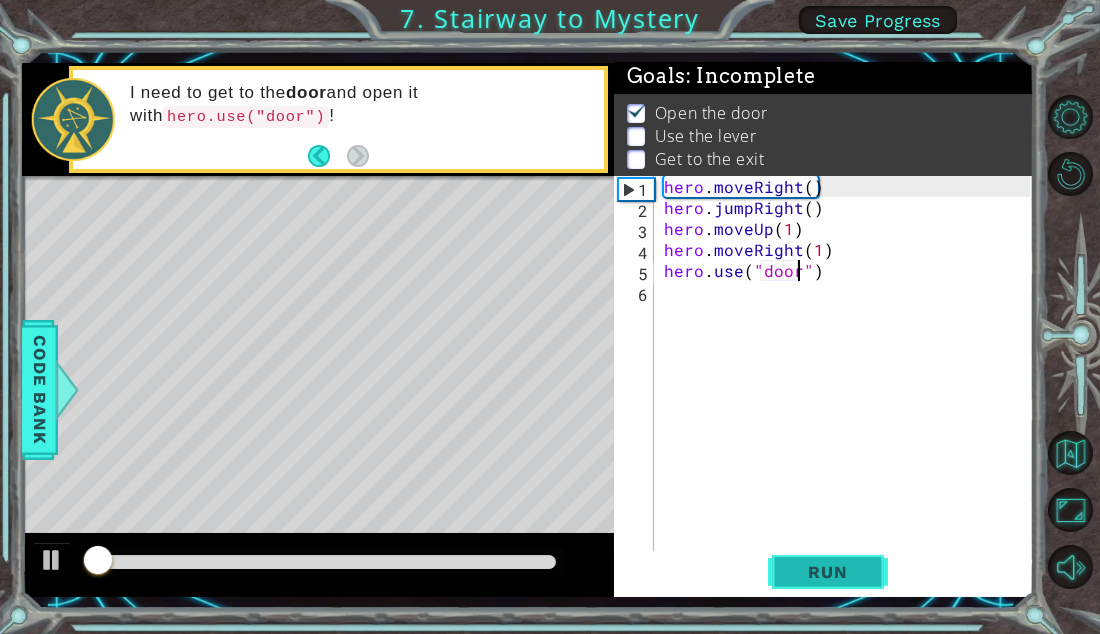 scroll, scrollTop: 4, scrollLeft: 0, axis: vertical 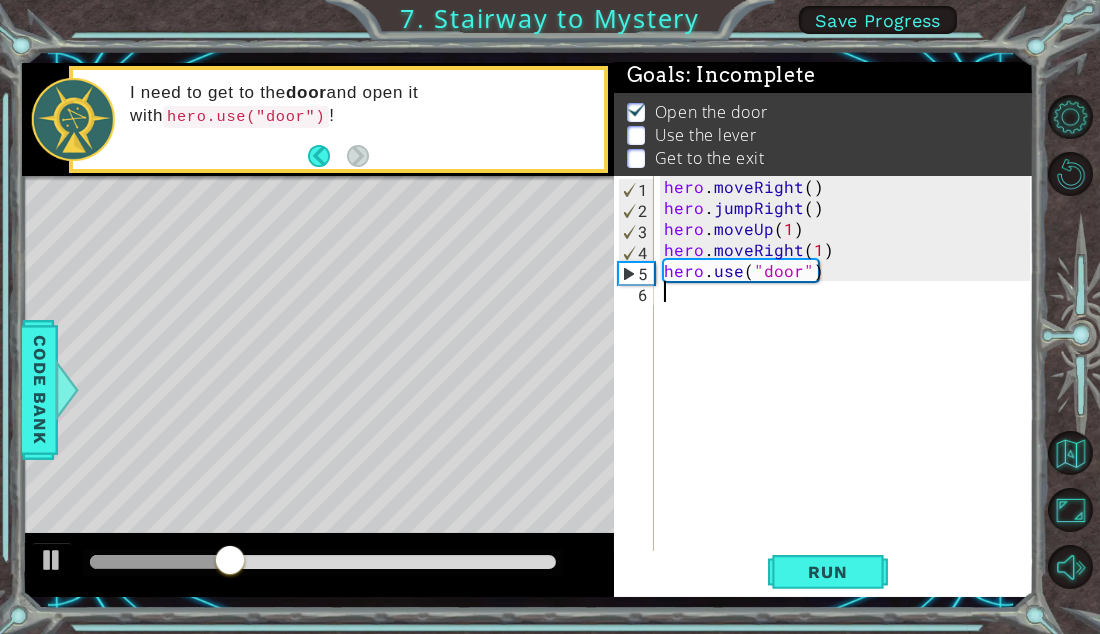 click on "hero . moveRight ( ) hero . jumpRight ( ) hero . moveUp ( 1 ) hero . moveRight ( 1 ) hero . use ( "door" )" at bounding box center (850, 386) 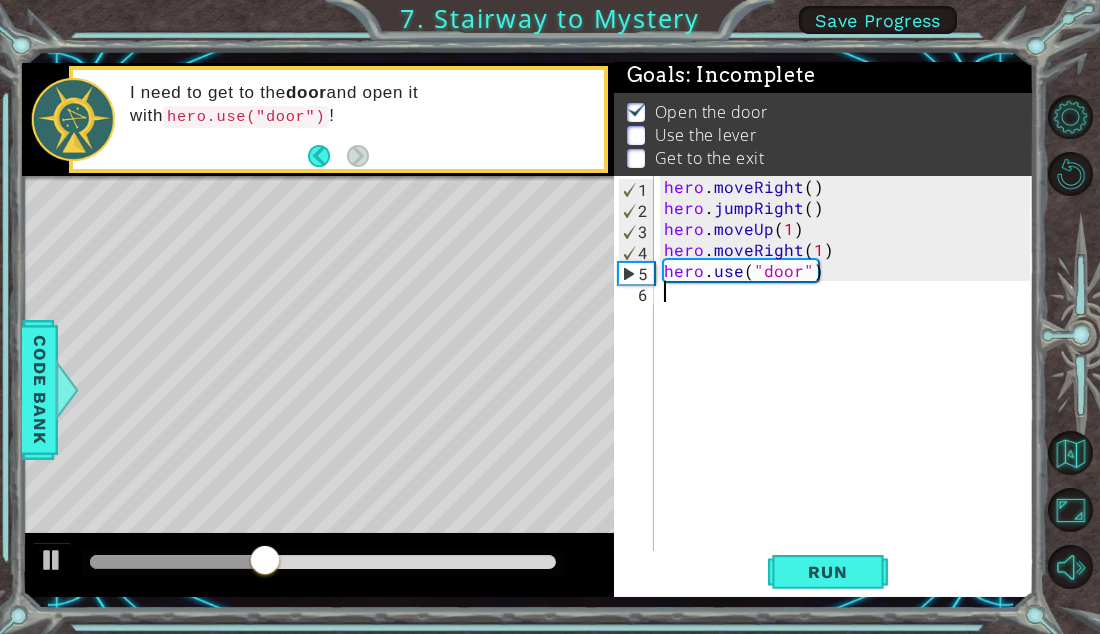 scroll, scrollTop: 0, scrollLeft: 0, axis: both 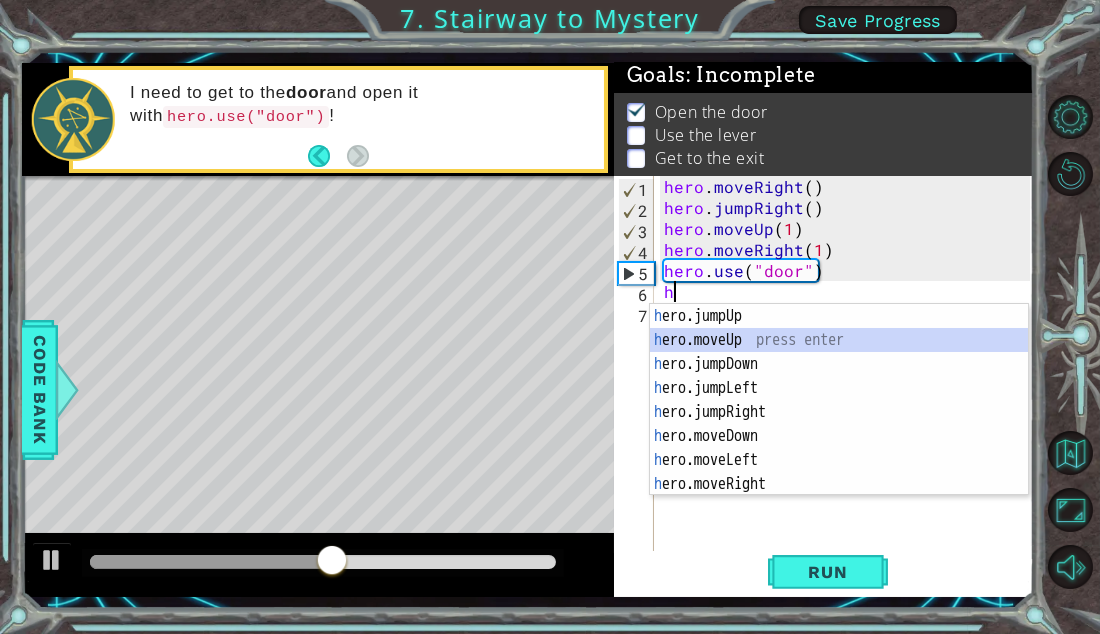 click on "h ero.jumpUp press enter h ero.moveUp press enter h ero.jumpDown press enter h ero.jumpLeft press enter h ero.jumpRight press enter h ero.moveDown press enter h ero.moveLeft press enter h ero.moveRight press enter h ero.use press enter" at bounding box center (839, 424) 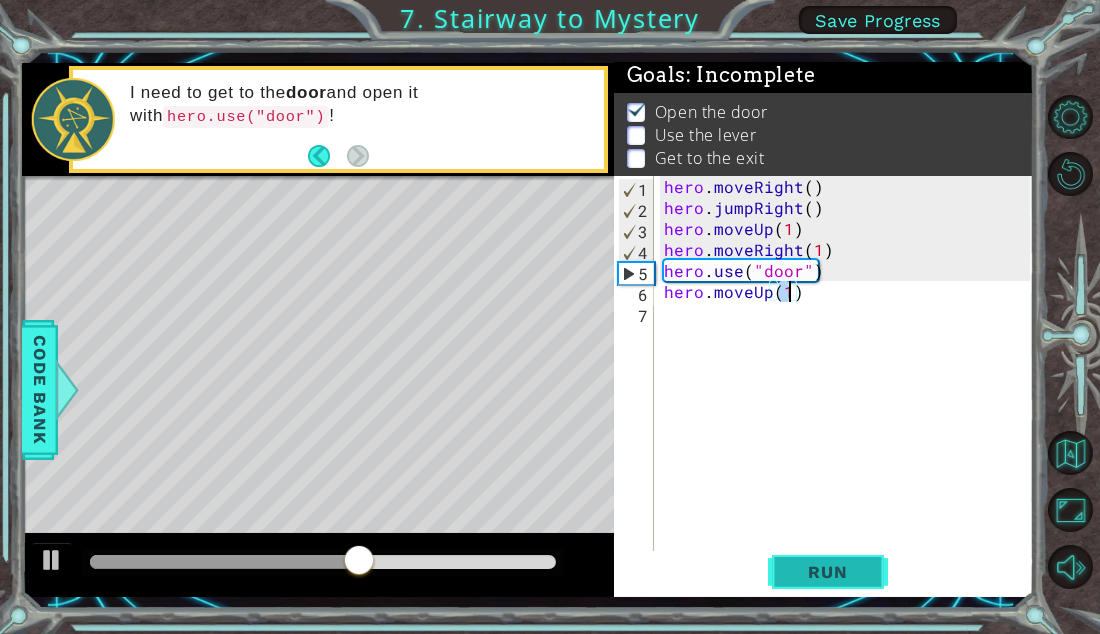 type on "hero.moveUp(1)" 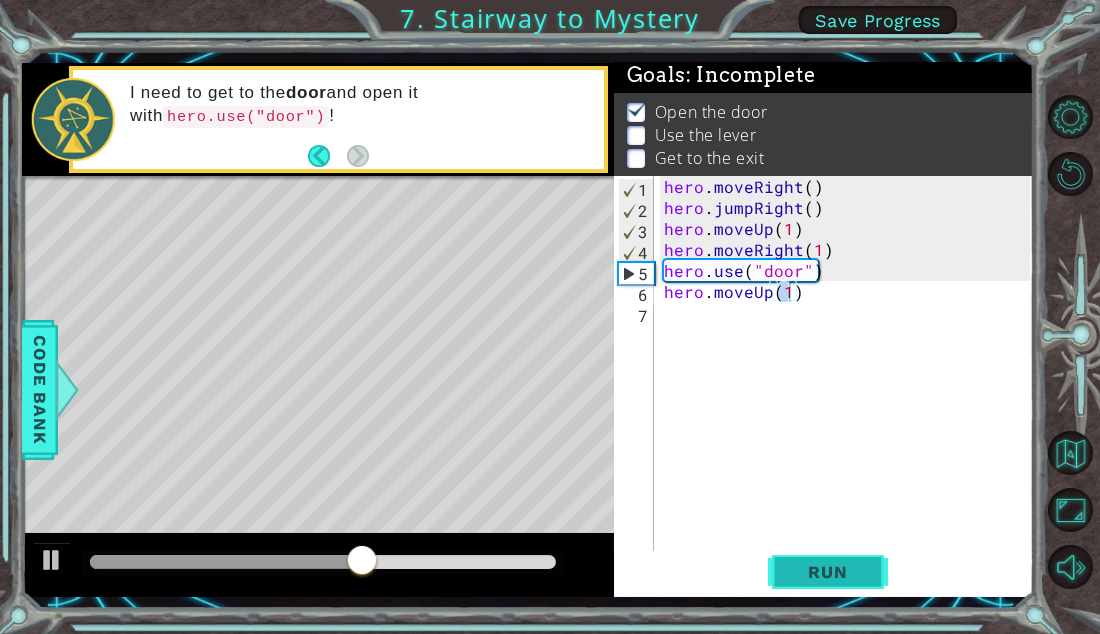 click on "Run" at bounding box center [828, 572] 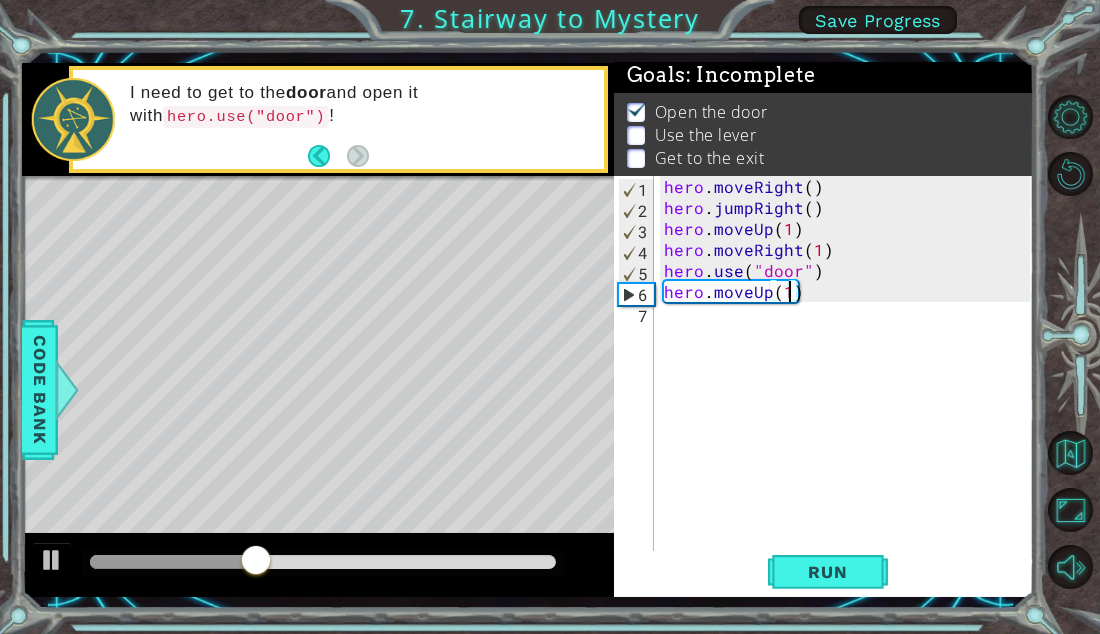 click on "hero . moveRight ( ) hero . jumpRight ( ) hero . moveUp ( 1 ) hero . moveRight ( 1 ) hero . use ( "door" ) hero . moveUp ( 1 )" at bounding box center [850, 386] 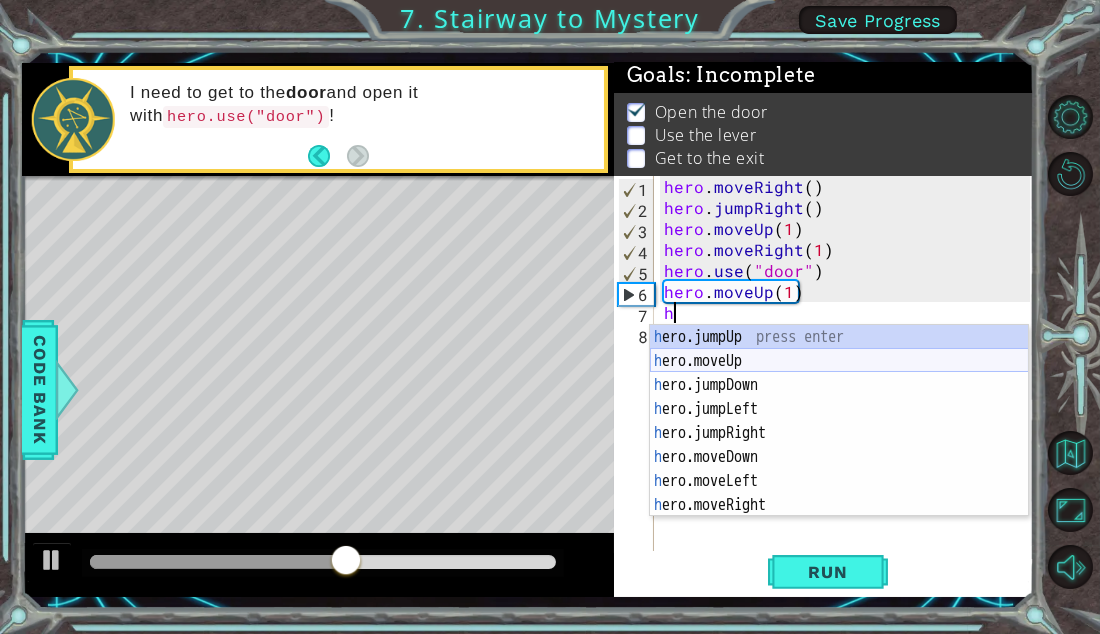click on "h ero.jumpUp press enter h ero.moveUp press enter h ero.jumpDown press enter h ero.jumpLeft press enter h ero.jumpRight press enter h ero.moveDown press enter h ero.moveLeft press enter h ero.moveRight press enter h ero.use press enter" at bounding box center [839, 445] 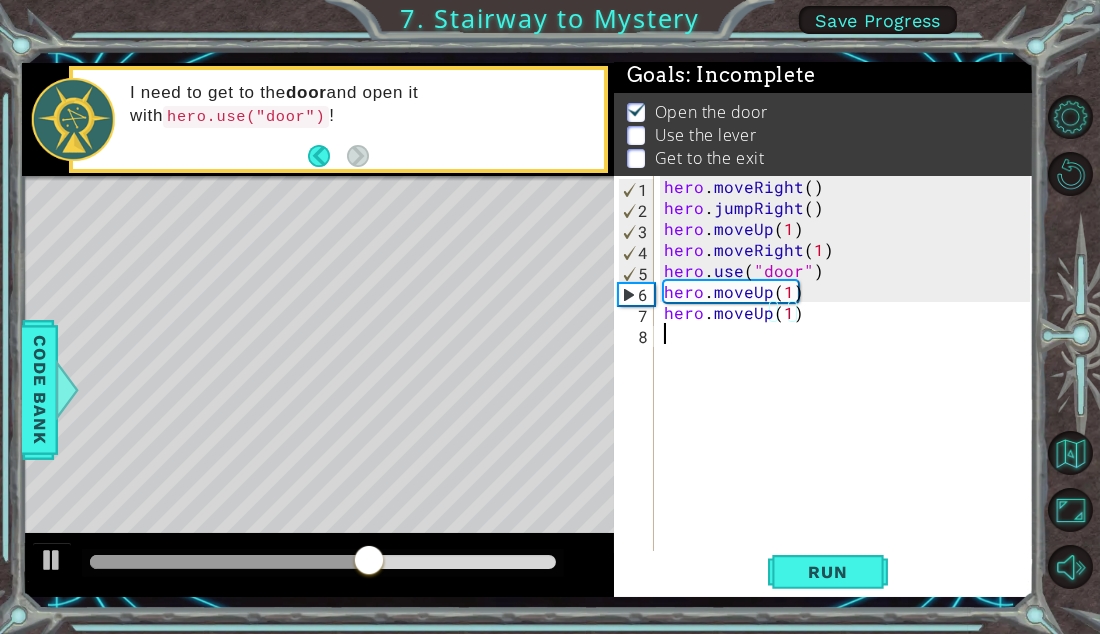 click on "hero . moveRight ( ) hero . jumpRight ( ) hero . moveUp ( 1 ) hero . moveRight ( 1 ) hero . use ( "door" ) hero . moveUp ( 1 ) hero . moveUp ( 1 )" at bounding box center [850, 386] 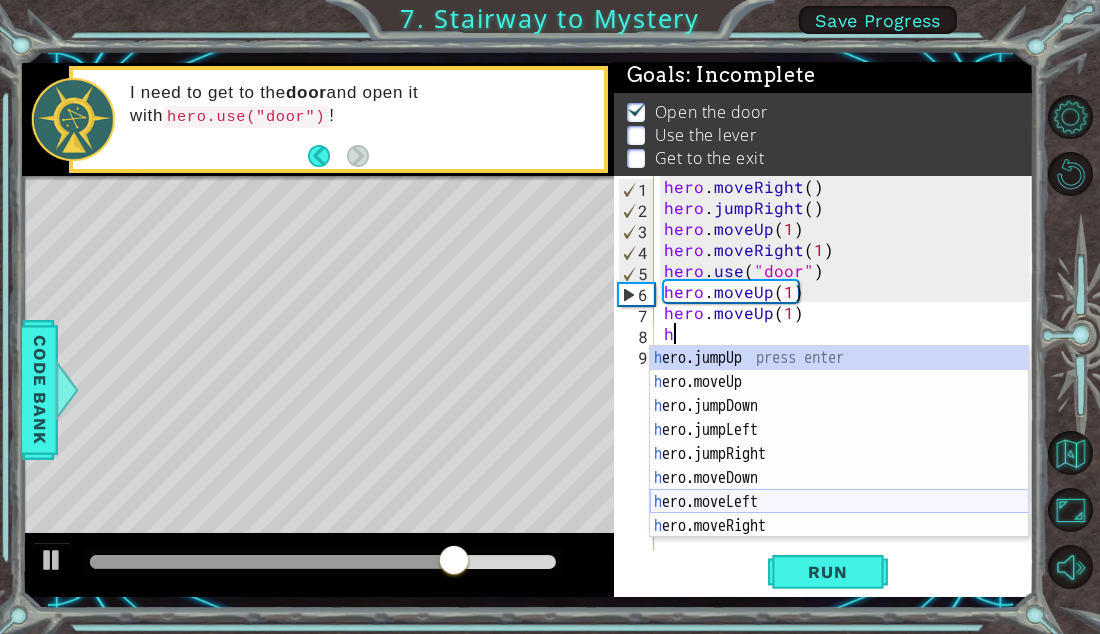 click on "h ero.jumpUp press enter h ero.moveUp press enter h ero.jumpDown press enter h ero.jumpLeft press enter h ero.jumpRight press enter h ero.moveDown press enter h ero.moveLeft press enter h ero.moveRight press enter h ero.use press enter" at bounding box center [839, 466] 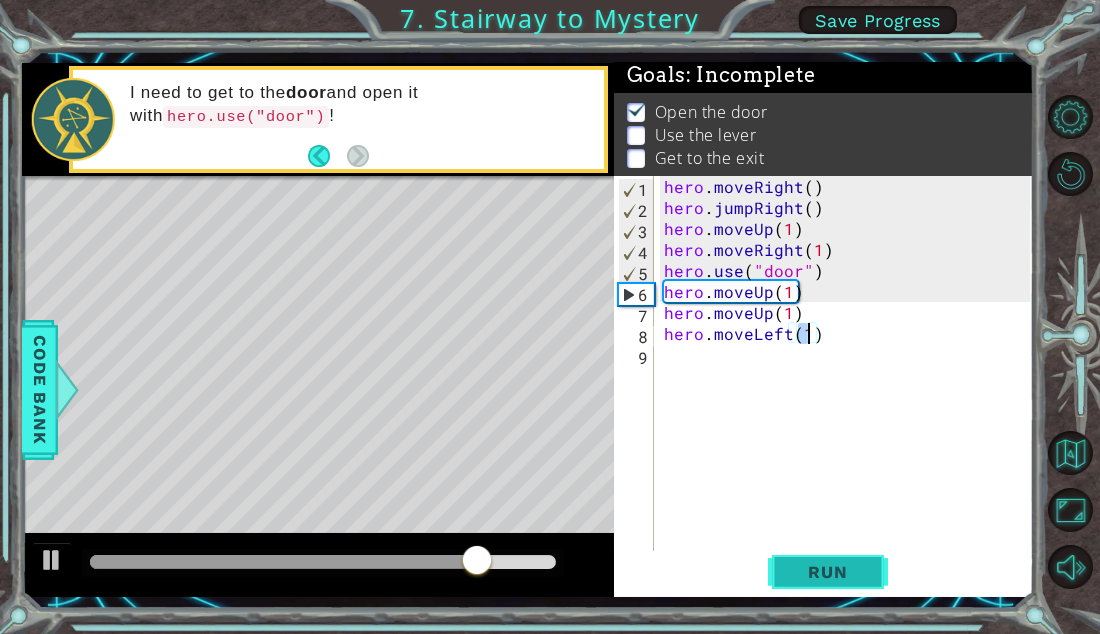 type on "hero.moveLeft(1)" 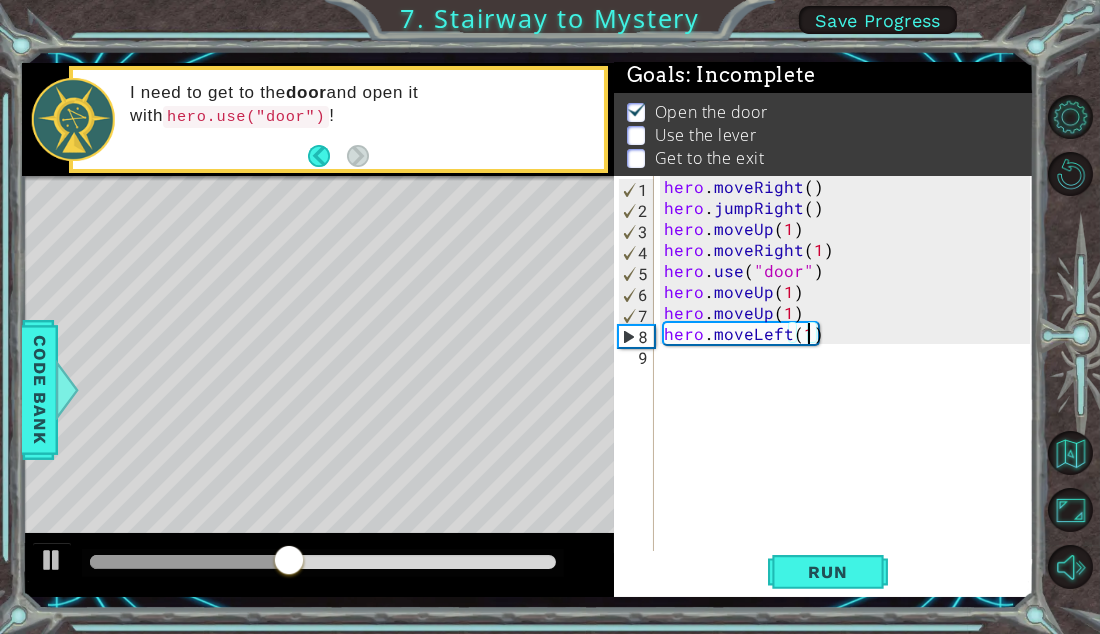click on "hero . moveRight ( ) hero . jumpRight ( ) hero . moveUp ( 1 ) hero . moveRight ( 1 ) hero . use ( "door" ) hero . moveUp ( 1 ) hero . moveUp ( 1 ) hero . moveLeft ( 1 )" at bounding box center [850, 386] 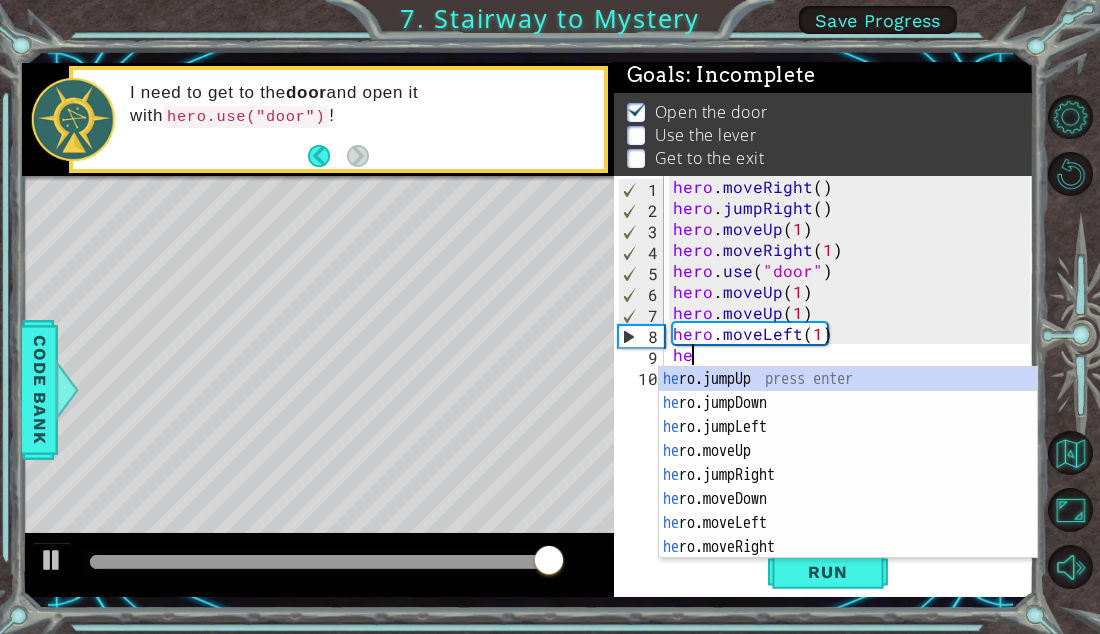 scroll, scrollTop: 0, scrollLeft: 0, axis: both 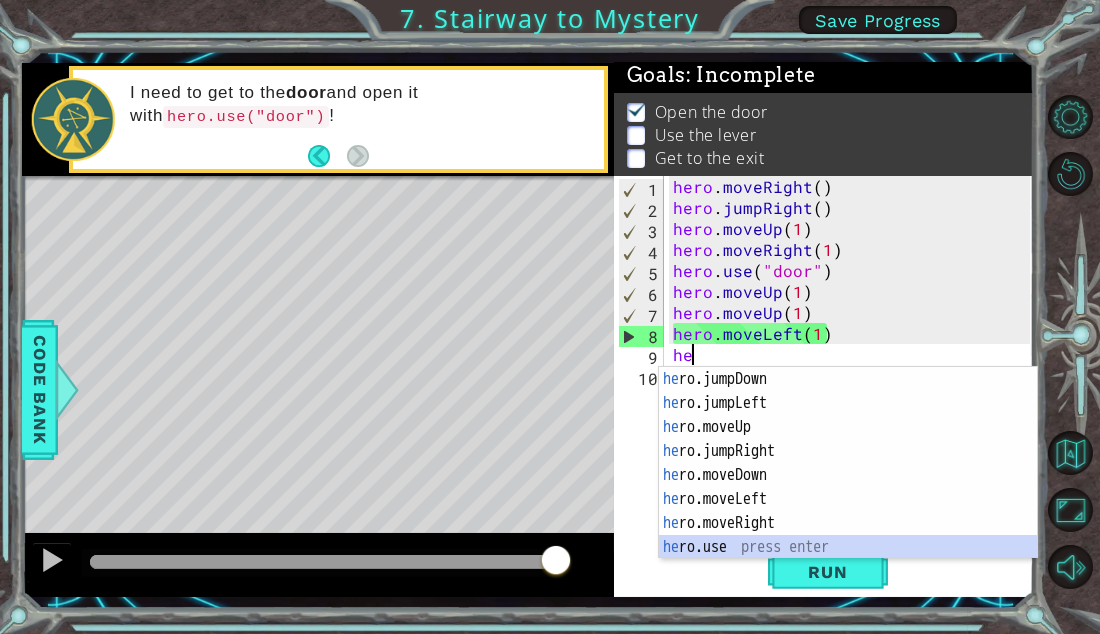 click on "hero . moveRight ( ) hero . jumpRight ( ) hero . moveUp ( 1 ) hero . moveRight ( 1 ) hero . use ( "door" ) hero . moveUp ( 1 ) hero . moveUp ( 1 ) hero . moveLeft ( 1 ) he" at bounding box center (854, 386) 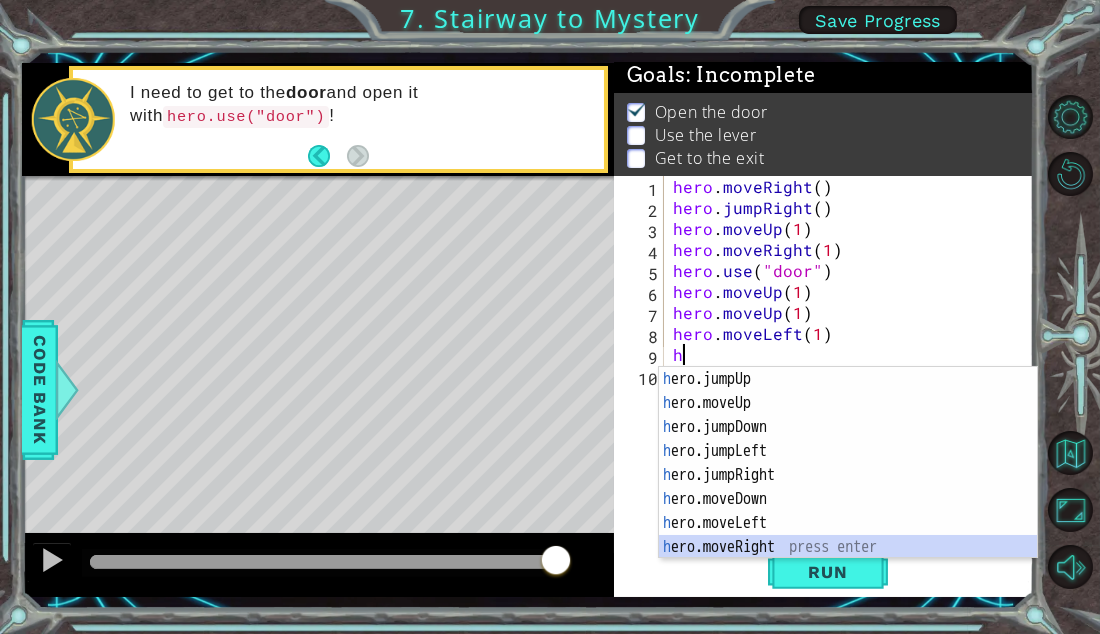 scroll, scrollTop: 23, scrollLeft: 0, axis: vertical 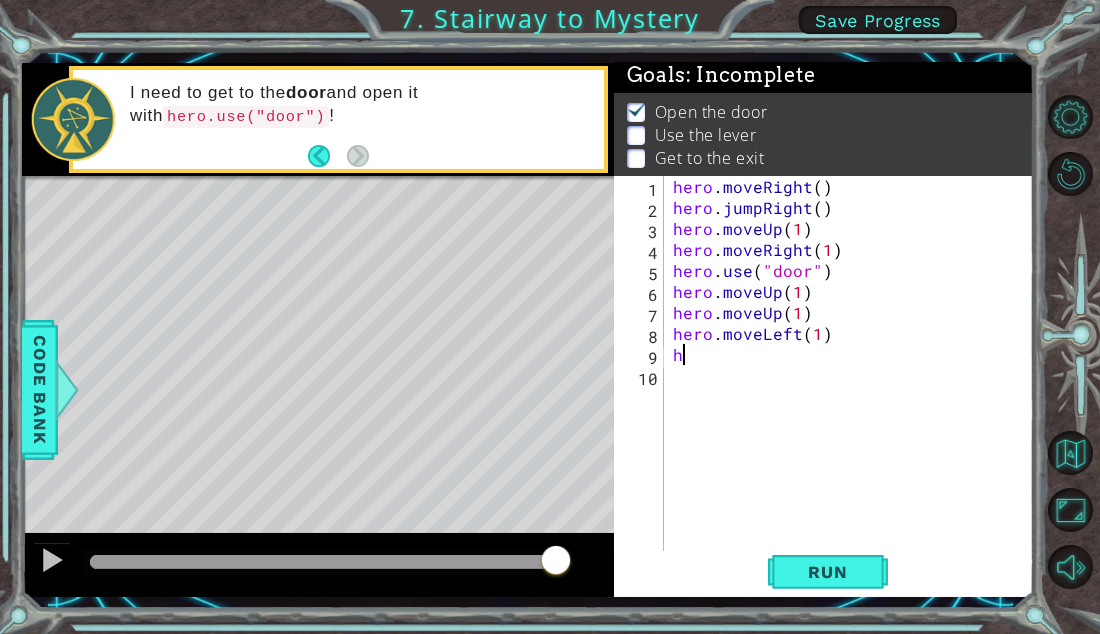 click on "hero . moveRight ( ) hero . jumpRight ( ) hero . moveUp ( 1 ) hero . moveRight ( 1 ) hero . use ( "door" ) hero . moveUp ( 1 ) hero . moveUp ( 1 ) hero . moveLeft ( 1 ) h" at bounding box center [854, 386] 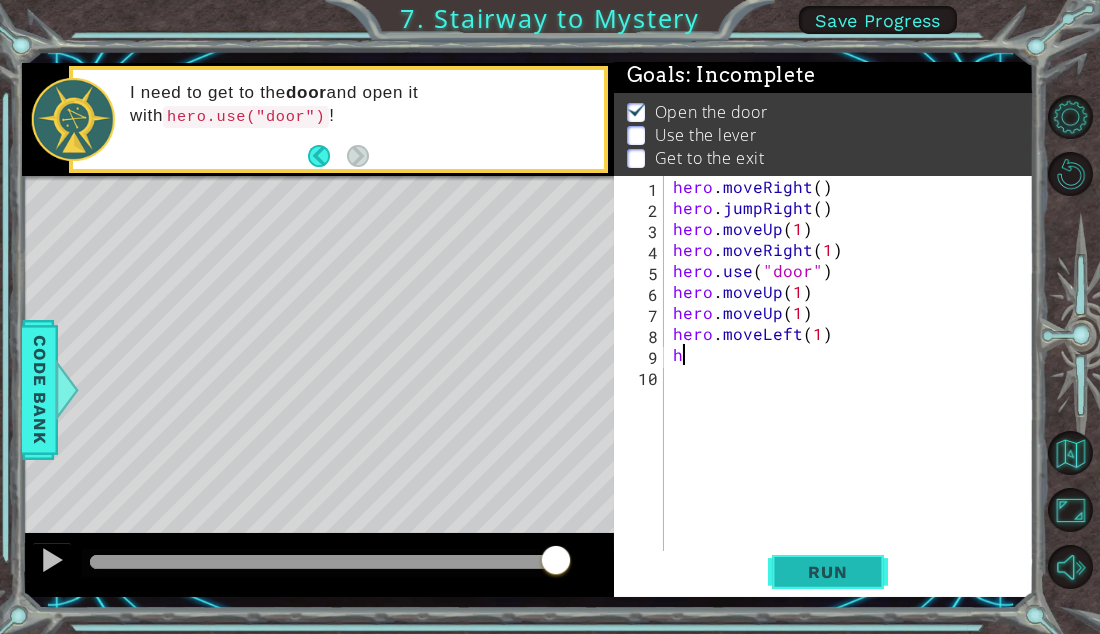type on "h" 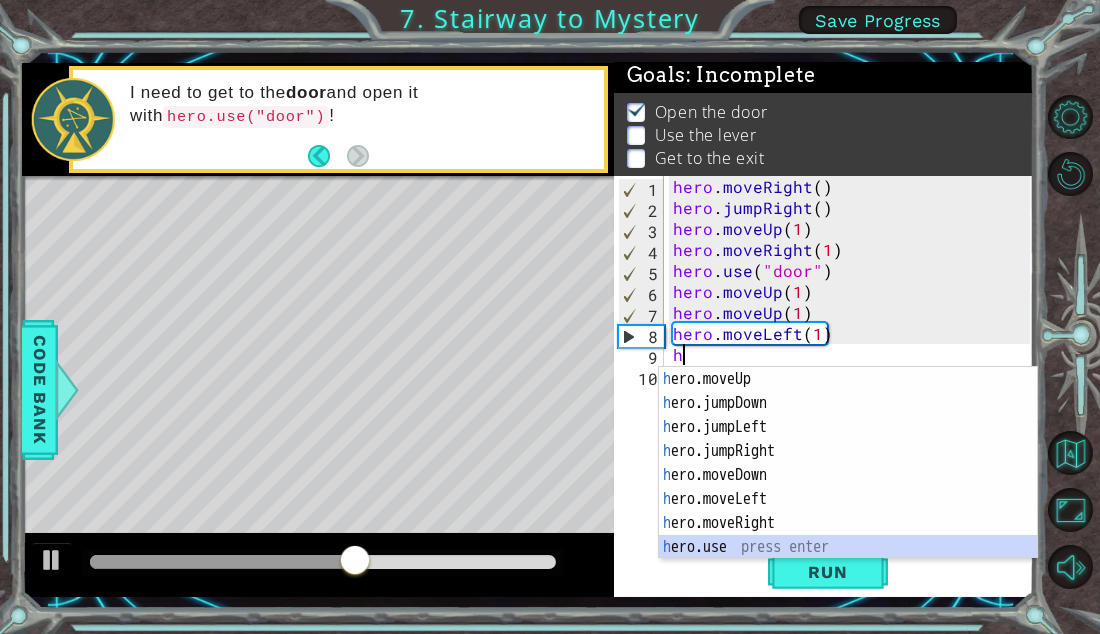 scroll, scrollTop: 23, scrollLeft: 0, axis: vertical 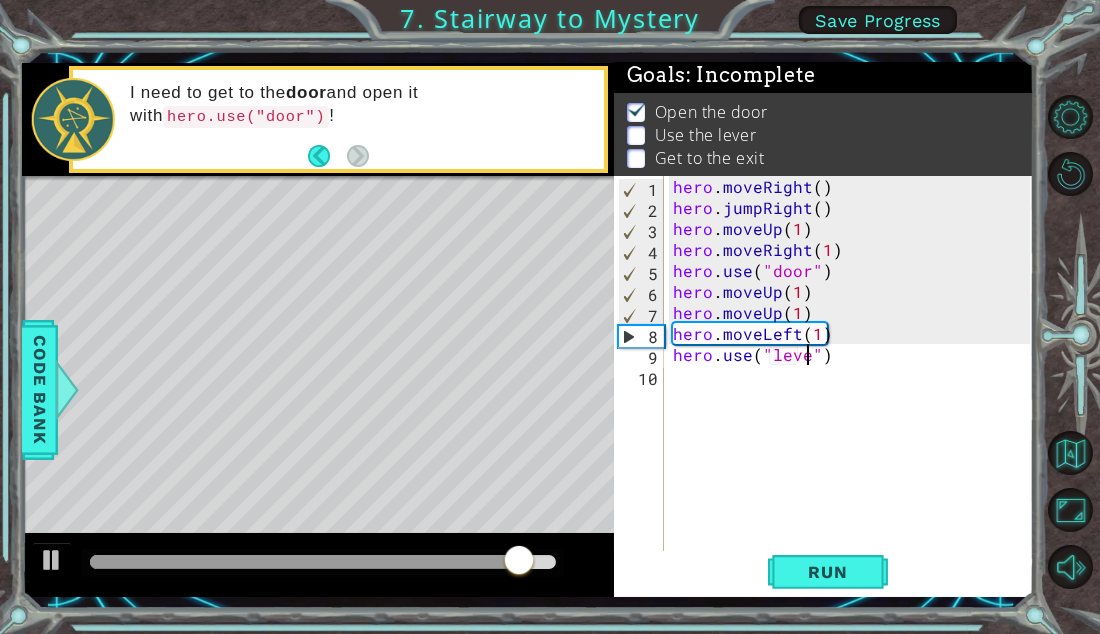 type on "hero.use("lever")" 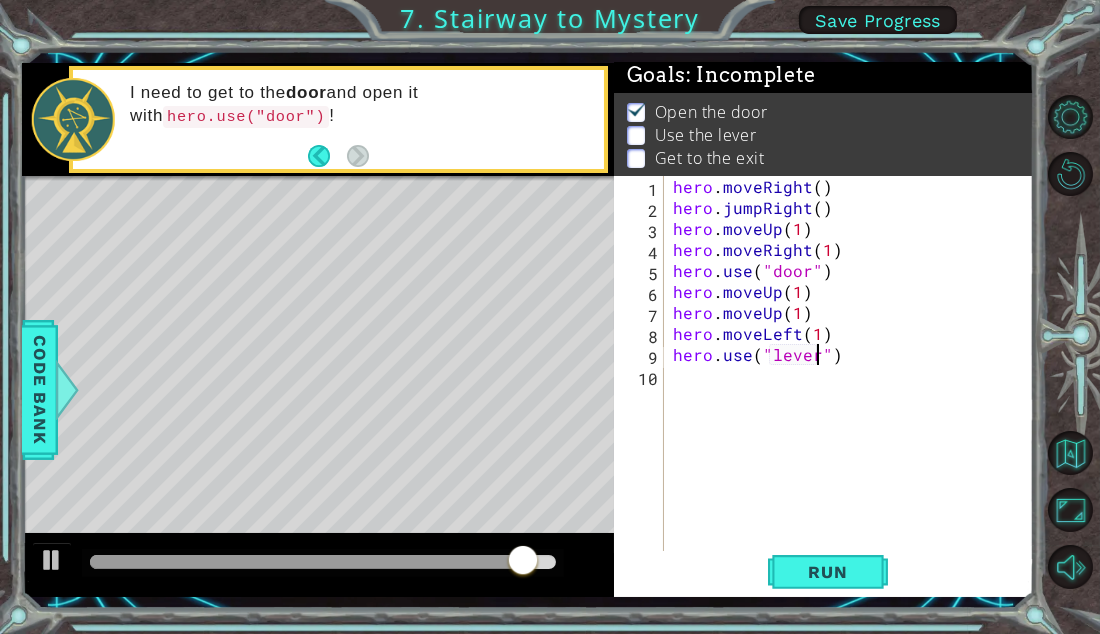 scroll, scrollTop: 0, scrollLeft: 8, axis: horizontal 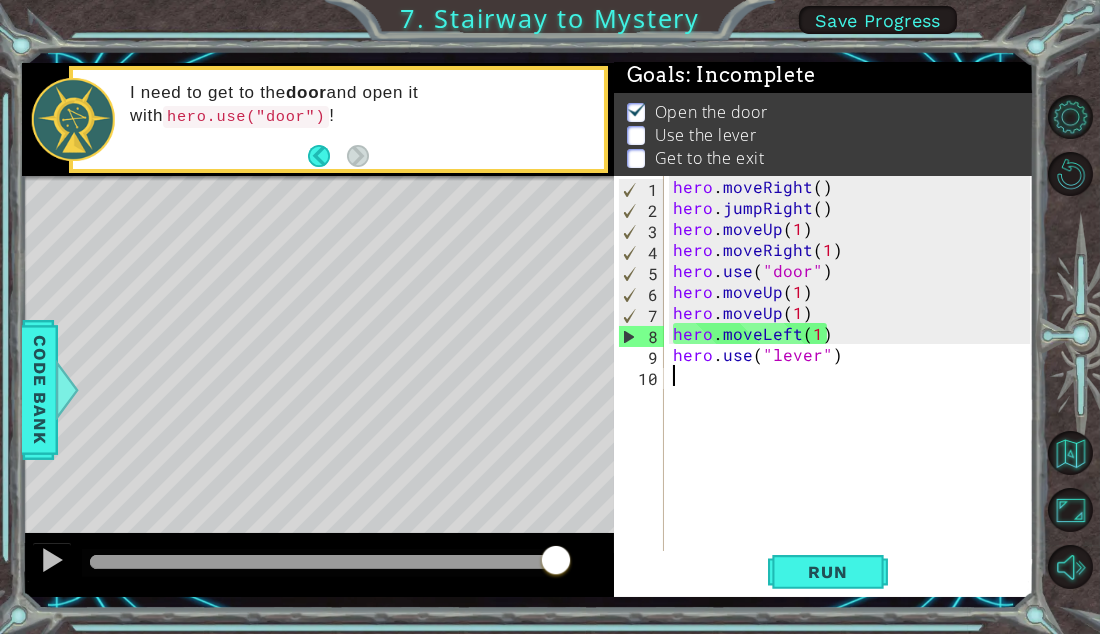 click on "hero . moveRight ( ) hero . jumpRight ( ) hero . moveUp ( 1 ) hero . moveRight ( 1 ) hero . use ( "door" ) hero . moveUp ( 1 ) hero . moveUp ( 1 ) hero . moveLeft ( 1 ) hero . use ( "lever" )" at bounding box center [854, 386] 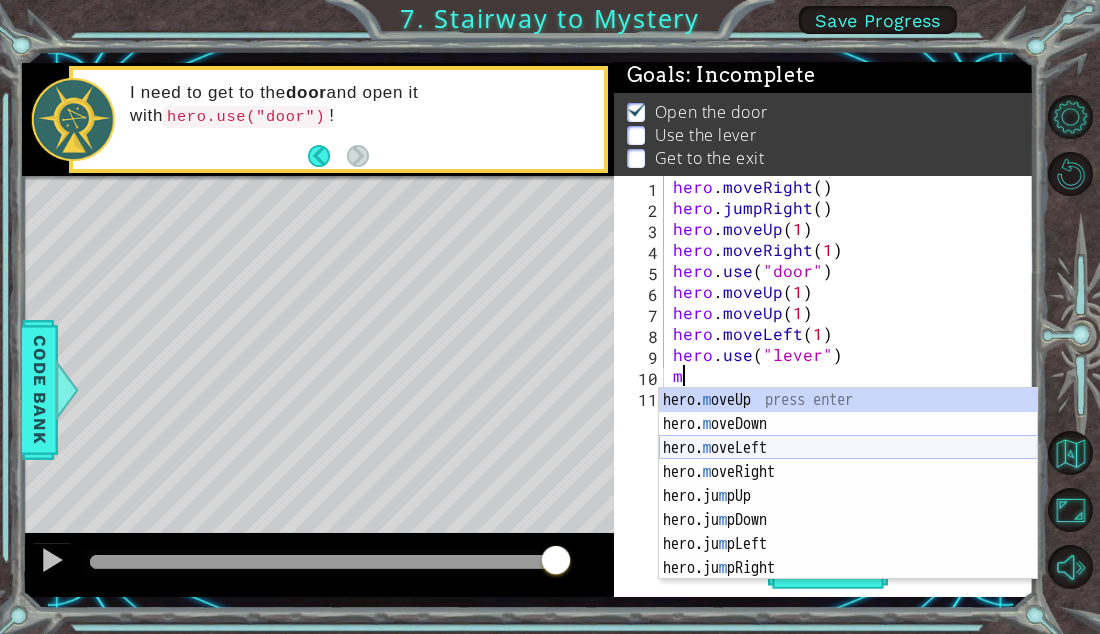 click on "hero. m oveUp press enter hero. m oveDown press enter hero. m oveLeft press enter hero. m oveRight press enter hero.ju m pUp press enter hero.ju m pDown press enter hero.ju m pLeft press enter hero.ju m pRight press enter" at bounding box center [848, 508] 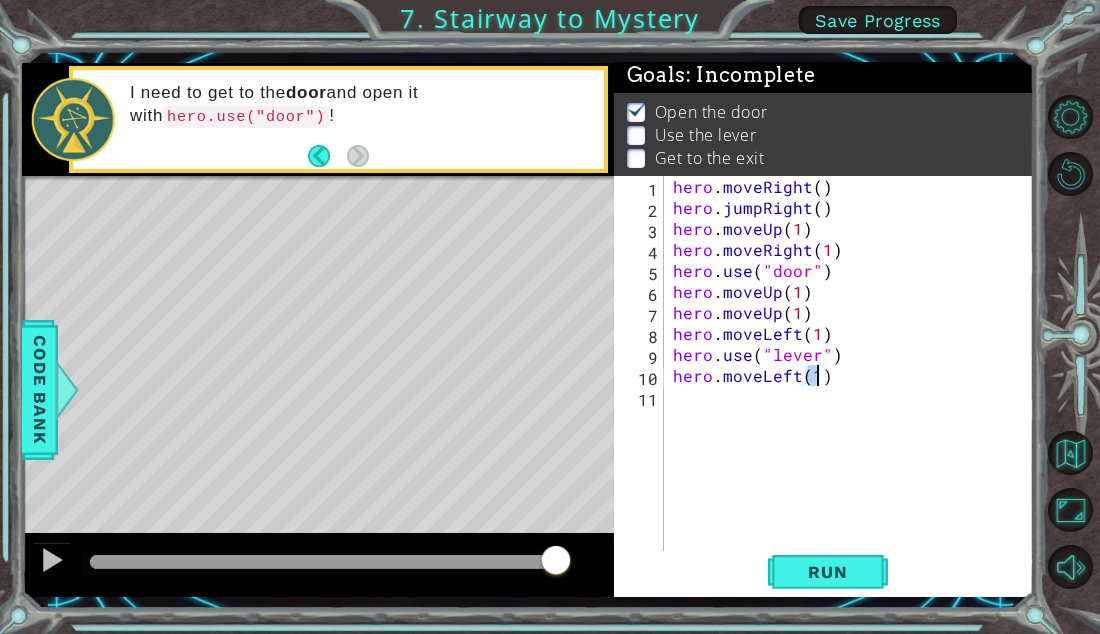 click on "hero . moveRight ( ) hero . jumpRight ( ) hero . moveUp ( 1 ) hero . moveRight ( 1 ) hero . use ( "door" ) hero . moveUp ( 1 ) hero . moveUp ( 1 ) hero . moveLeft ( 1 ) hero . use ( "lever" ) hero . moveLeft ( 1 )" at bounding box center [854, 386] 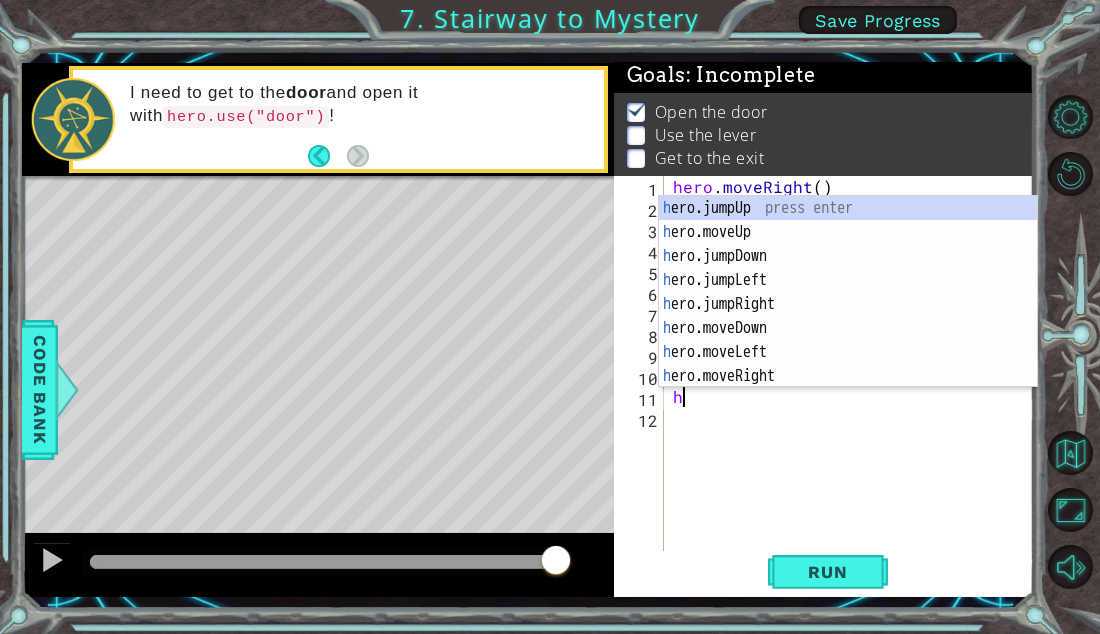 scroll, scrollTop: 0, scrollLeft: 0, axis: both 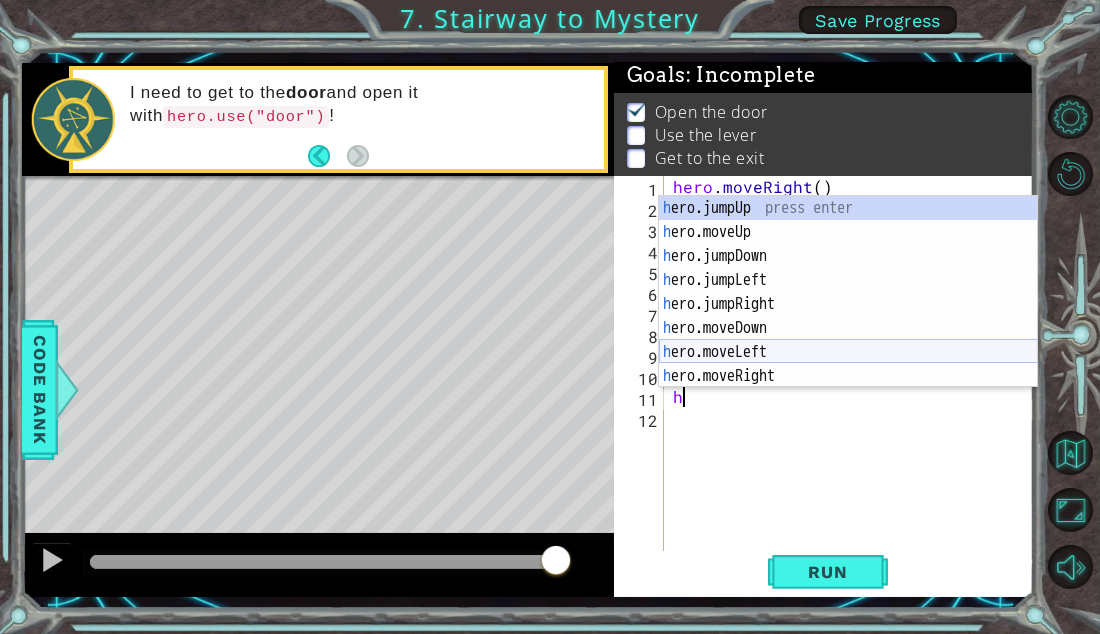 click on "h ero.jumpUp press enter h ero.moveUp press enter h ero.jumpDown press enter h ero.jumpLeft press enter h ero.jumpRight press enter h ero.moveDown press enter h ero.moveLeft press enter h ero.moveRight press enter h ero.use press enter" at bounding box center [848, 316] 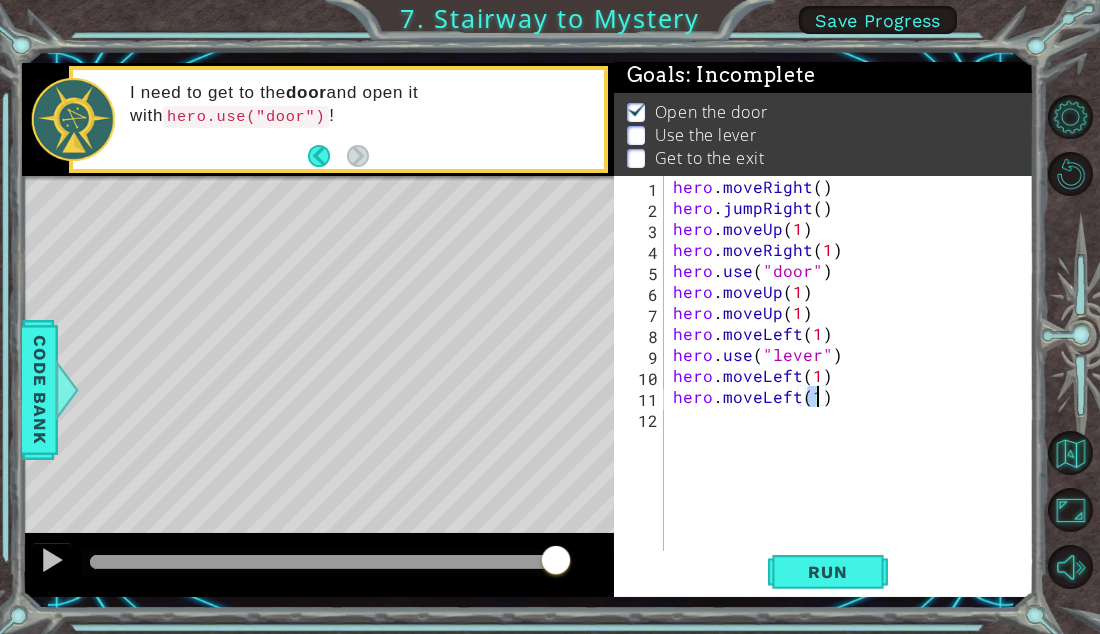 type on "hero.moveLeft(1)" 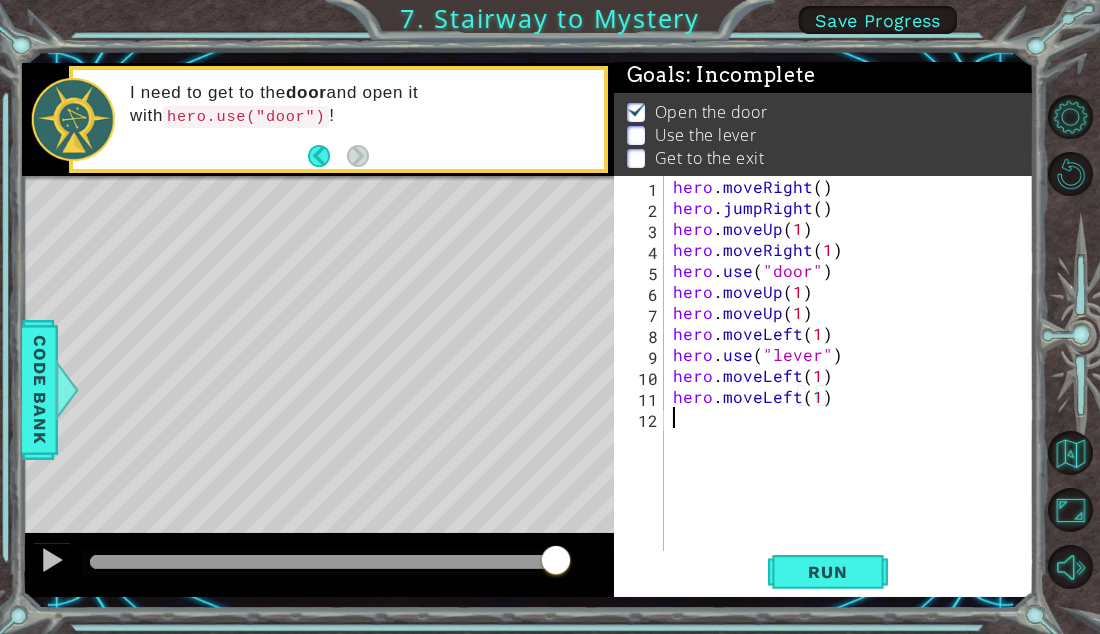 click on "hero . moveRight ( ) hero . jumpRight ( ) hero . moveUp ( 1 ) hero . moveRight ( 1 ) hero . use ( "door" ) hero . moveUp ( 1 ) hero . moveUp ( 1 ) hero . moveLeft ( 1 ) hero . use ( "lever" ) hero . moveLeft ( 1 ) hero . moveLeft ( 1 )" at bounding box center (854, 386) 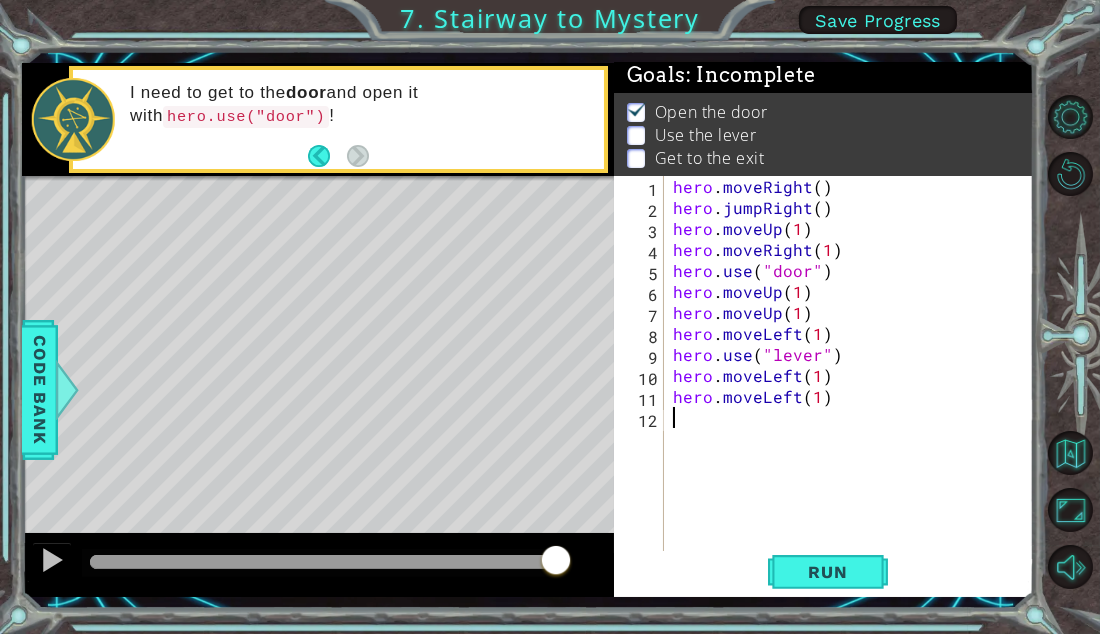 type on "h" 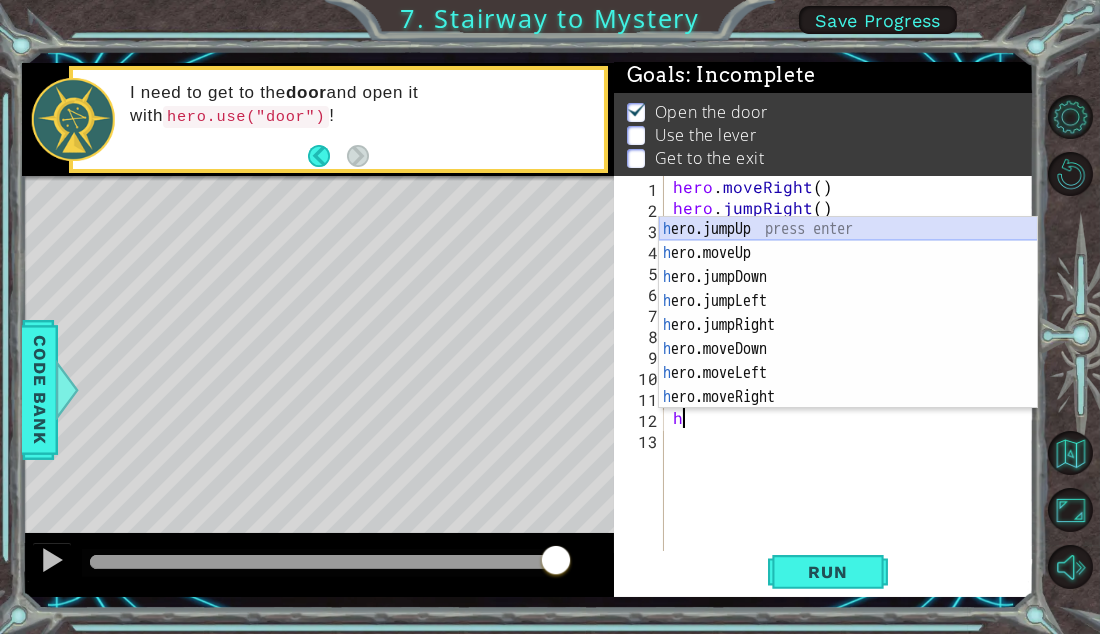 click on "h ero.jumpUp press enter h ero.moveUp press enter h ero.jumpDown press enter h ero.jumpLeft press enter h ero.jumpRight press enter h ero.moveDown press enter h ero.moveLeft press enter h ero.moveRight press enter h ero.use press enter" at bounding box center (848, 337) 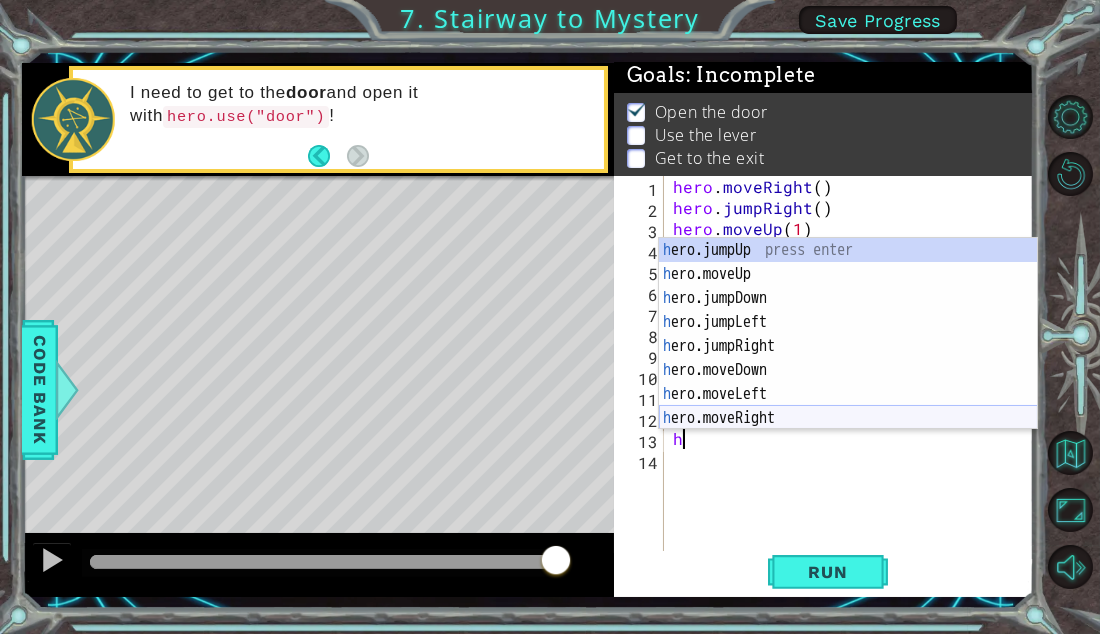 click on "h ero.jumpUp press enter h ero.moveUp press enter h ero.jumpDown press enter h ero.jumpLeft press enter h ero.jumpRight press enter h ero.moveDown press enter h ero.moveLeft press enter h ero.moveRight press enter h ero.use press enter" at bounding box center [848, 358] 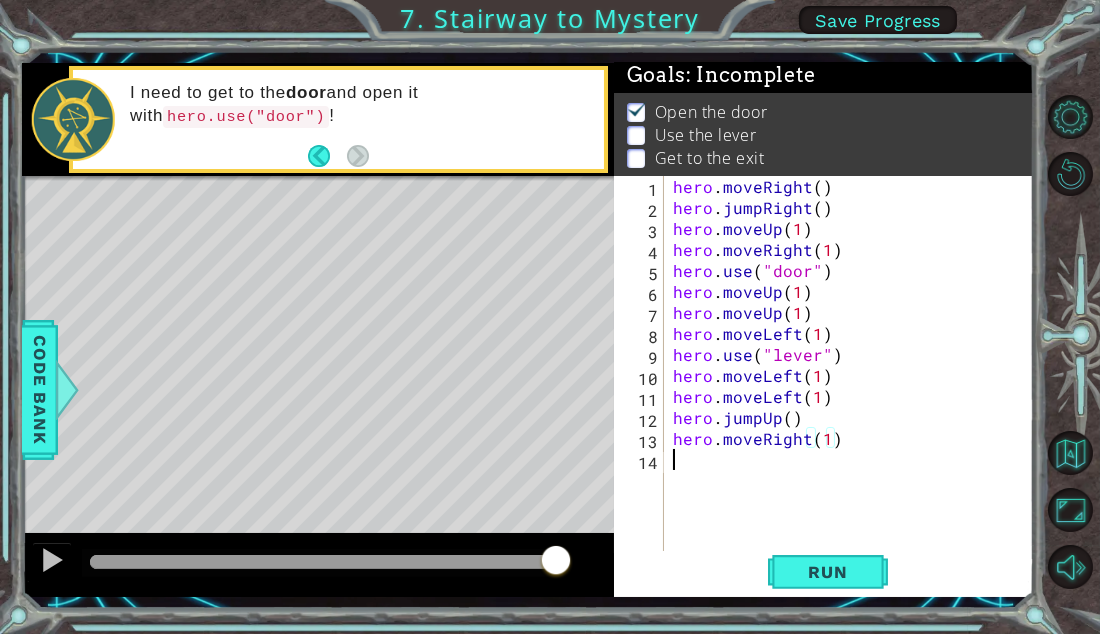 click on "hero . moveRight ( ) hero . jumpRight ( ) hero . moveUp ( 1 ) hero . moveRight ( 1 ) hero . use ( "door" ) hero . moveUp ( 1 ) hero . moveUp ( 1 ) hero . moveLeft ( 1 ) hero . use ( "lever" ) hero . moveLeft ( 1 ) hero . moveLeft ( 1 ) hero . jumpUp ( ) hero . moveRight ( 1 )" at bounding box center [854, 386] 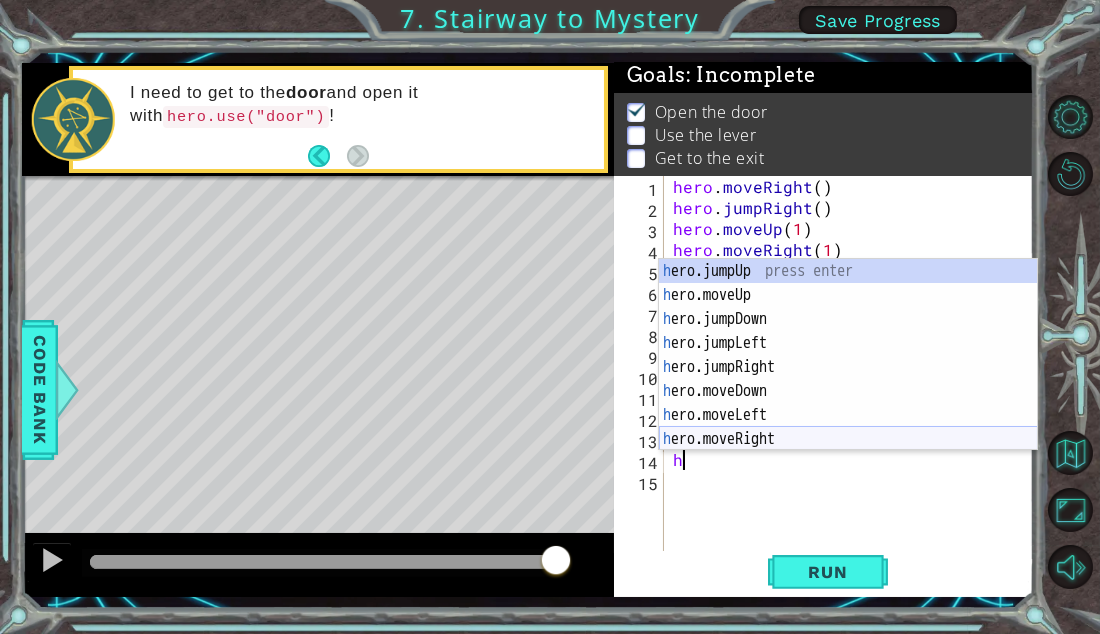 click on "h ero.jumpUp press enter h ero.moveUp press enter h ero.jumpDown press enter h ero.jumpLeft press enter h ero.jumpRight press enter h ero.moveDown press enter h ero.moveLeft press enter h ero.moveRight press enter h ero.use press enter" at bounding box center (848, 379) 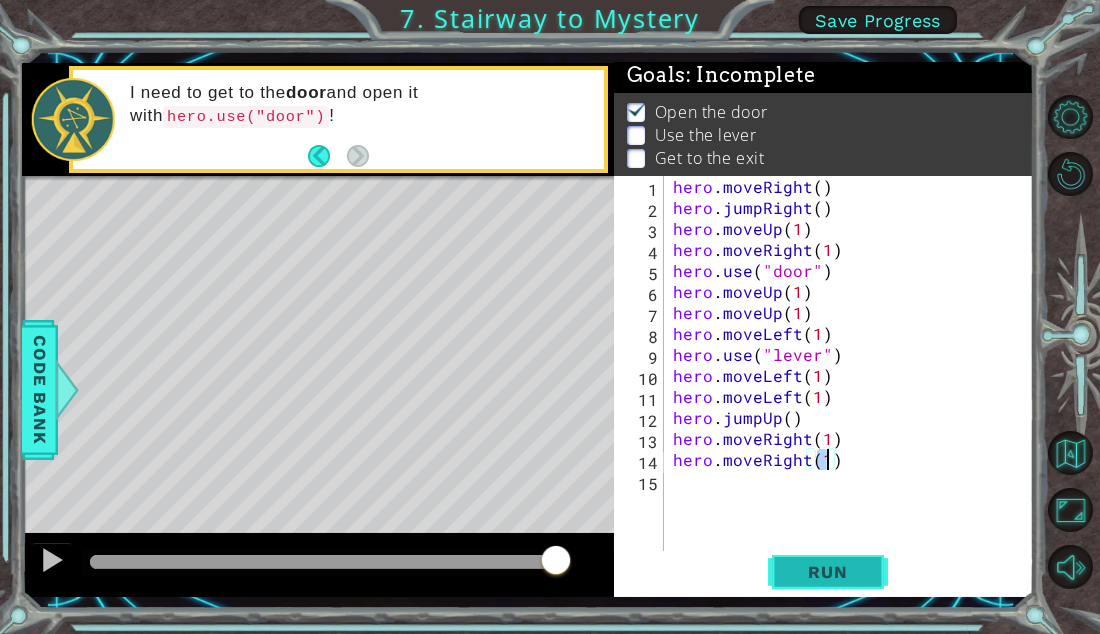 type on "hero.moveRight(1)" 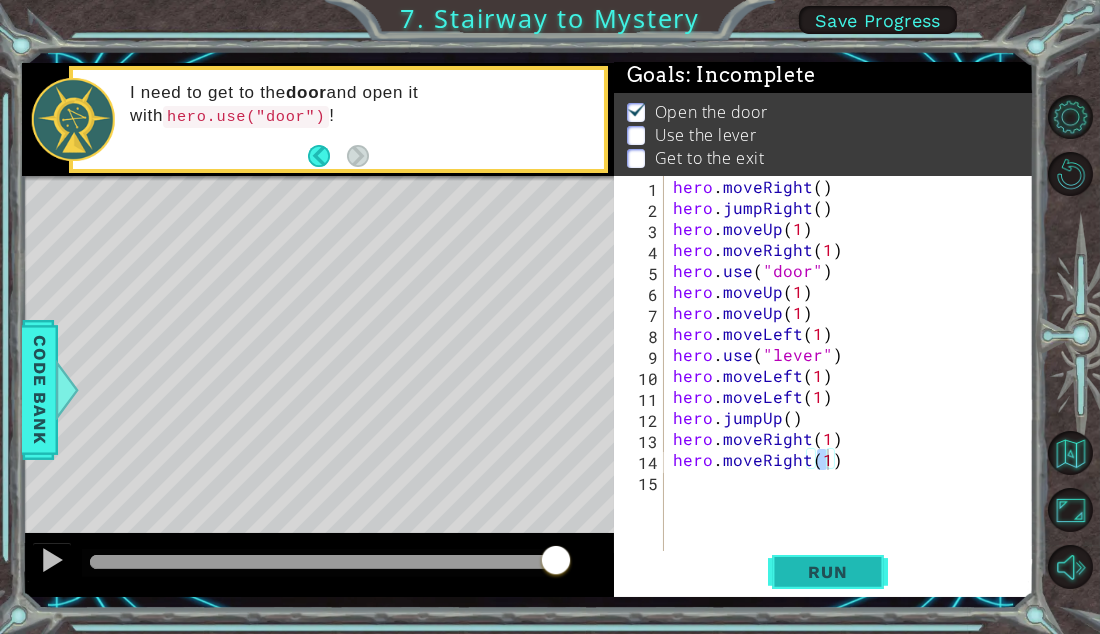 click on "Run" at bounding box center [827, 572] 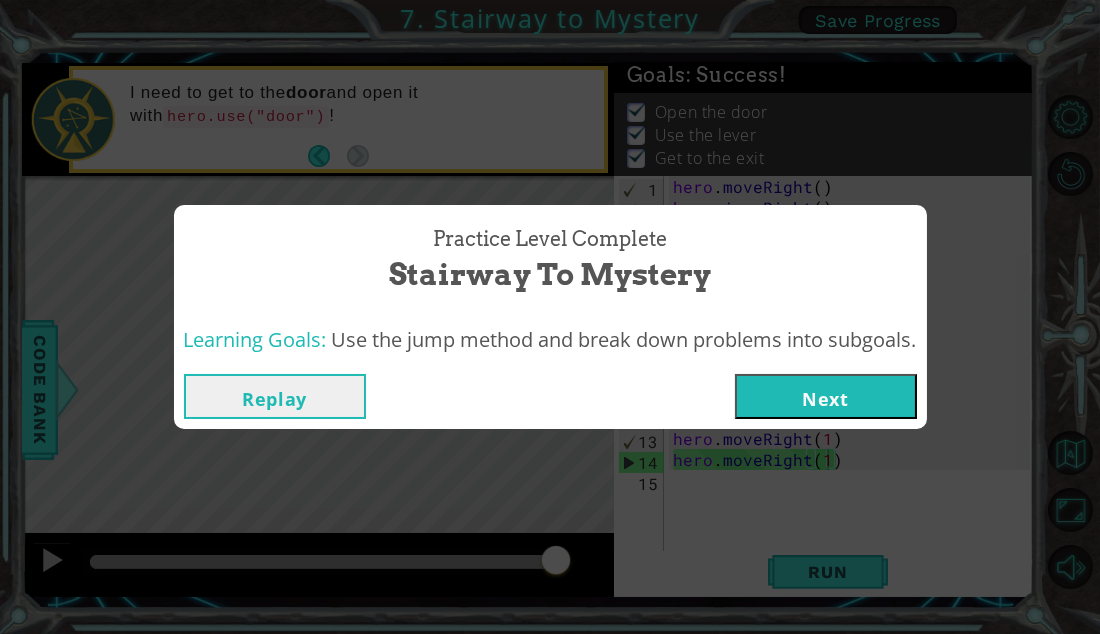 click on "Next" at bounding box center (826, 396) 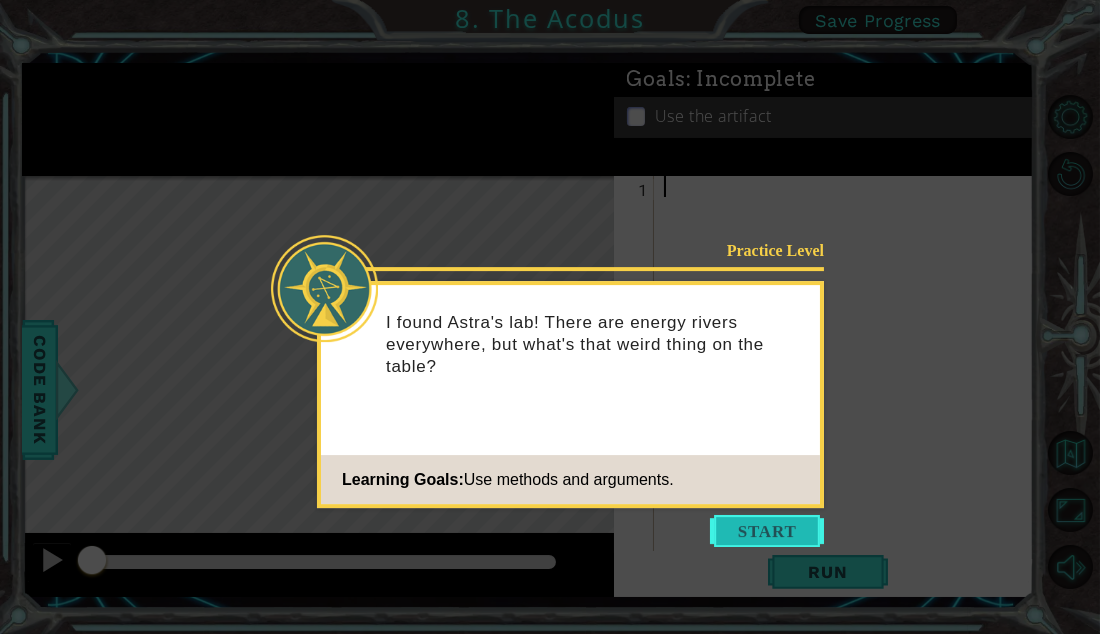 click at bounding box center (767, 531) 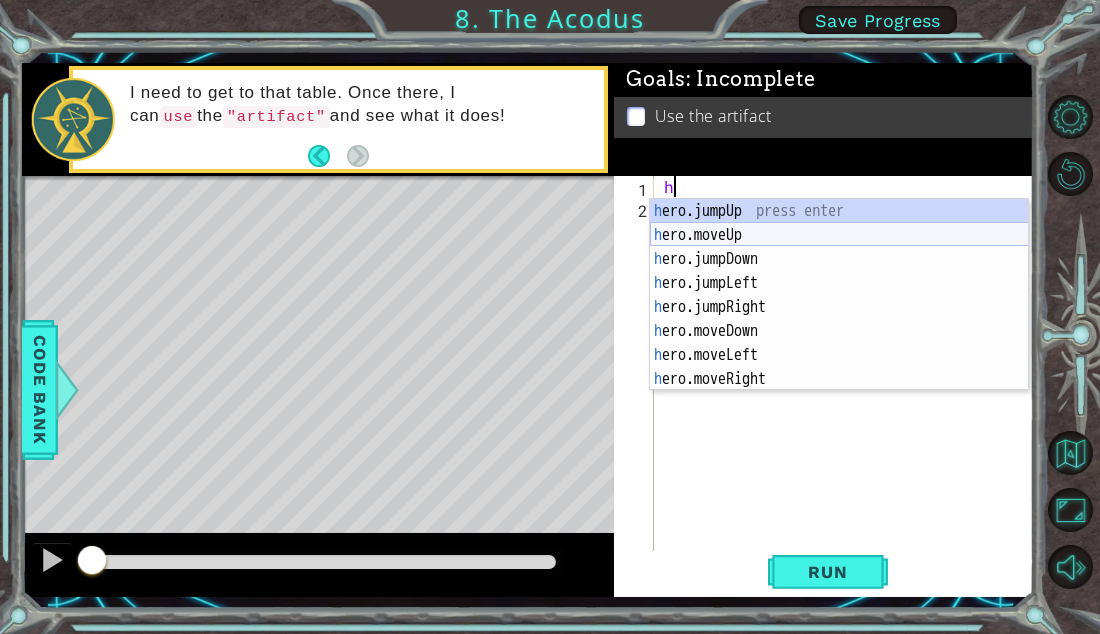 click on "h ero.jumpUp press enter h ero.moveUp press enter h ero.jumpDown press enter h ero.jumpLeft press enter h ero.jumpRight press enter h ero.moveDown press enter h ero.moveLeft press enter h ero.moveRight press enter h ero.use press enter" at bounding box center (839, 319) 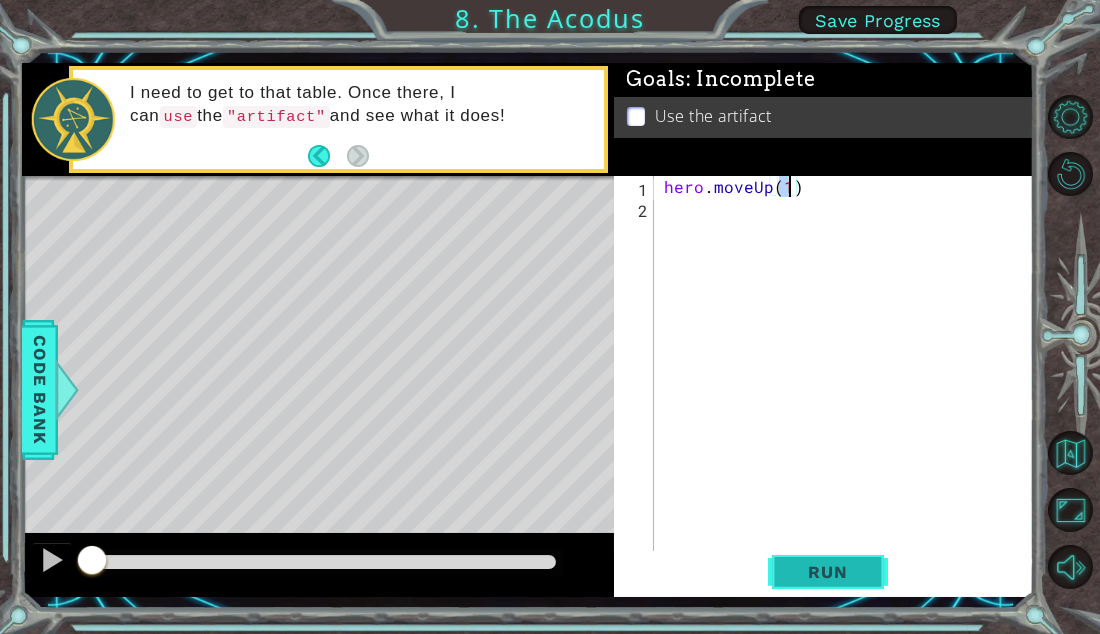 type on "hero.moveUp(1)" 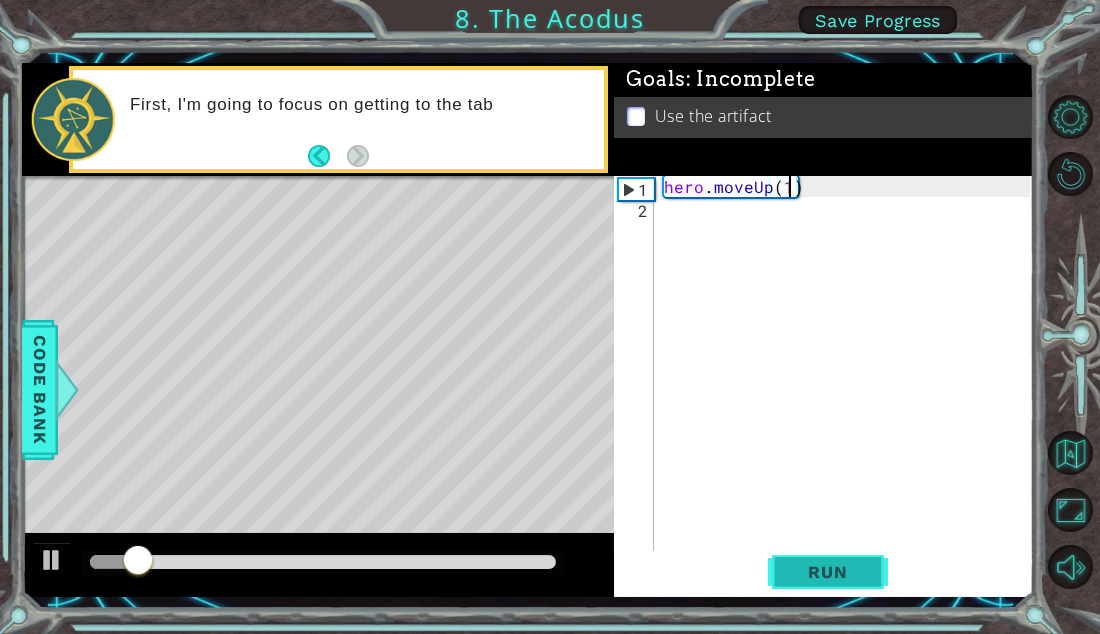 click on "Run" at bounding box center (827, 572) 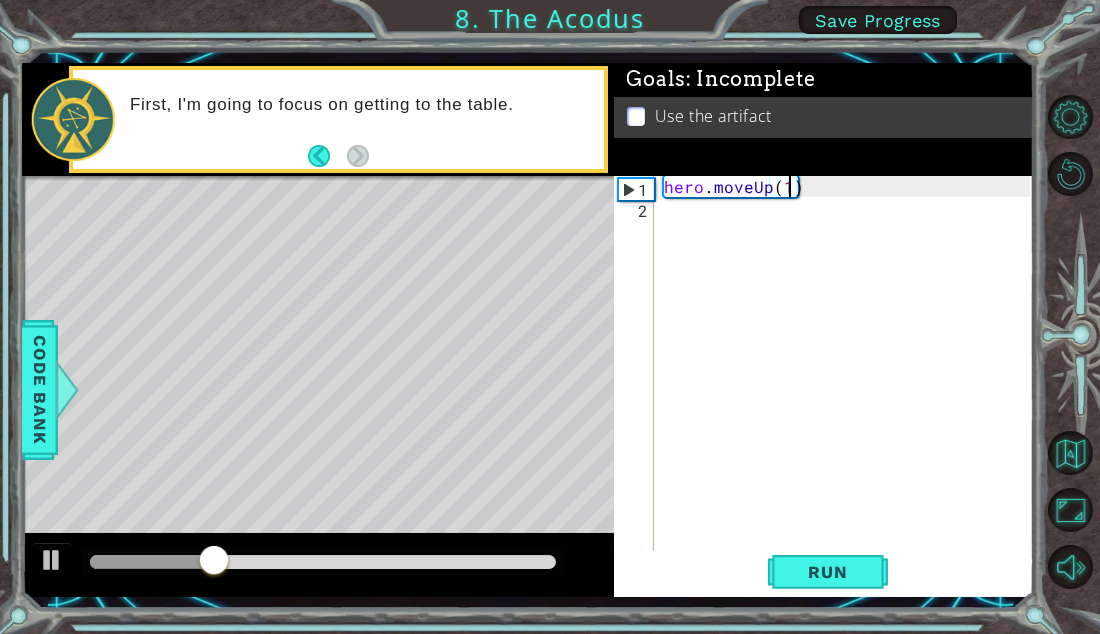 click on "hero.moveUp(1) 1 2 hero . moveUp ( 1 )     הההההההההההההההההההההההההההההההההההההההההההההההההההההההההההההההההההההההההההההההההההההההההההההההההההההההההההההההההההההההההההההההההההההההההההההההההההההההההההההההההההההההההההההההההההההההההההההההההההההההההההההההההההההההההההההההההההההההההההההההההההההההההההההההה XXXXXXXXXXXXXXXXXXXXXXXXXXXXXXXXXXXXXXXXXXXXXXXXXXXXXXXXXXXXXXXXXXXXXXXXXXXXXXXXXXXXXXXXXXXXXXXXXXXXXXXXXXXXXXXXXXXXXXXXXXXXXXXXXXXXXXXXXXXXXXXXXXXXXXXXXXXXXXXXXXXXXXXXXXXXXXXXXXXXXXXXXXXXXXXXXXXXXXXXXXXXXXXXXXXXXXXXXXXXXXXXXXXXXXXXXXXXXXXXXXXXXXXXXXXXXXXX" at bounding box center (822, 365) 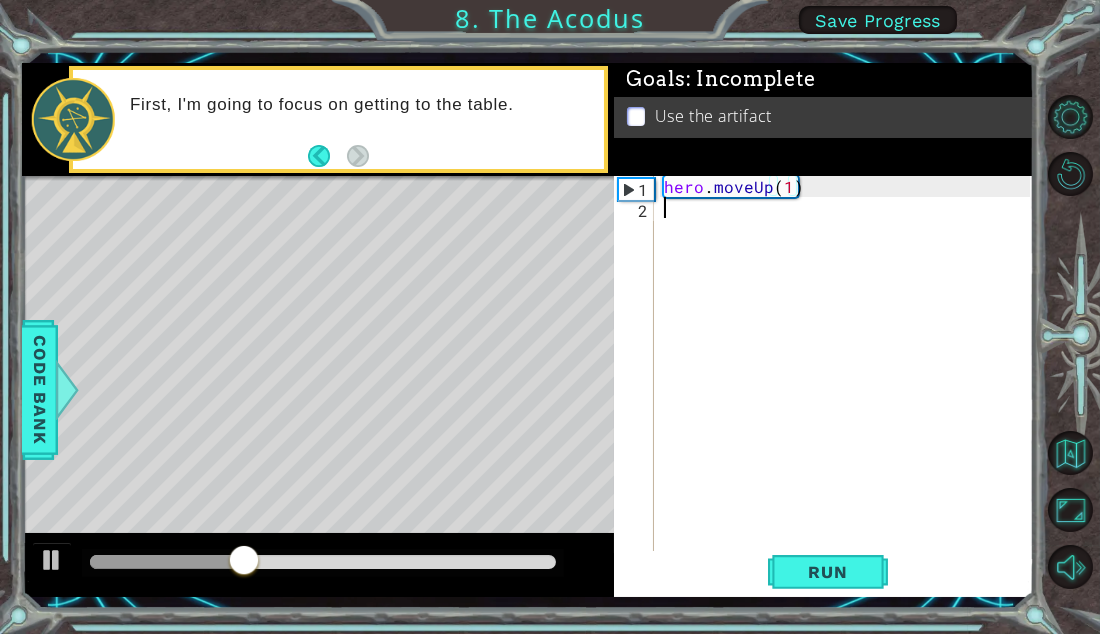 click on "2" at bounding box center [636, 210] 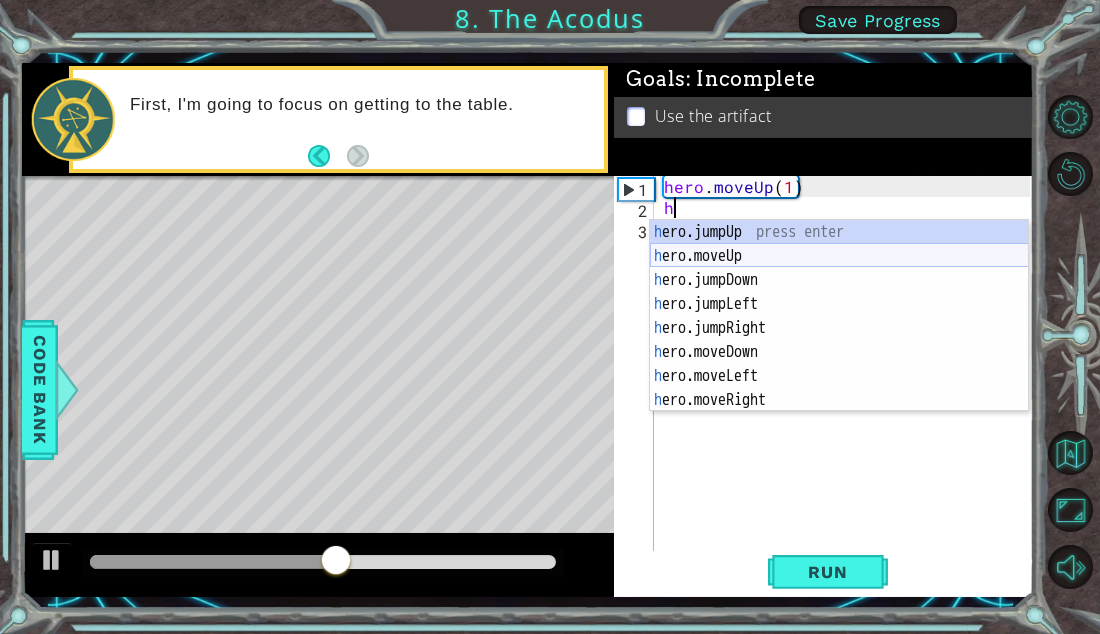 click on "h ero.jumpUp press enter h ero.moveUp press enter h ero.jumpDown press enter h ero.jumpLeft press enter h ero.jumpRight press enter h ero.moveDown press enter h ero.moveLeft press enter h ero.moveRight press enter h ero.use press enter" at bounding box center [839, 340] 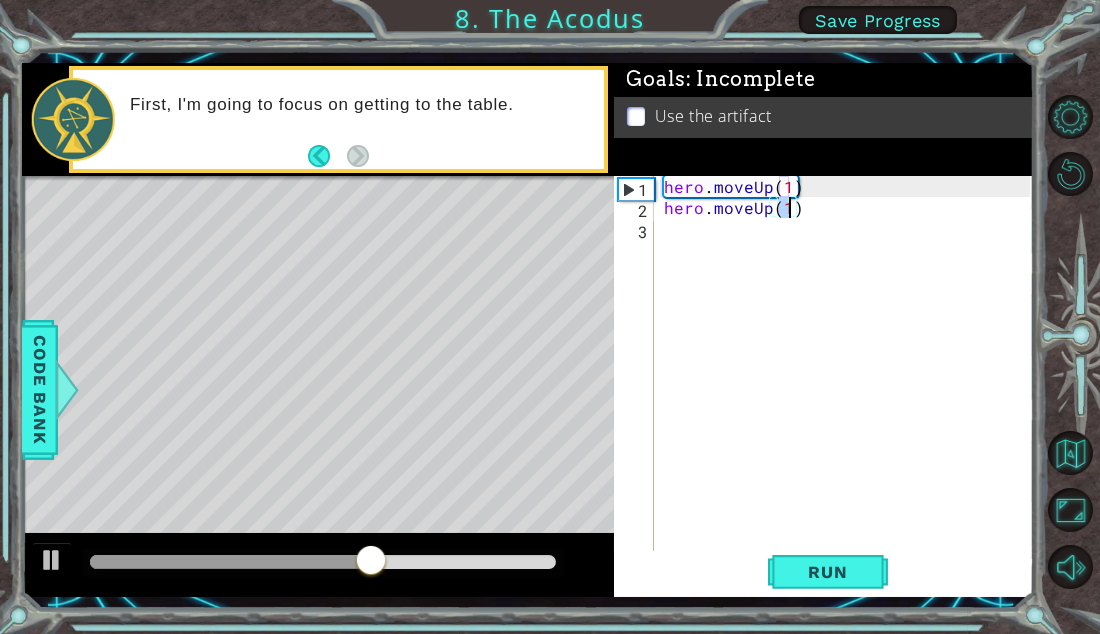 click on "hero . moveUp ( 1 ) hero . moveUp ( 1 )" at bounding box center (850, 386) 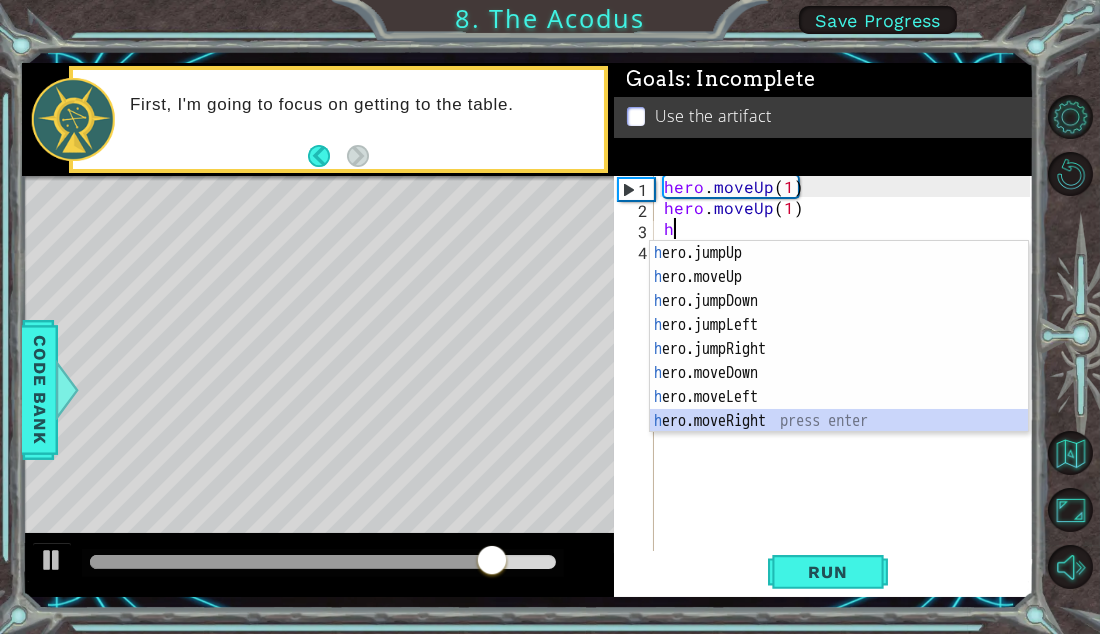 click on "h ero.jumpUp press enter h ero.moveUp press enter h ero.jumpDown press enter h ero.jumpLeft press enter h ero.jumpRight press enter h ero.moveDown press enter h ero.moveLeft press enter h ero.moveRight press enter h ero.use press enter" at bounding box center (839, 361) 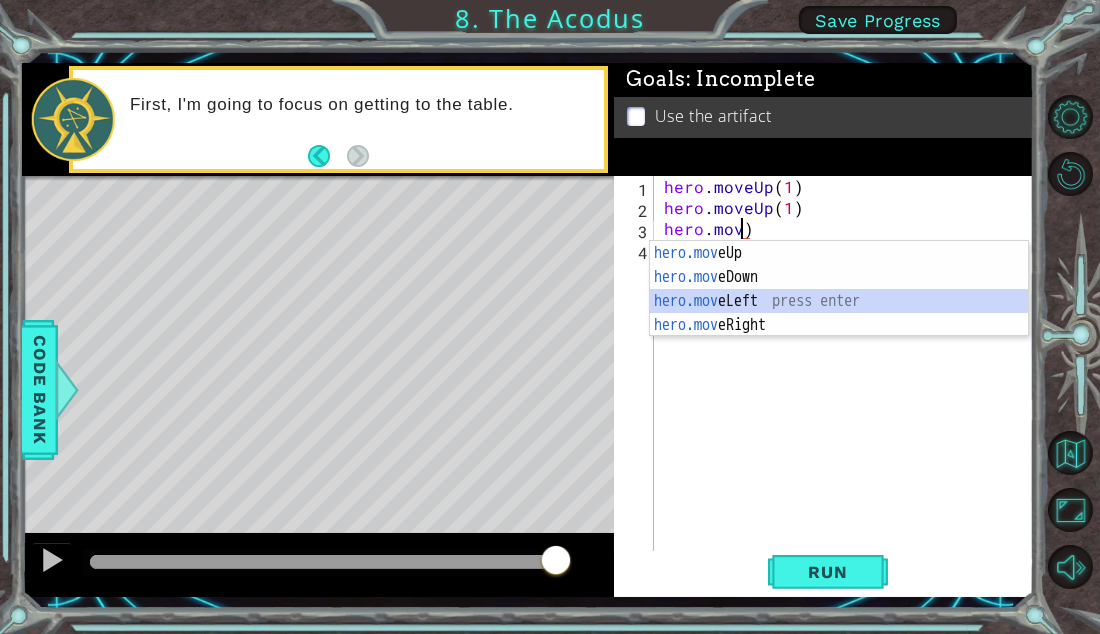 click on "hero.mov eUp press enter hero.mov eDown press enter hero.mov eLeft press enter hero.mov eRight press enter" at bounding box center (839, 313) 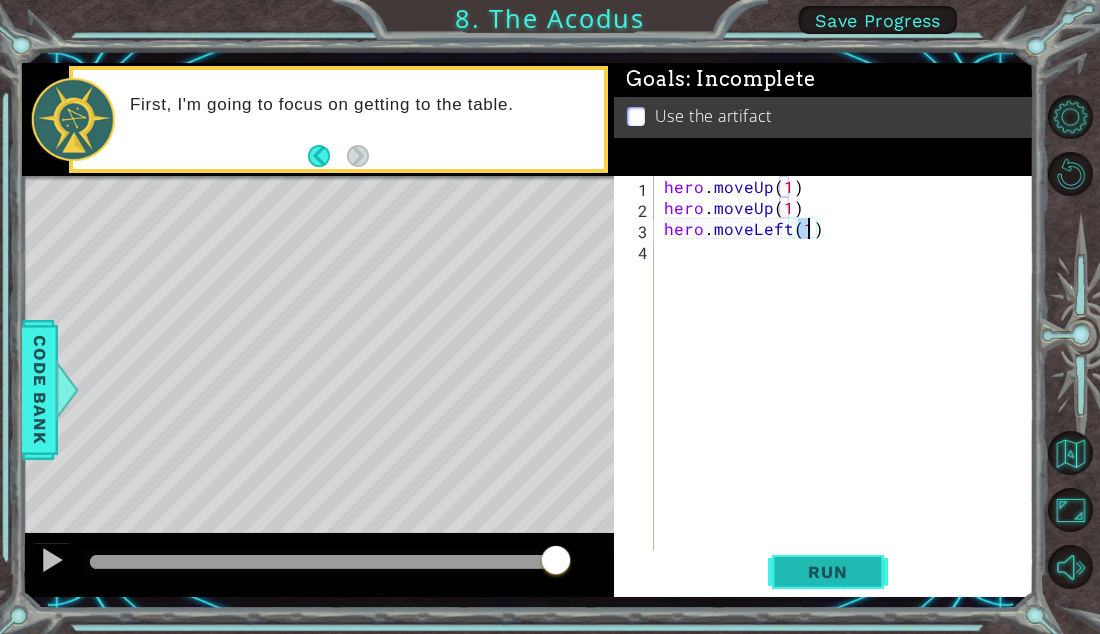 type on "hero.moveLeft(1)" 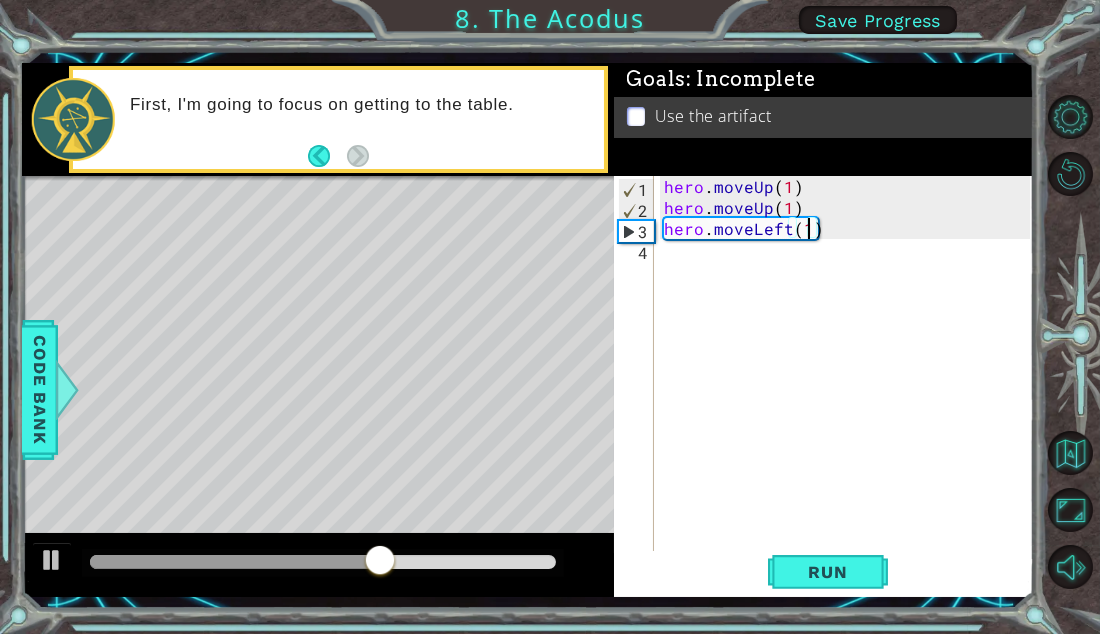 click on "hero . moveUp ( 1 ) hero . moveUp ( 1 ) hero . moveLeft ( 1 )" at bounding box center (850, 386) 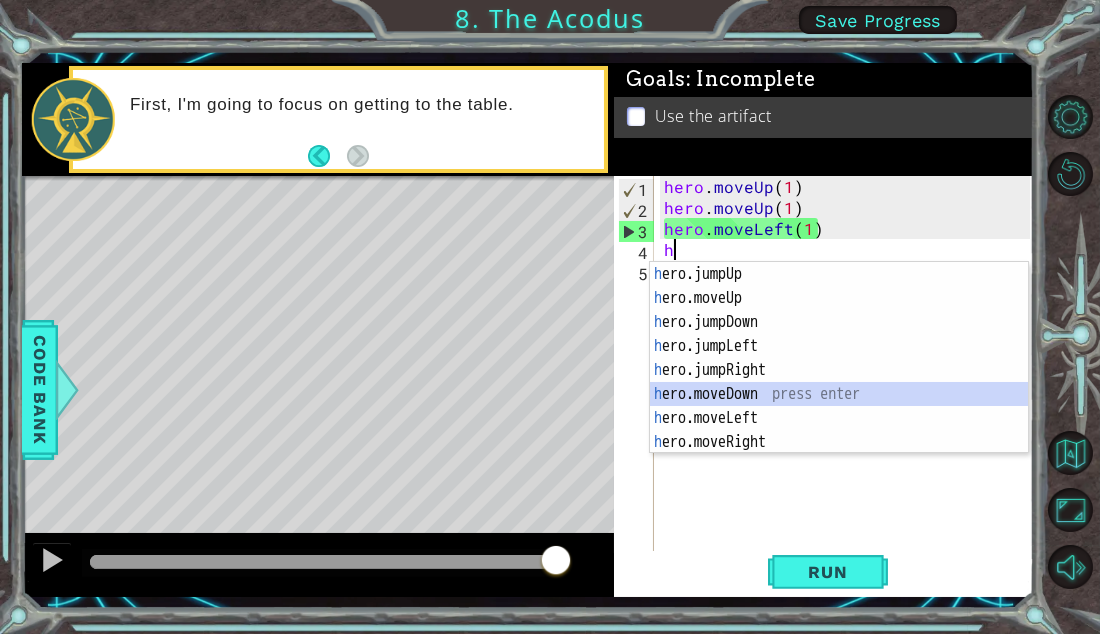 click on "h ero.jumpUp press enter h ero.moveUp press enter h ero.jumpDown press enter h ero.jumpLeft press enter h ero.jumpRight press enter h ero.moveDown press enter h ero.moveLeft press enter h ero.moveRight press enter h ero.use press enter" at bounding box center [839, 382] 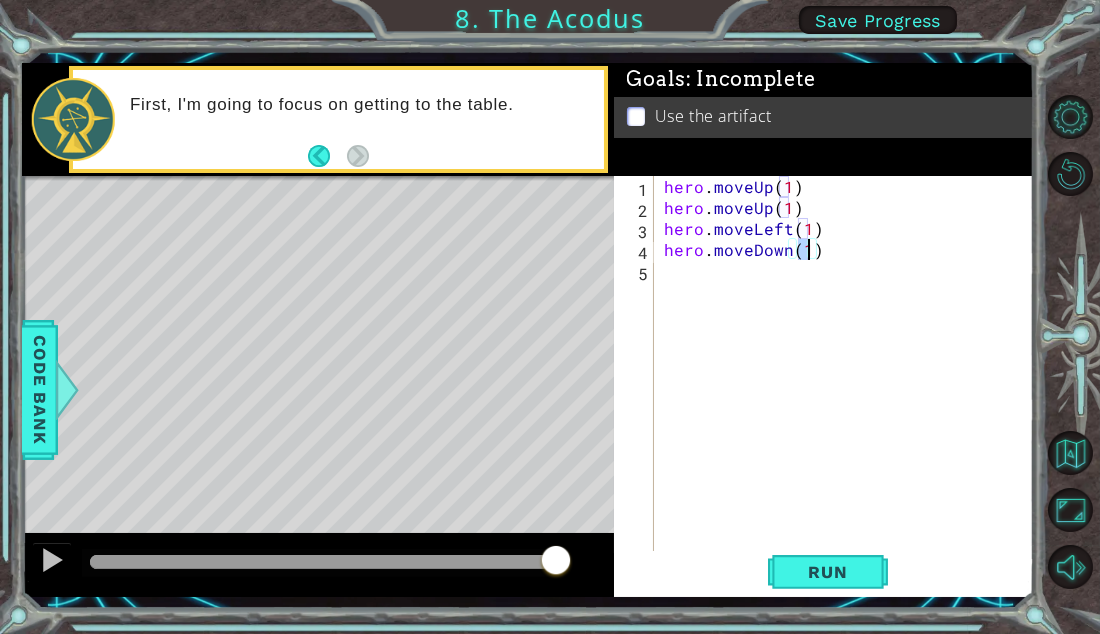 click on "hero . moveUp ( 1 ) hero . moveUp ( 1 ) hero . moveLeft ( 1 ) hero . moveDown ( 1 )" at bounding box center [850, 386] 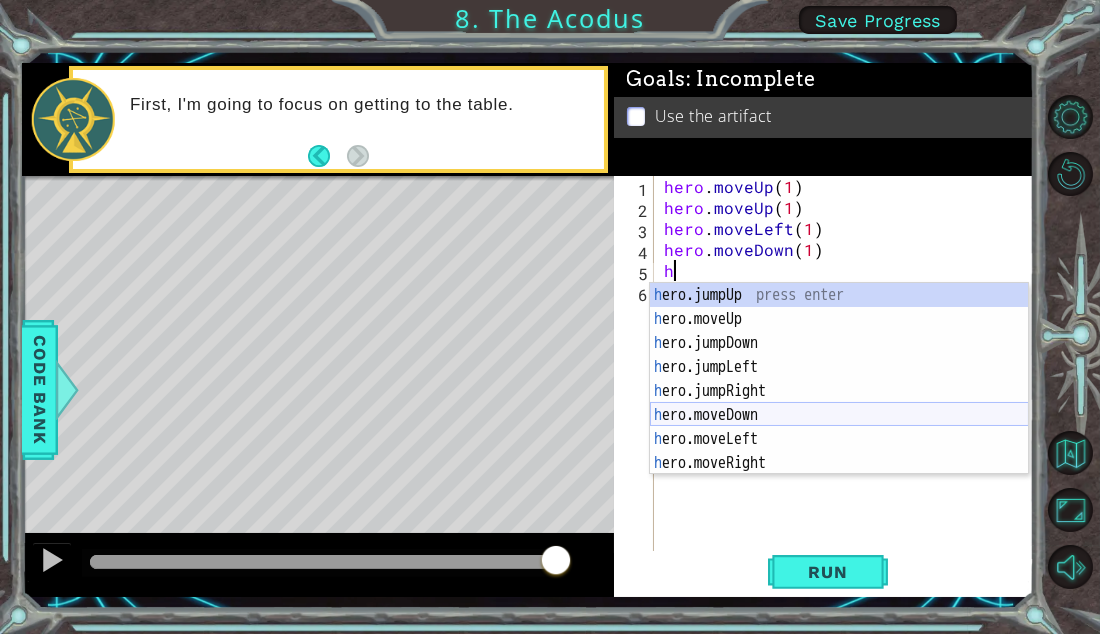 click on "h ero.jumpUp press enter h ero.moveUp press enter h ero.jumpDown press enter h ero.jumpLeft press enter h ero.jumpRight press enter h ero.moveDown press enter h ero.moveLeft press enter h ero.moveRight press enter h ero.use press enter" at bounding box center [839, 403] 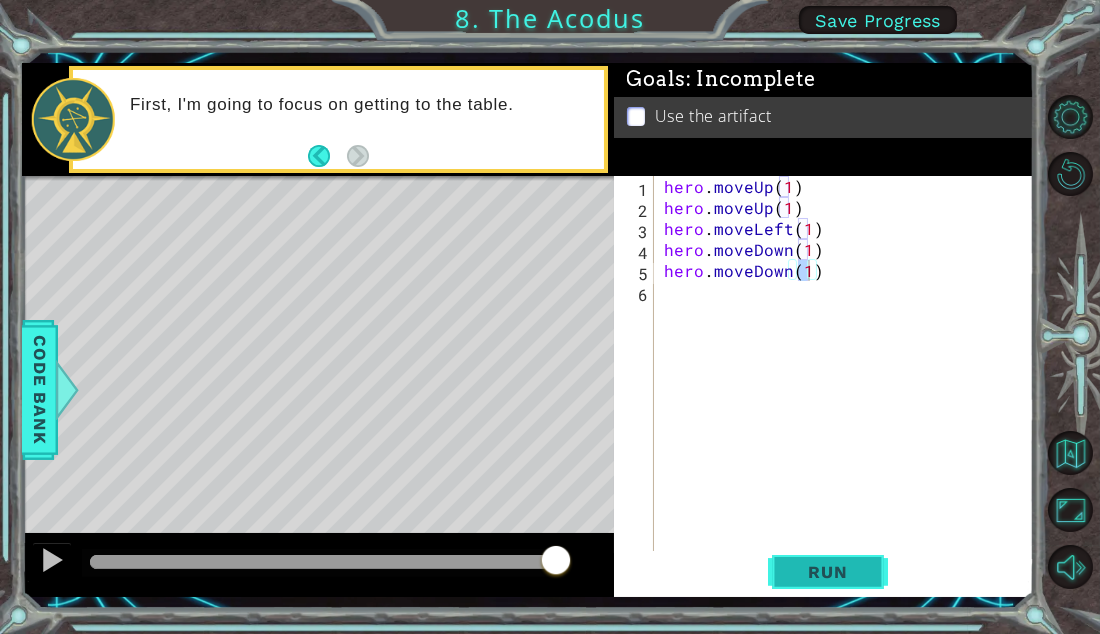 click on "Run" at bounding box center (827, 572) 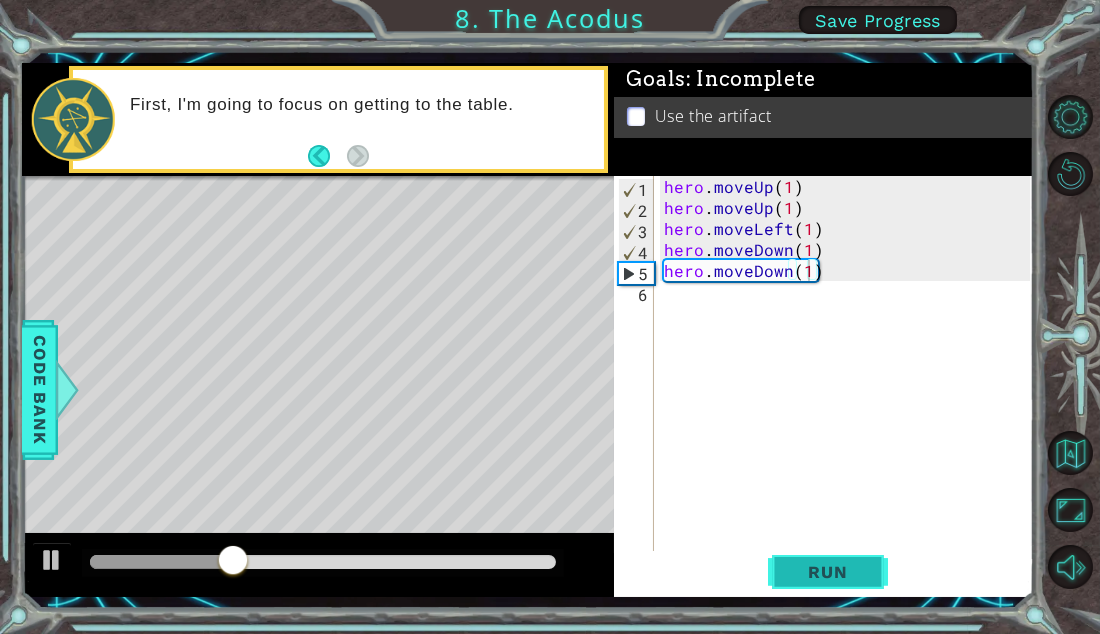 click on "Run" at bounding box center [827, 572] 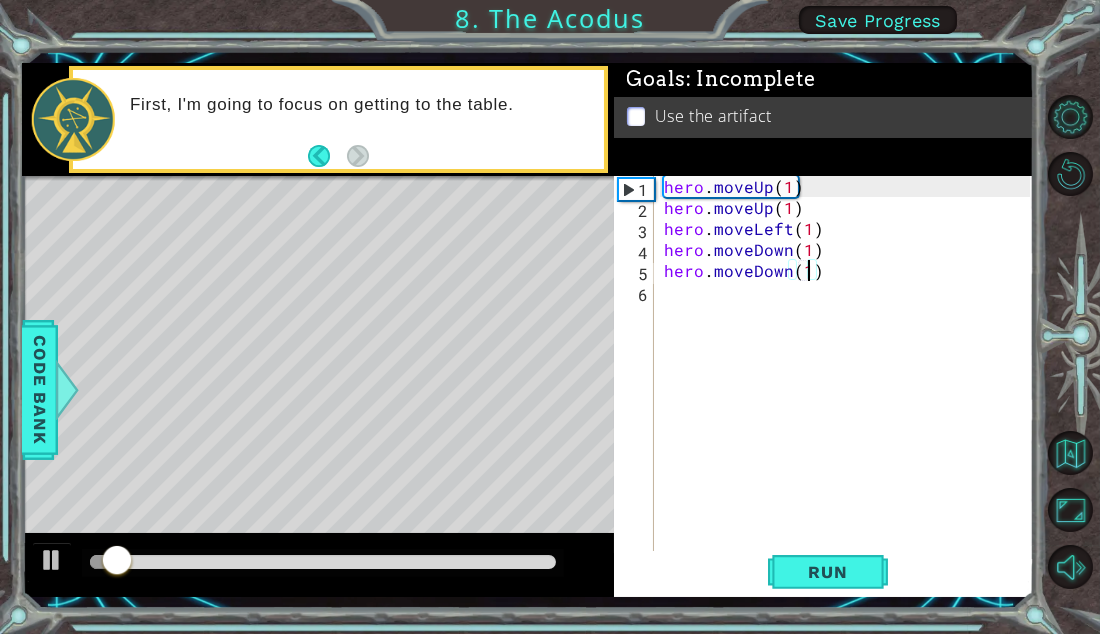 click on "hero.moveDown(1) 1 2 3 4 5 6 hero . moveUp ( 1 ) hero . moveUp ( 1 ) hero . moveLeft ( 1 ) hero . moveDown ( 1 ) hero . moveDown ( 1 )     הההההההההההההההההההההההההההההההההההההההההההההההההההההההההההההההההההההההההההההההההההההההההההההההההההההההההההההההההההההההההההההההההההההההההההההההההההההההההההההההההההההההההההההההההההההההההההההההההההההההההההההההההההההההההההההההההההההההההההההההההההההההההההההההה XXXXXXXXXXXXXXXXXXXXXXXXXXXXXXXXXXXXXXXXXXXXXXXXXXXXXXXXXXXXXXXXXXXXXXXXXXXXXXXXXXXXXXXXXXXXXXXXXXXXXXXXXXXXXXXXXXXXXXXXXXXXXXXXXXXXXXXXXXXXXXXXXXXXXXXXXXXXXXXXXXXXXXXXXXXXXXXXXXXXXXXXXXXXXXXXXXXXXXXXXXXXXXXXXXXXXXXXXXXXXXXXXXXXXXXXXXXXXXXXXXXXXXXXXXXXXXXX" at bounding box center [822, 365] 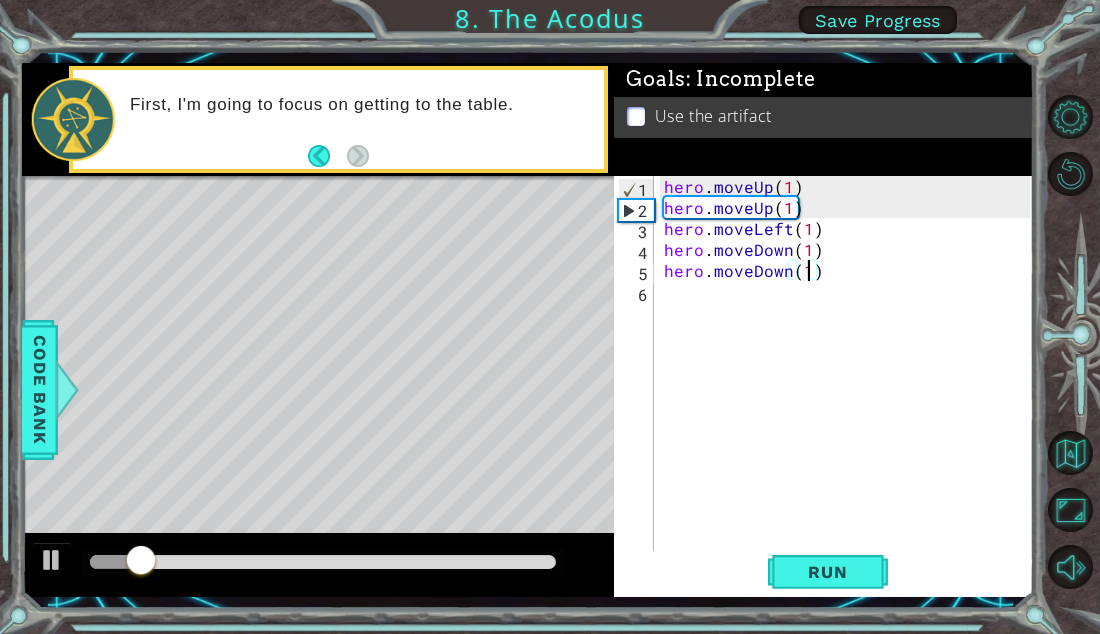 click on "hero.moveDown(1) 1 2 3 4 5 6 hero . moveUp ( 1 ) hero . moveUp ( 1 ) hero . moveLeft ( 1 ) hero . moveDown ( 1 ) hero . moveDown ( 1 )     הההההההההההההההההההההההההההההההההההההההההההההההההההההההההההההההההההההההההההההההההההההההההההההההההההההההההההההההההההההההההההההההההההההההההההההההההההההההההההההההההההההההההההההההההההההההההההההההההההההההההההההההההההההההההההההההההההההההההההההההההההההההההההההההה XXXXXXXXXXXXXXXXXXXXXXXXXXXXXXXXXXXXXXXXXXXXXXXXXXXXXXXXXXXXXXXXXXXXXXXXXXXXXXXXXXXXXXXXXXXXXXXXXXXXXXXXXXXXXXXXXXXXXXXXXXXXXXXXXXXXXXXXXXXXXXXXXXXXXXXXXXXXXXXXXXXXXXXXXXXXXXXXXXXXXXXXXXXXXXXXXXXXXXXXXXXXXXXXXXXXXXXXXXXXXXXXXXXXXXXXXXXXXXXXXXXXXXXXXXXXXXXX" at bounding box center (822, 365) 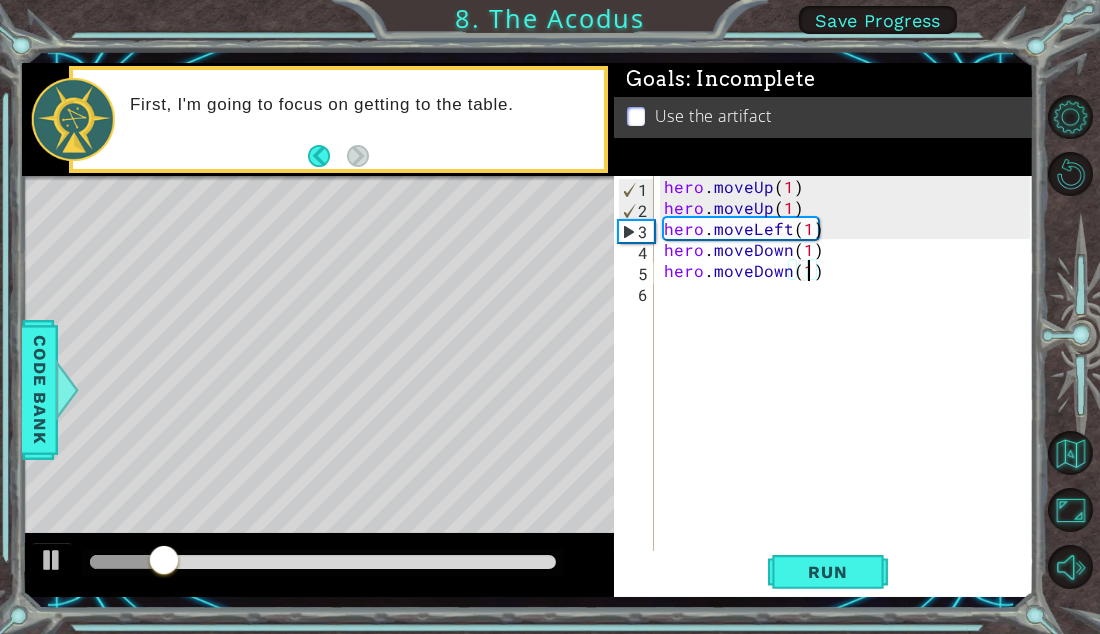 scroll, scrollTop: 0, scrollLeft: 8, axis: horizontal 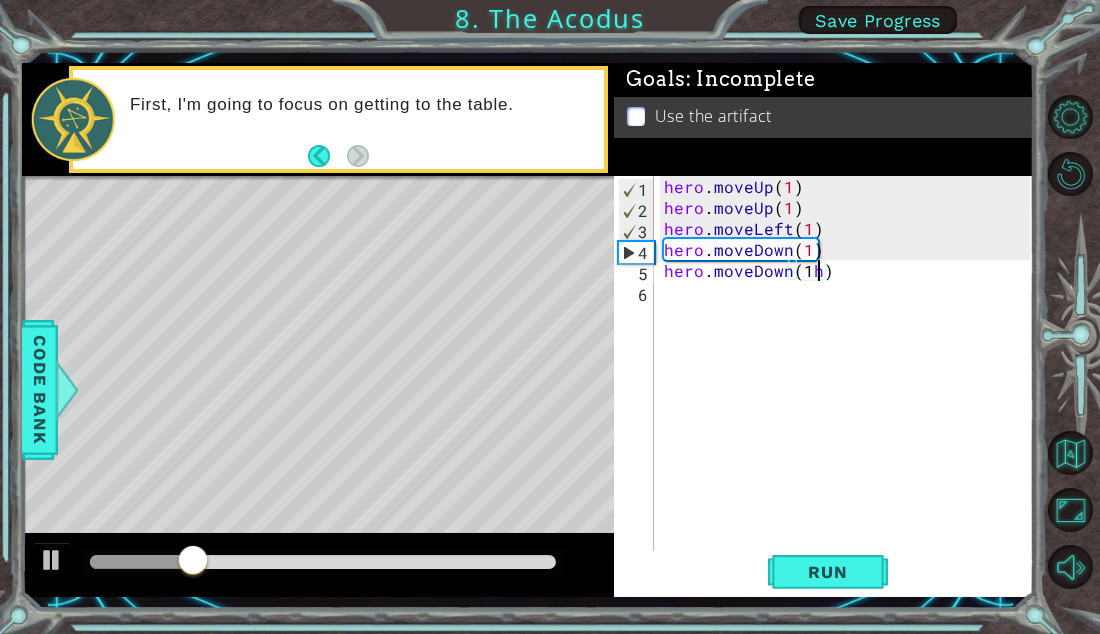type on "hero.moveDown(1)" 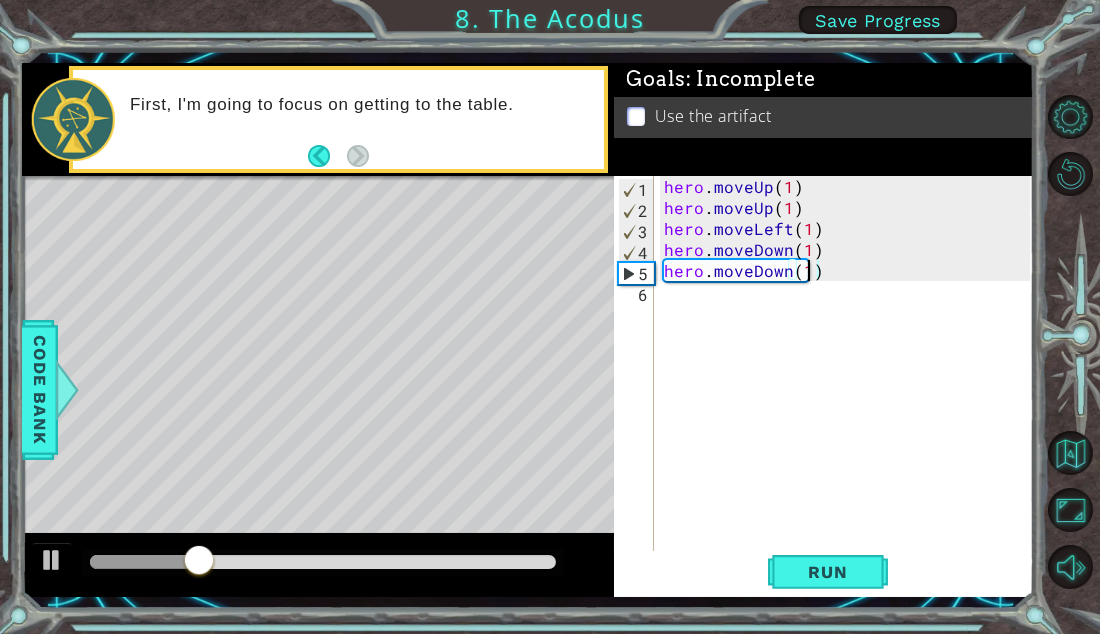 scroll, scrollTop: 0, scrollLeft: 7, axis: horizontal 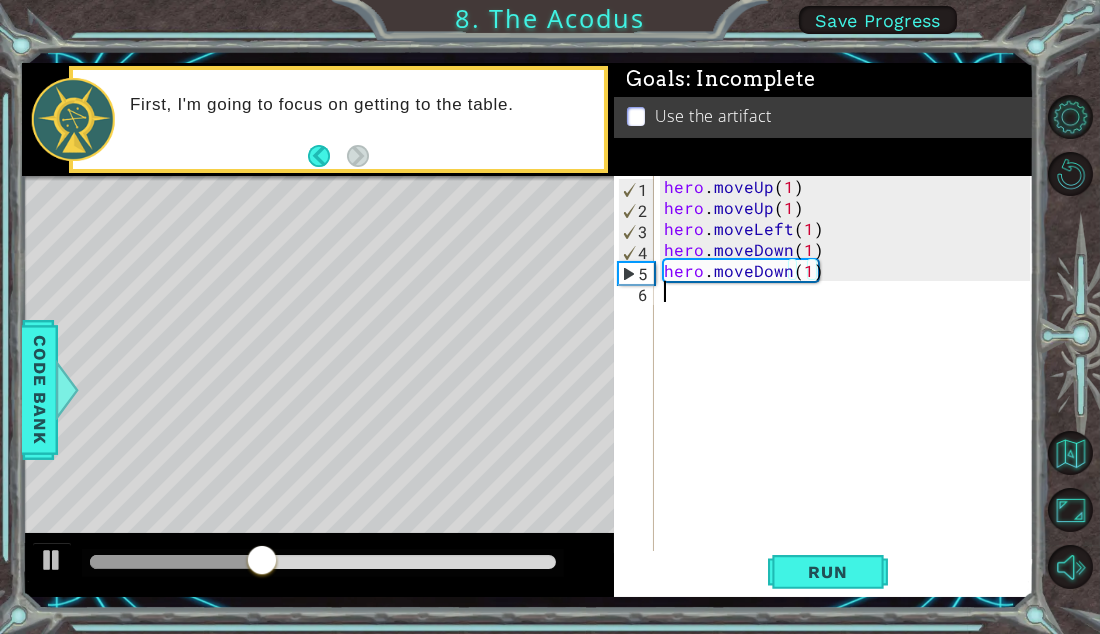 click on "hero . moveUp ( 1 ) hero . moveUp ( 1 ) hero . moveLeft ( 1 ) hero . moveDown ( 1 ) hero . moveDown ( 1 )" at bounding box center [850, 386] 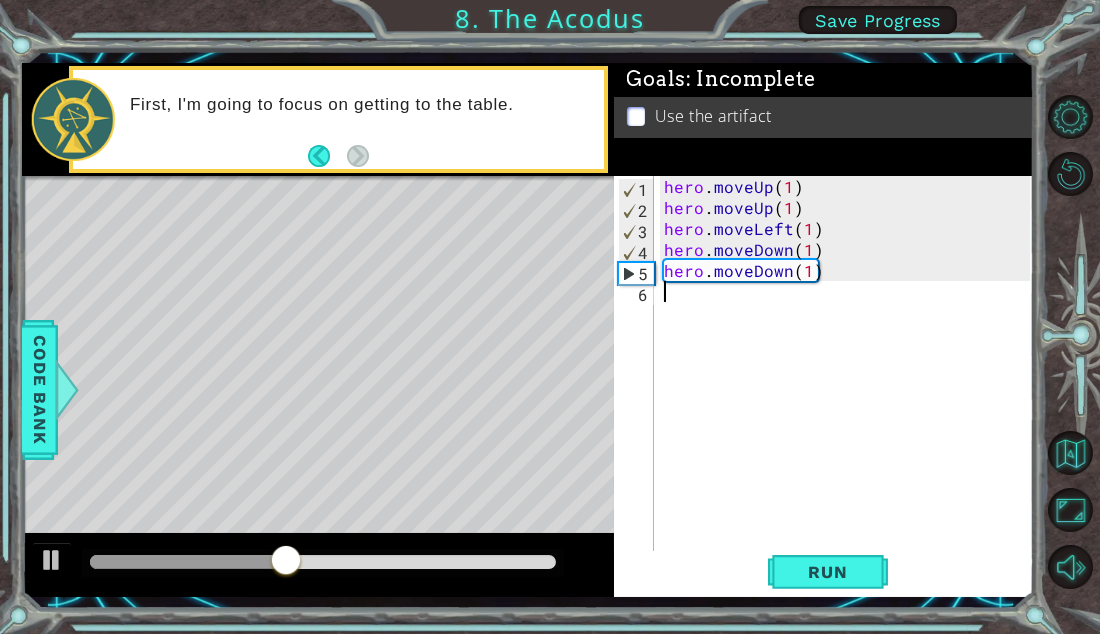 type on "h" 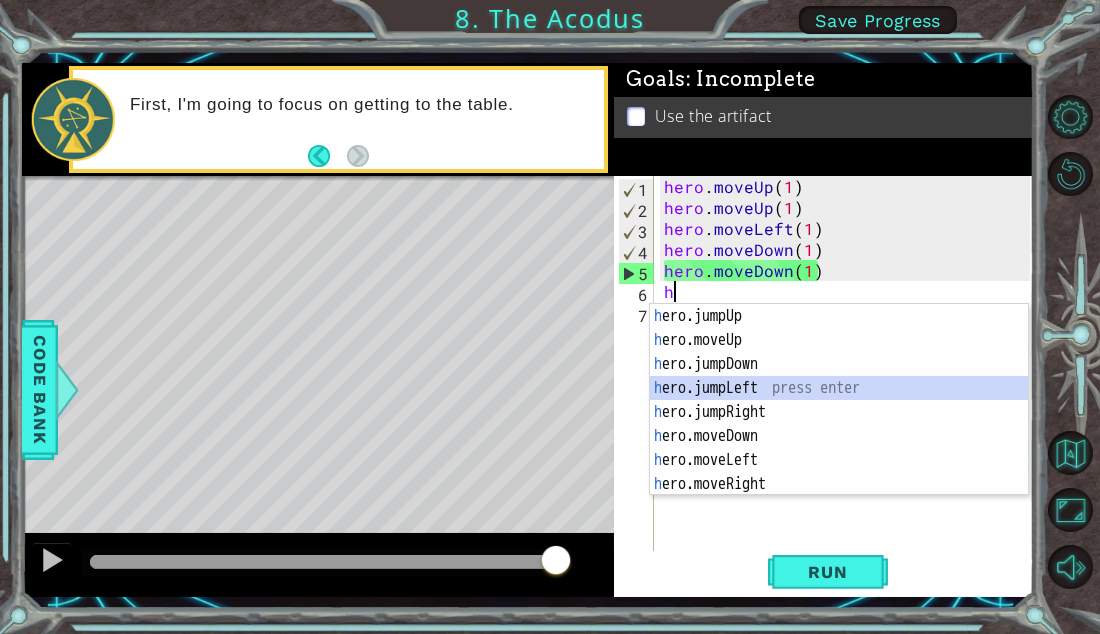 click on "h ero.jumpUp press enter h ero.moveUp press enter h ero.jumpDown press enter h ero.jumpLeft press enter h ero.jumpRight press enter h ero.moveDown press enter h ero.moveLeft press enter h ero.moveRight press enter h ero.use press enter" at bounding box center [839, 424] 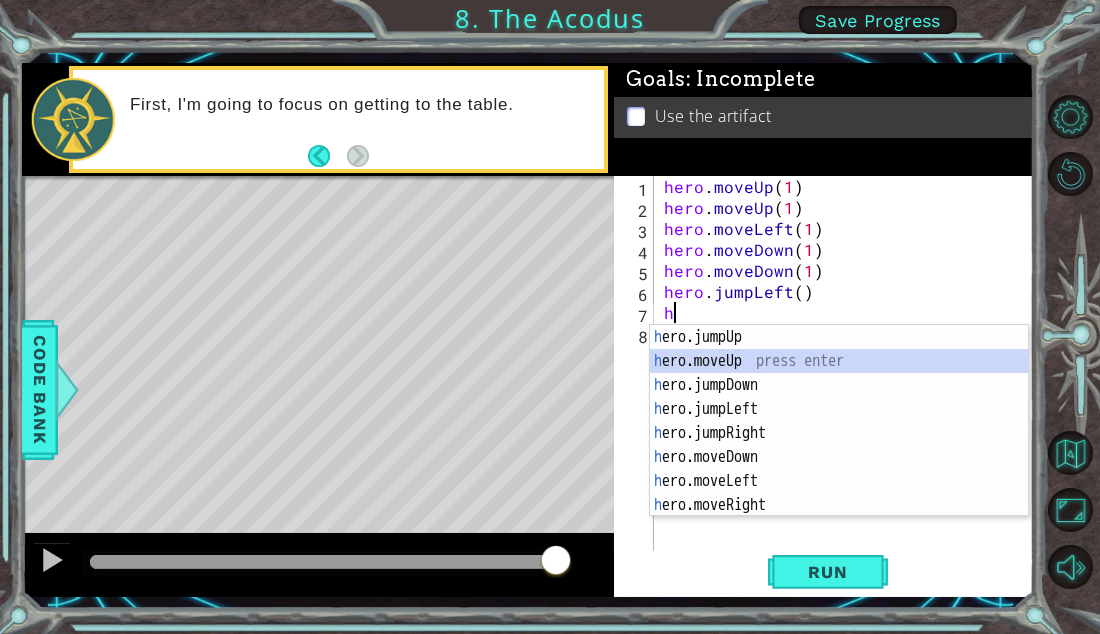 click on "h ero.jumpUp press enter h ero.moveUp press enter h ero.jumpDown press enter h ero.jumpLeft press enter h ero.jumpRight press enter h ero.moveDown press enter h ero.moveLeft press enter h ero.moveRight press enter h ero.use press enter" at bounding box center [839, 445] 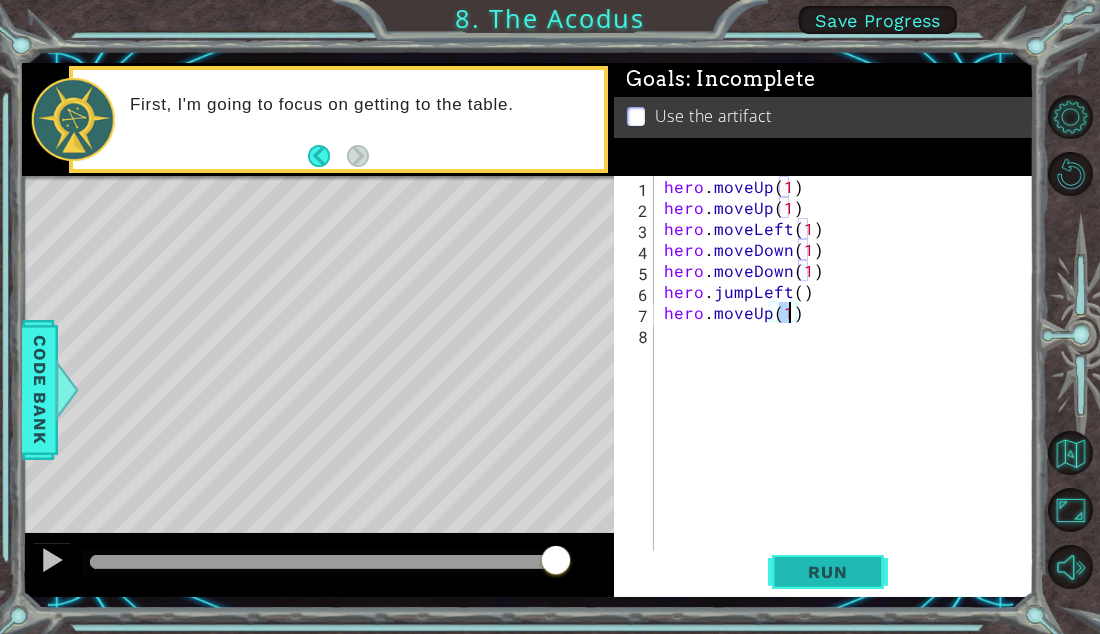 type on "hero.moveUp(1)" 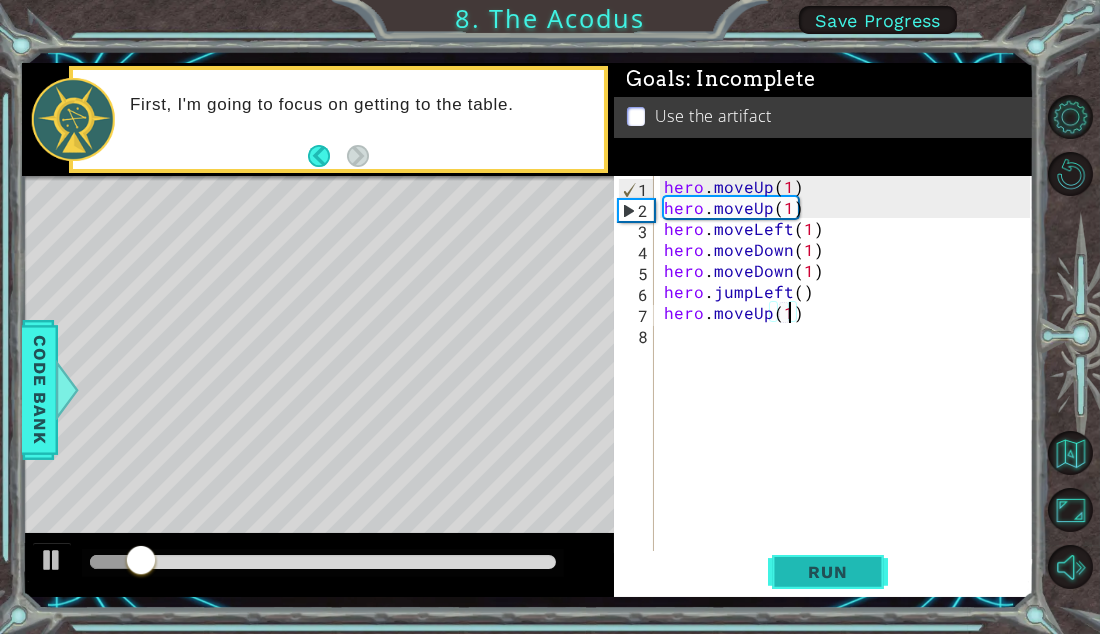 click on "Run" at bounding box center [827, 572] 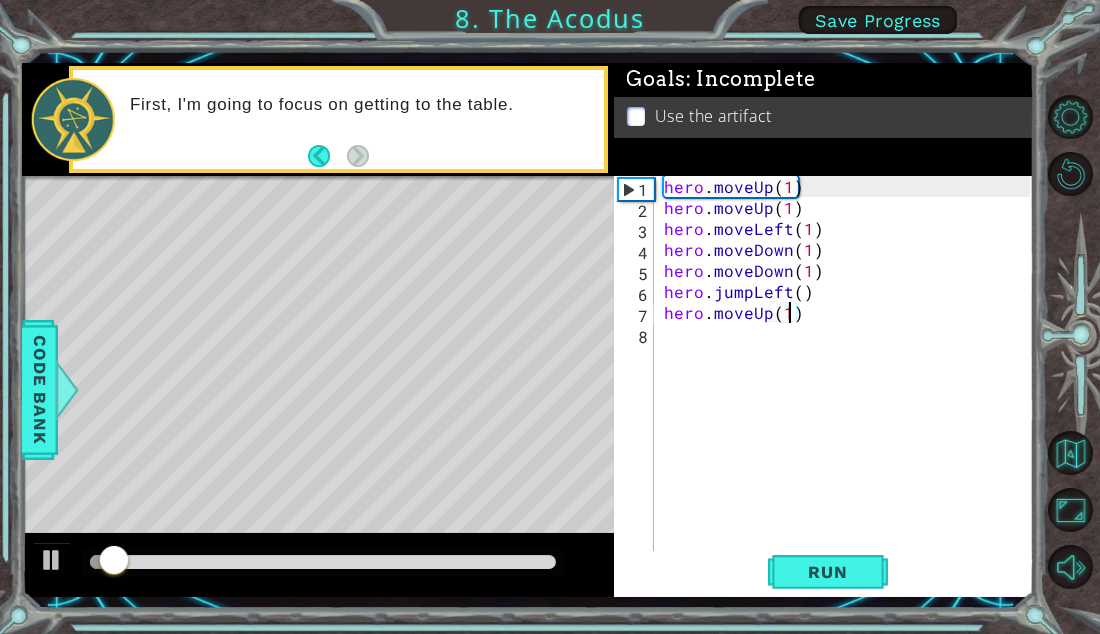 click on "hero . moveUp ( 1 ) hero . moveUp ( 1 ) hero . moveLeft ( 1 ) hero . moveDown ( 1 ) hero . moveDown ( 1 ) hero . jumpLeft ( ) hero . moveUp ( 1 )" at bounding box center [850, 386] 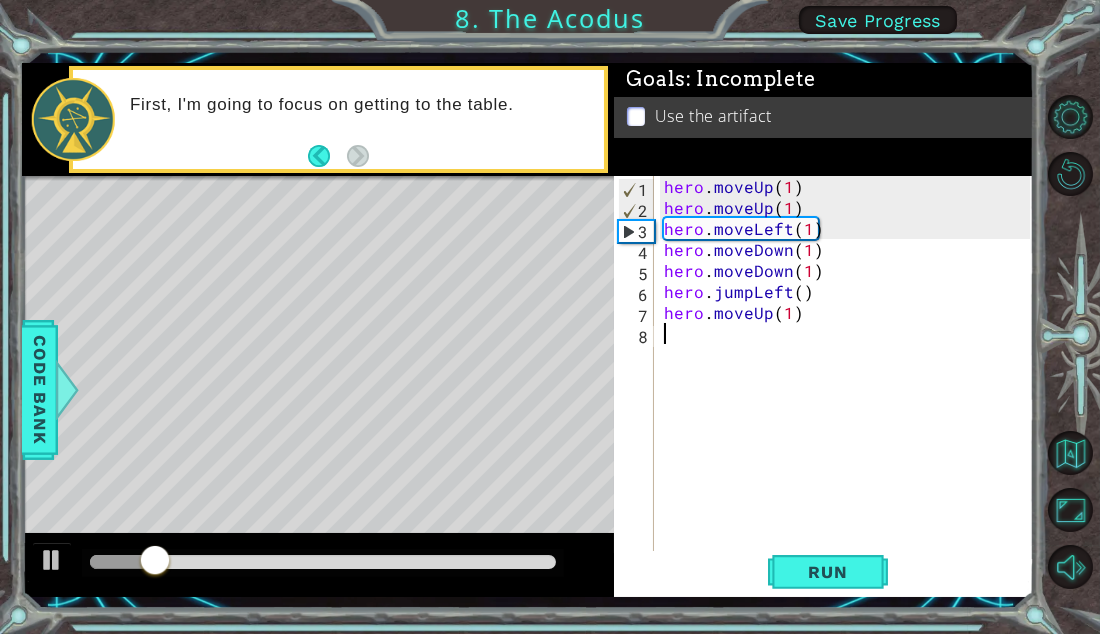 type on "n" 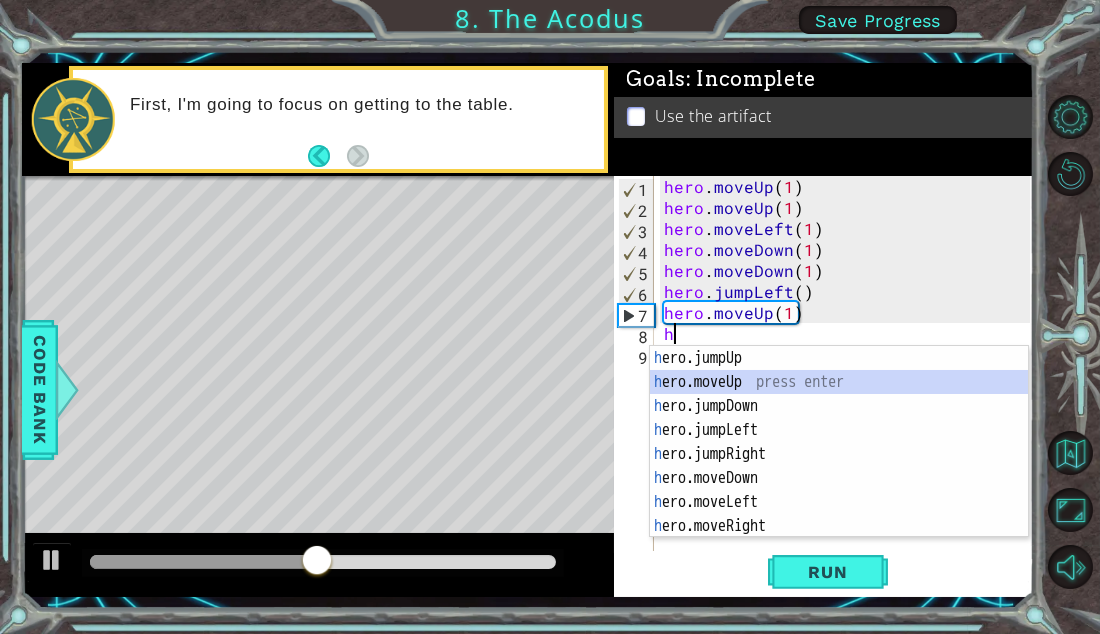 click on "h ero.jumpUp press enter h ero.moveUp press enter h ero.jumpDown press enter h ero.jumpLeft press enter h ero.jumpRight press enter h ero.moveDown press enter h ero.moveLeft press enter h ero.moveRight press enter h ero.use press enter" at bounding box center [839, 466] 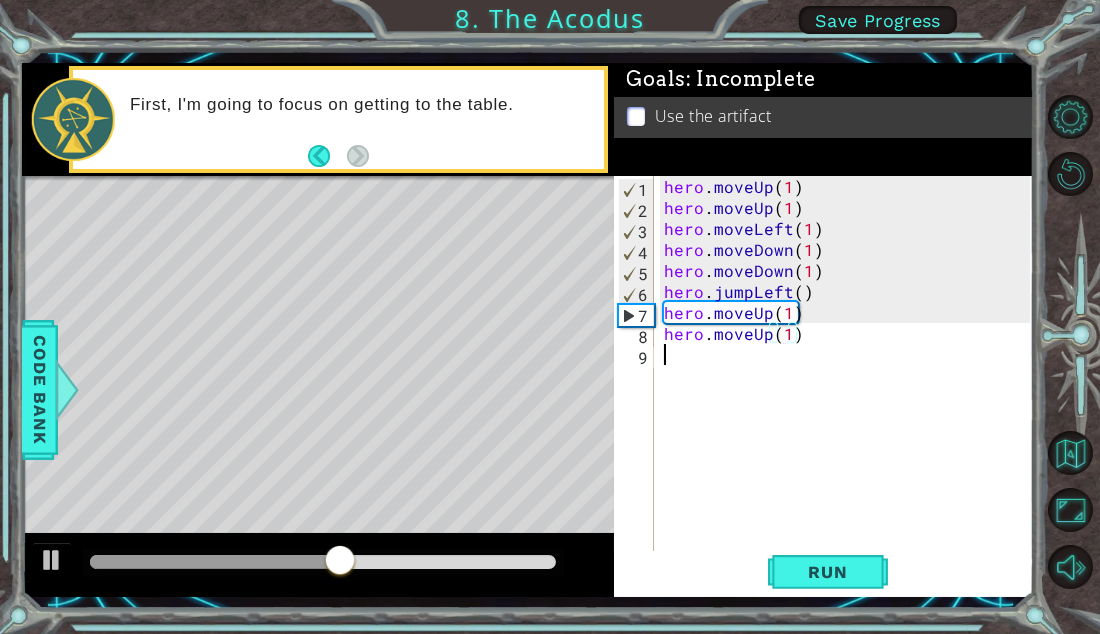 click on "hero . moveUp ( 1 ) hero . moveUp ( 1 ) hero . moveLeft ( 1 ) hero . moveDown ( 1 ) hero . moveDown ( 1 ) hero . jumpLeft ( ) hero . moveUp ( 1 ) hero . moveUp ( 1 )" at bounding box center (850, 386) 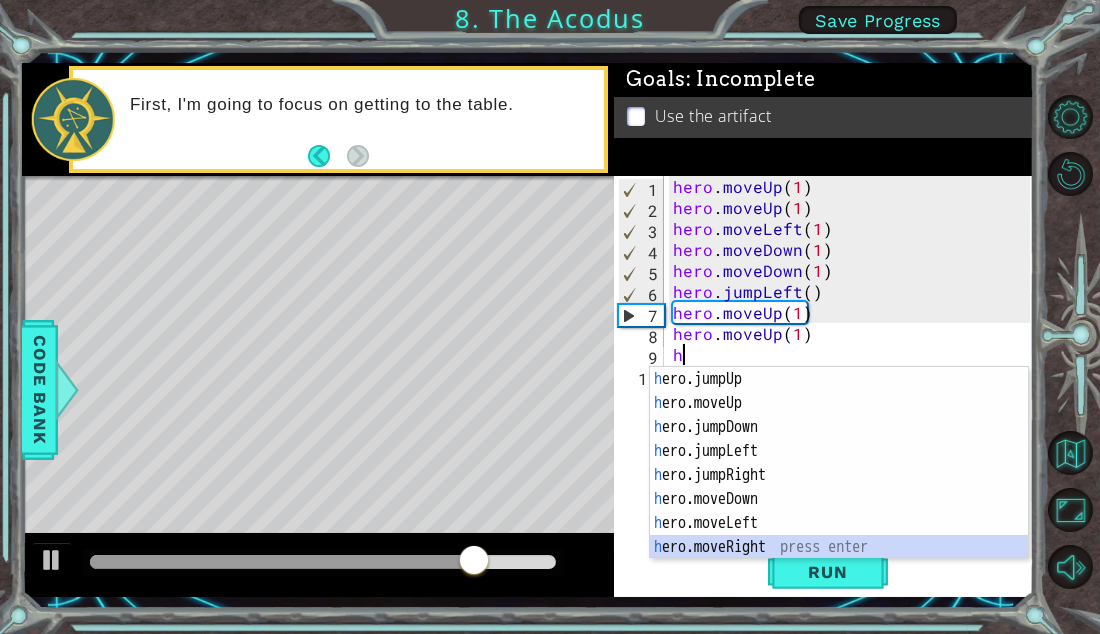 click on "h ero.jumpUp press enter h ero.moveUp press enter h ero.jumpDown press enter h ero.jumpLeft press enter h ero.jumpRight press enter h ero.moveDown press enter h ero.moveLeft press enter h ero.moveRight press enter h ero.use press enter" at bounding box center [839, 487] 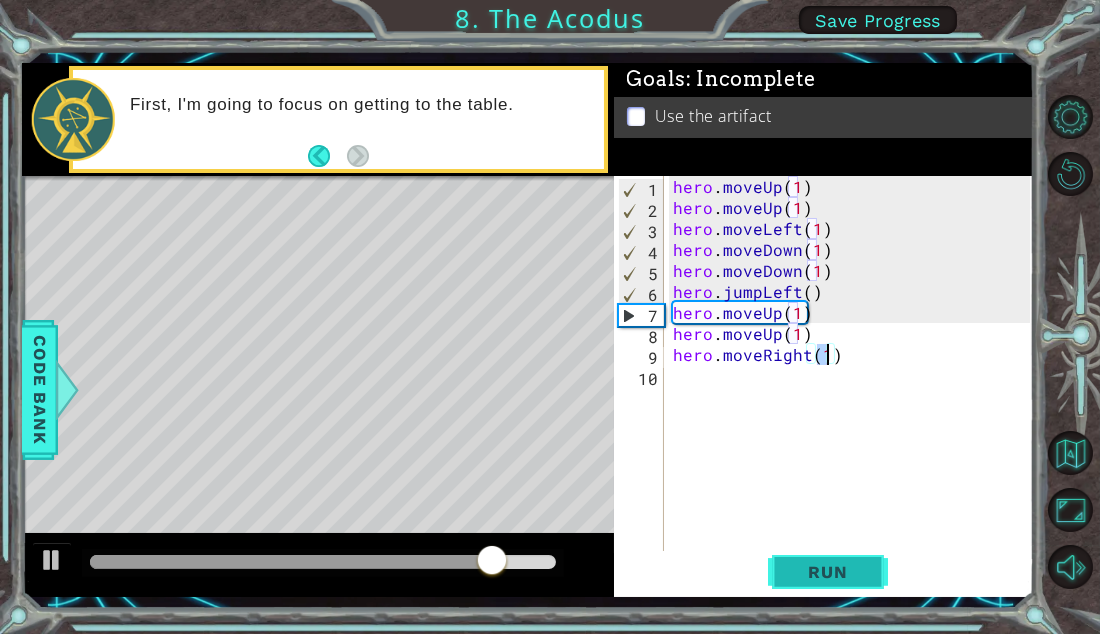 type on "hero.moveRight(1)" 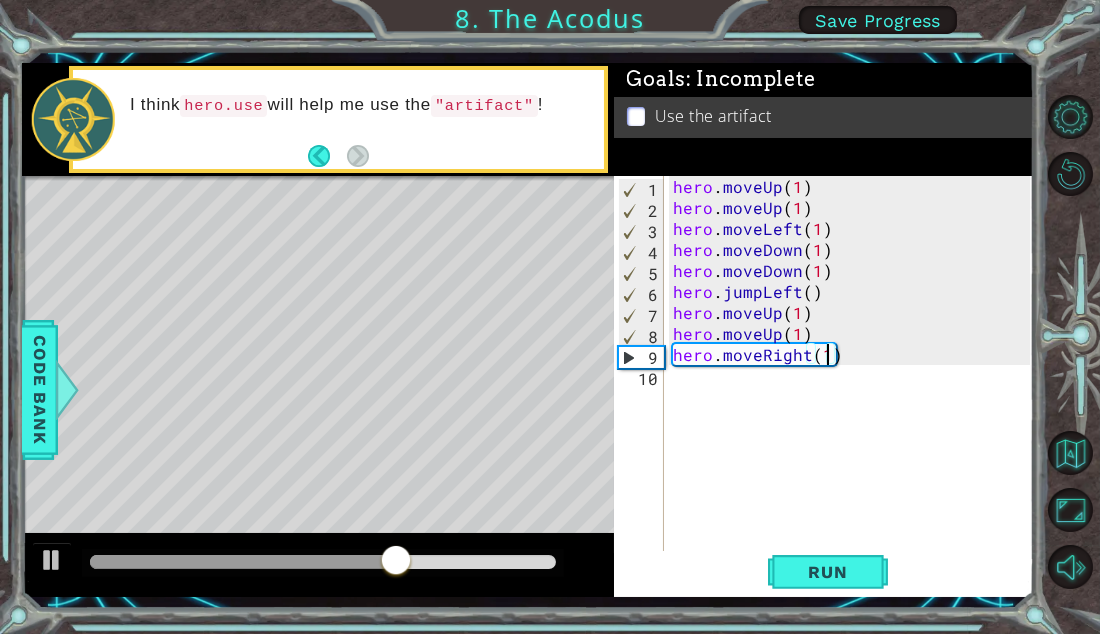 click on "hero . moveUp ( 1 ) hero . moveUp ( 1 ) hero . moveLeft ( 1 ) hero . moveDown ( 1 ) hero . moveDown ( 1 ) hero . jumpLeft ( ) hero . moveUp ( 1 ) hero . moveUp ( 1 ) hero . moveRight ( 1 )" at bounding box center [854, 386] 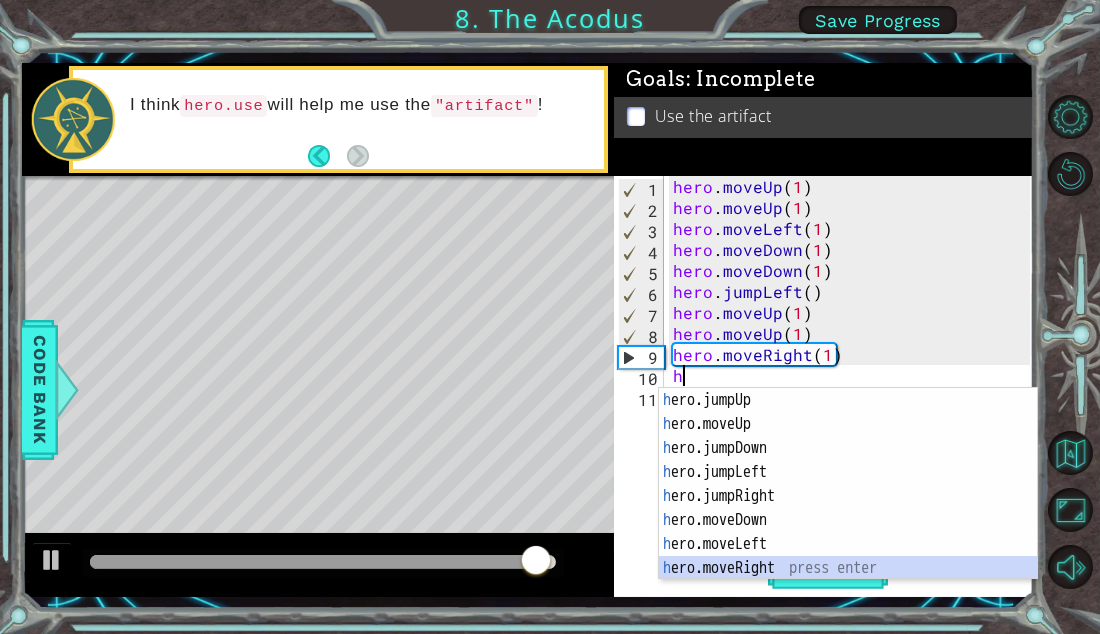 scroll, scrollTop: 23, scrollLeft: 0, axis: vertical 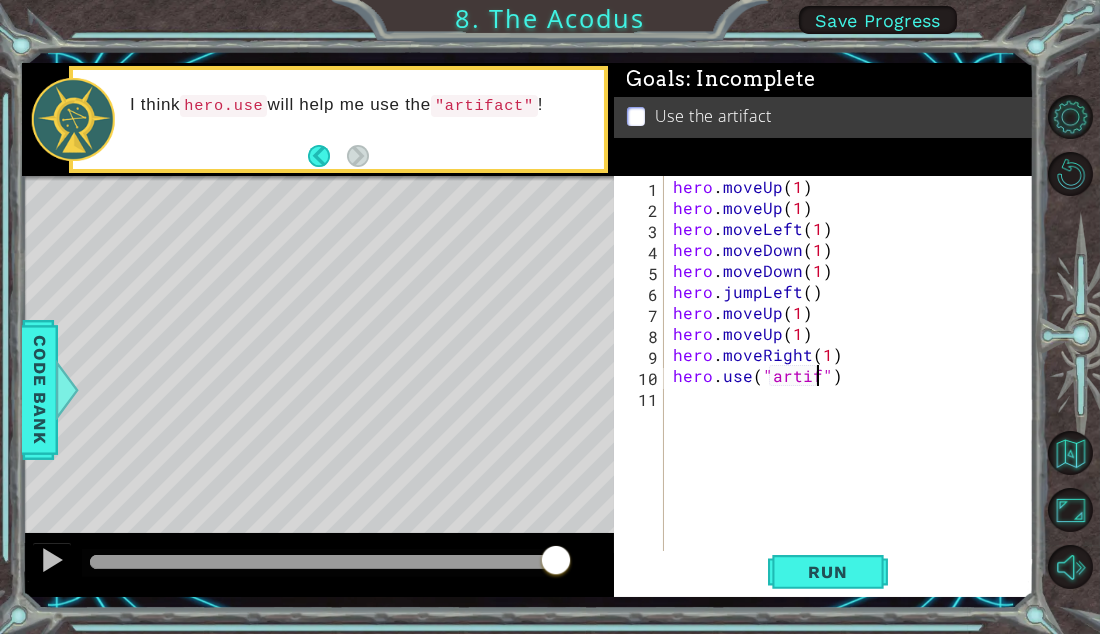 type on "hero.use("artifa")" 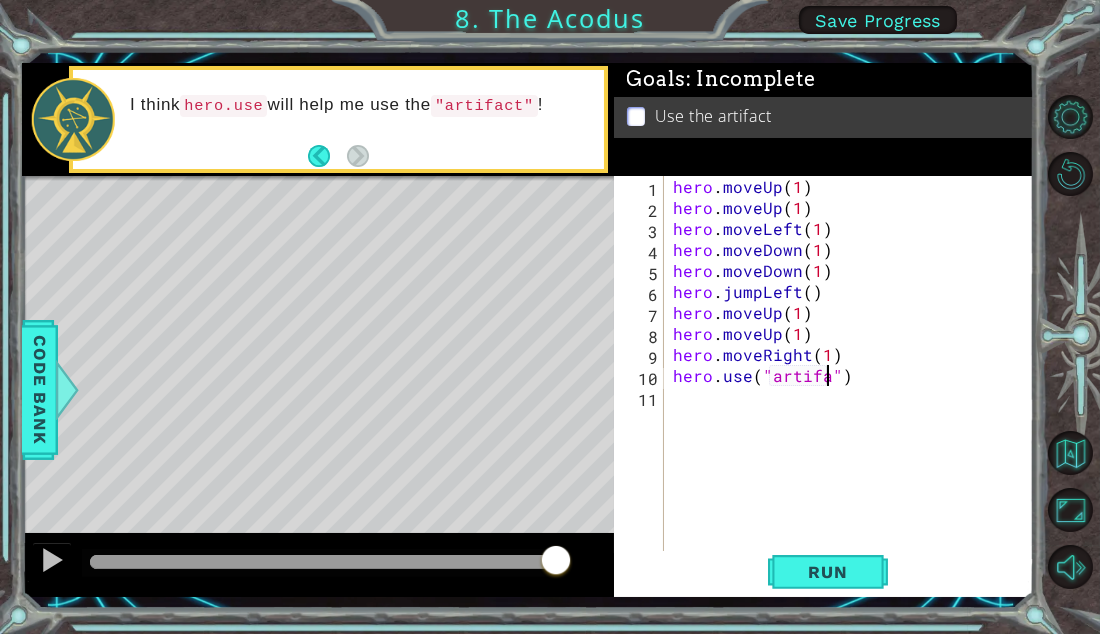 click on "11" at bounding box center [641, 399] 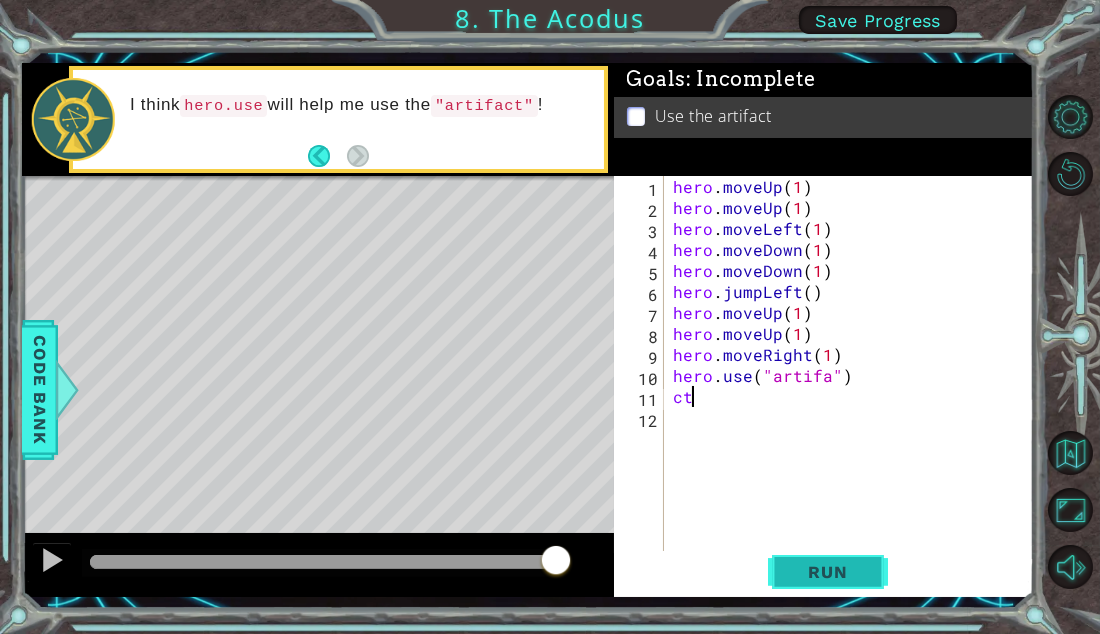 click on "Run" at bounding box center (828, 572) 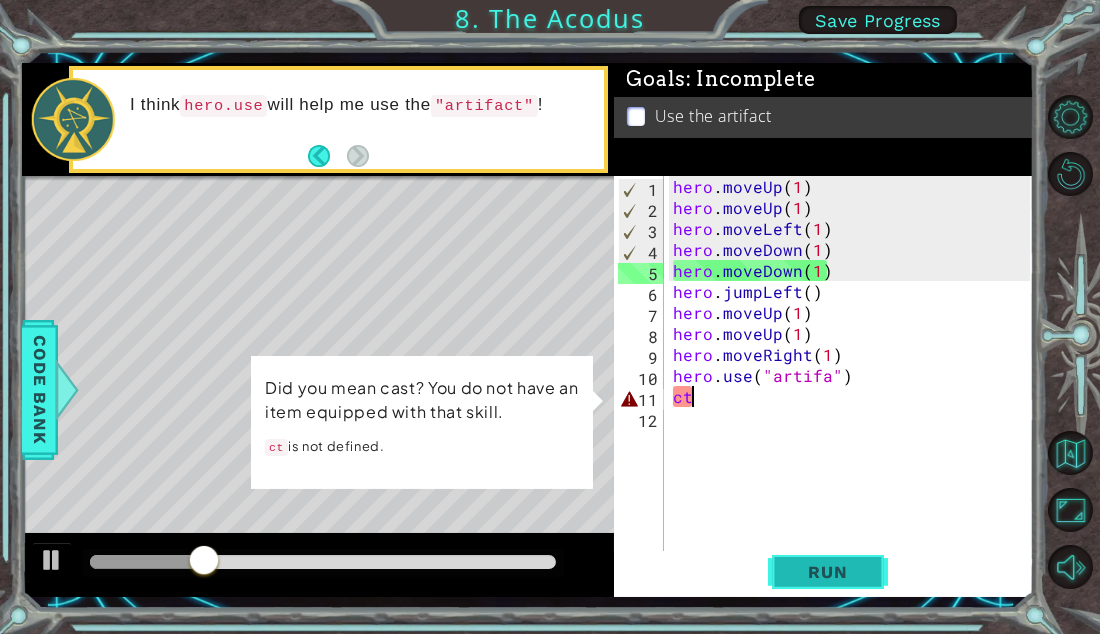 type on "c" 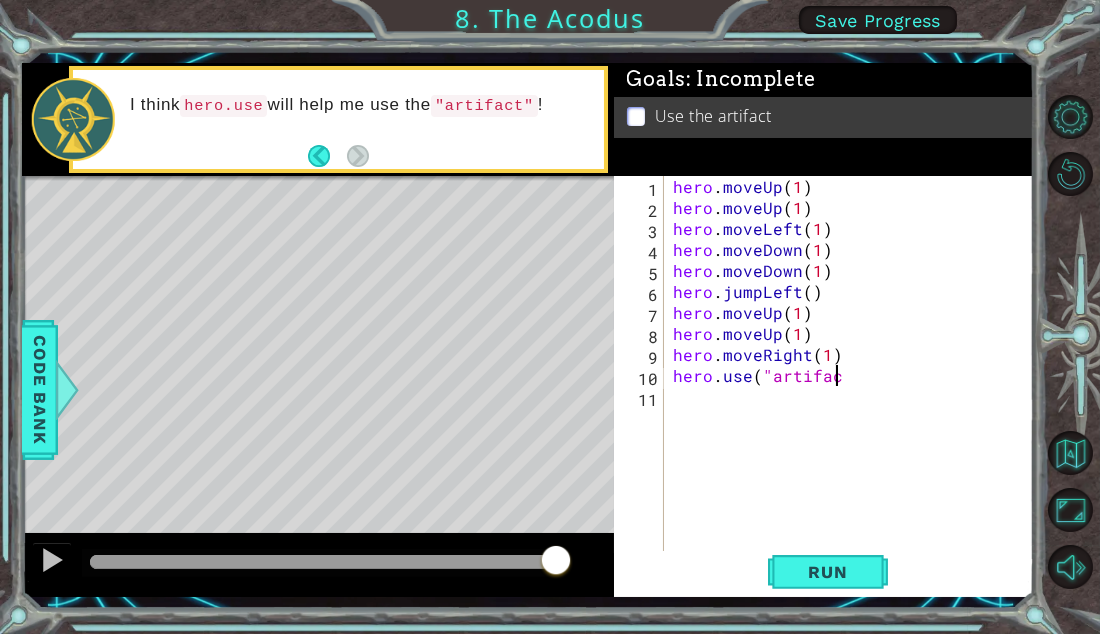type on "hero.use("artifact" 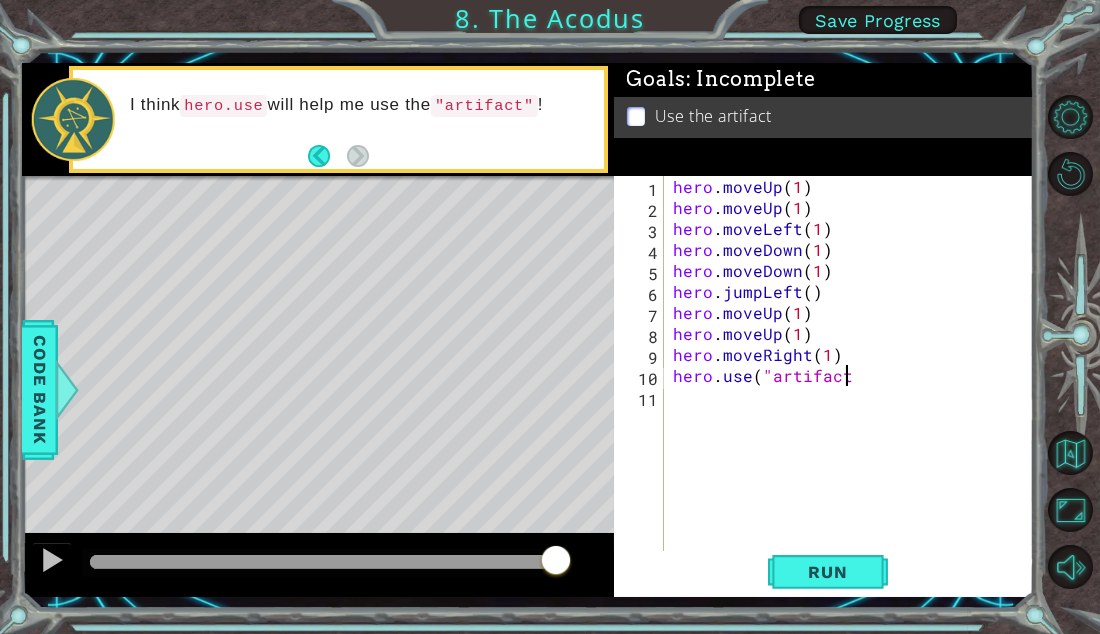 click on "hero . moveUp ( 1 ) hero . moveUp ( 1 ) hero . moveLeft ( 1 ) hero . moveDown ( 1 ) hero . moveDown ( 1 ) hero . jumpLeft ( ) hero . moveUp ( 1 ) hero . moveUp ( 1 ) hero . moveRight ( 1 ) hero . use ( "artifact" at bounding box center (854, 386) 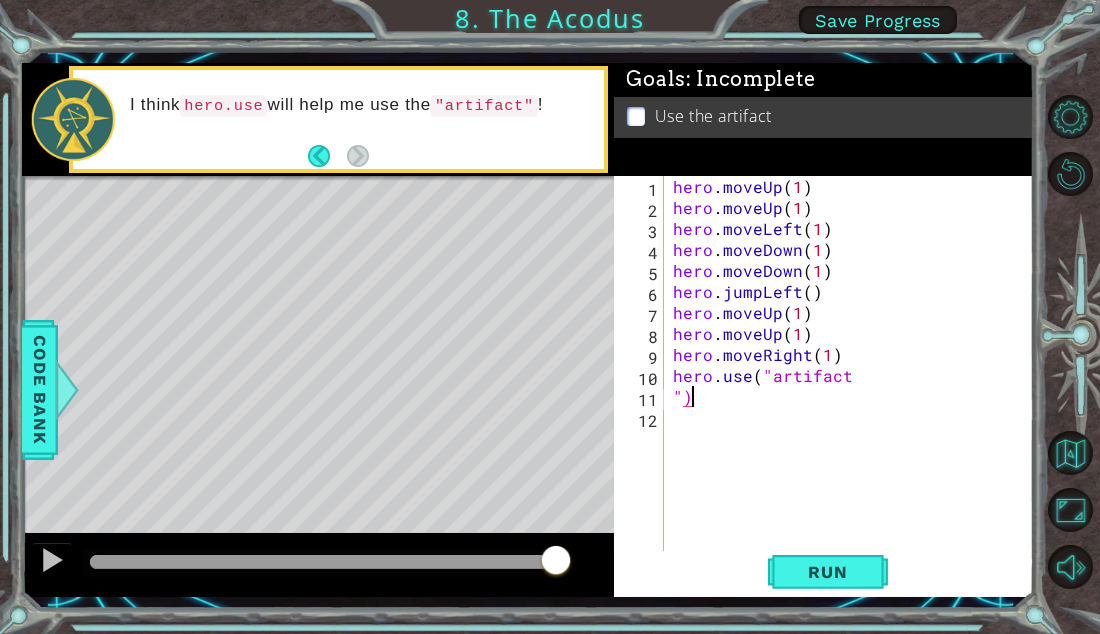 type on """ 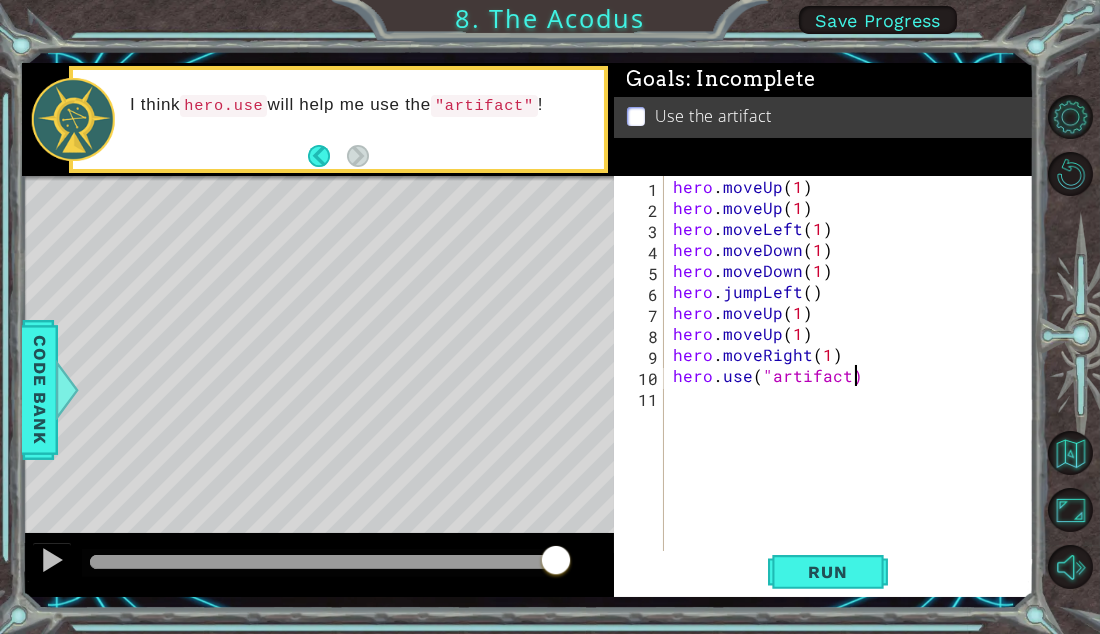 scroll, scrollTop: 0, scrollLeft: 10, axis: horizontal 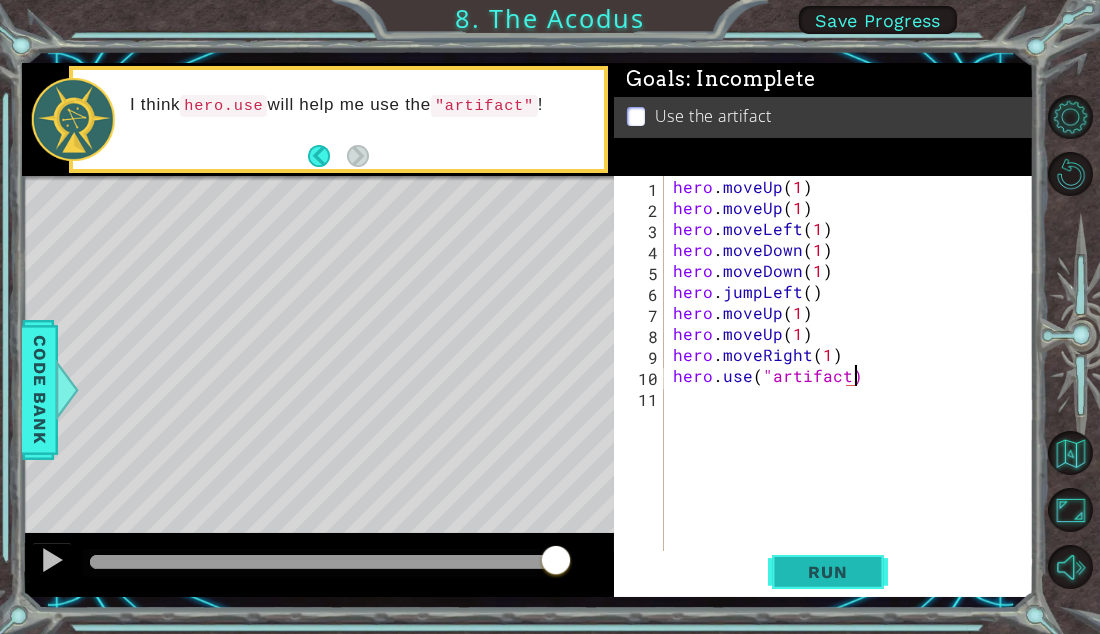 click on "Run" at bounding box center [827, 572] 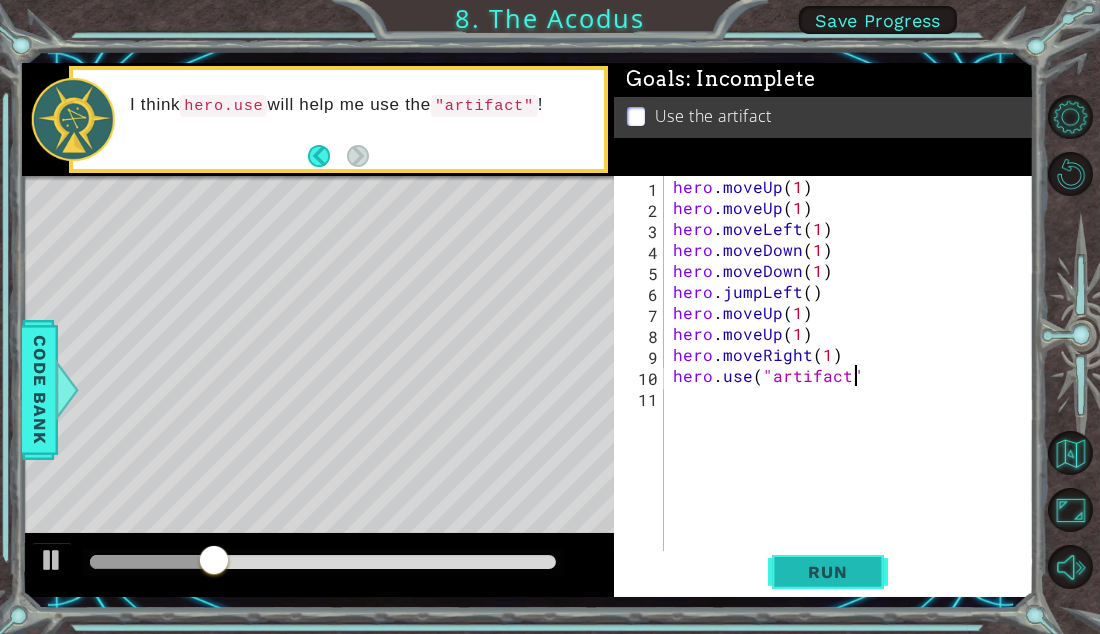 scroll, scrollTop: 0, scrollLeft: 10, axis: horizontal 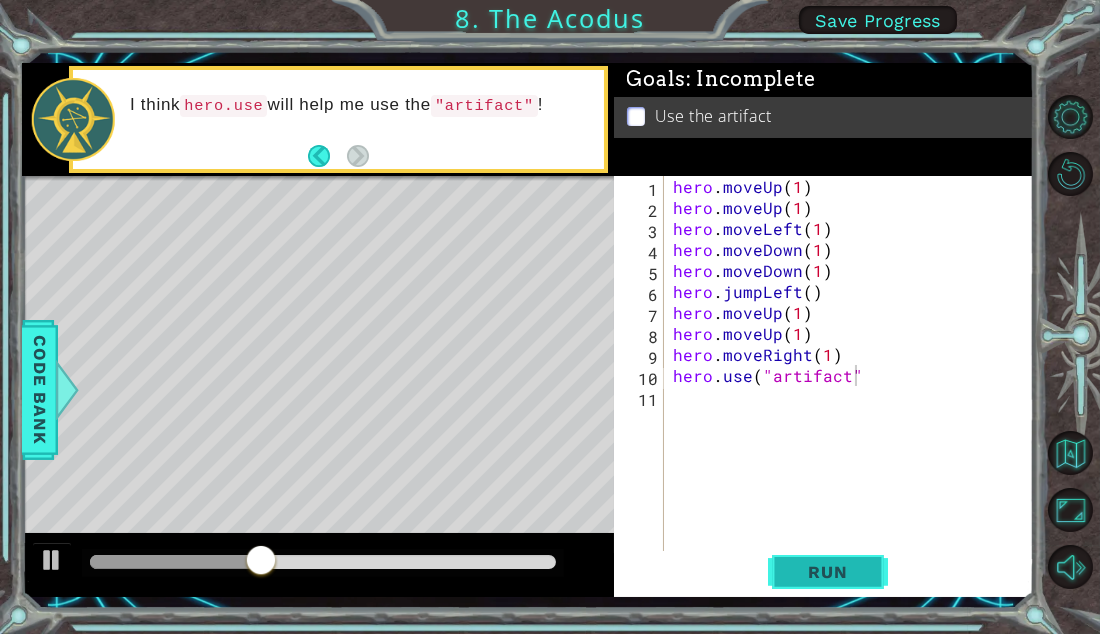 click on "Run" at bounding box center (827, 572) 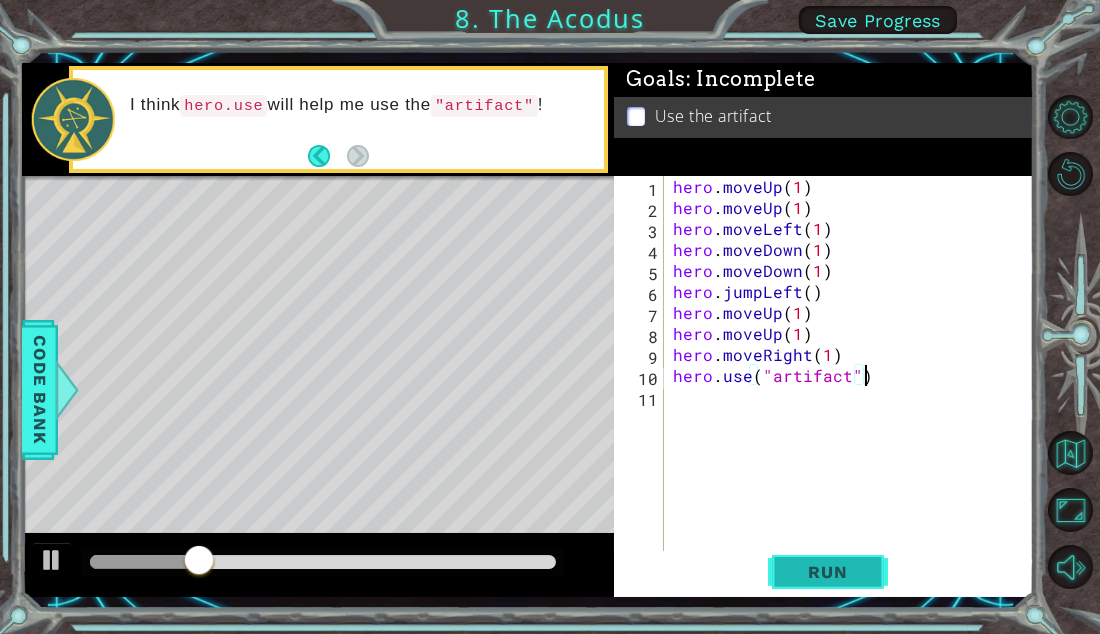 type on "hero.use("artifact")" 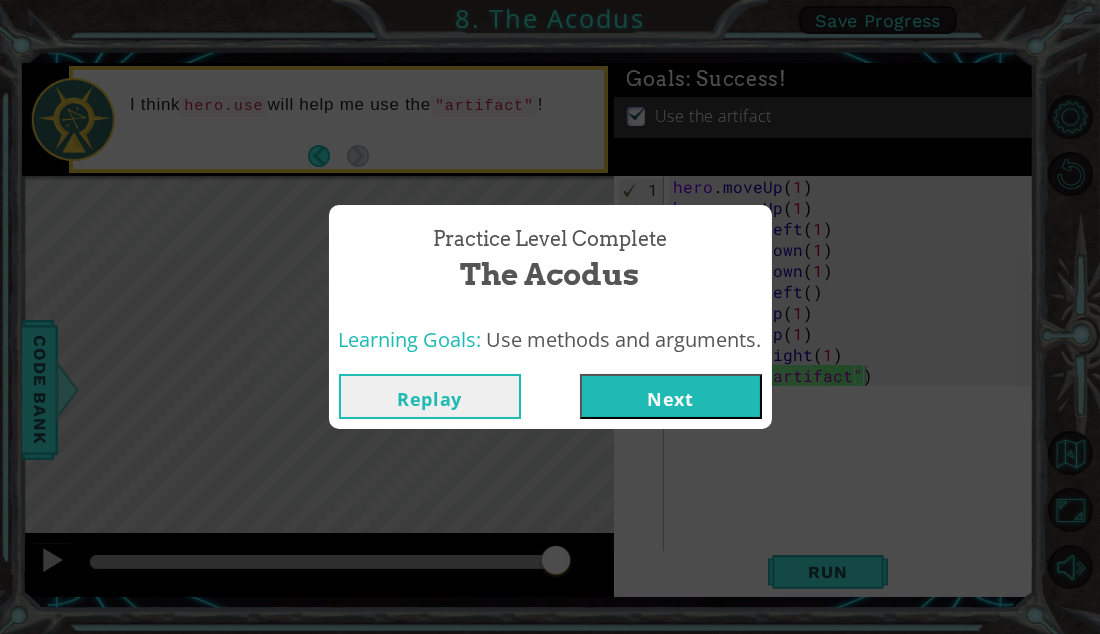 click on "Next" at bounding box center (671, 396) 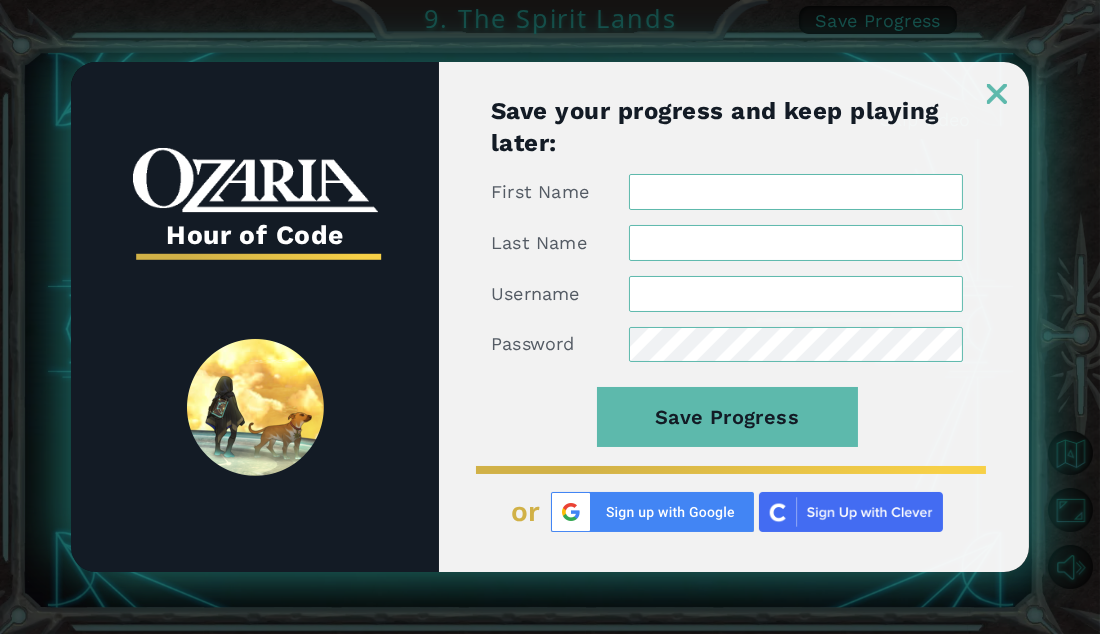 click at bounding box center [997, 94] 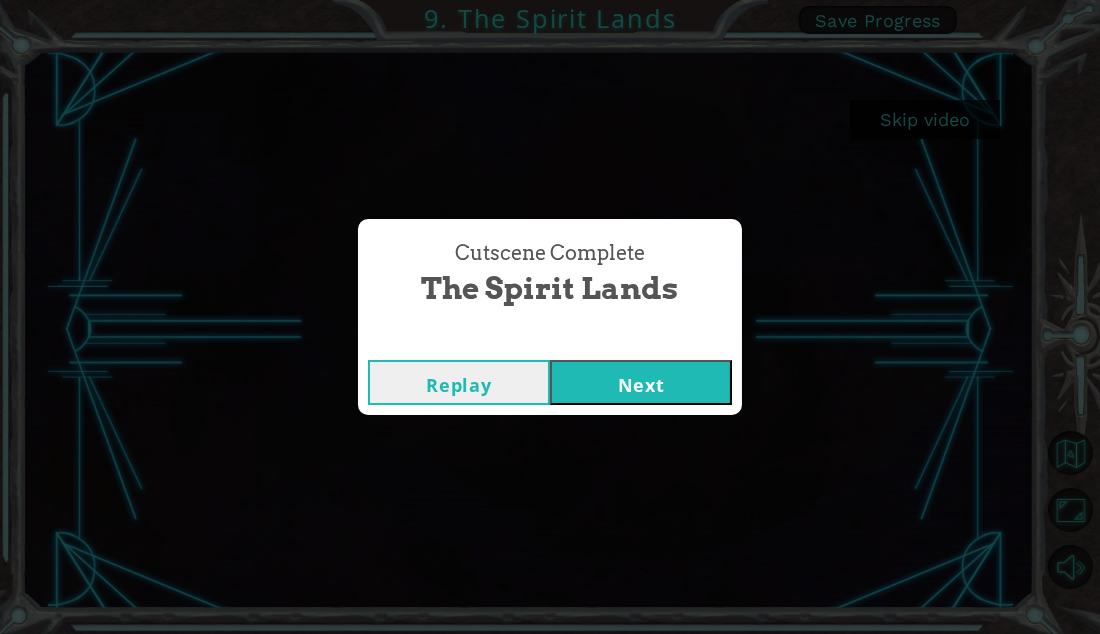 click on "Next" at bounding box center [641, 382] 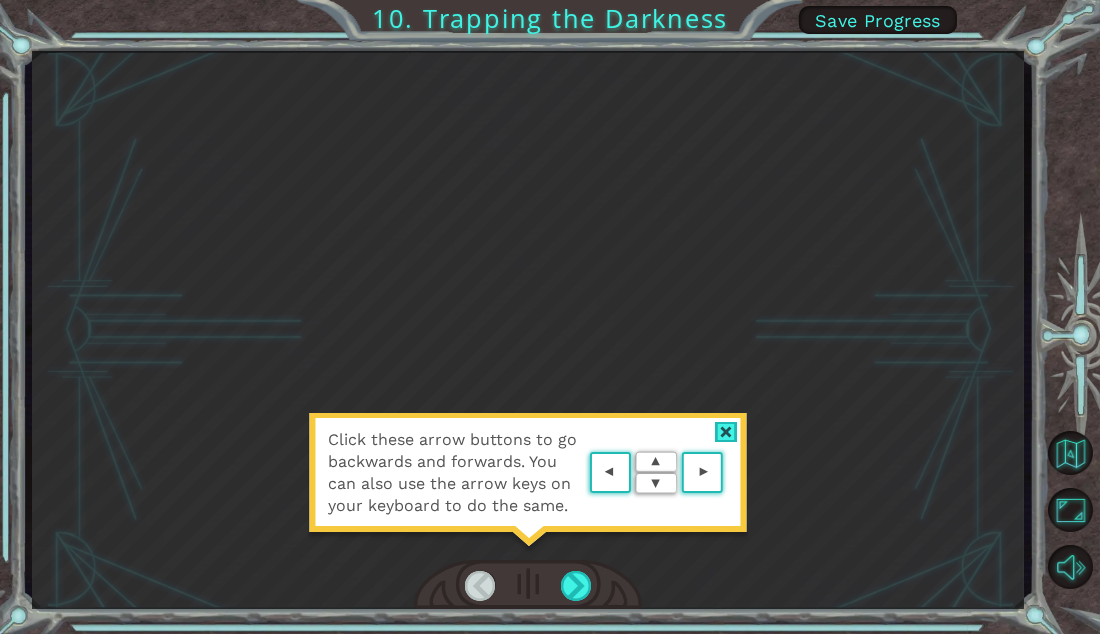 click at bounding box center [656, 473] 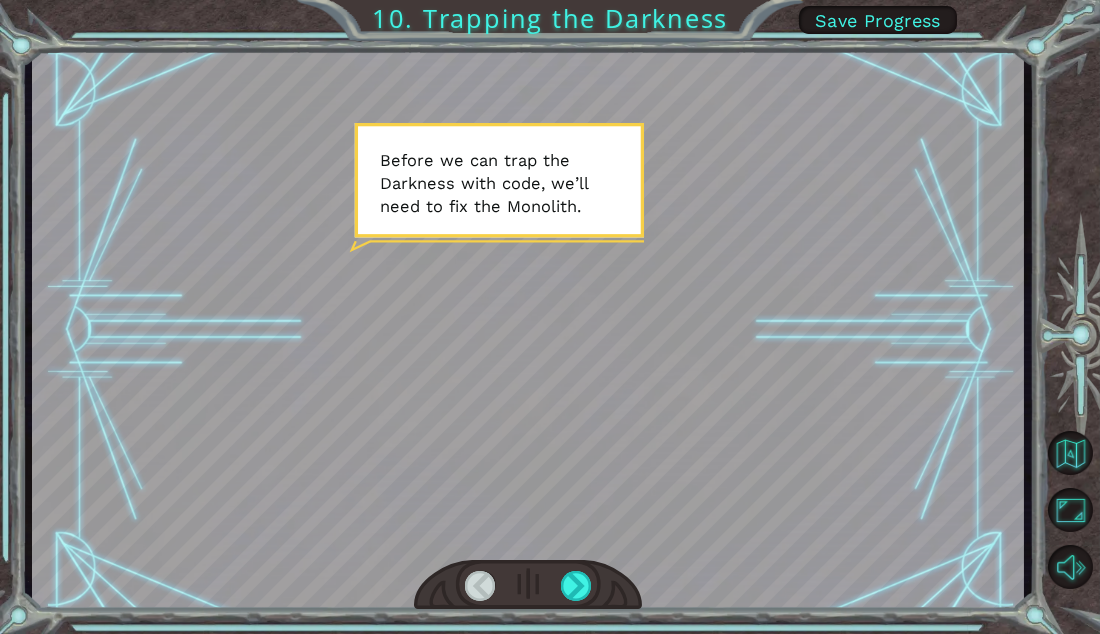 click at bounding box center (528, 330) 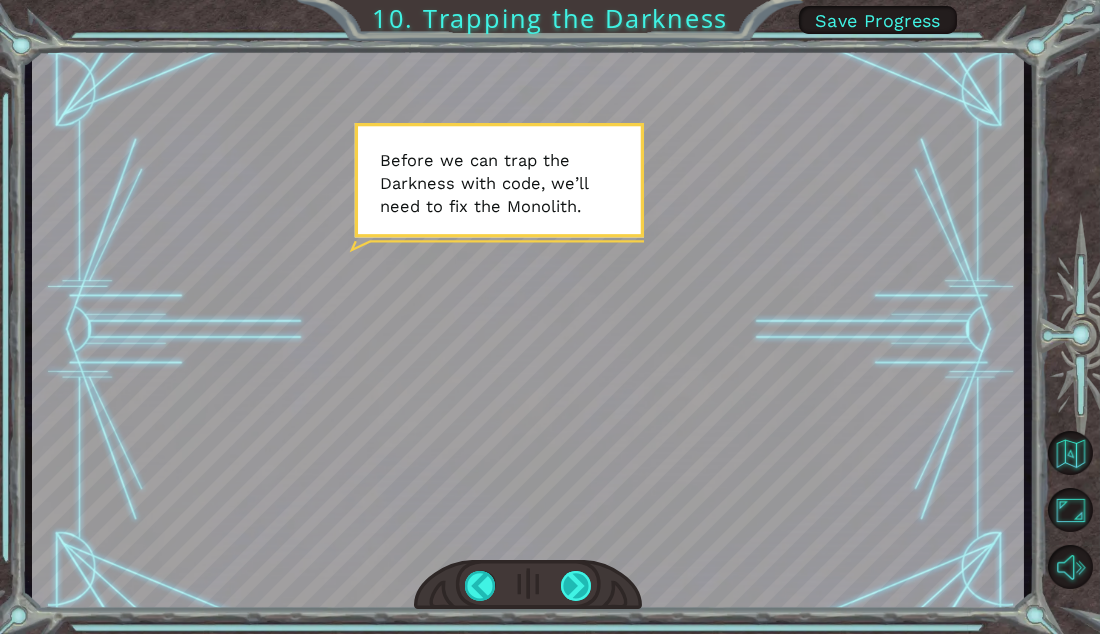 click at bounding box center [576, 586] 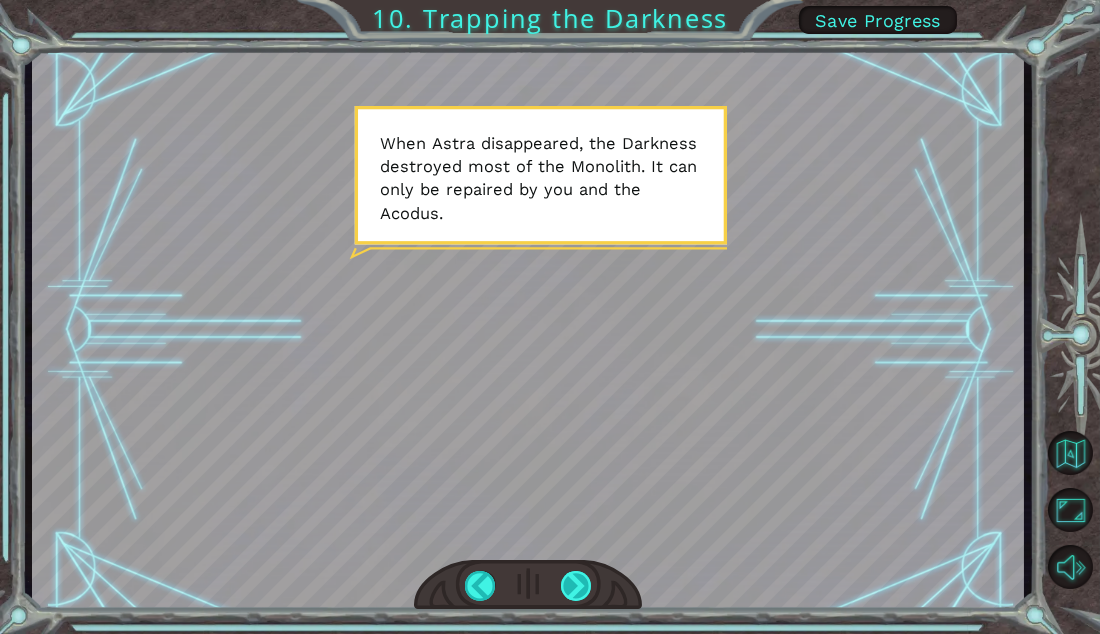 click at bounding box center [576, 586] 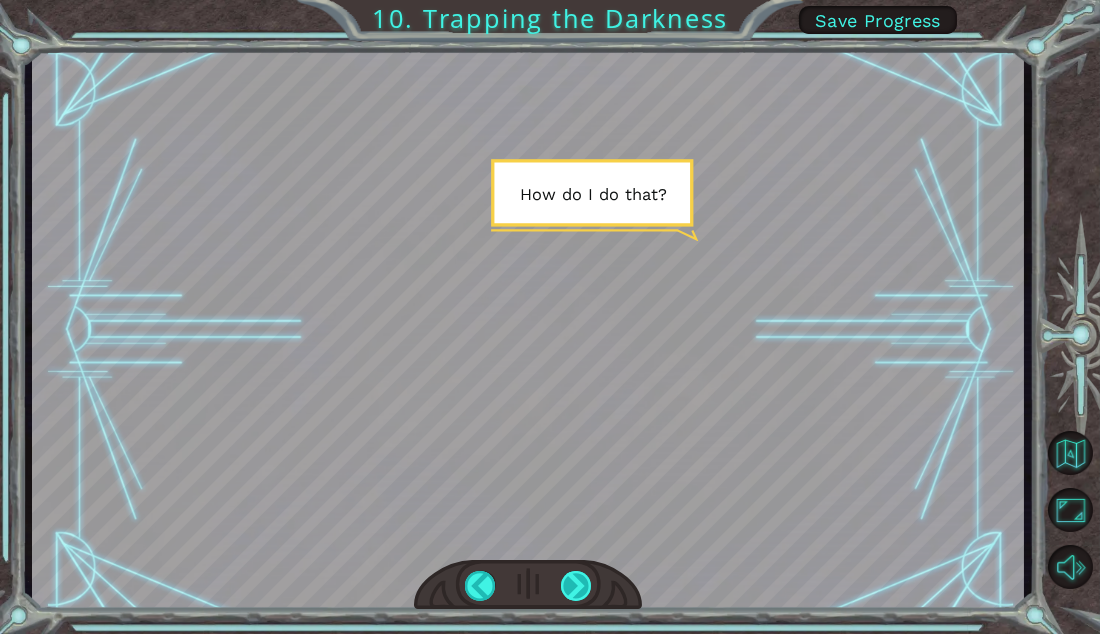 click at bounding box center [576, 586] 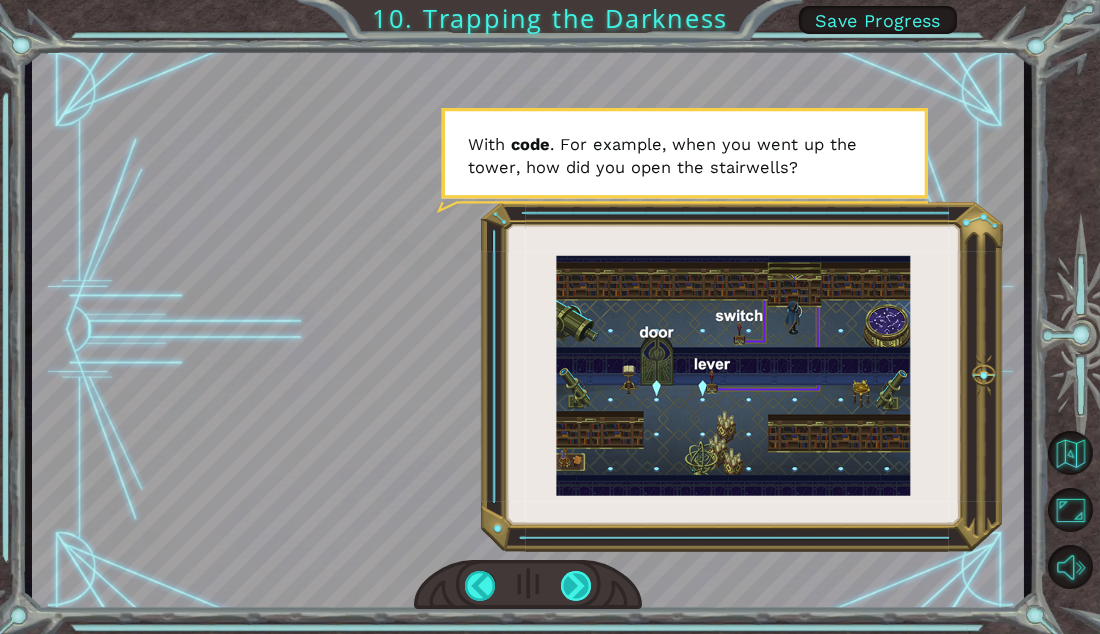click at bounding box center [576, 586] 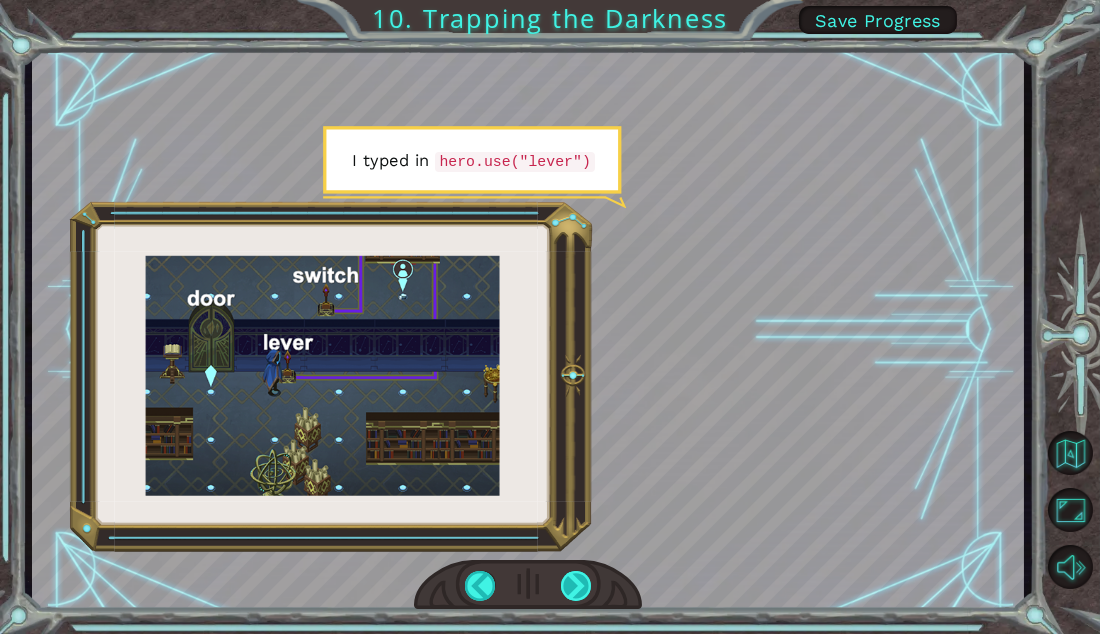 click at bounding box center (576, 586) 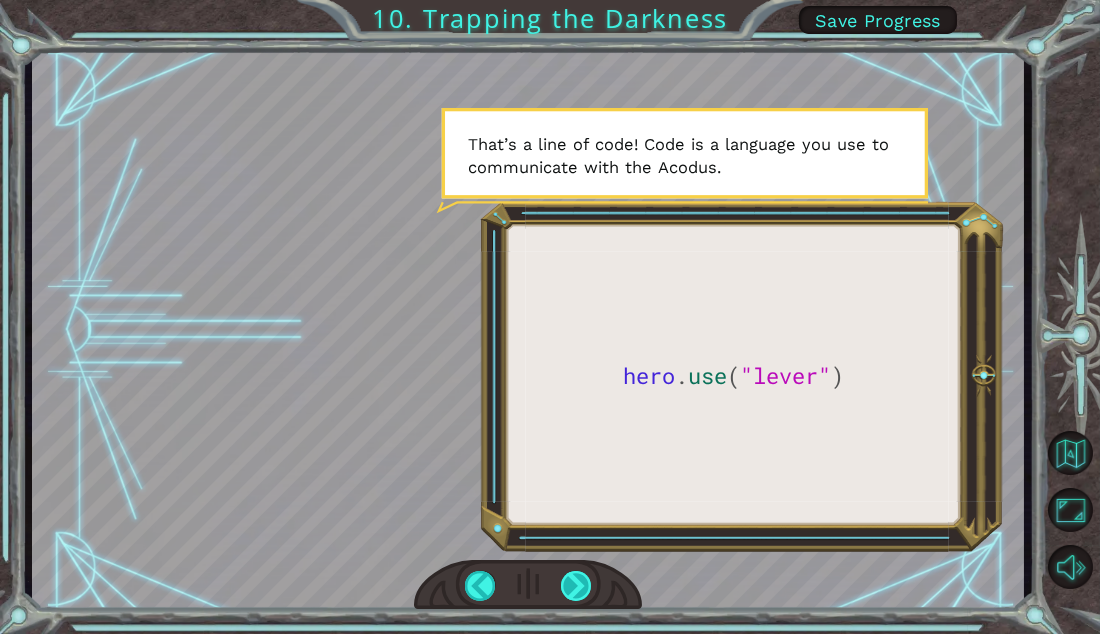 click at bounding box center [576, 586] 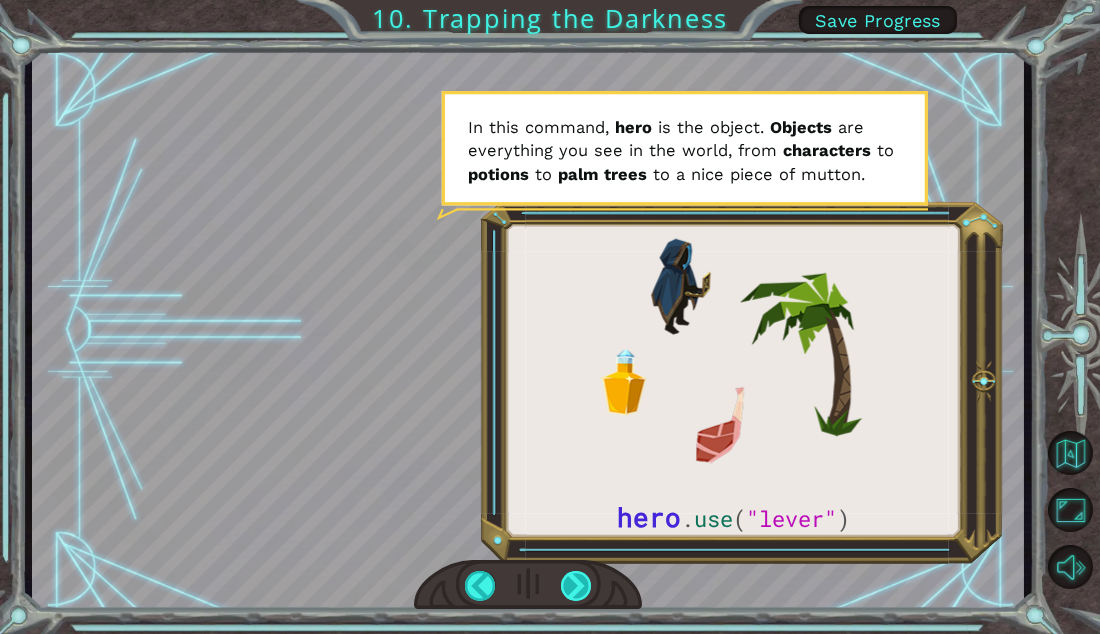 click at bounding box center (576, 586) 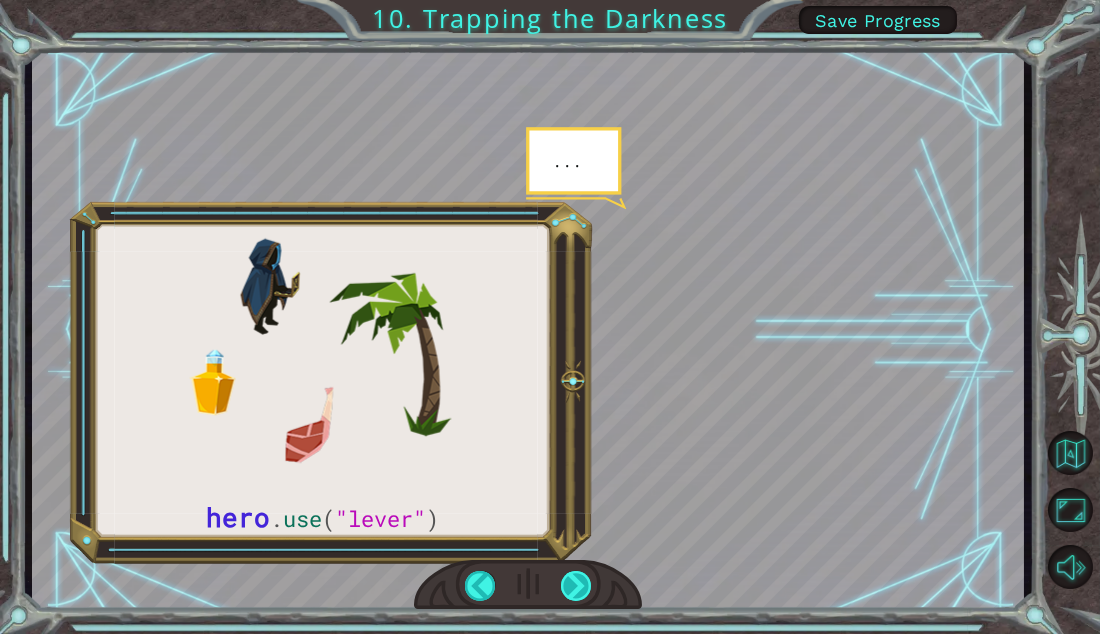 click at bounding box center [576, 586] 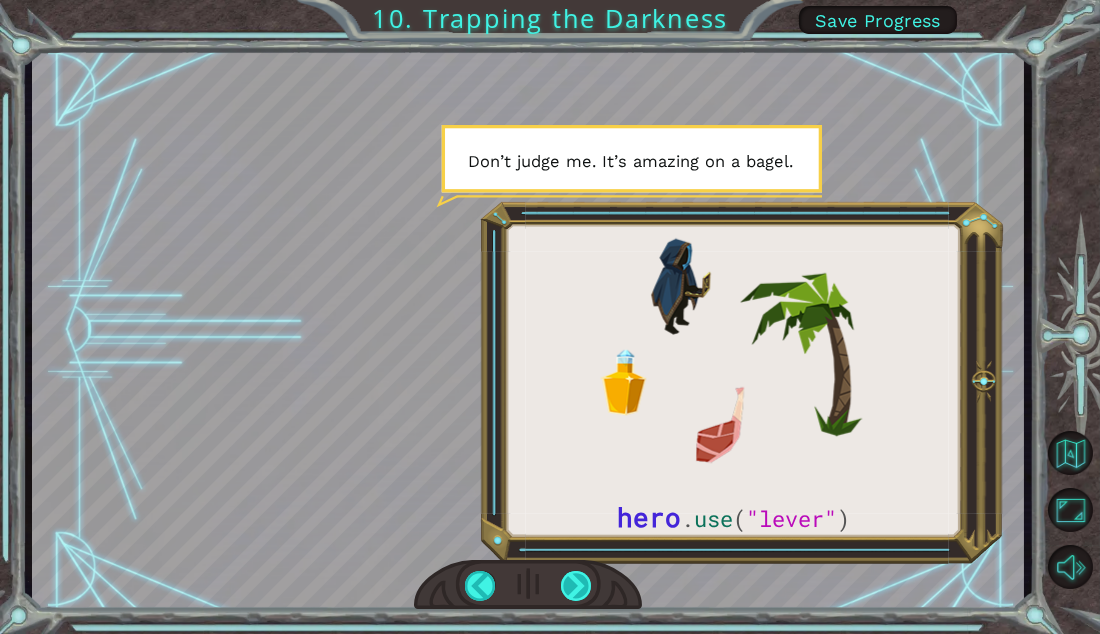 click at bounding box center (576, 586) 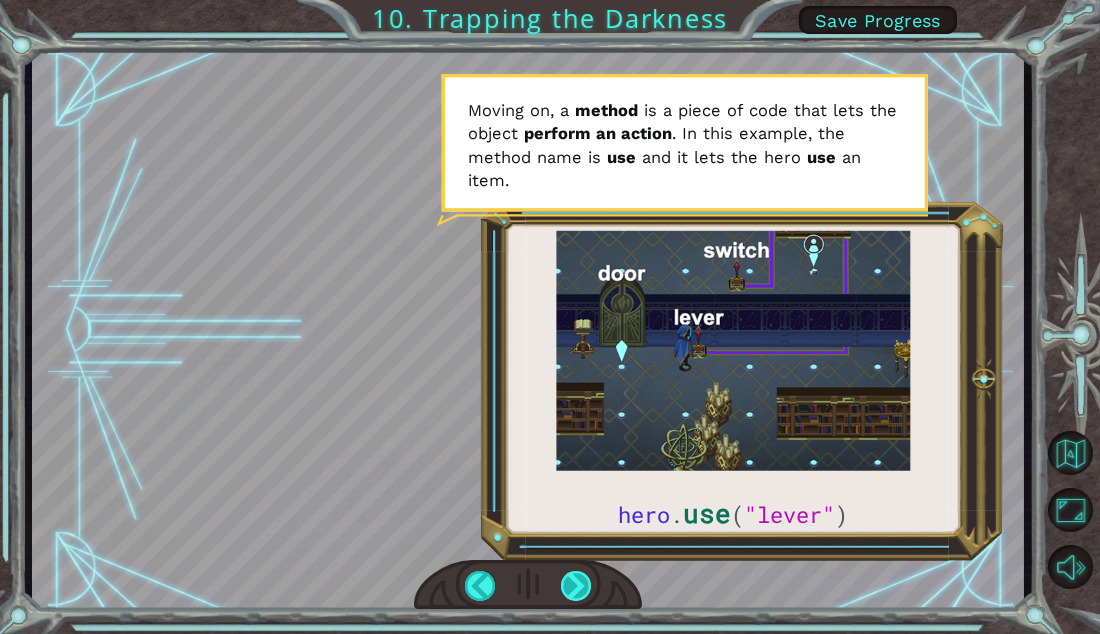 click at bounding box center (576, 586) 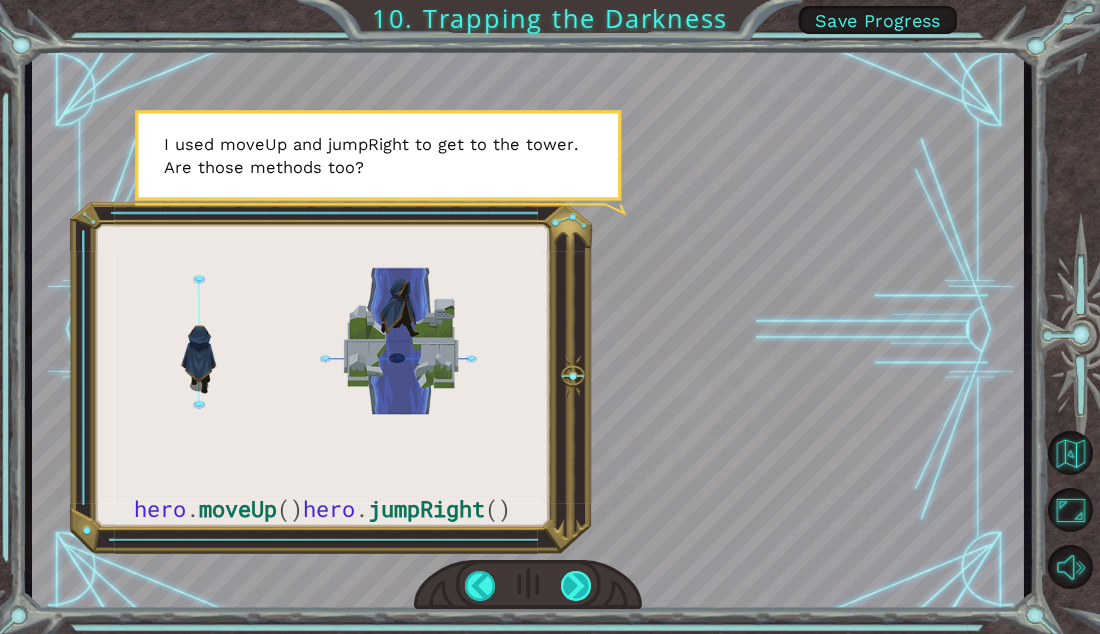 click at bounding box center [576, 586] 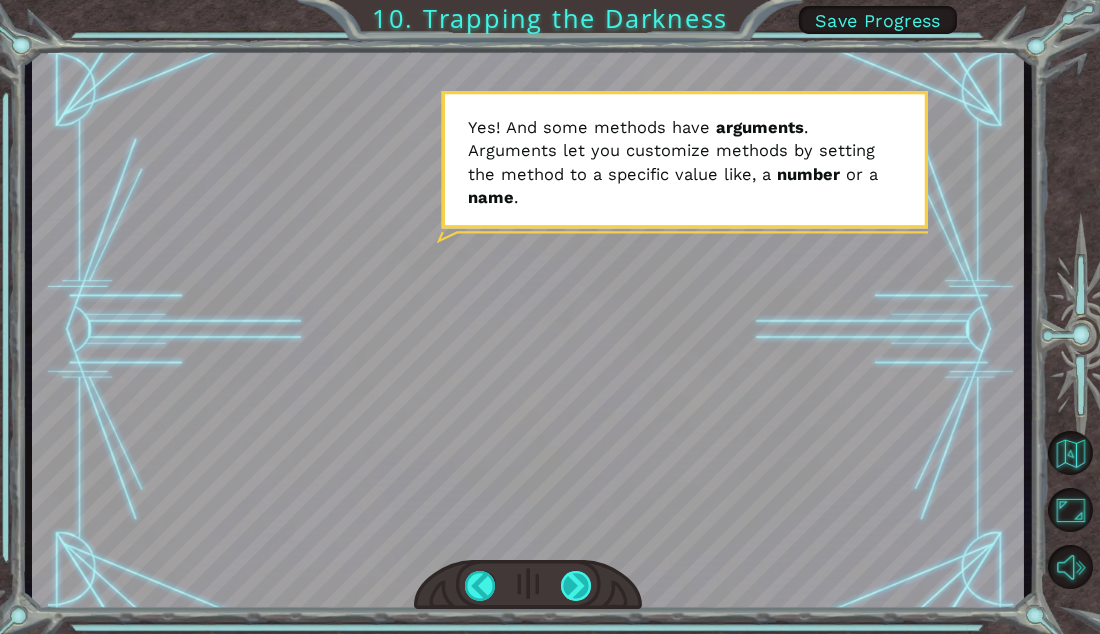 click at bounding box center [576, 586] 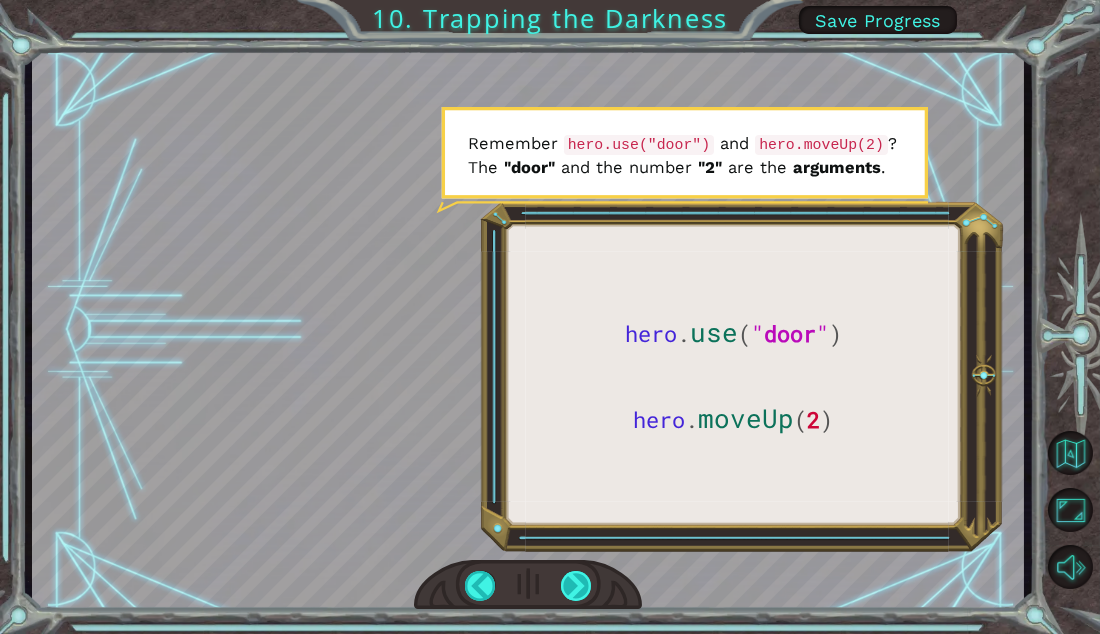 click at bounding box center [576, 586] 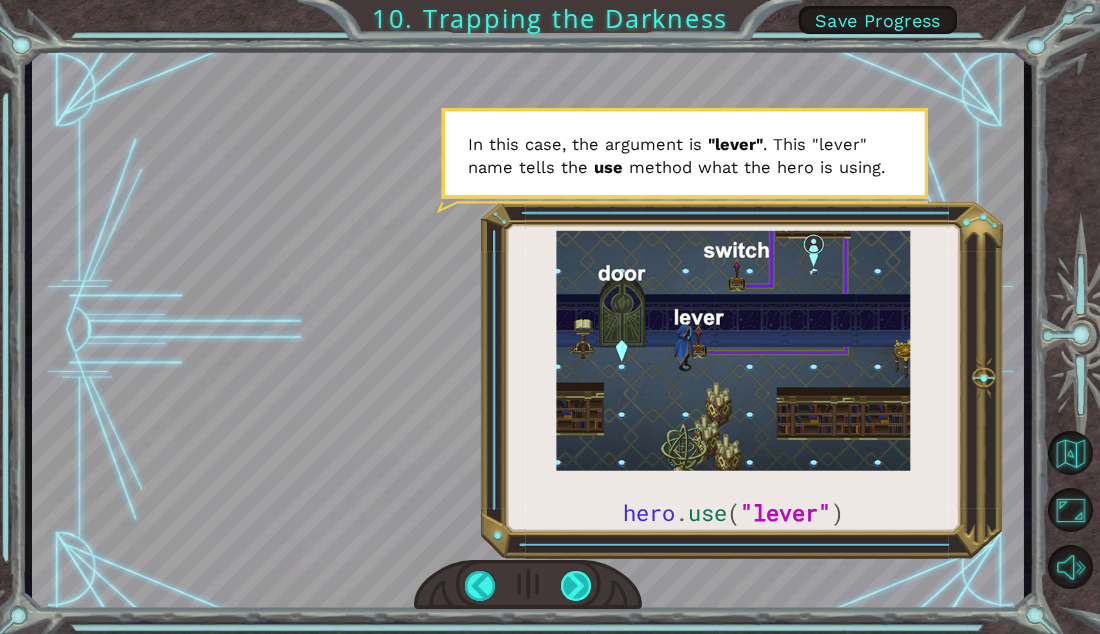 click at bounding box center (576, 586) 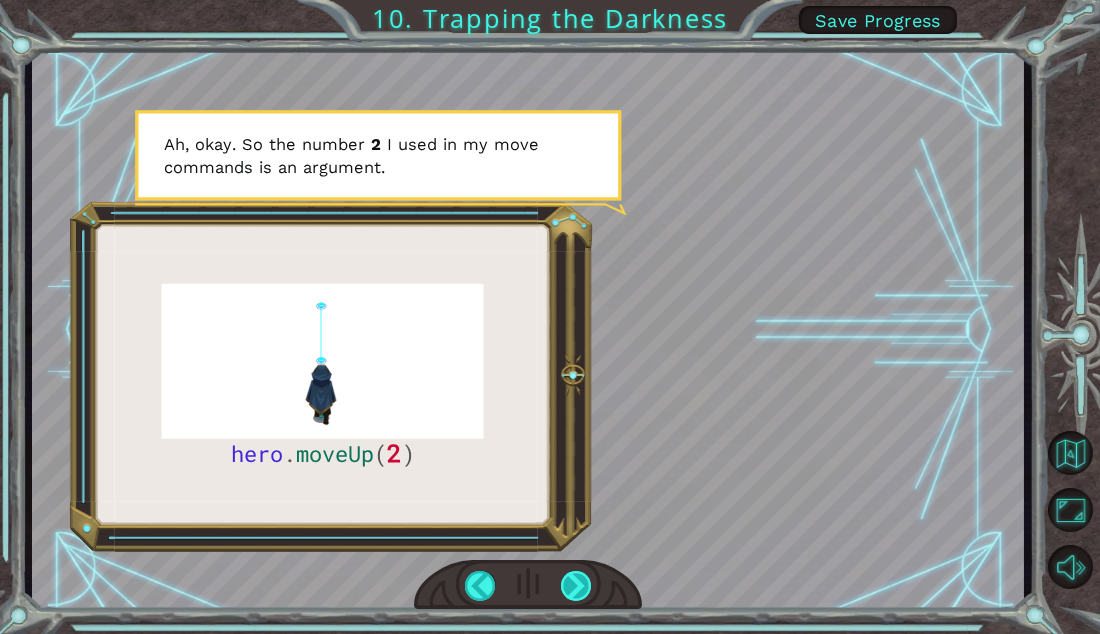 click at bounding box center (576, 586) 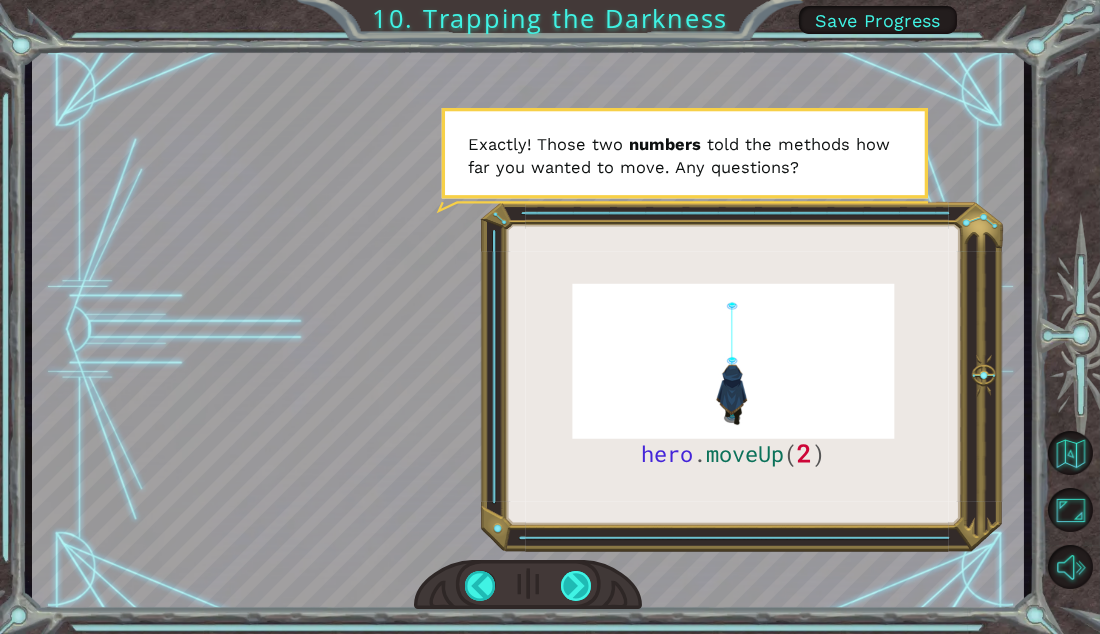 click at bounding box center [576, 586] 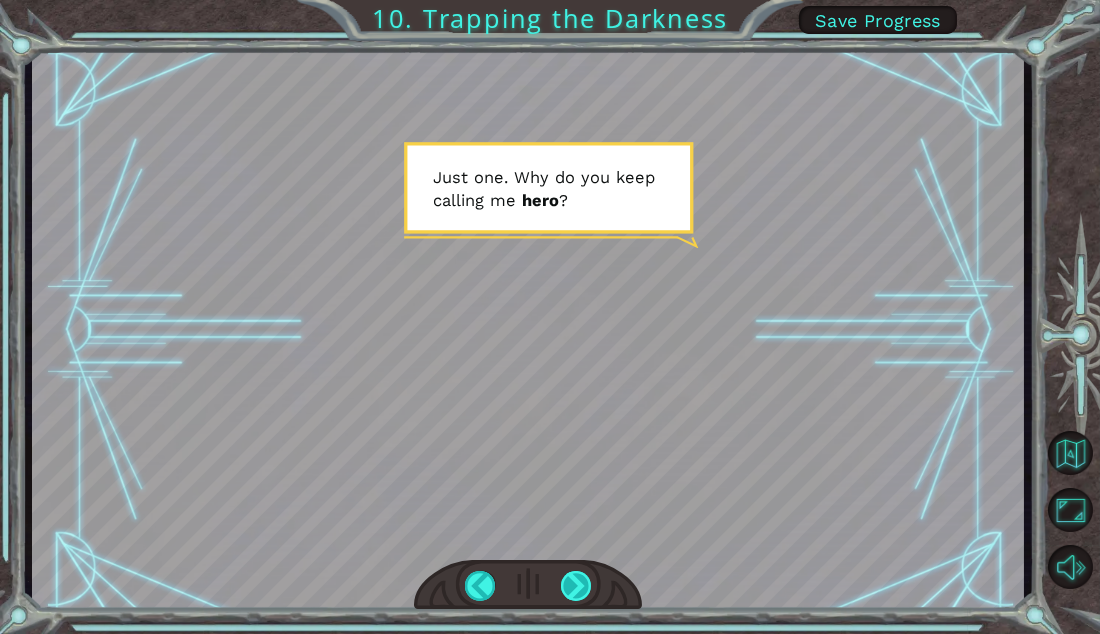 click at bounding box center [576, 586] 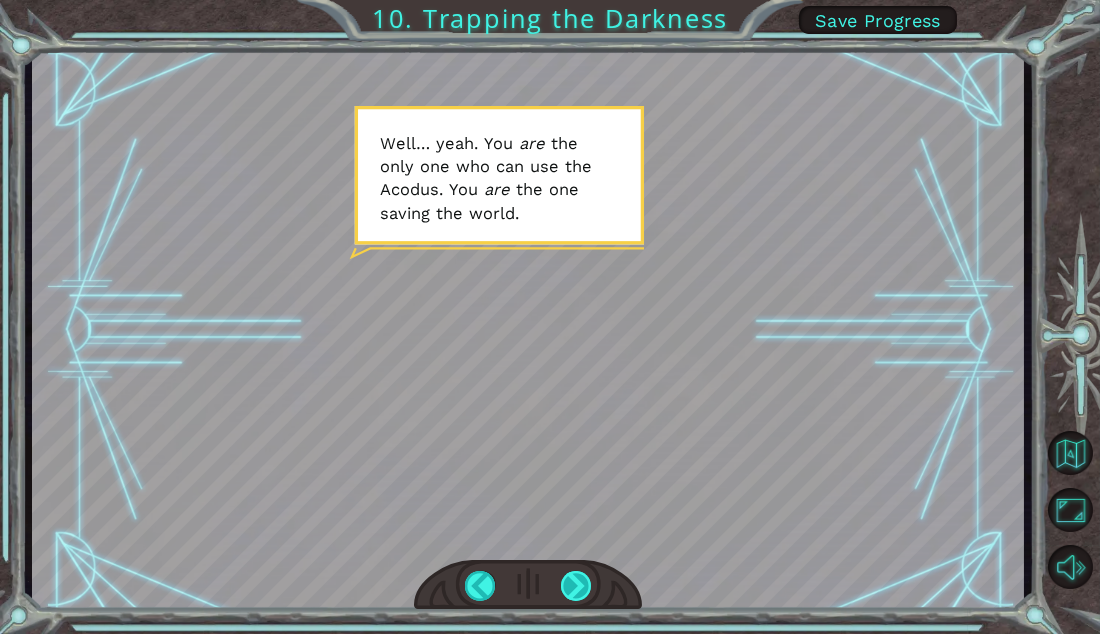 click at bounding box center (576, 586) 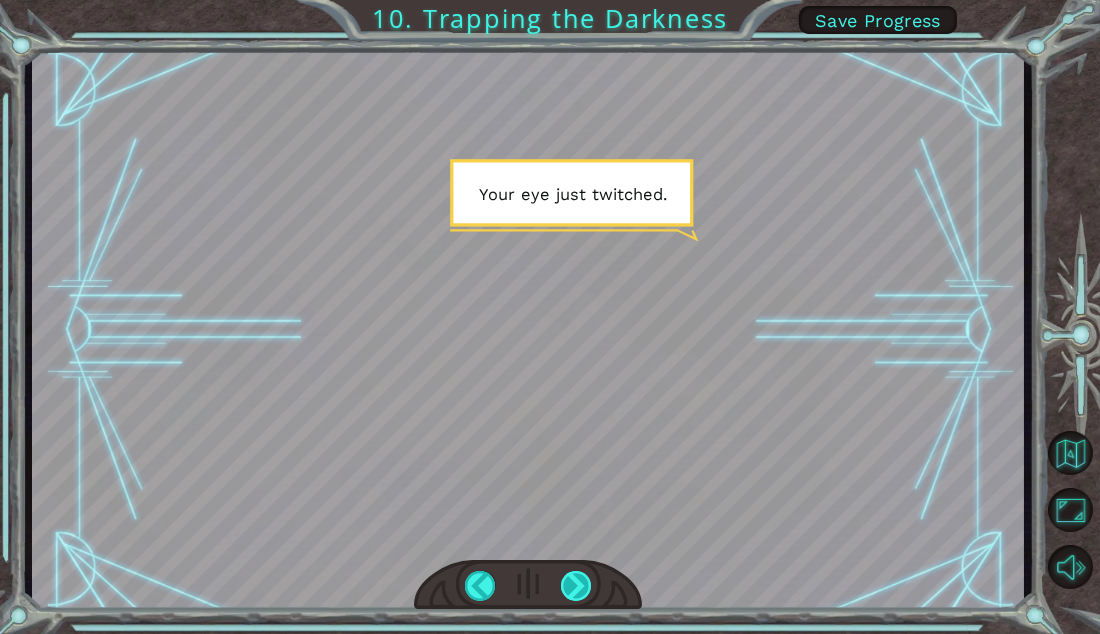 click at bounding box center [576, 586] 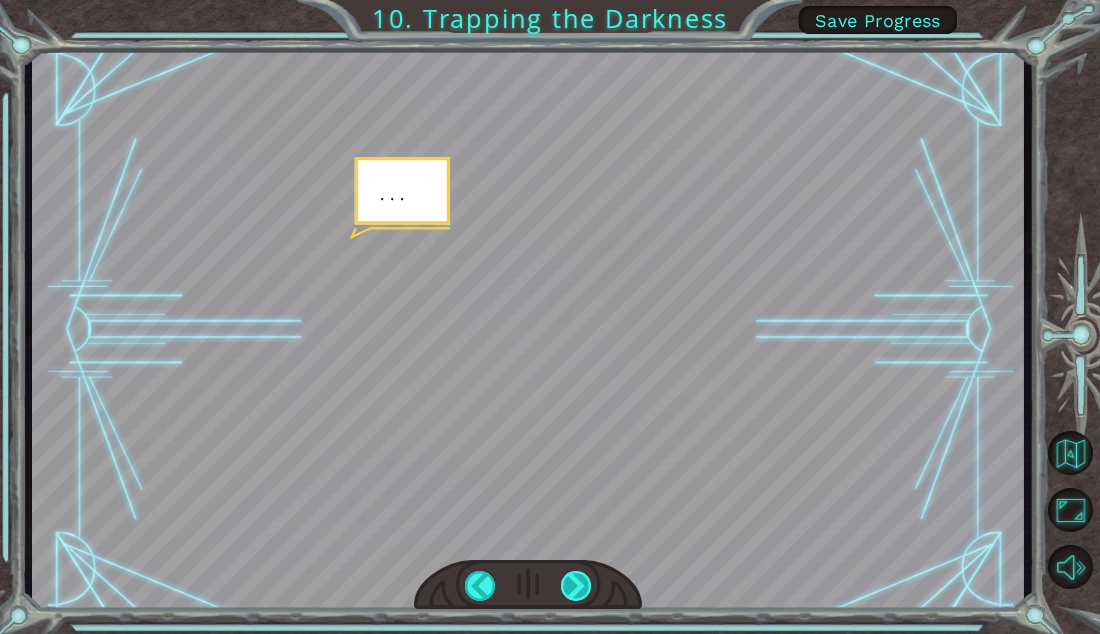 click at bounding box center (576, 586) 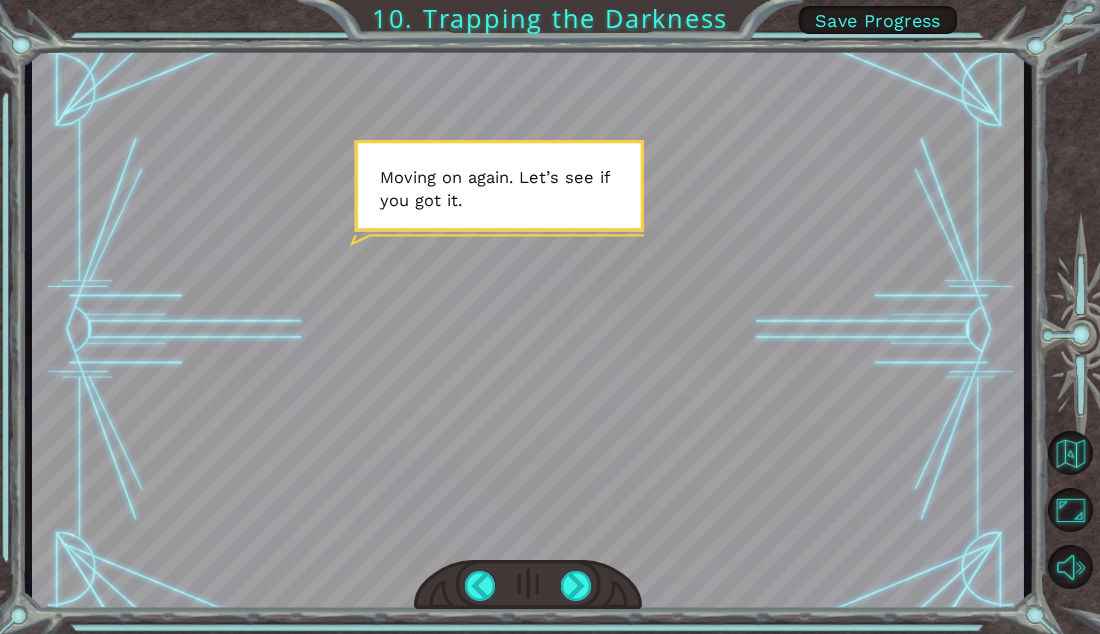 click at bounding box center [528, 585] 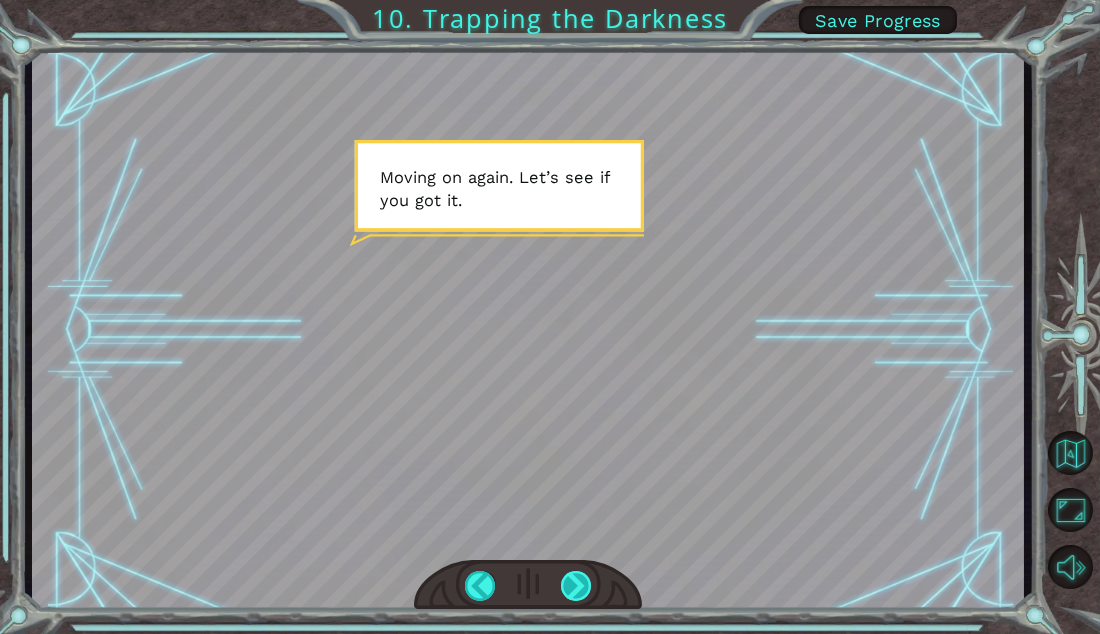 click at bounding box center [576, 586] 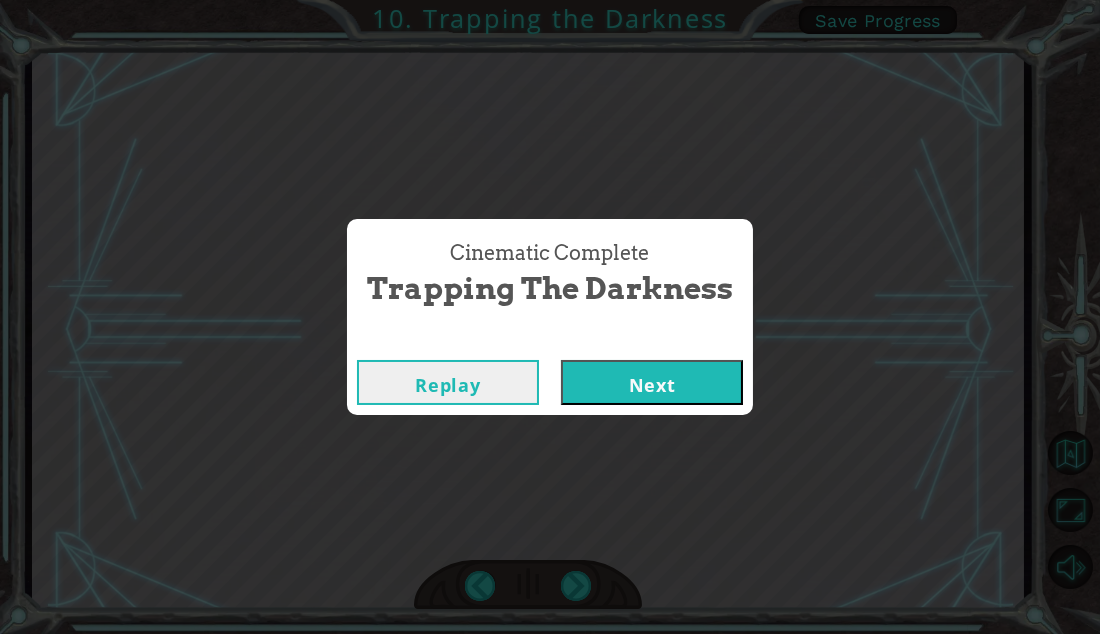 click on "Next" at bounding box center (652, 382) 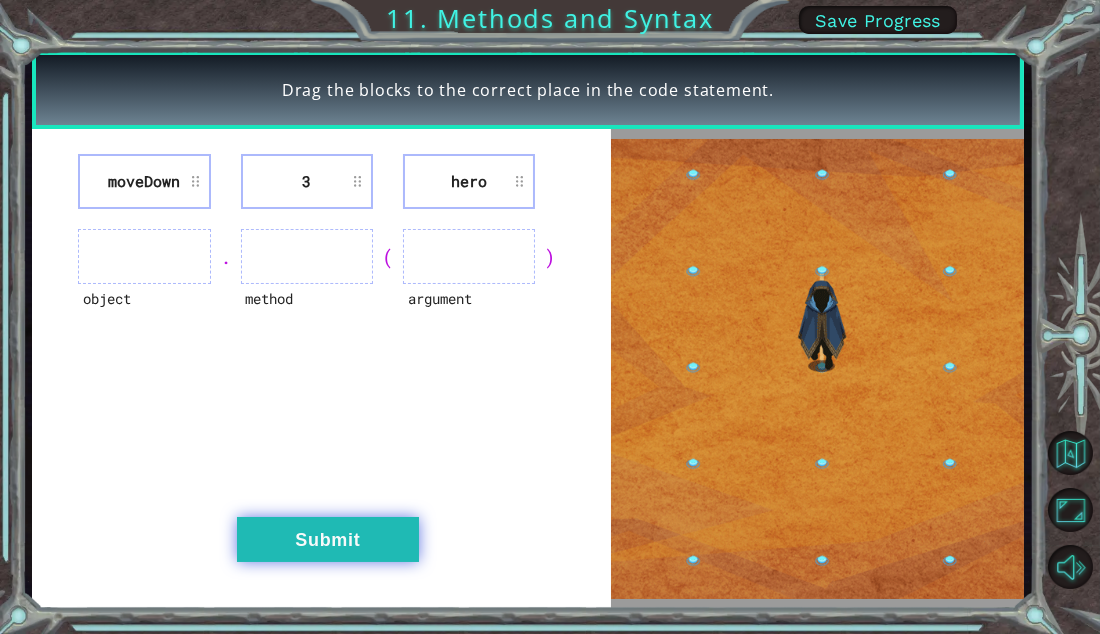 click on "Submit" at bounding box center (328, 539) 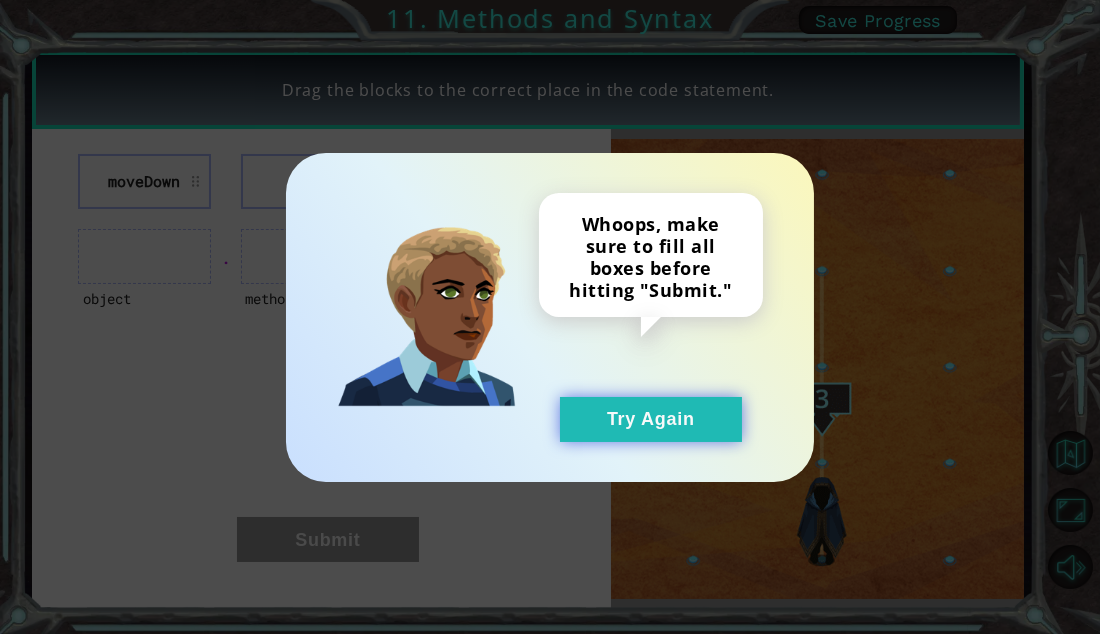 click on "Try Again" at bounding box center (651, 419) 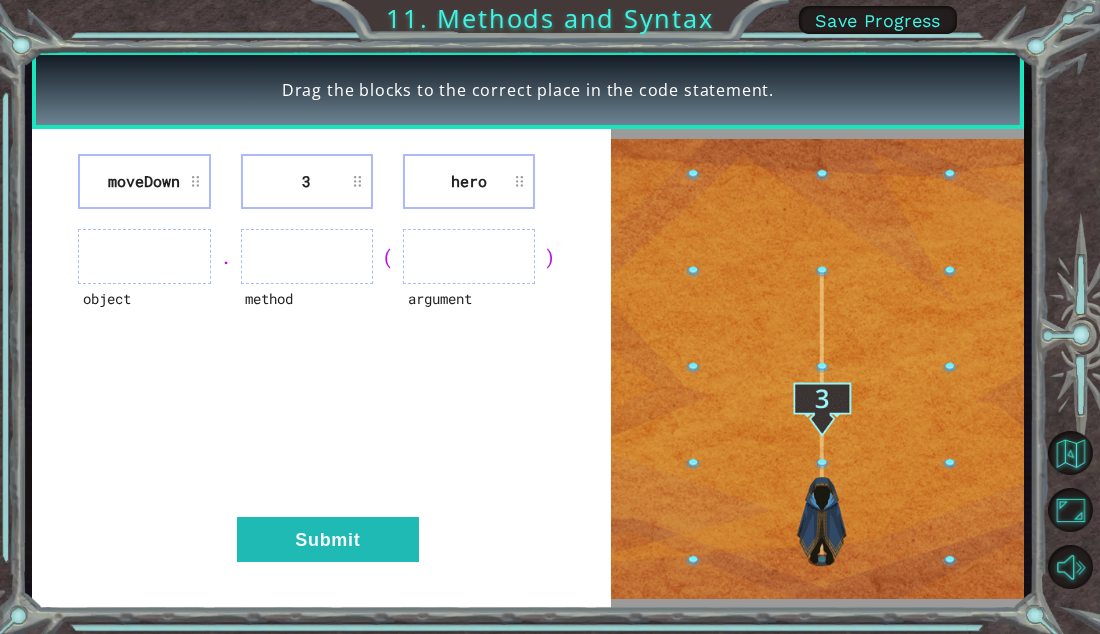 click at bounding box center [469, 256] 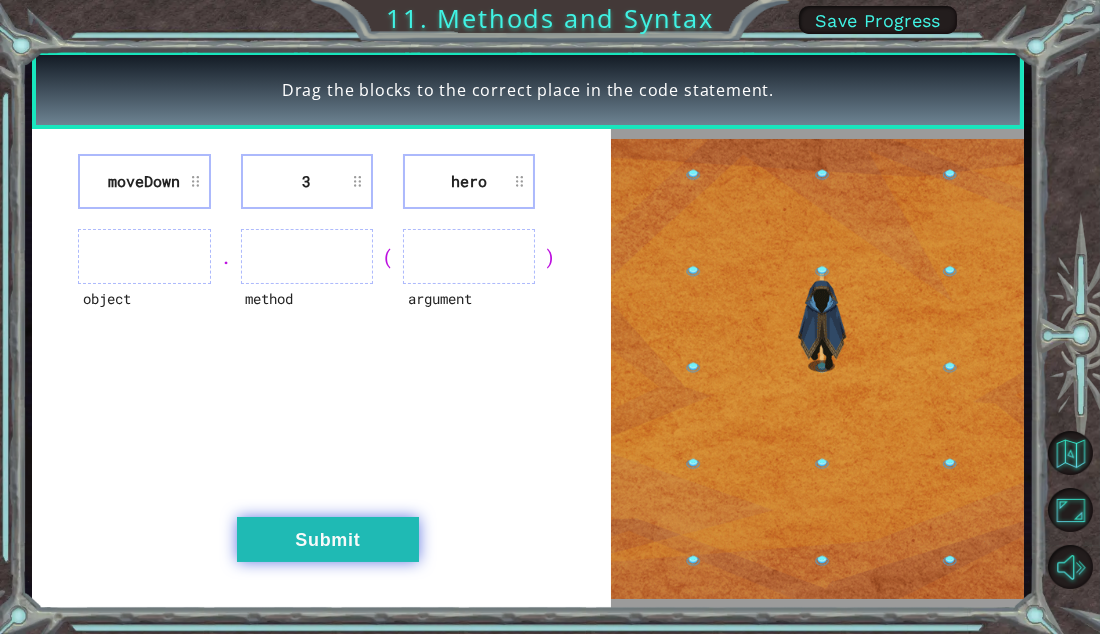 click on "Submit" at bounding box center (328, 539) 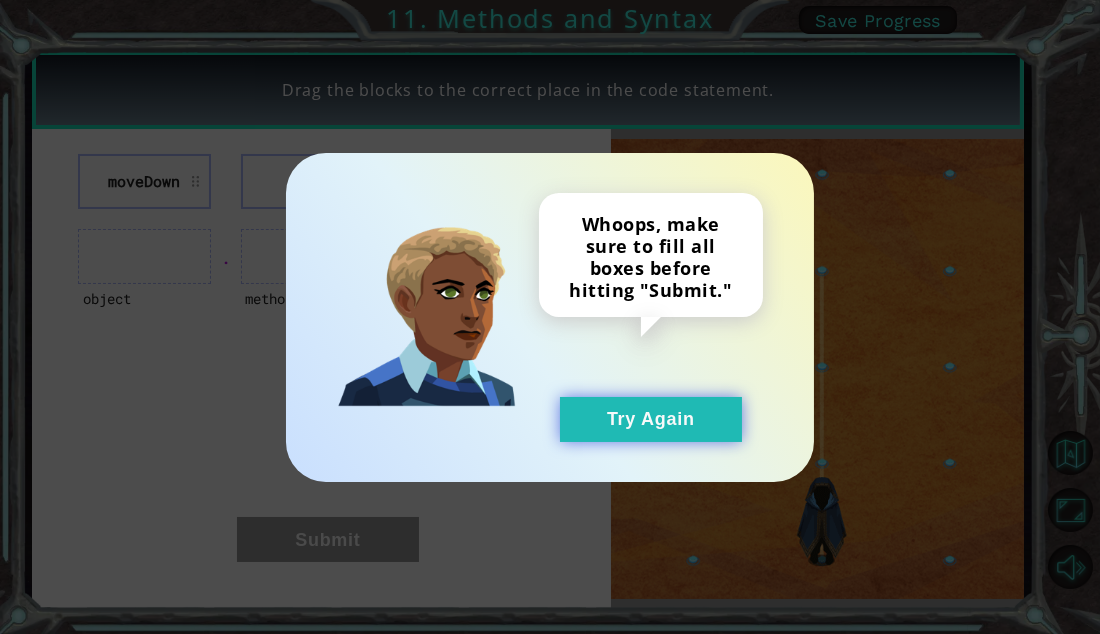 click on "Try Again" at bounding box center [651, 419] 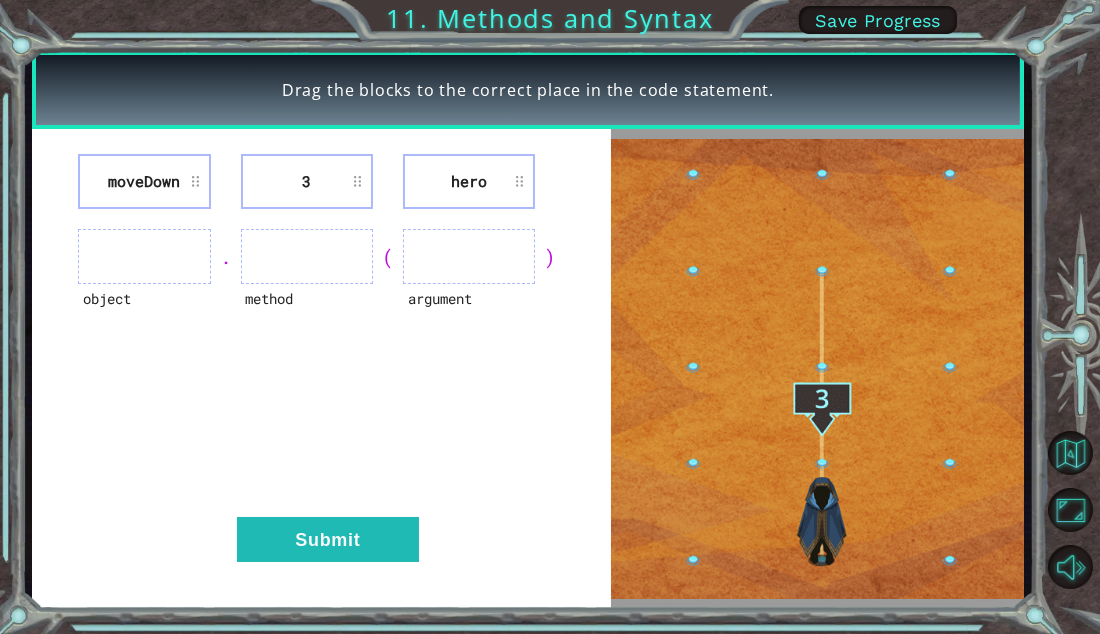 click at bounding box center (144, 256) 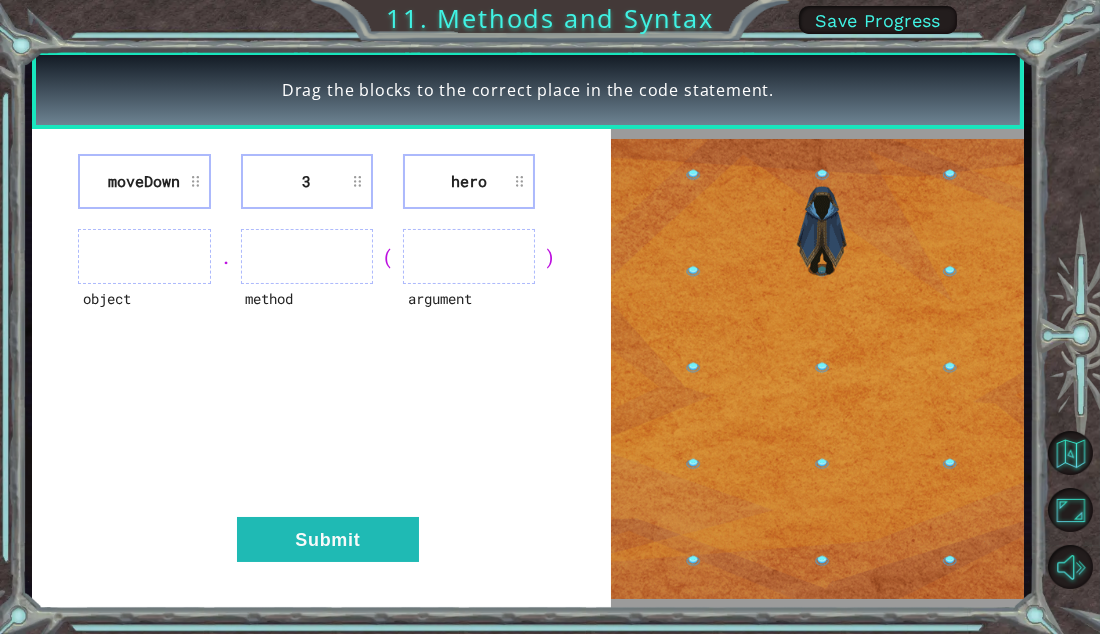 click at bounding box center [144, 256] 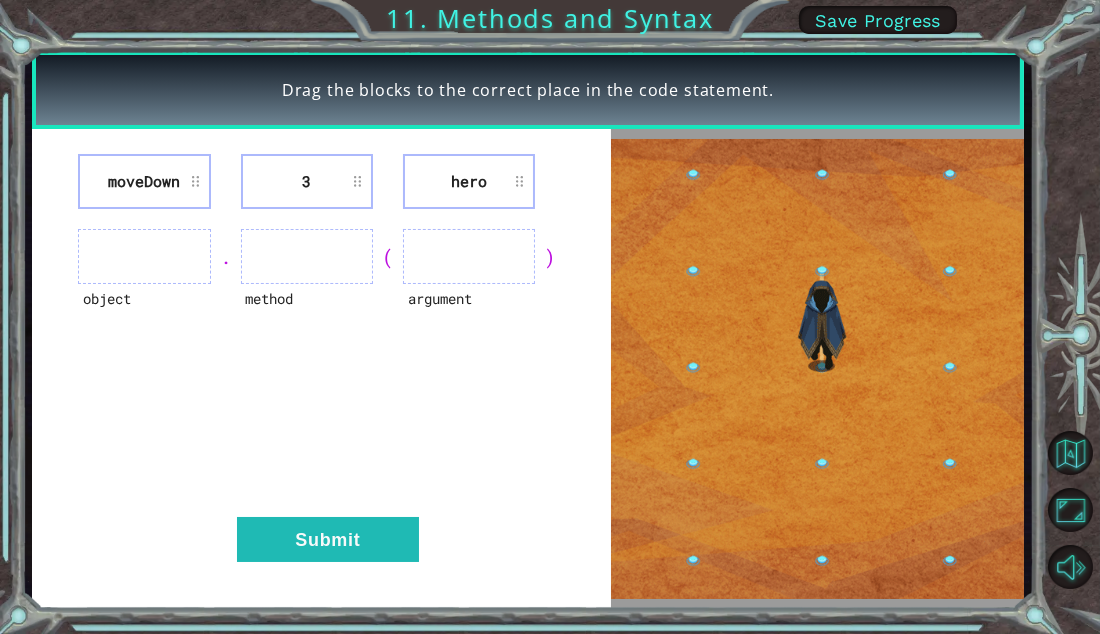 click at bounding box center [817, 369] 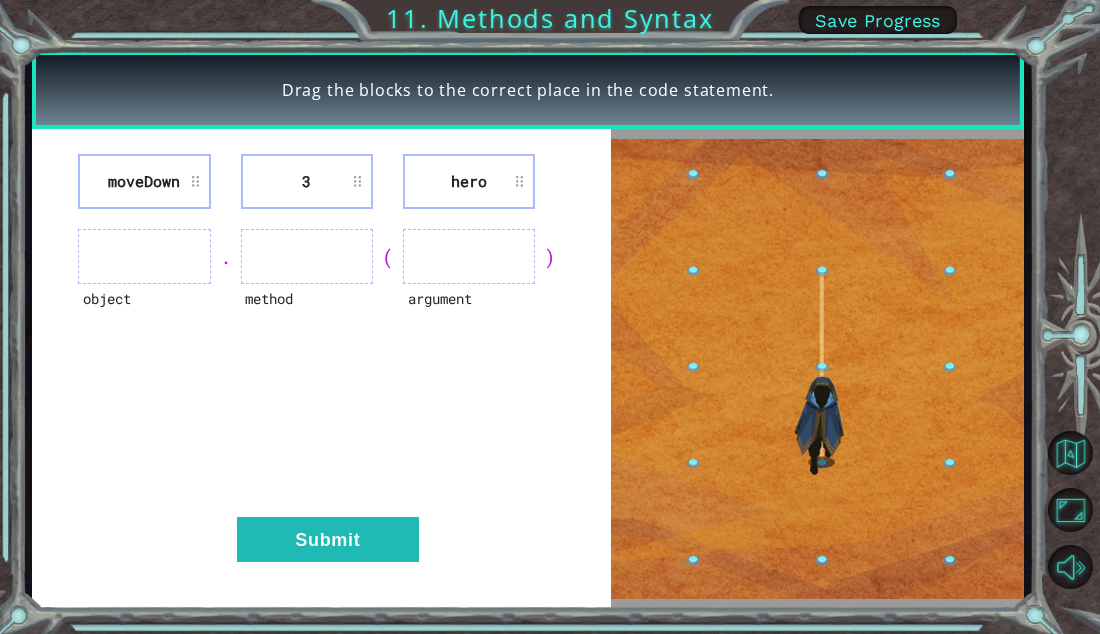 click on "Save Progress" at bounding box center (878, 20) 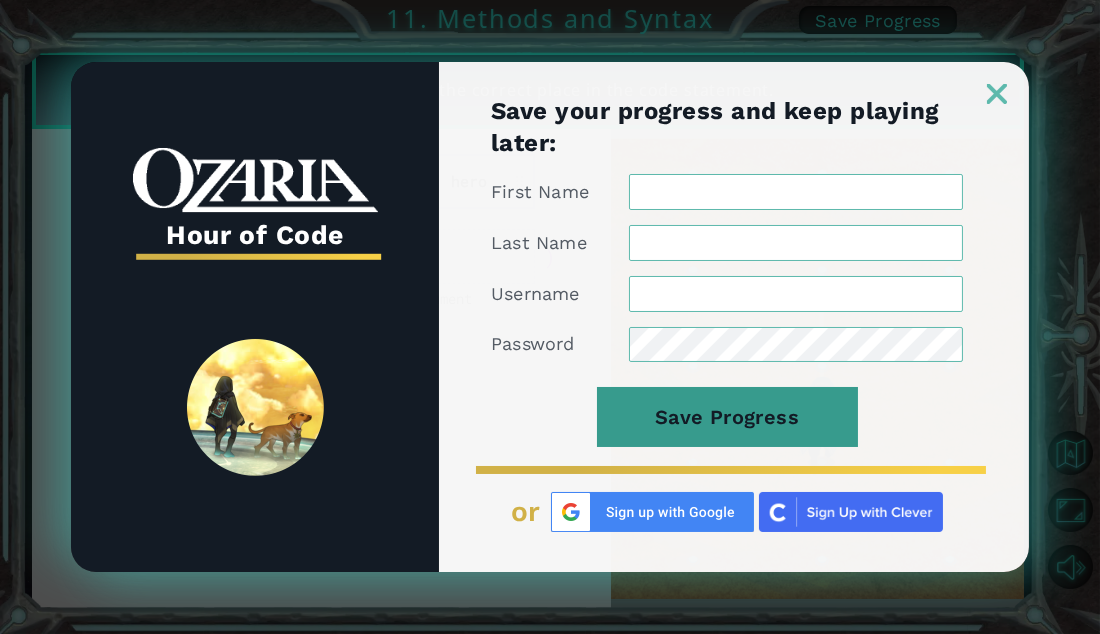 click on "Save Progress" at bounding box center [727, 417] 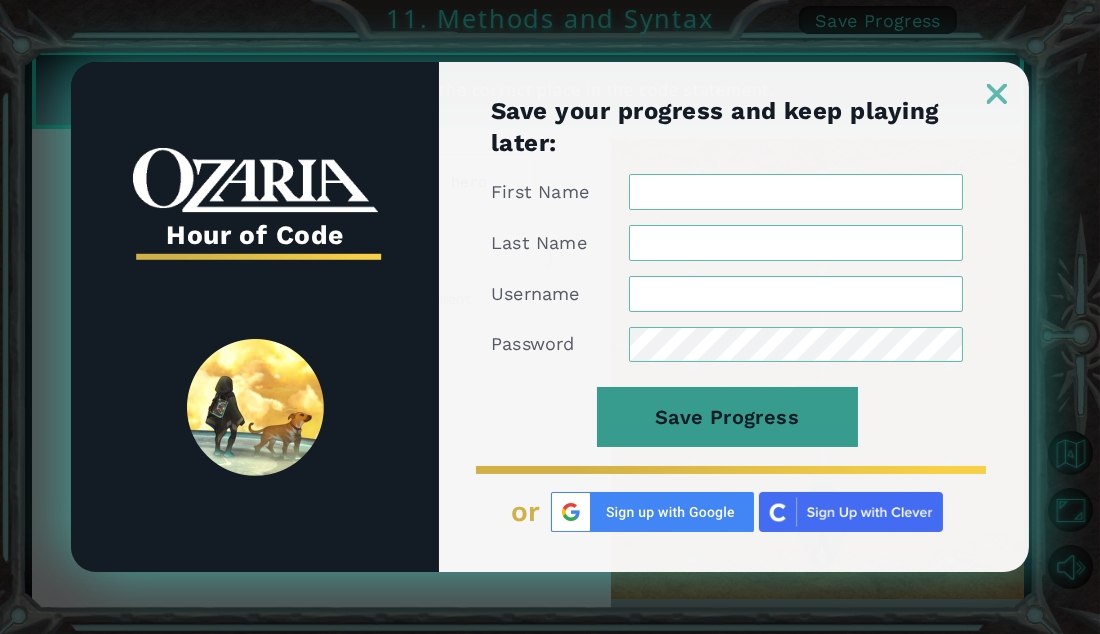 click on "Save Progress" at bounding box center [727, 417] 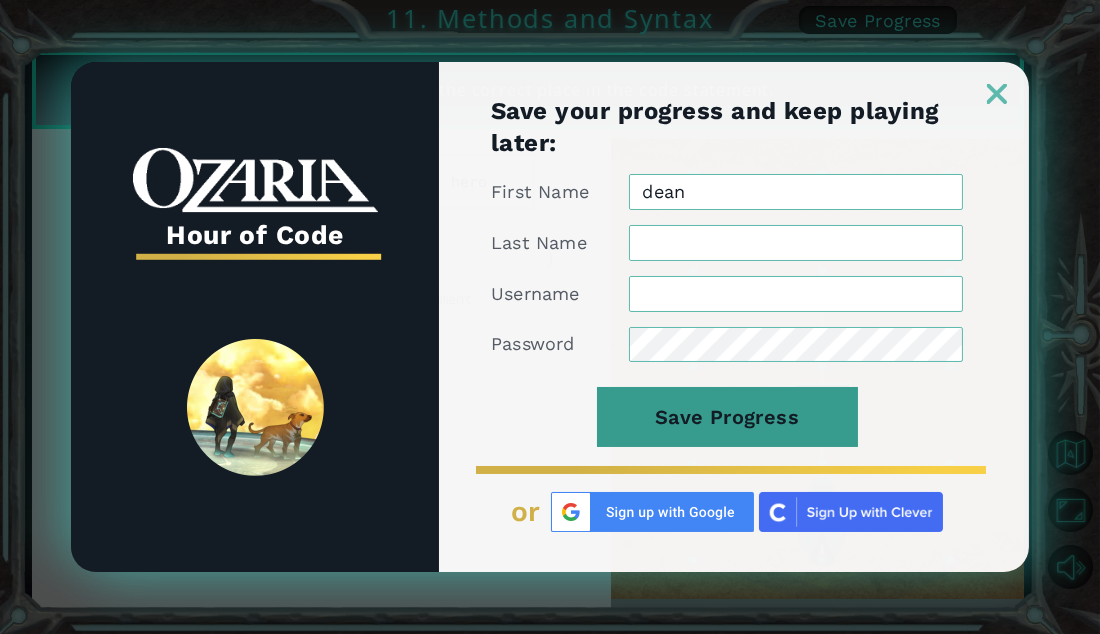 type on "dean" 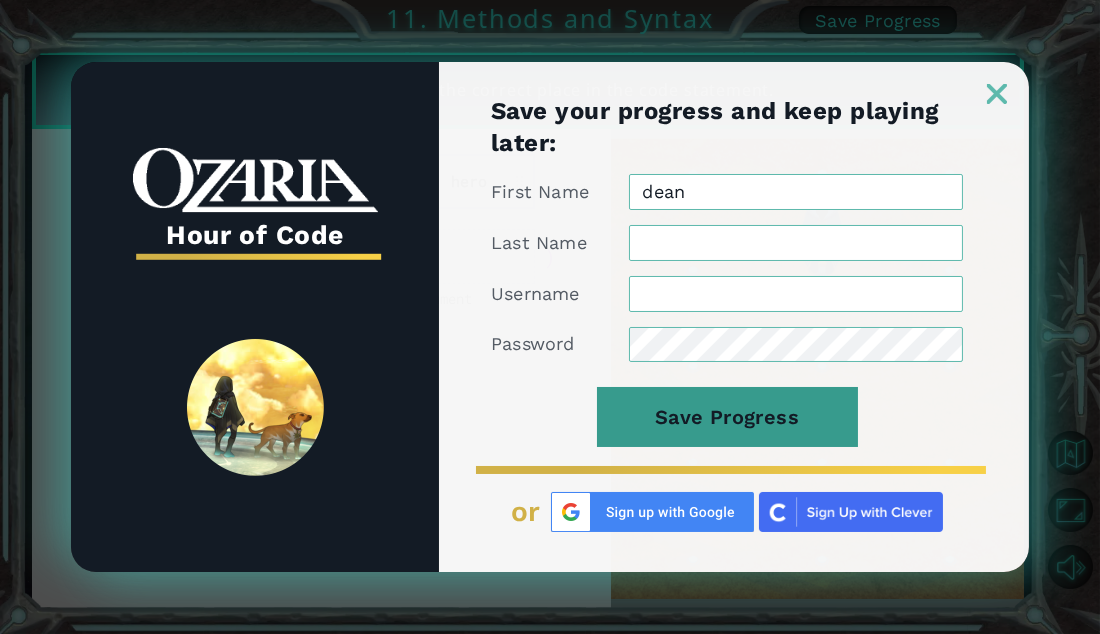 click on "Save Progress" at bounding box center [727, 417] 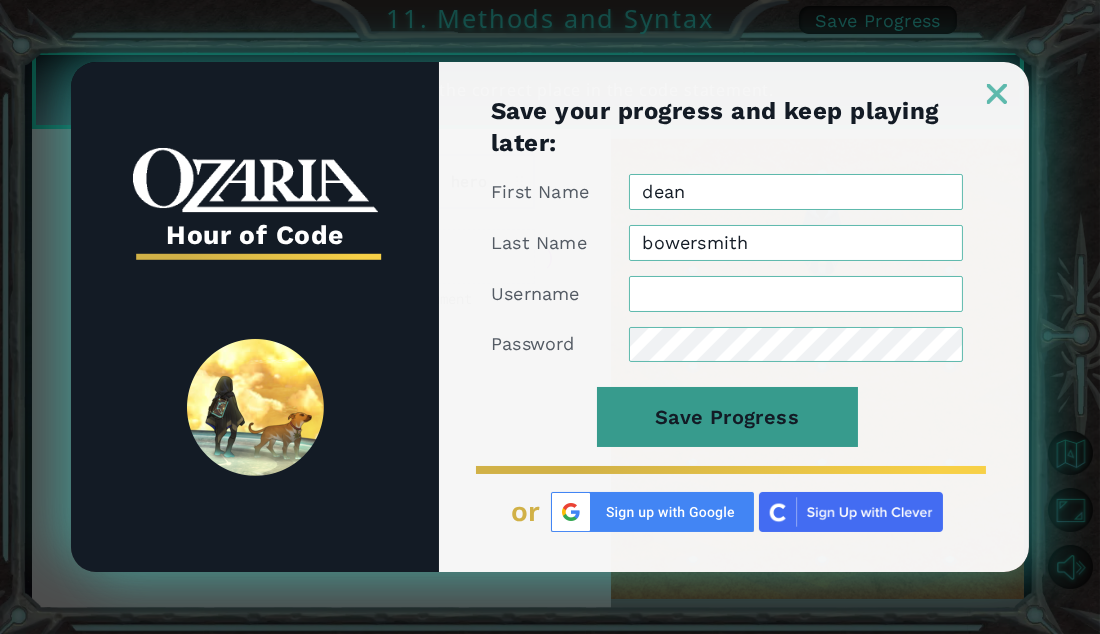 type on "bowersmith" 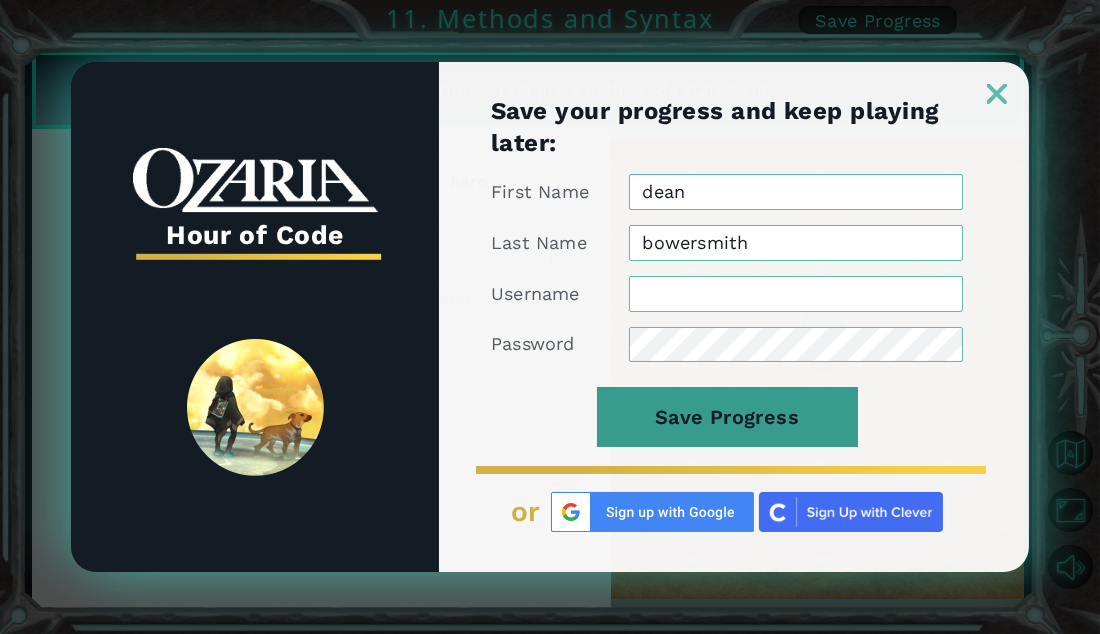 click on "Save Progress" at bounding box center [727, 417] 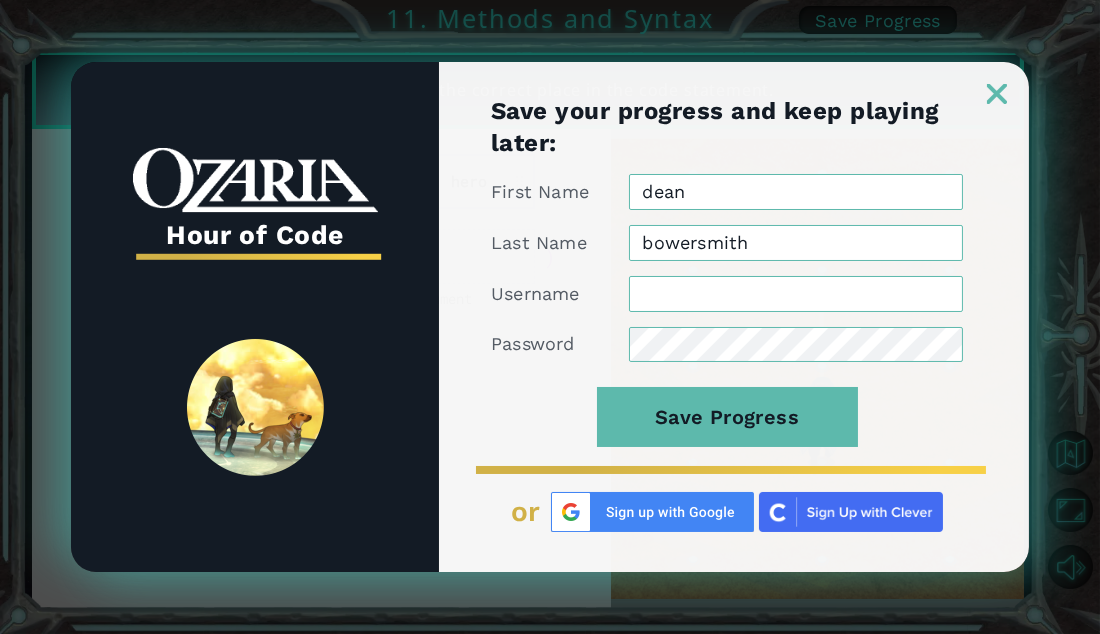 click at bounding box center [734, 83] 